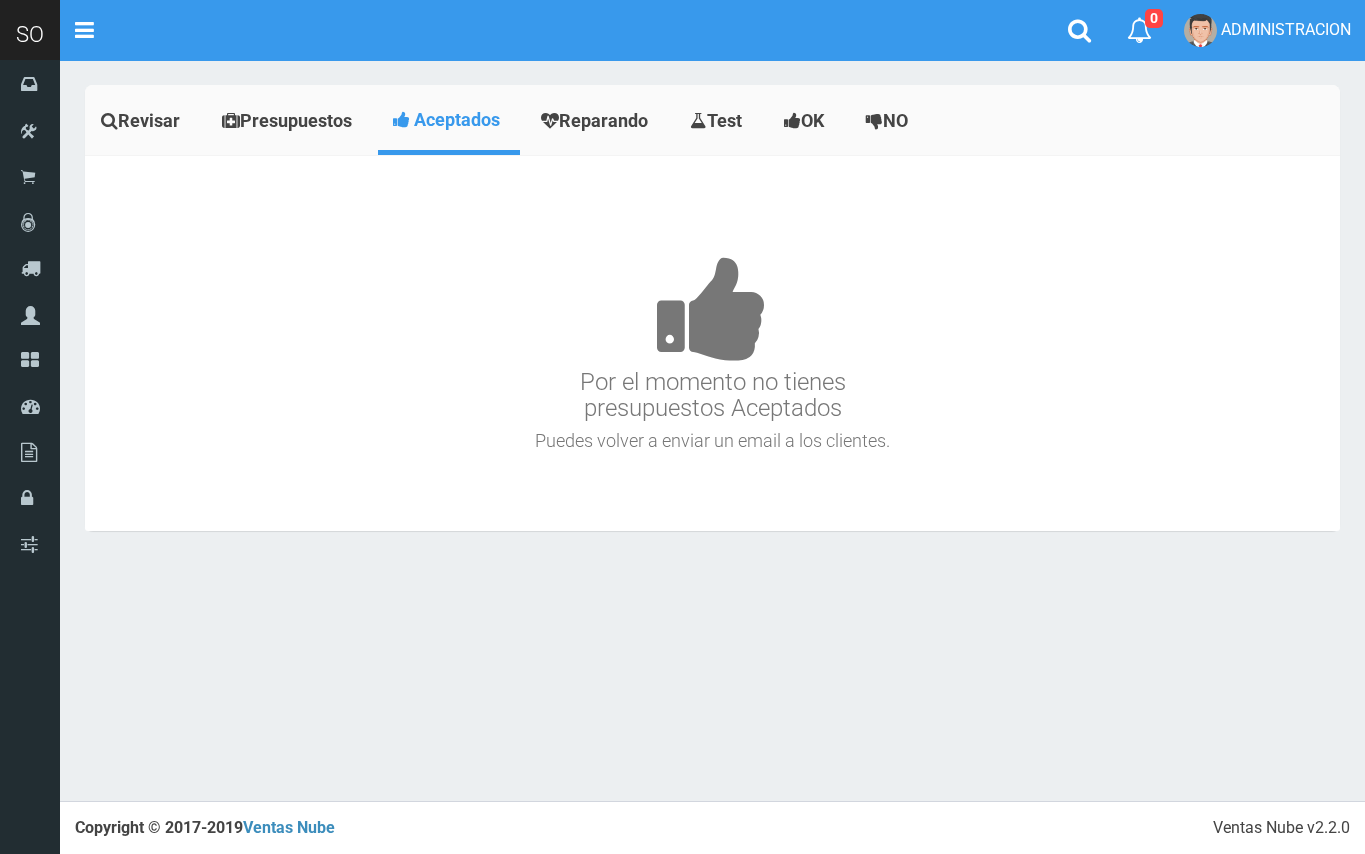 scroll, scrollTop: 0, scrollLeft: 0, axis: both 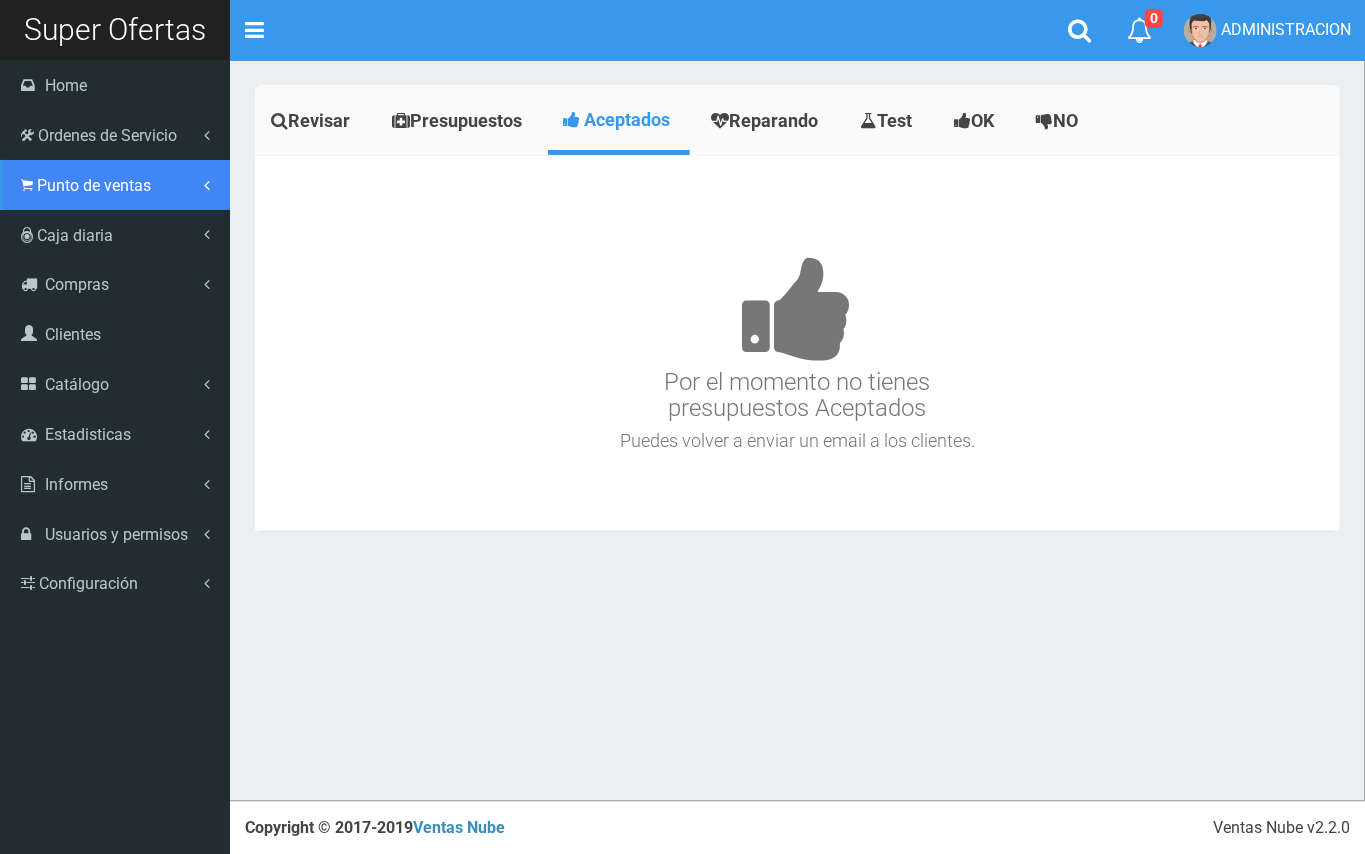 click on "Punto de ventas" at bounding box center [94, 185] 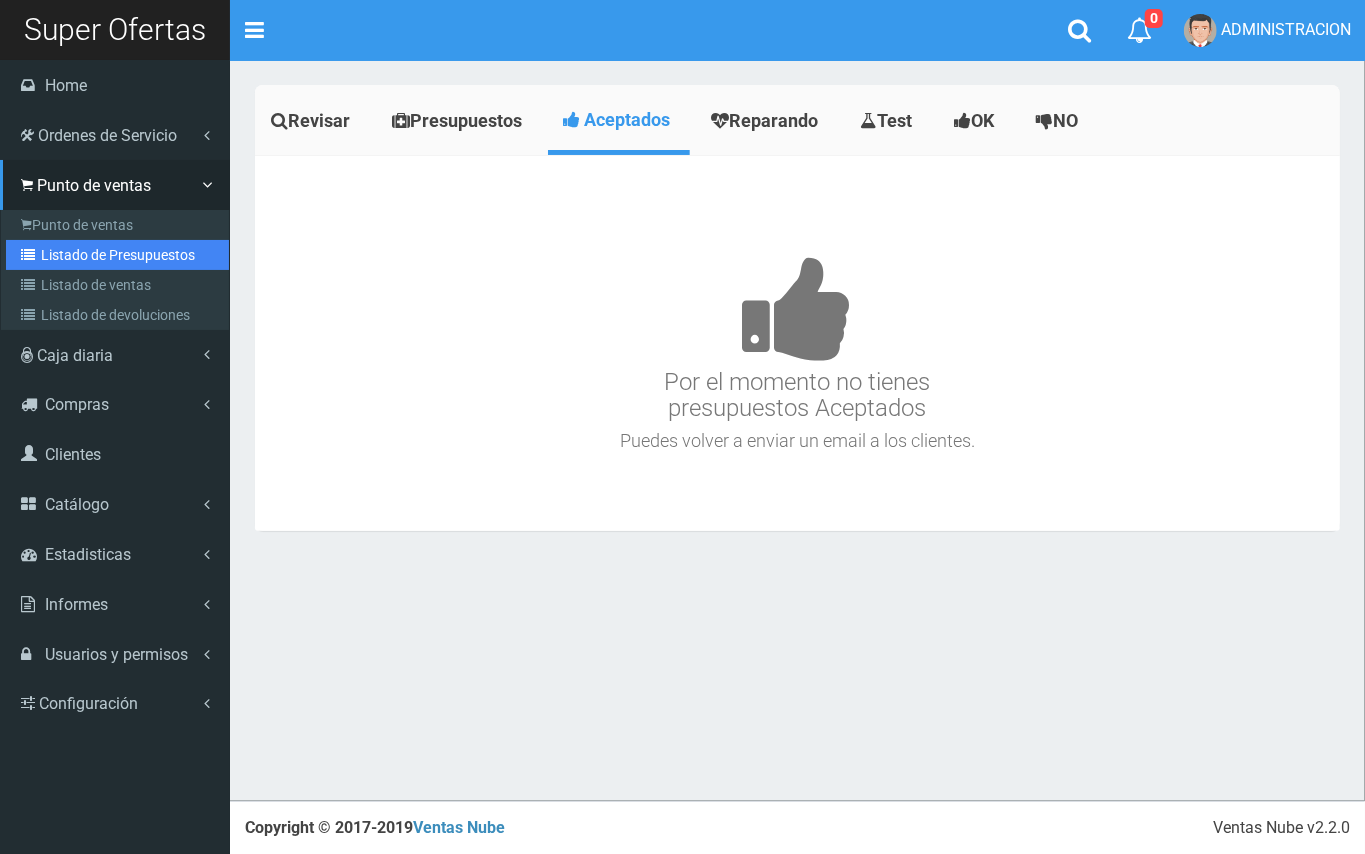 click on "Listado de Presupuestos" at bounding box center (117, 255) 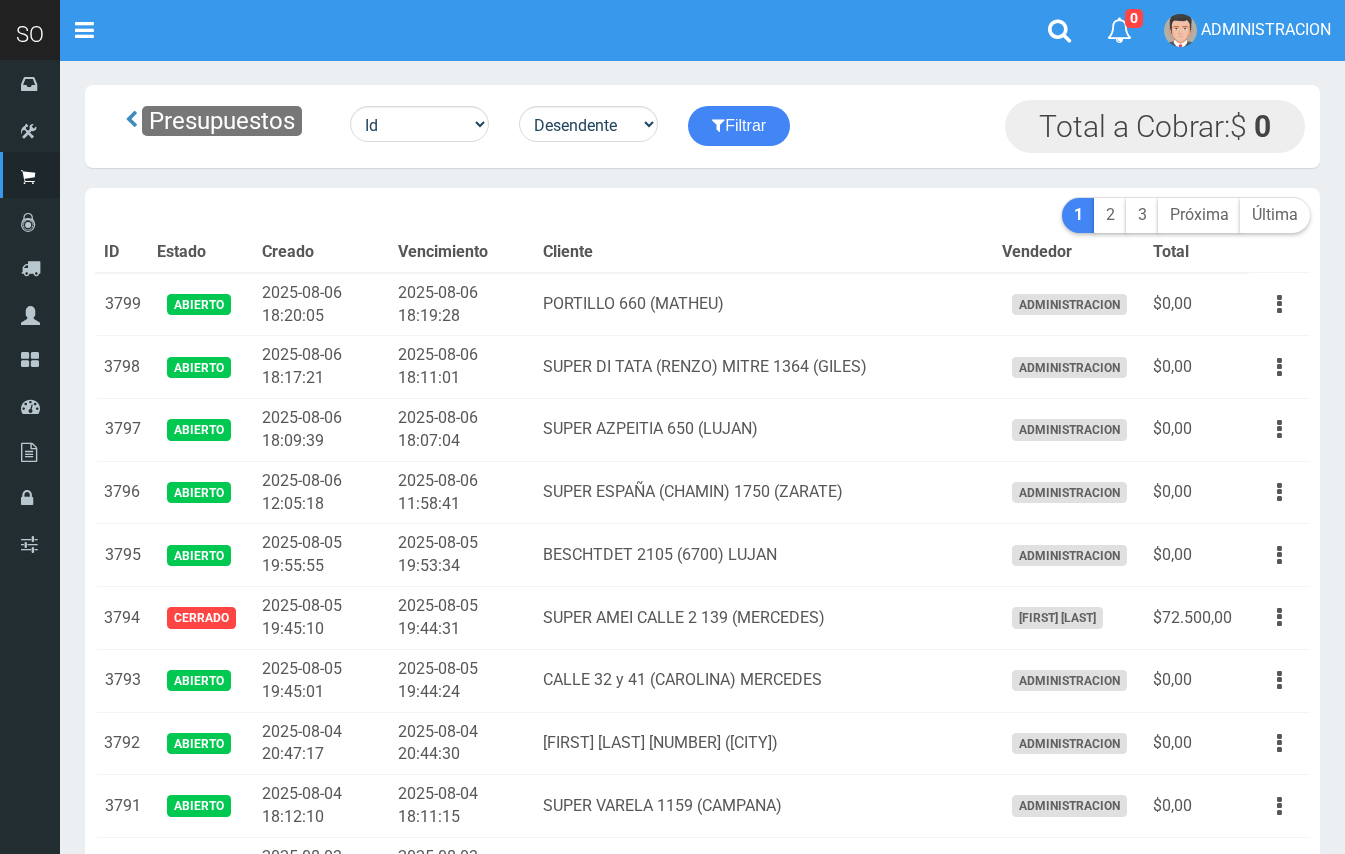 scroll, scrollTop: 0, scrollLeft: 0, axis: both 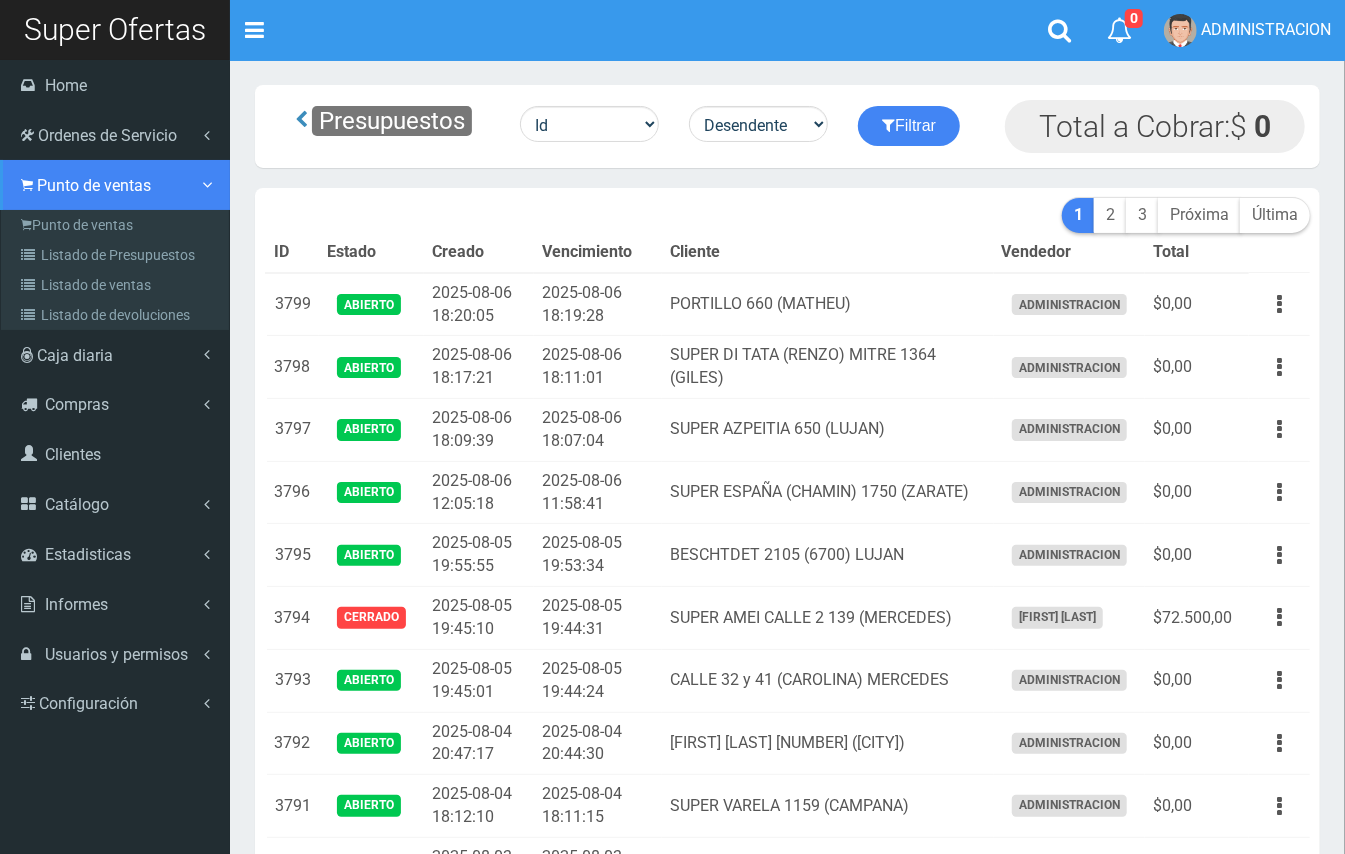 click on "Punto de ventas" at bounding box center (94, 185) 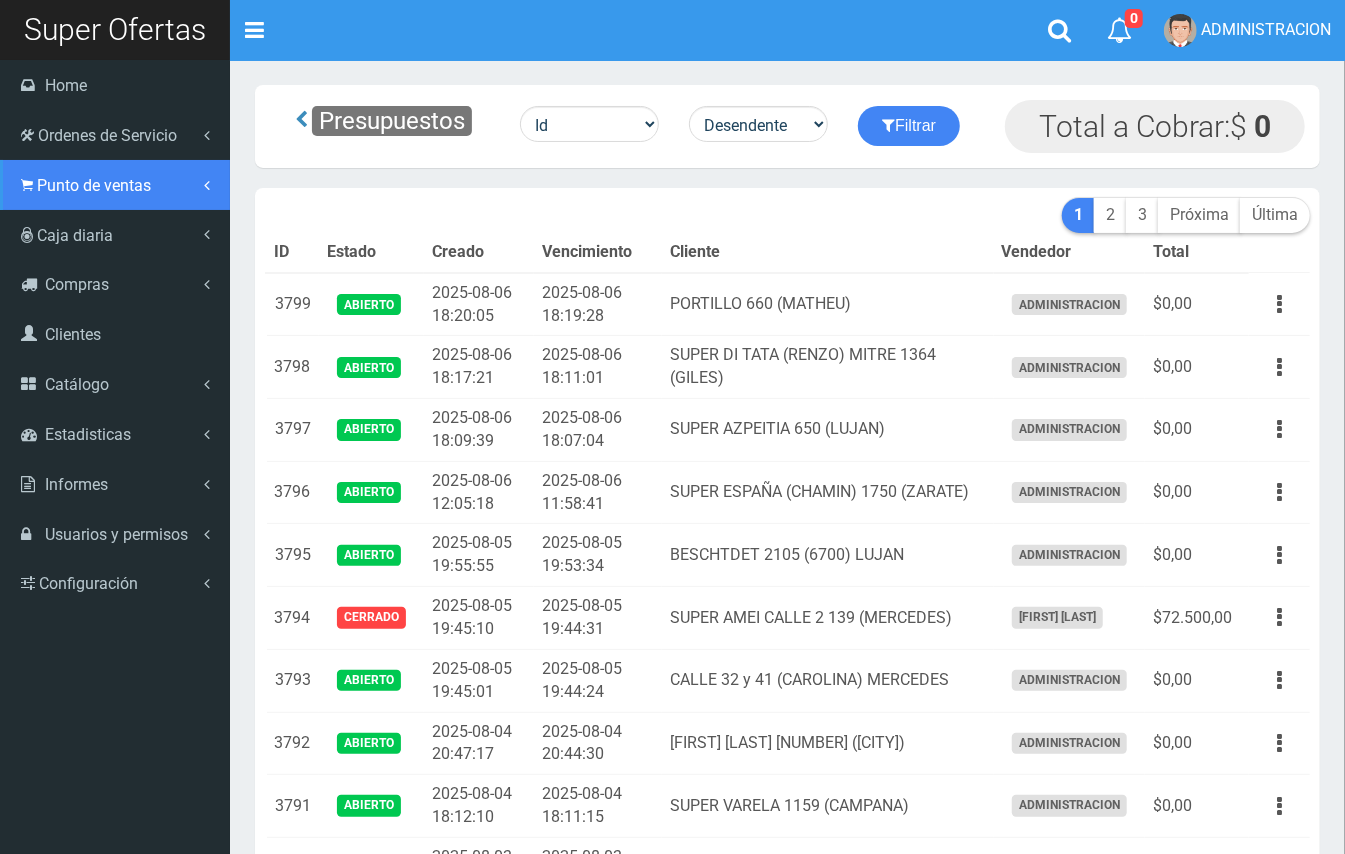 click on "Punto de ventas" at bounding box center [115, 185] 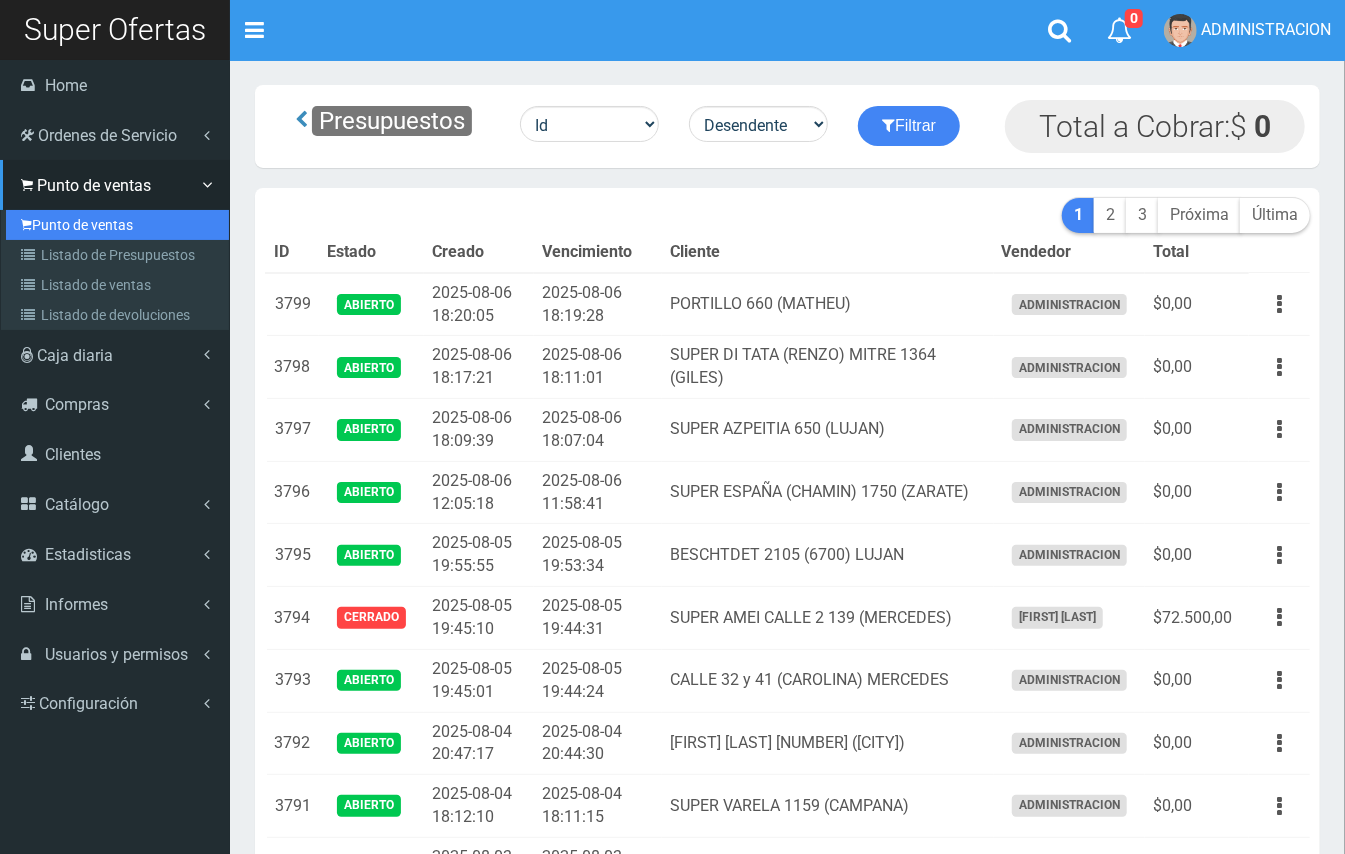 click on "Punto de ventas" at bounding box center [117, 225] 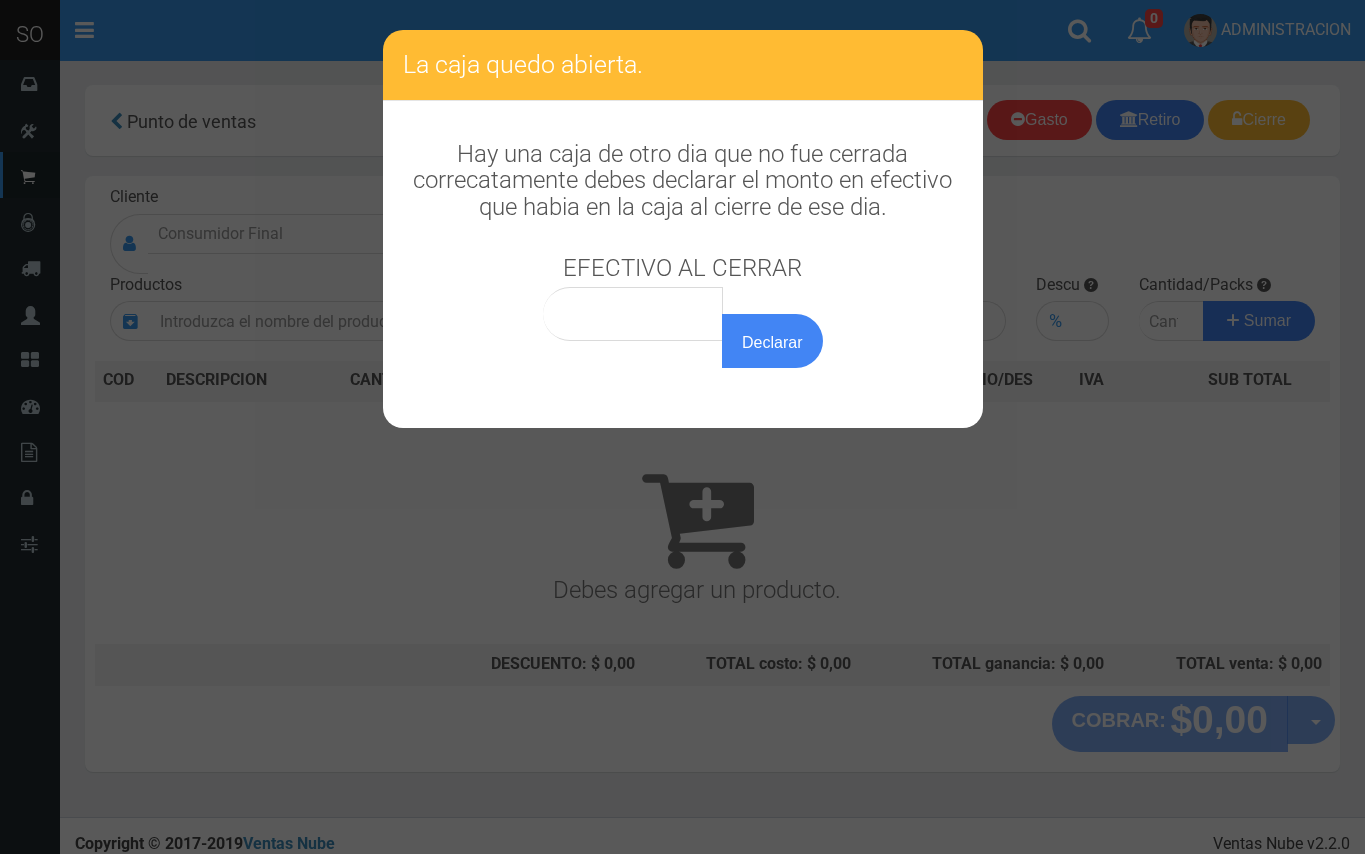 scroll, scrollTop: 0, scrollLeft: 0, axis: both 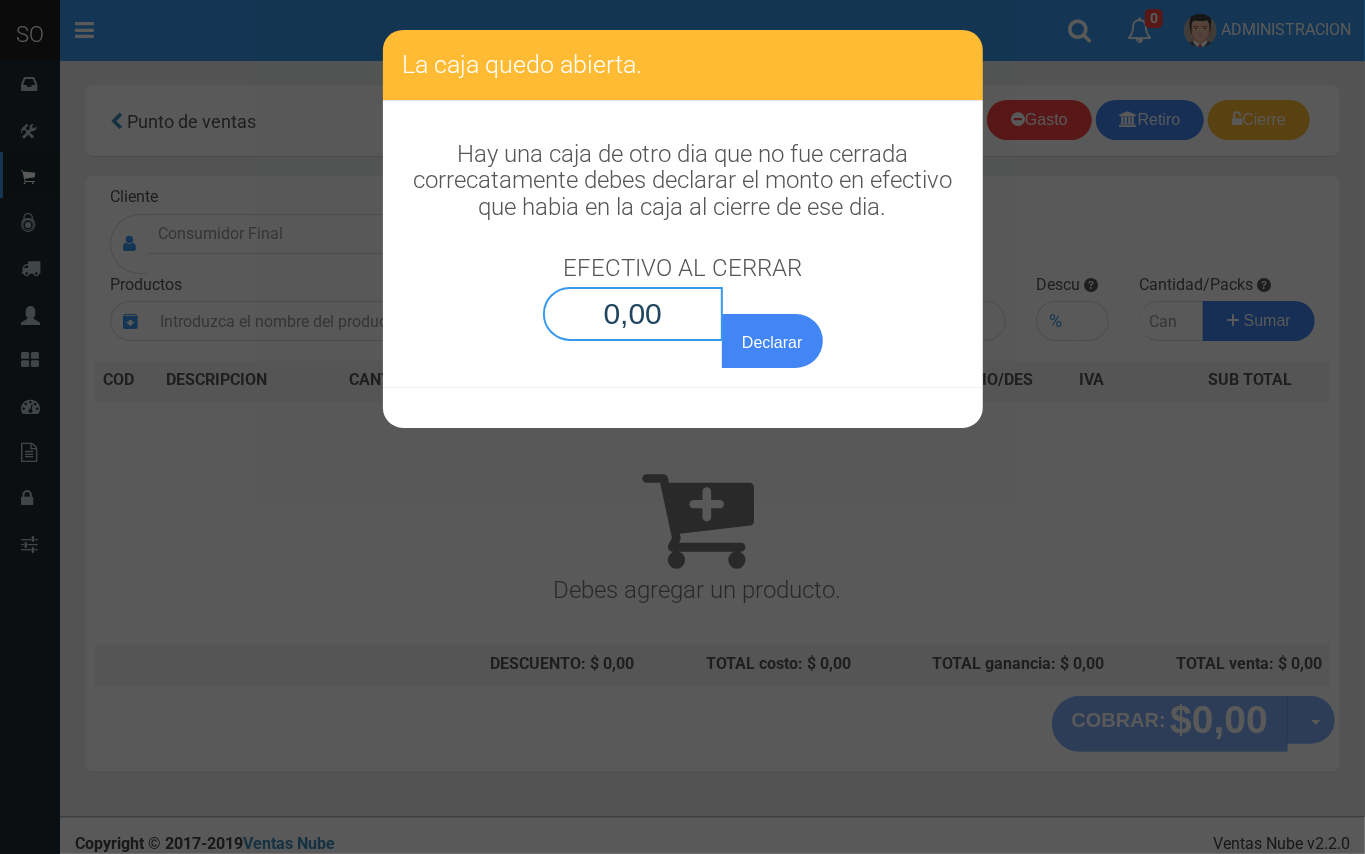 click on "0,00" at bounding box center (633, 314) 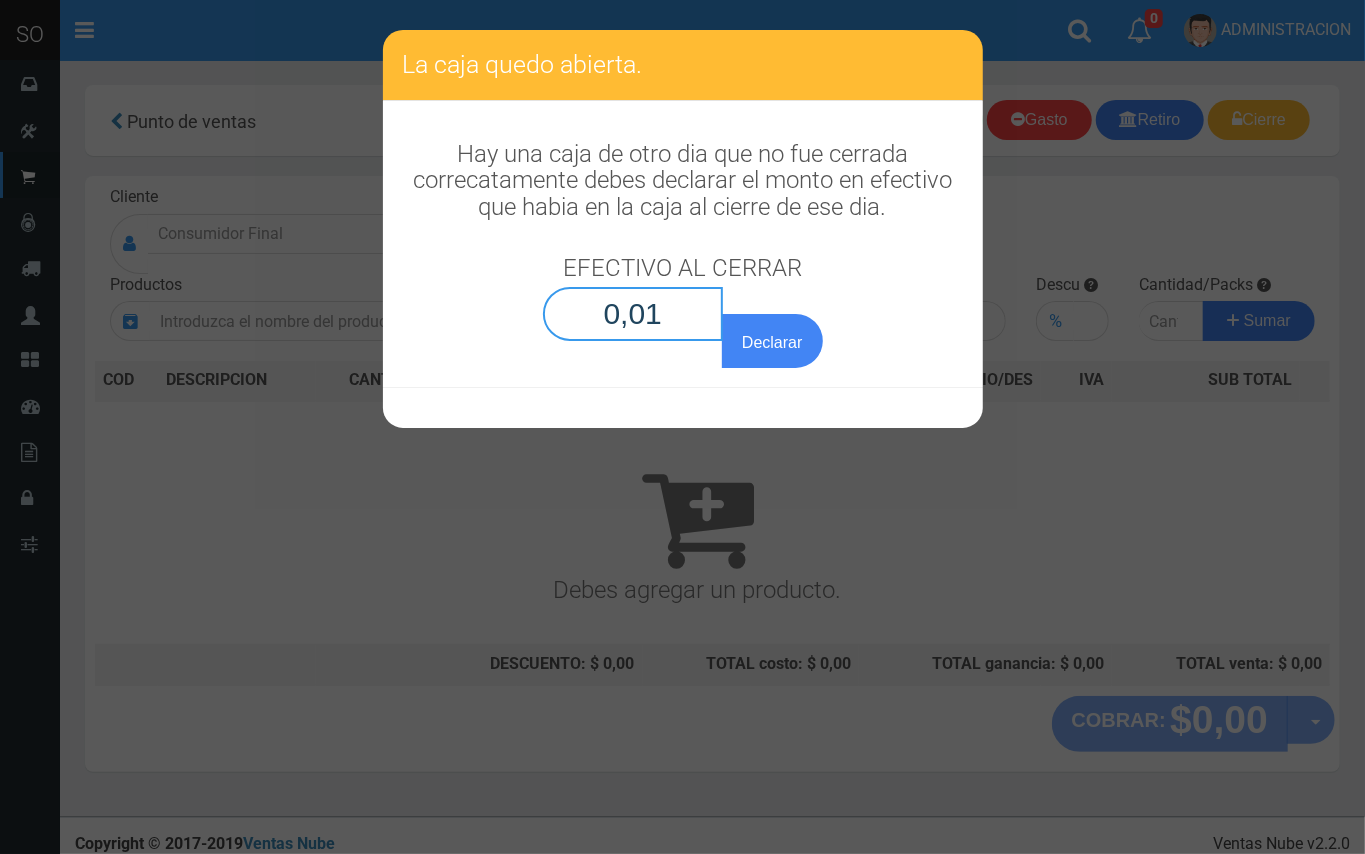 click on "Declarar" at bounding box center (772, 341) 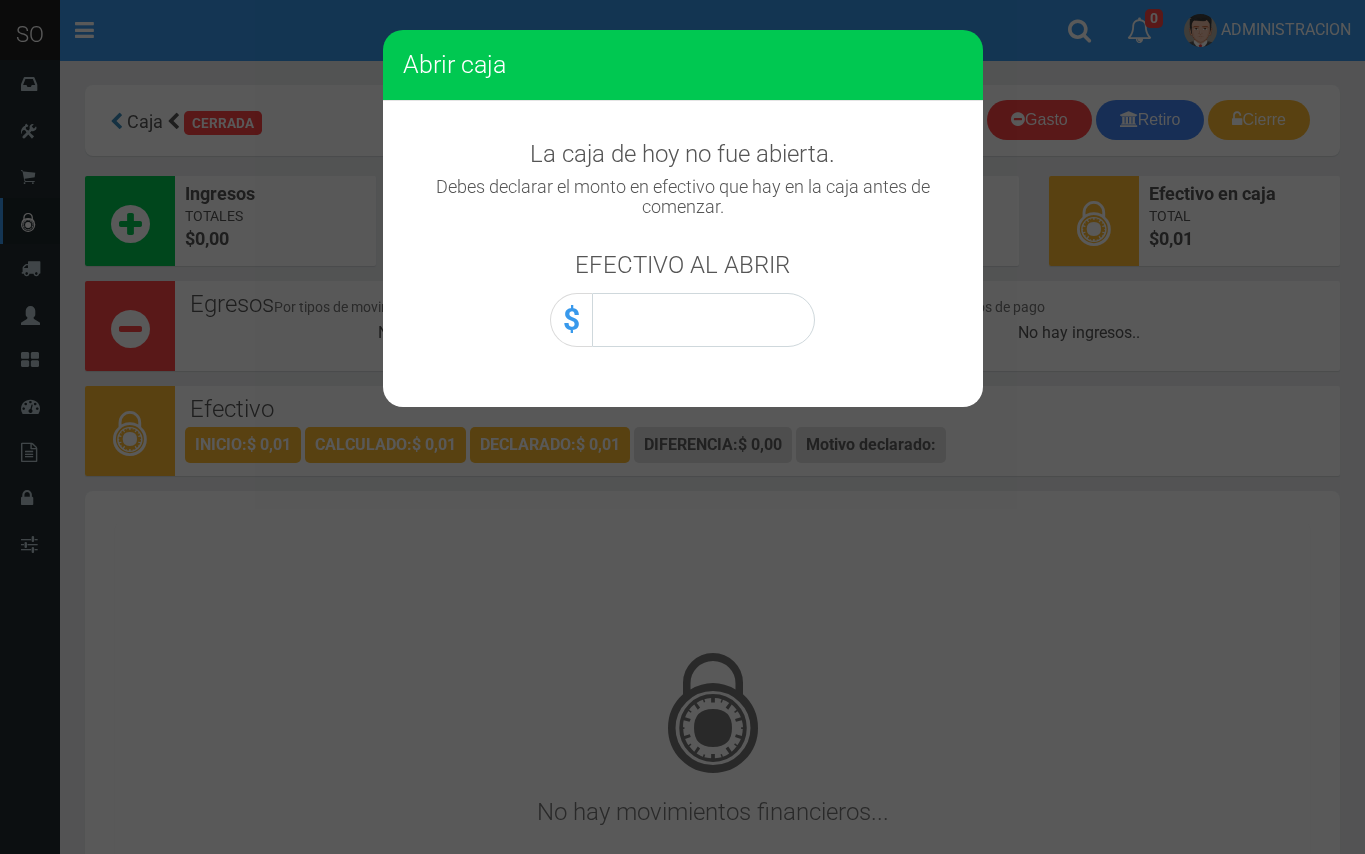 scroll, scrollTop: 0, scrollLeft: 0, axis: both 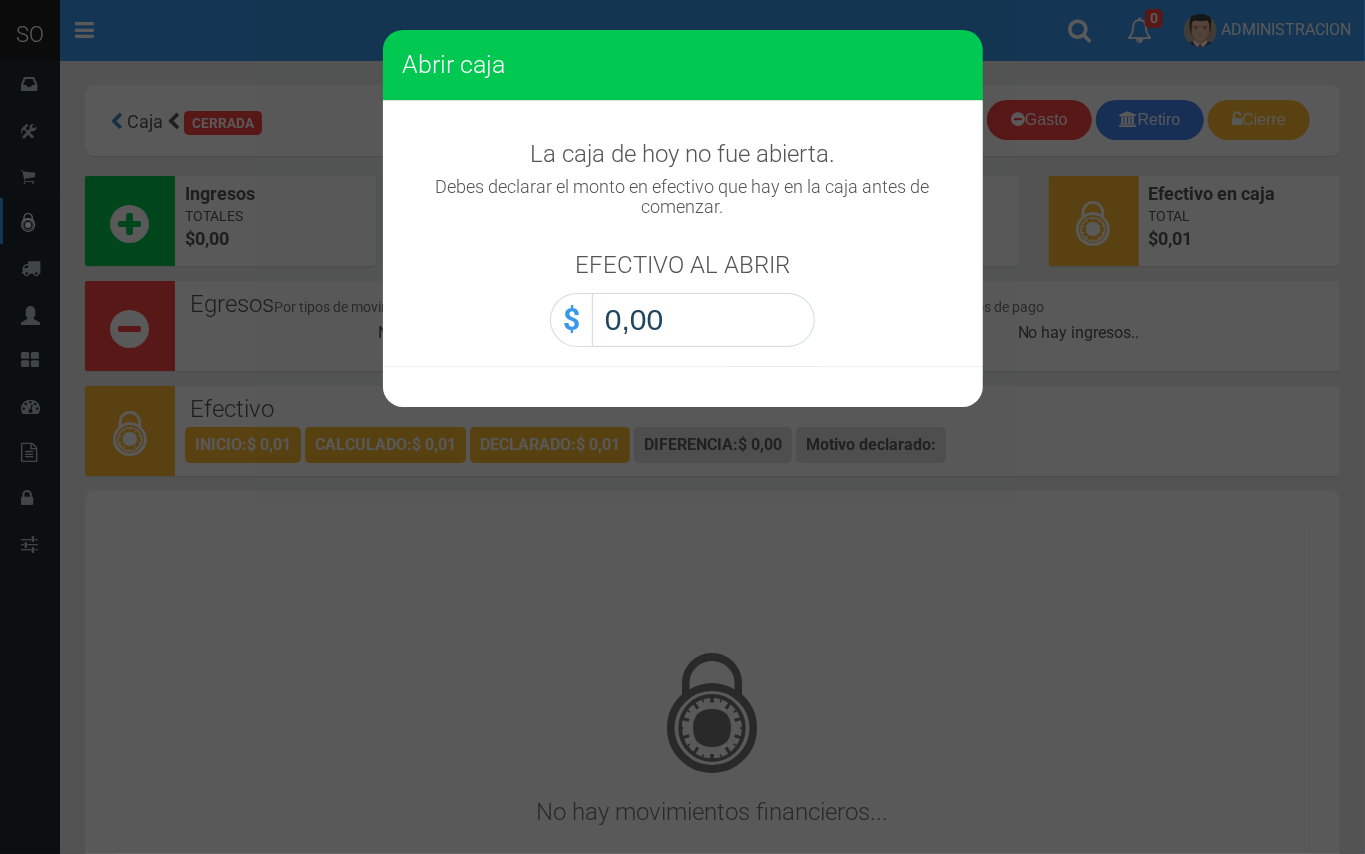 click on "0,00" at bounding box center [703, 320] 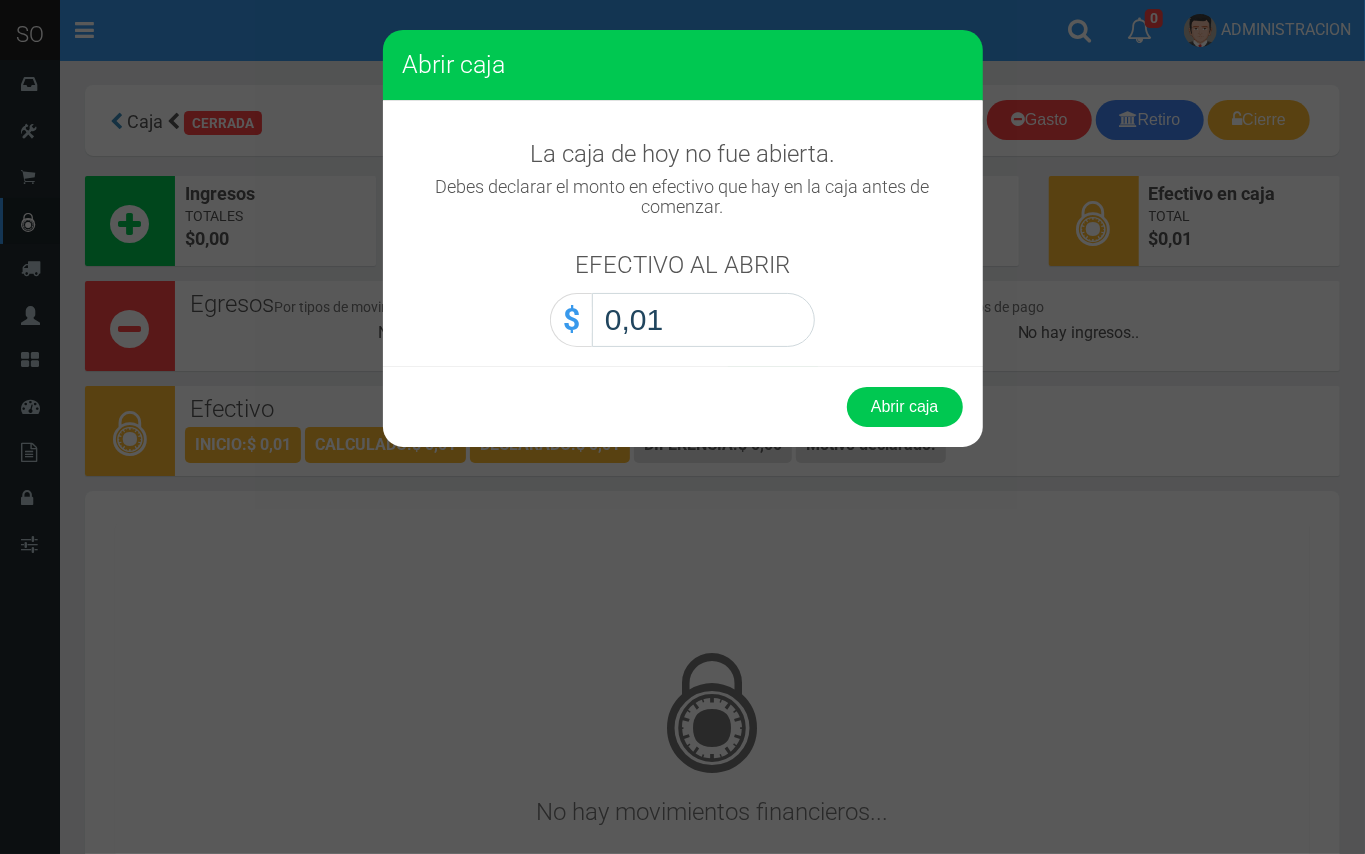 click on "Abrir caja" at bounding box center [905, 407] 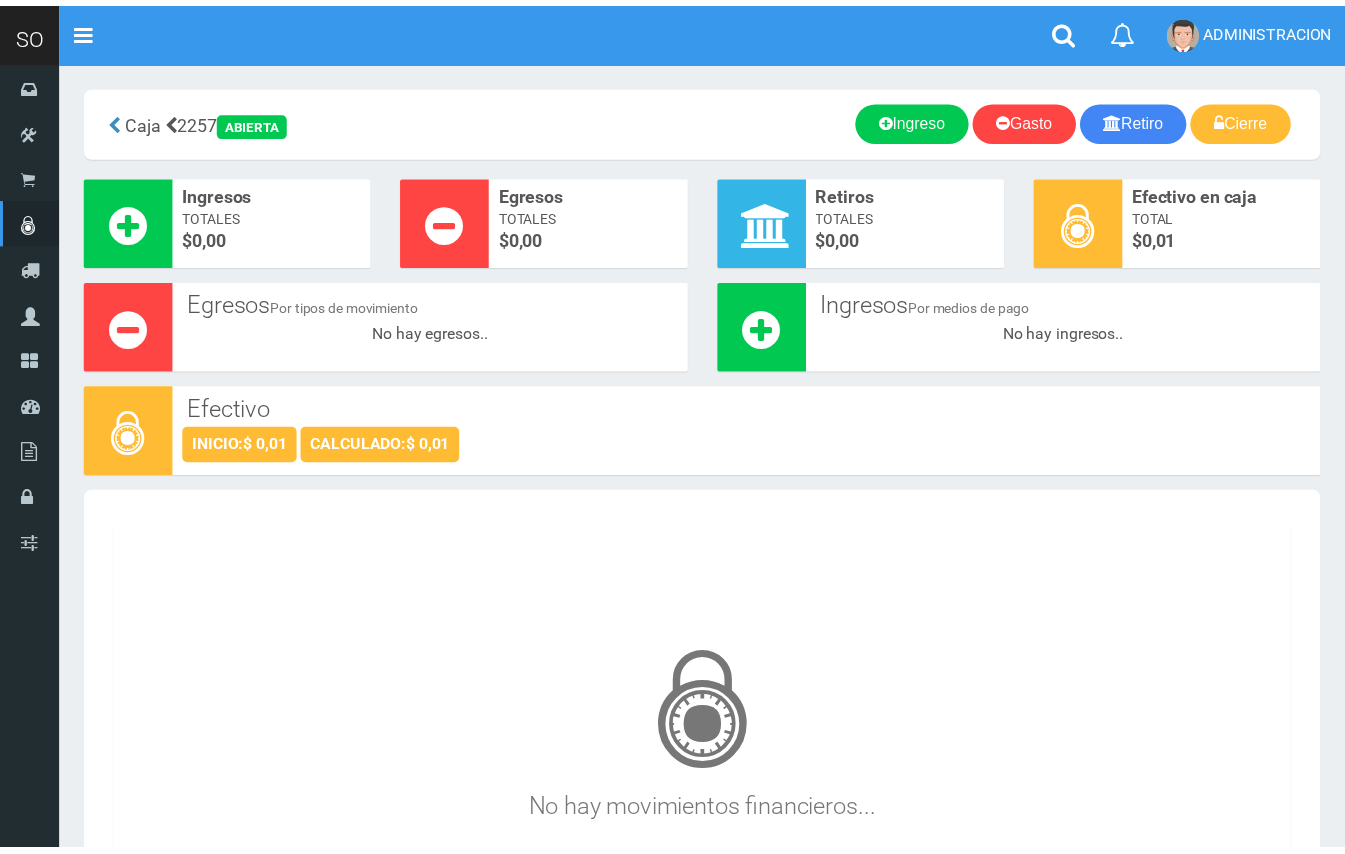 scroll, scrollTop: 0, scrollLeft: 0, axis: both 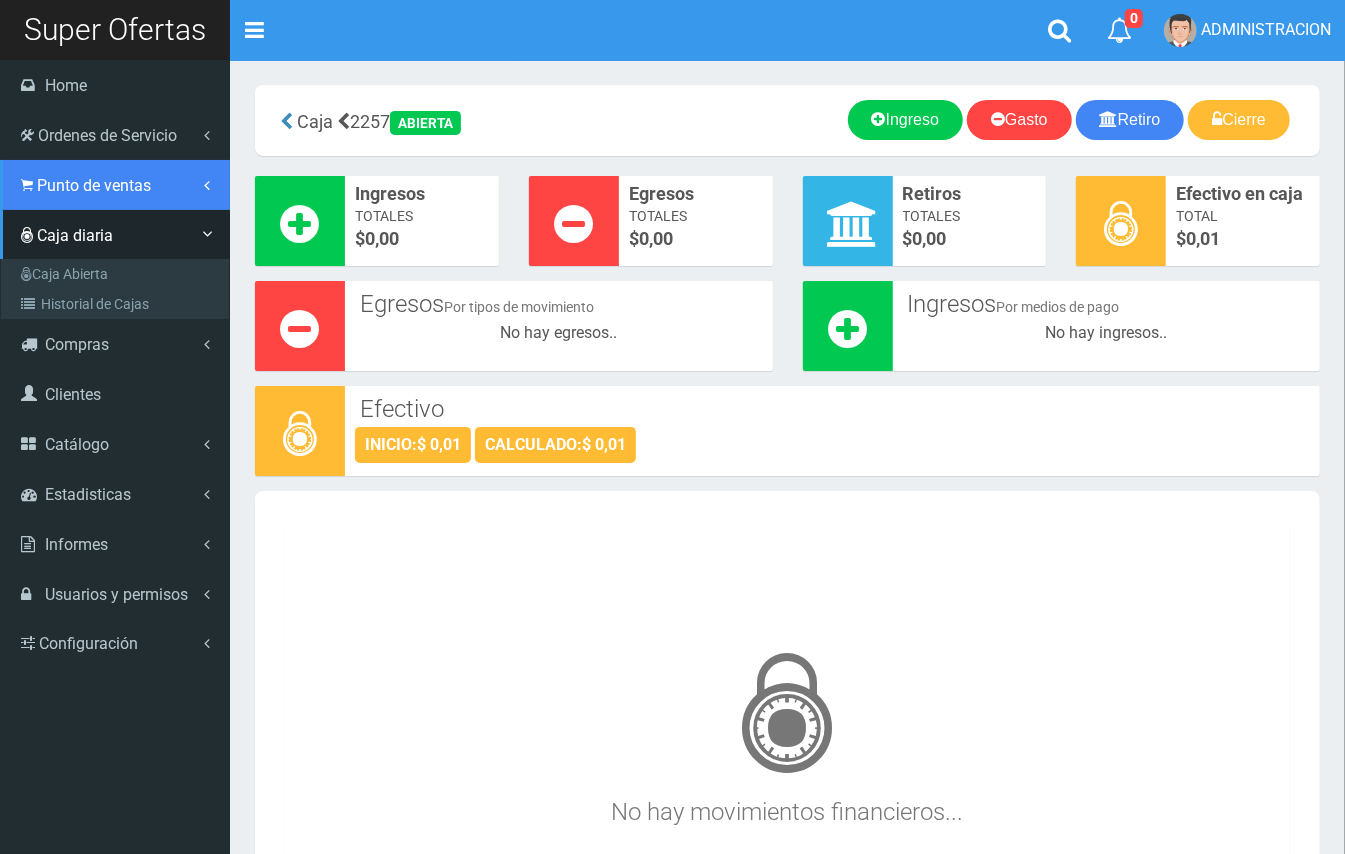 click on "Punto de ventas" at bounding box center [94, 185] 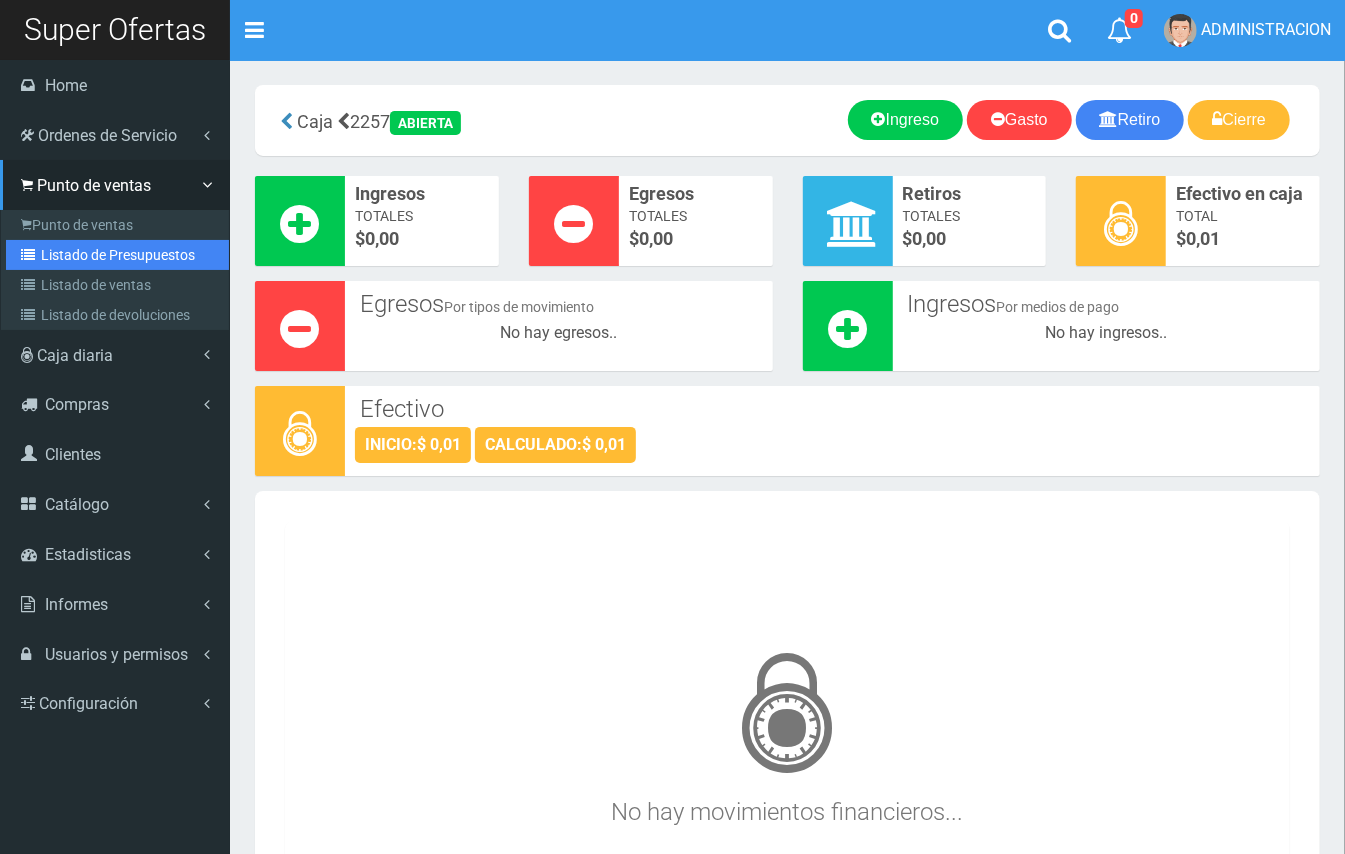 click on "Listado de Presupuestos" at bounding box center (117, 255) 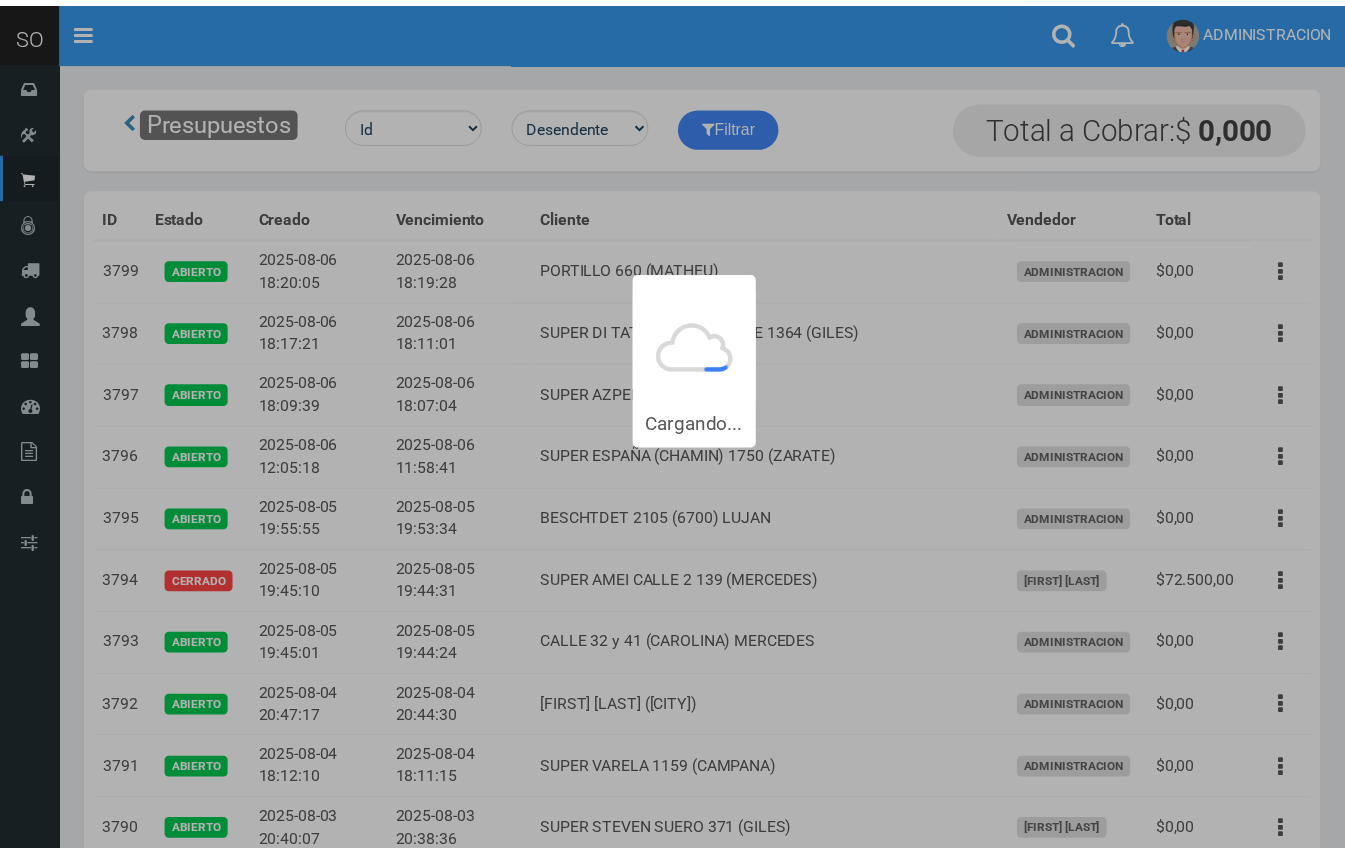scroll, scrollTop: 0, scrollLeft: 0, axis: both 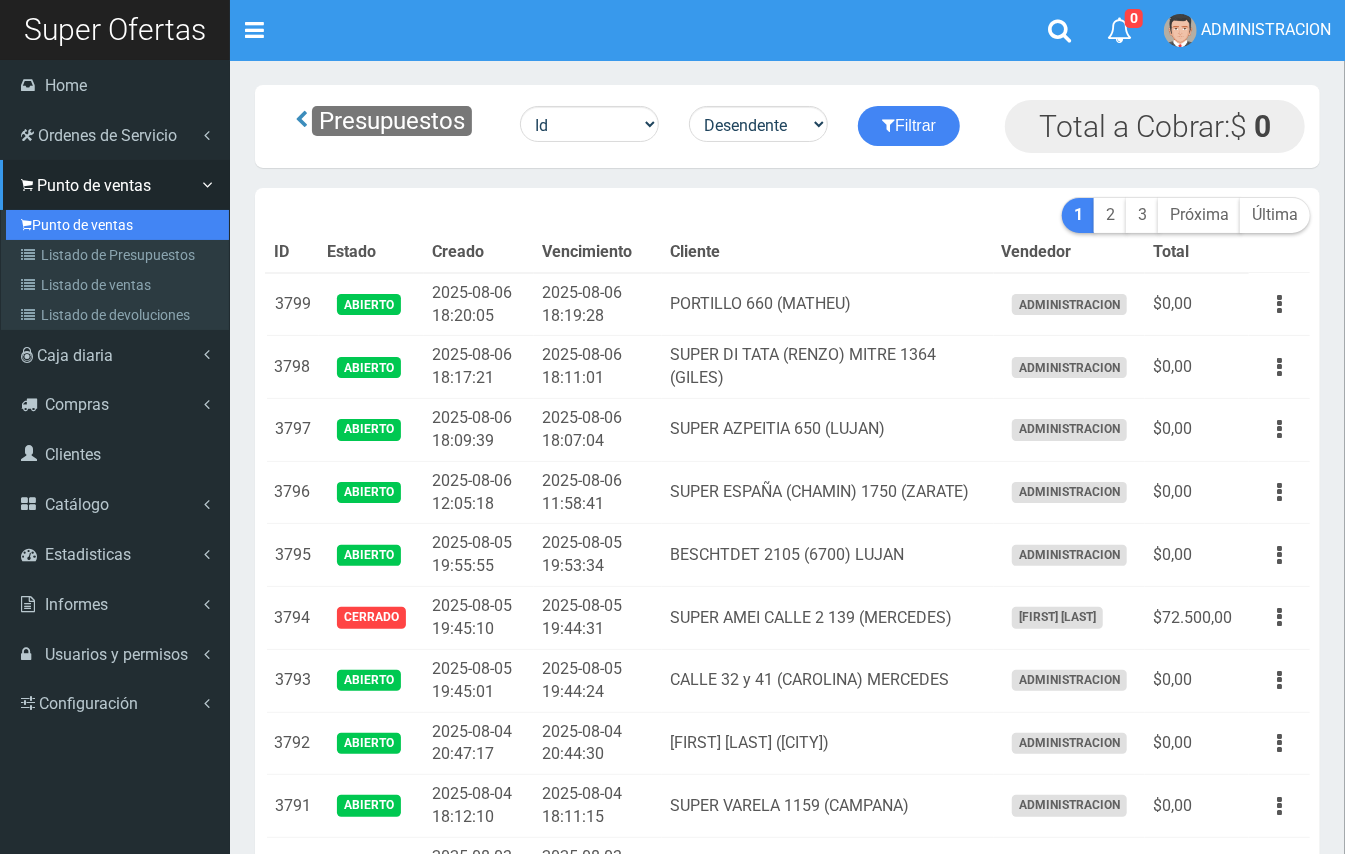 click on "Punto de ventas" at bounding box center [117, 225] 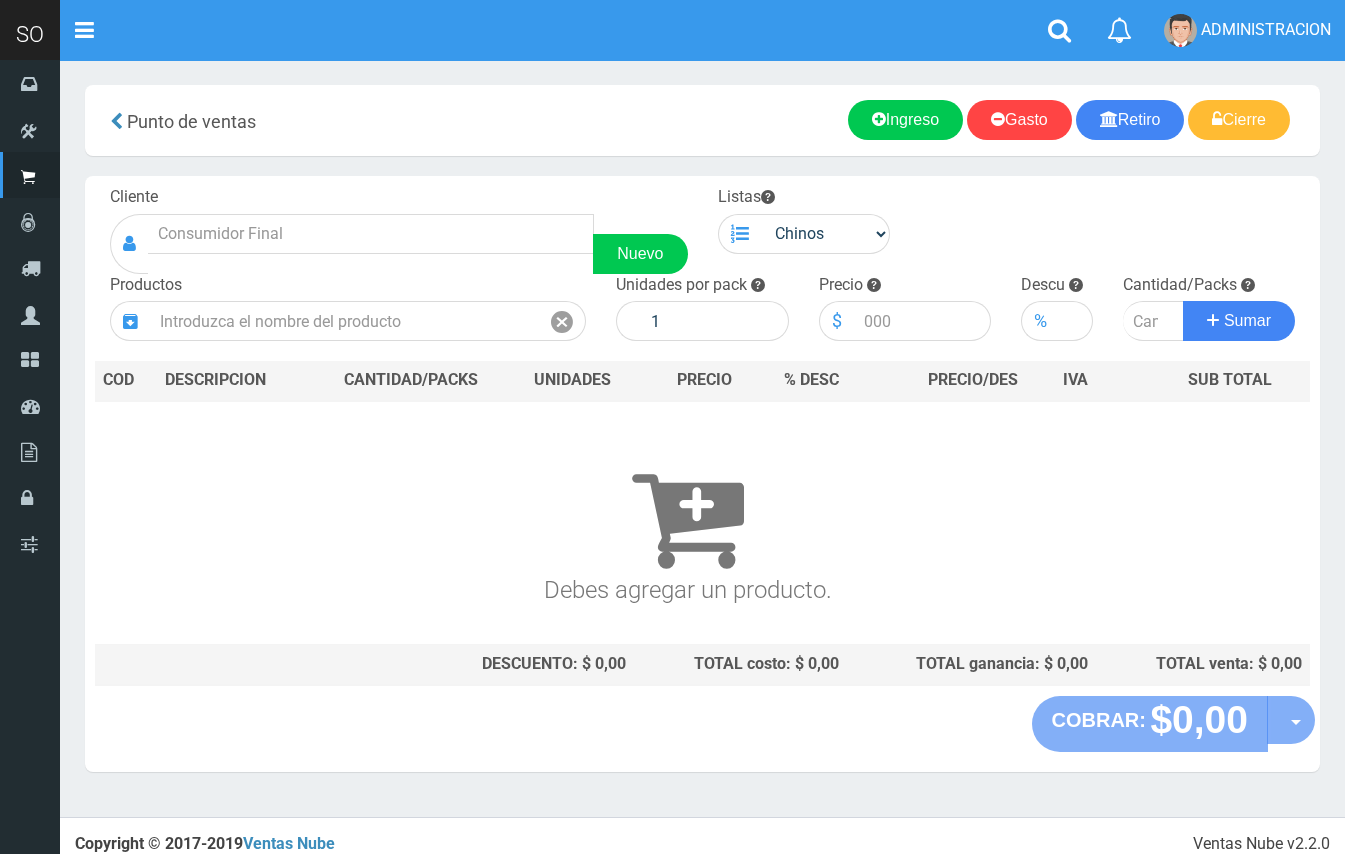 scroll, scrollTop: 0, scrollLeft: 0, axis: both 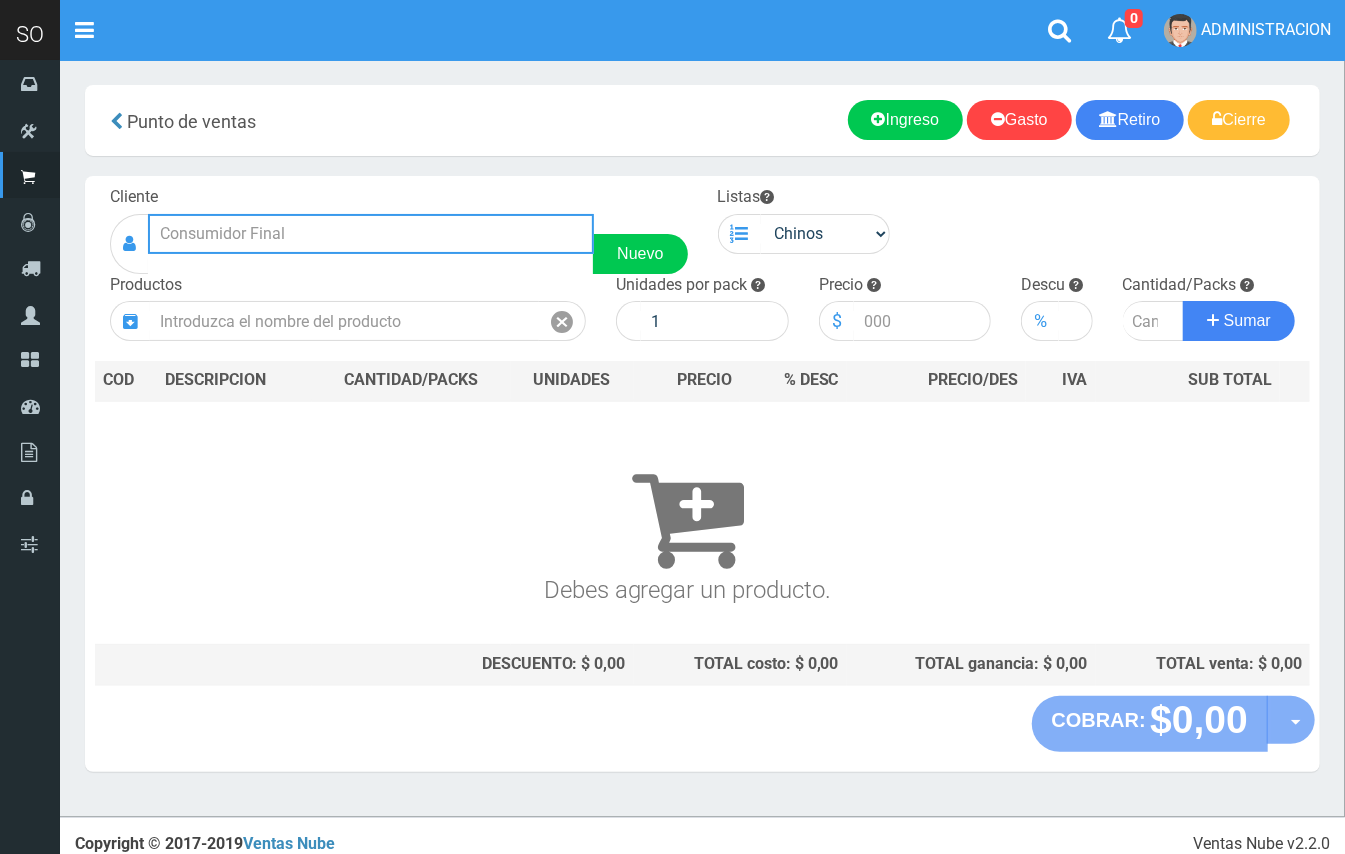 click at bounding box center [371, 234] 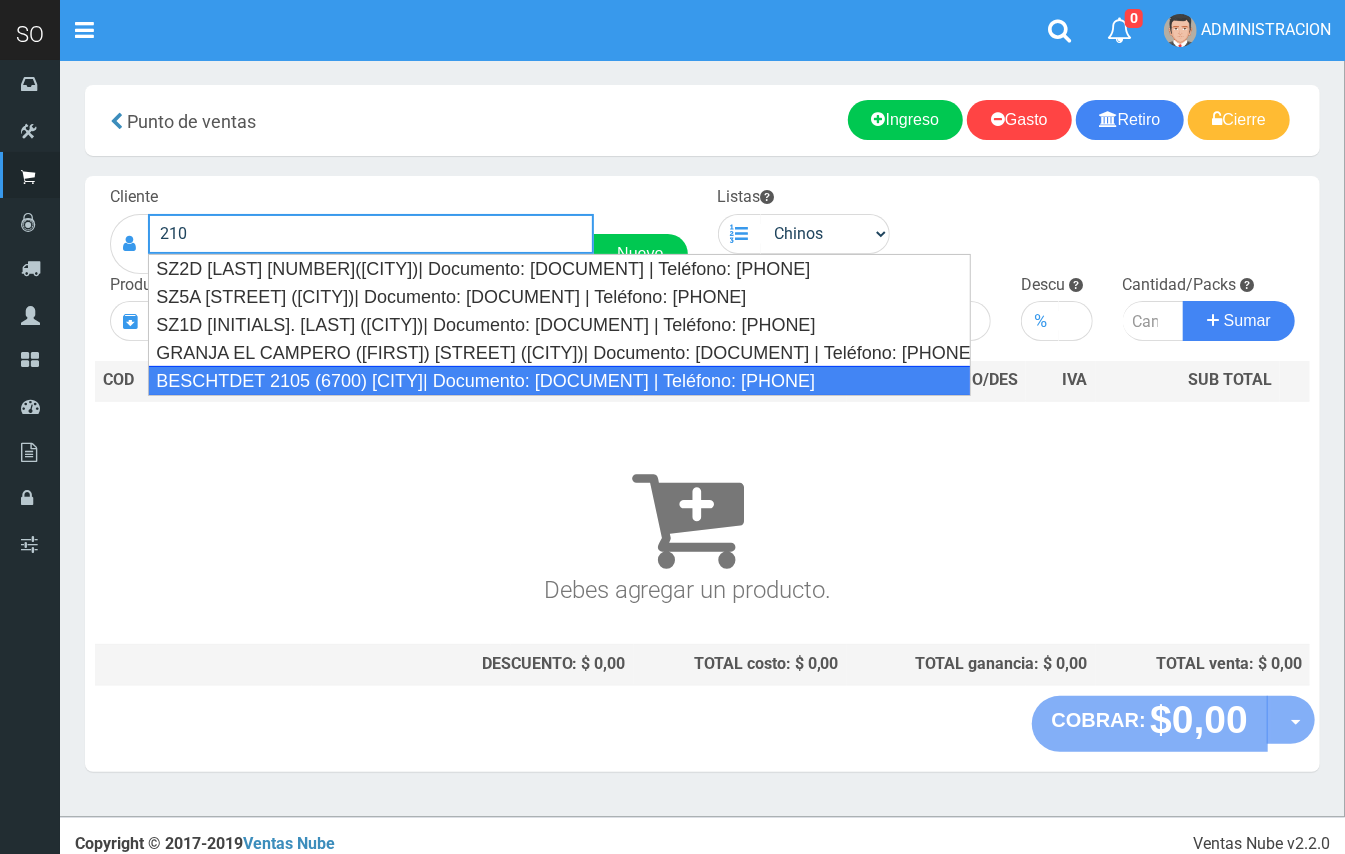 click on "BESCHTDET 2105 (6700) LUJAN| Documento: 01254874 | Teléfono:" at bounding box center [559, 381] 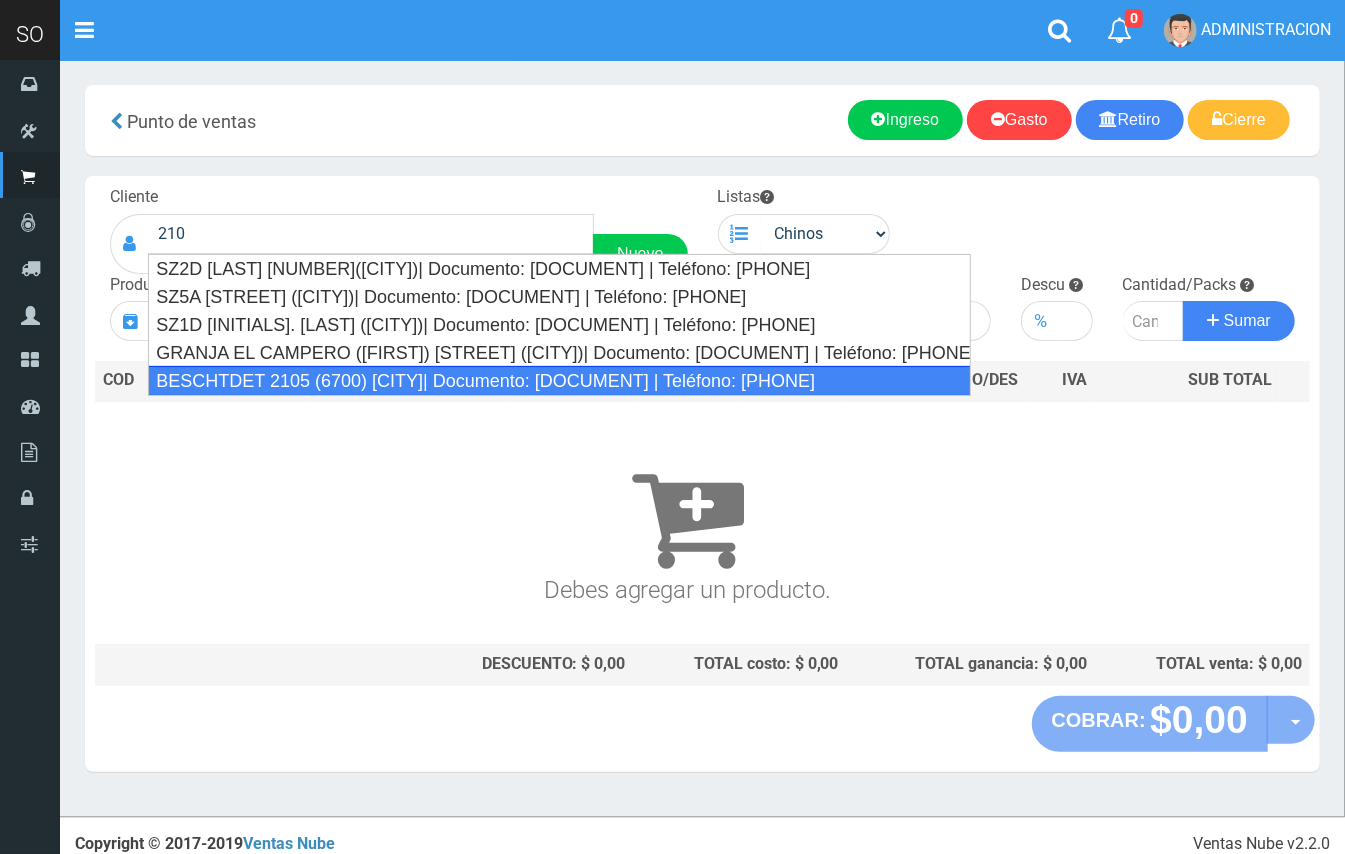 type on "BESCHTDET 2105 (6700) LUJAN| Documento: 01254874 | Teléfono:" 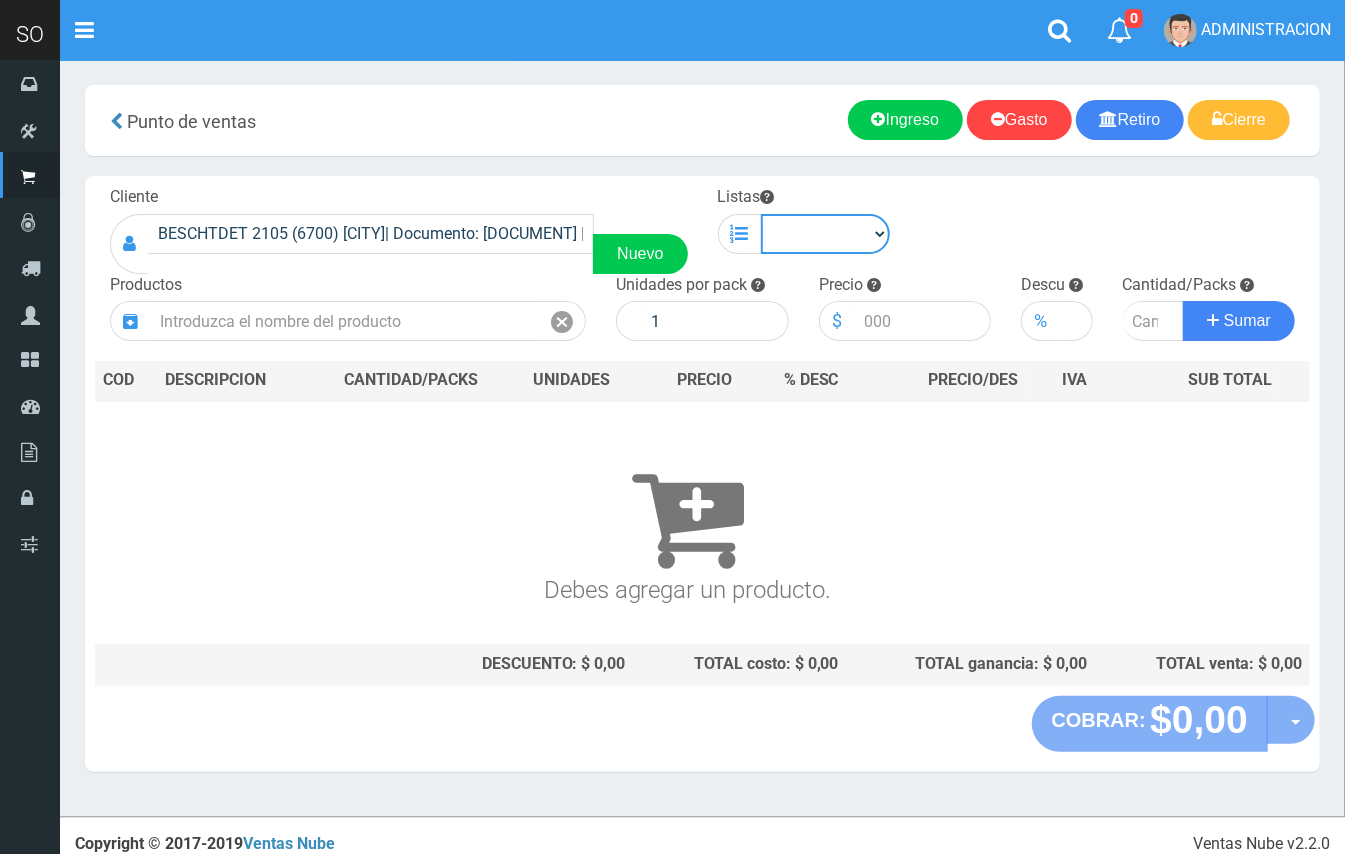 click on "Chinos
.
." at bounding box center [826, 234] 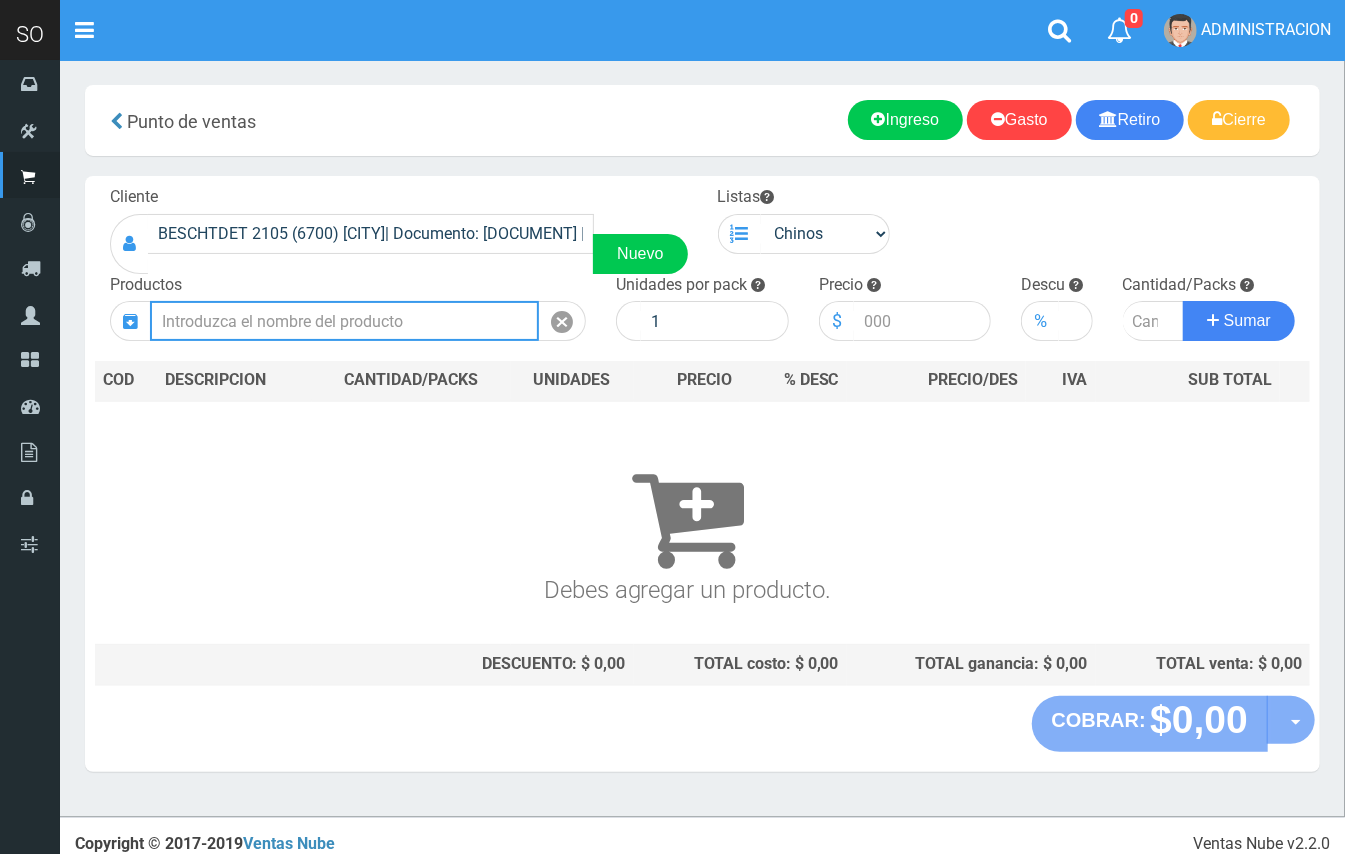 click at bounding box center [344, 321] 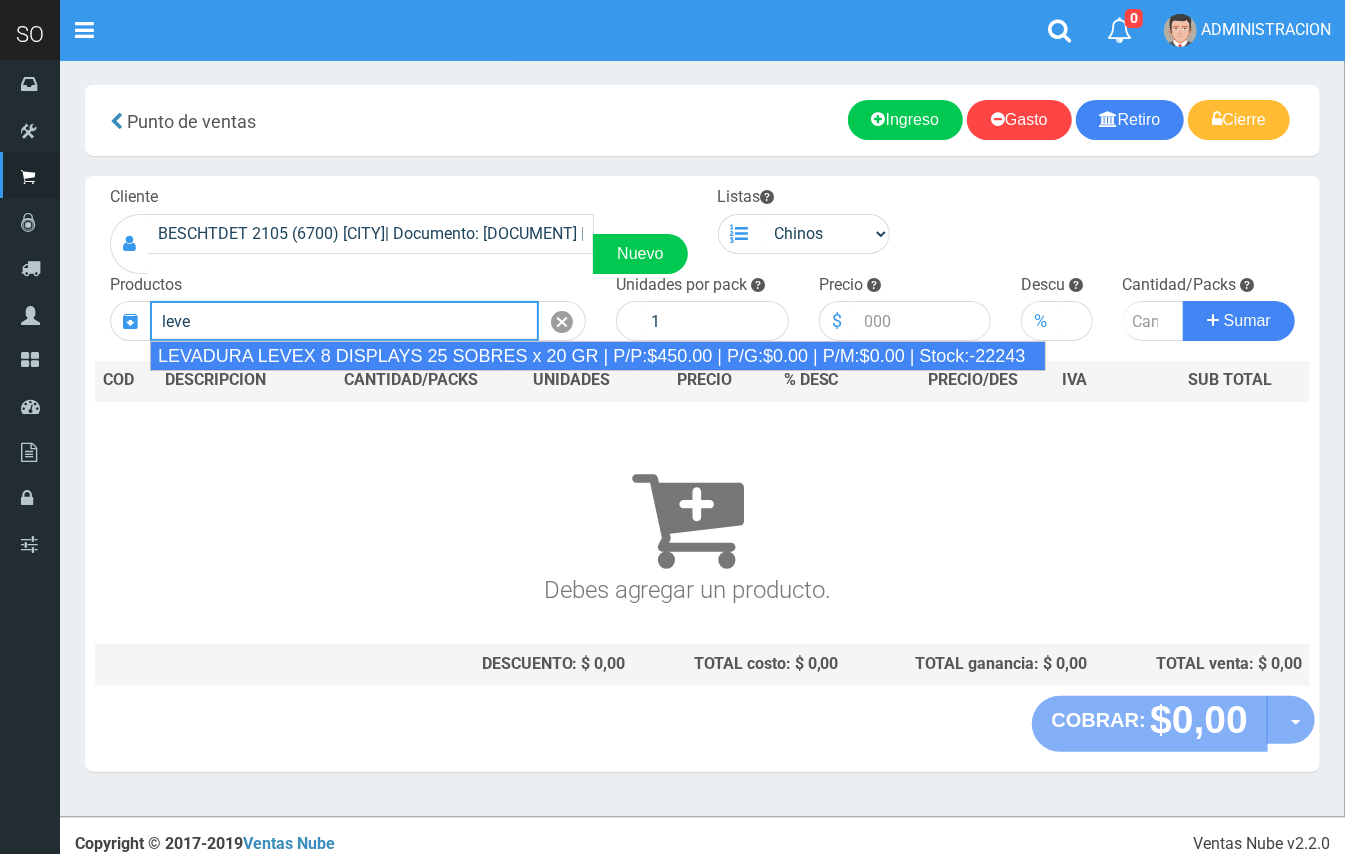 click on "LEVADURA  LEVEX 8 DISPLAYS  25 SOBRES x 20 GR | P/P:$450.00 | P/G:$0.00 | P/M:$0.00 | Stock:-22243" at bounding box center [598, 356] 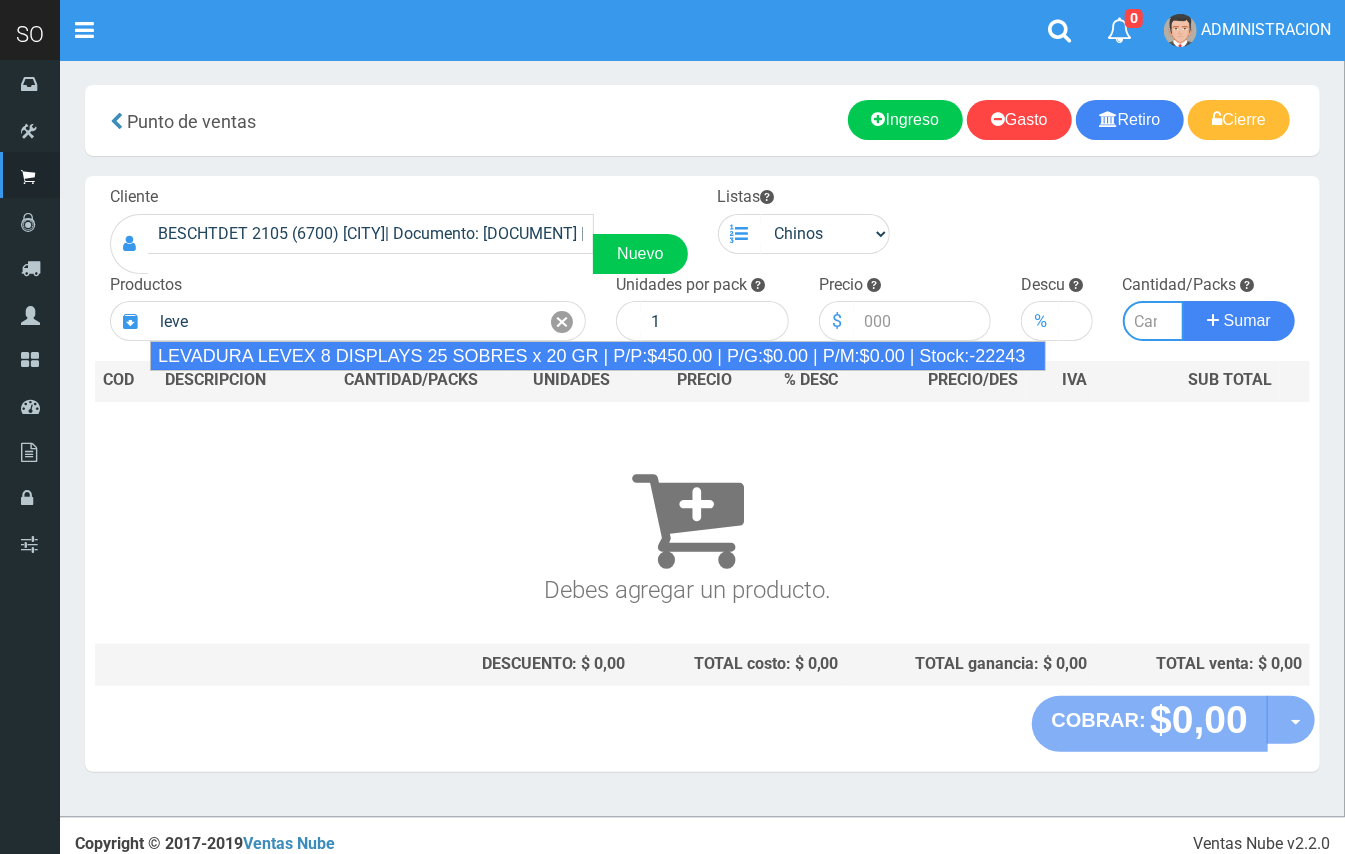 type on "LEVADURA  LEVEX 8 DISPLAYS  25 SOBRES x 20 GR | P/P:$450.00 | P/G:$0.00 | P/M:$0.00 | Stock:-22243" 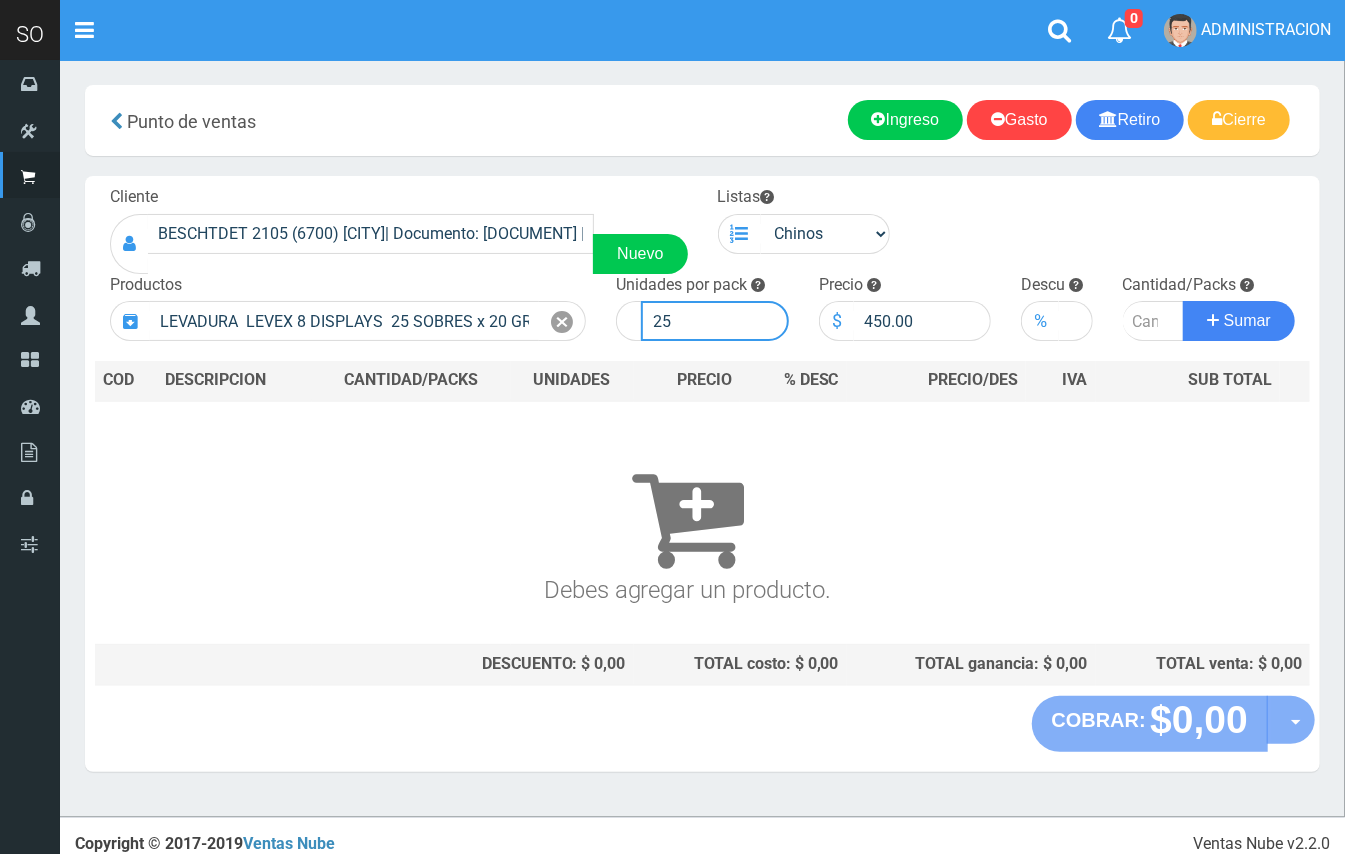 drag, startPoint x: 694, startPoint y: 318, endPoint x: 604, endPoint y: 68, distance: 265.7066 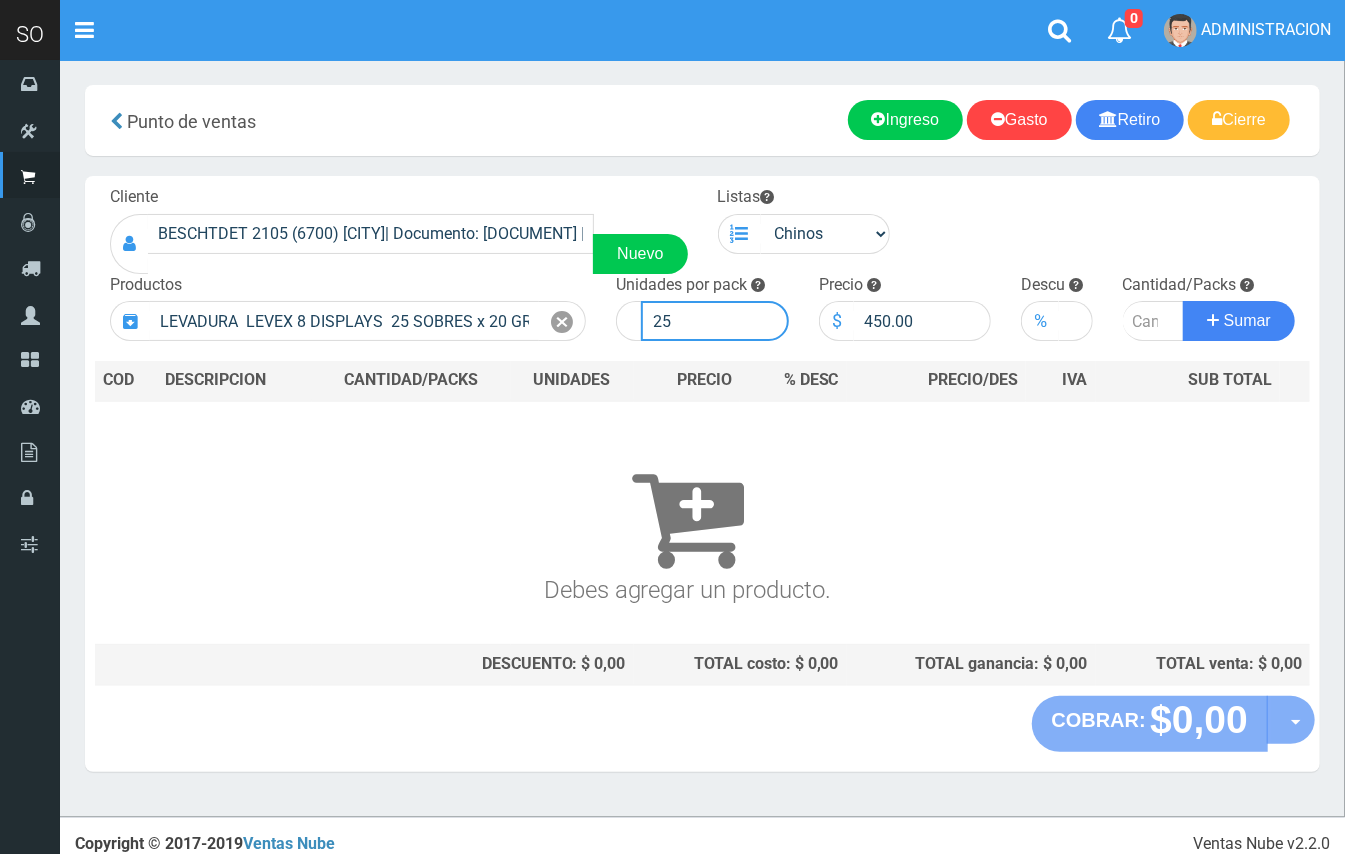 click on "25" at bounding box center (715, 321) 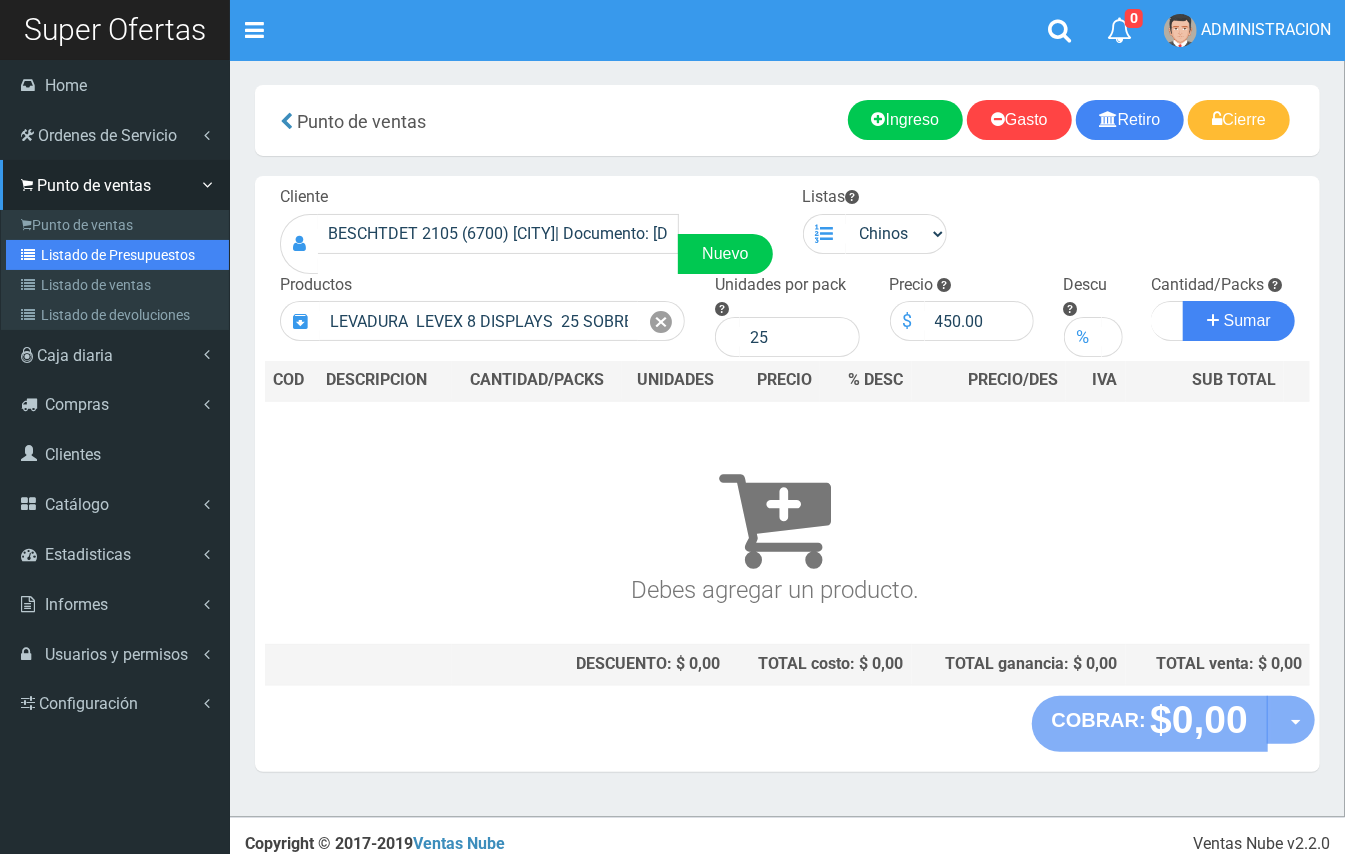 click at bounding box center (31, 255) 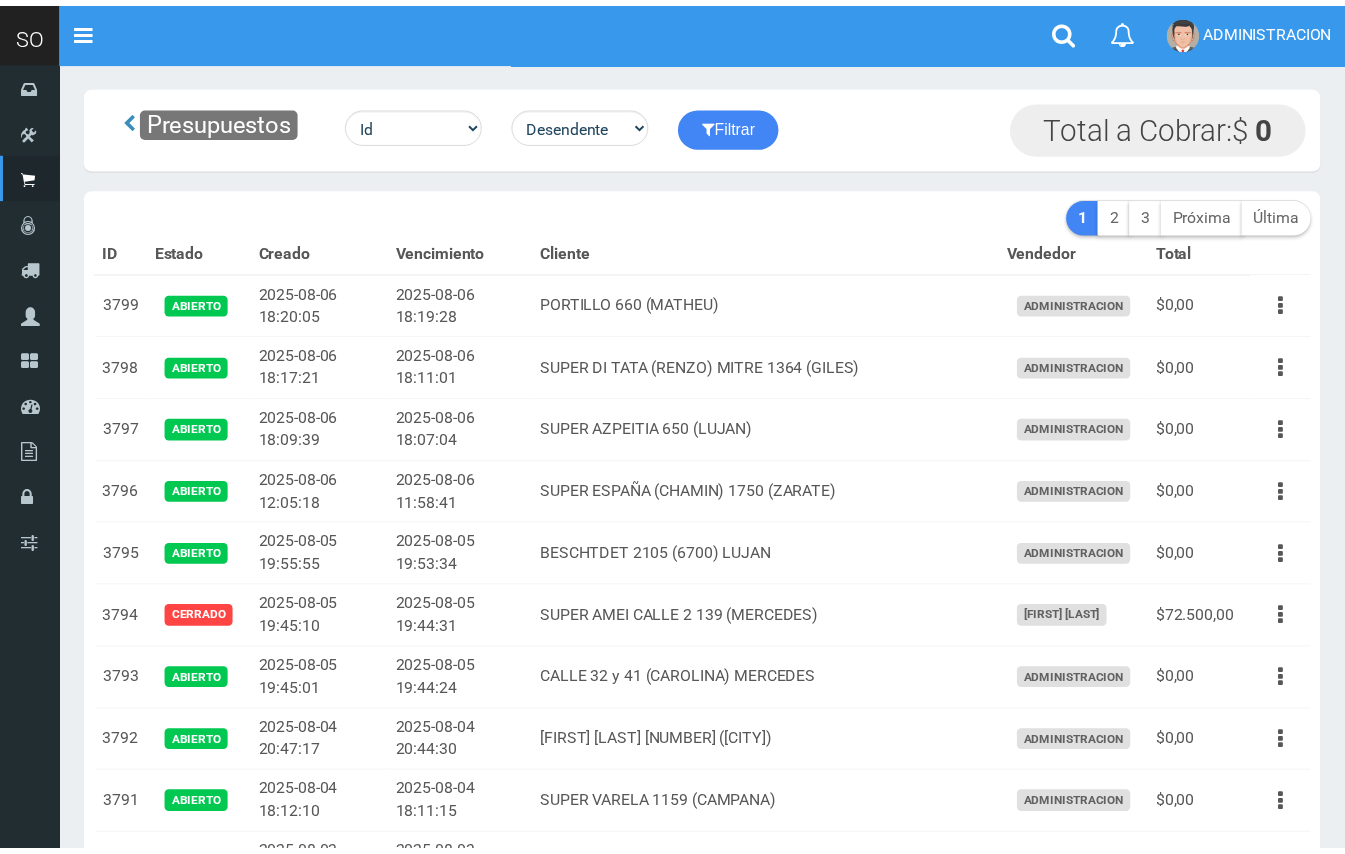 scroll, scrollTop: 0, scrollLeft: 0, axis: both 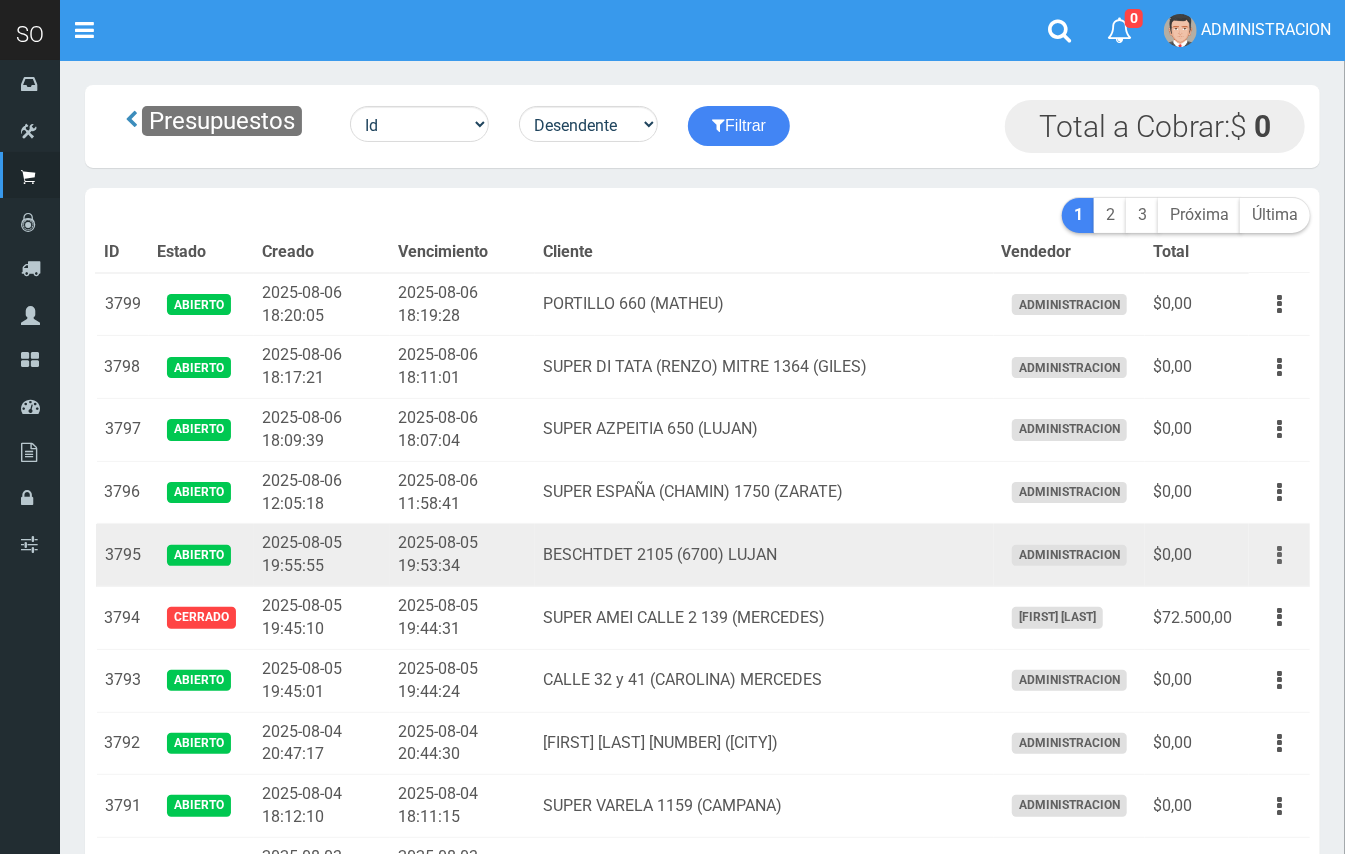 click at bounding box center [1279, 555] 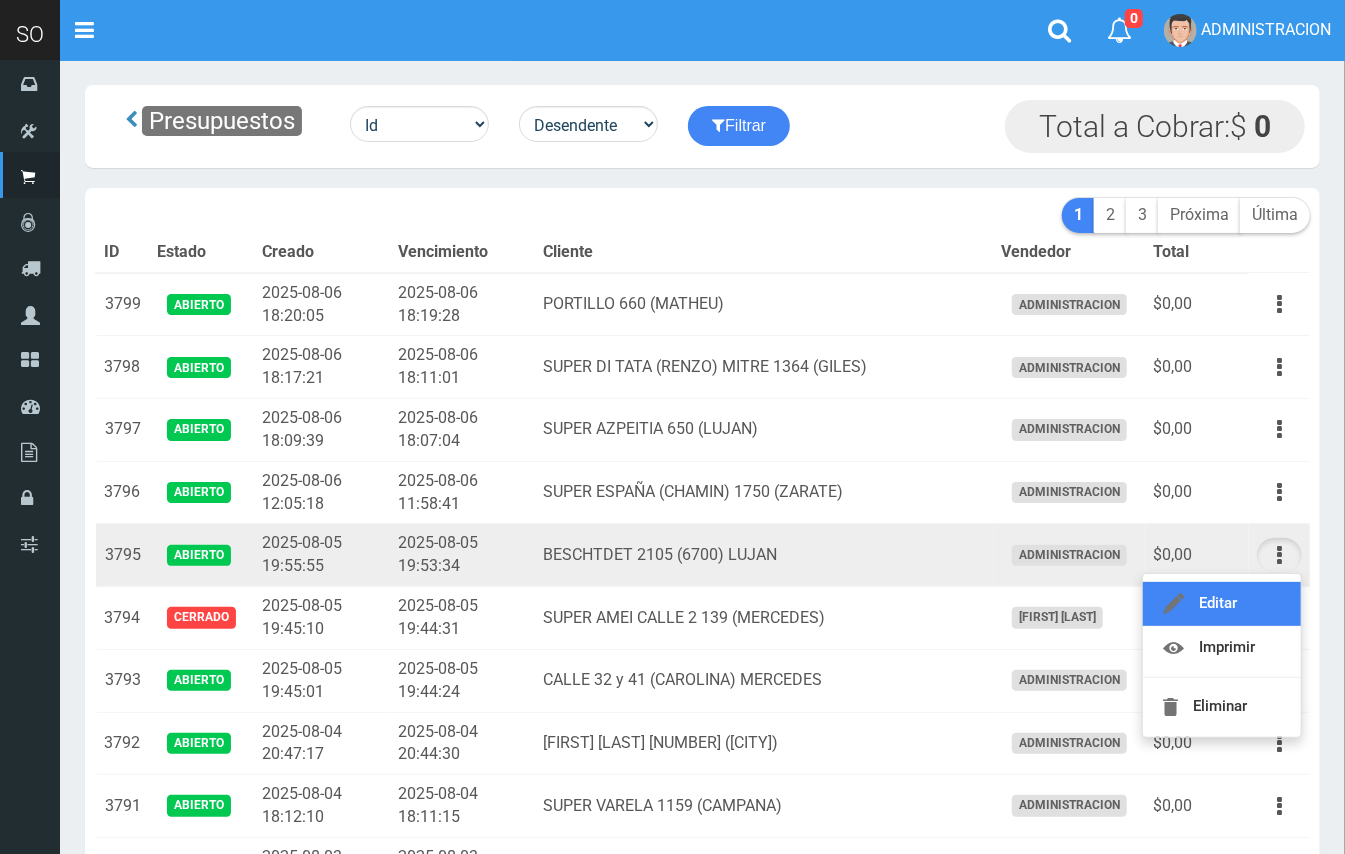 click on "Editar" at bounding box center [1222, 604] 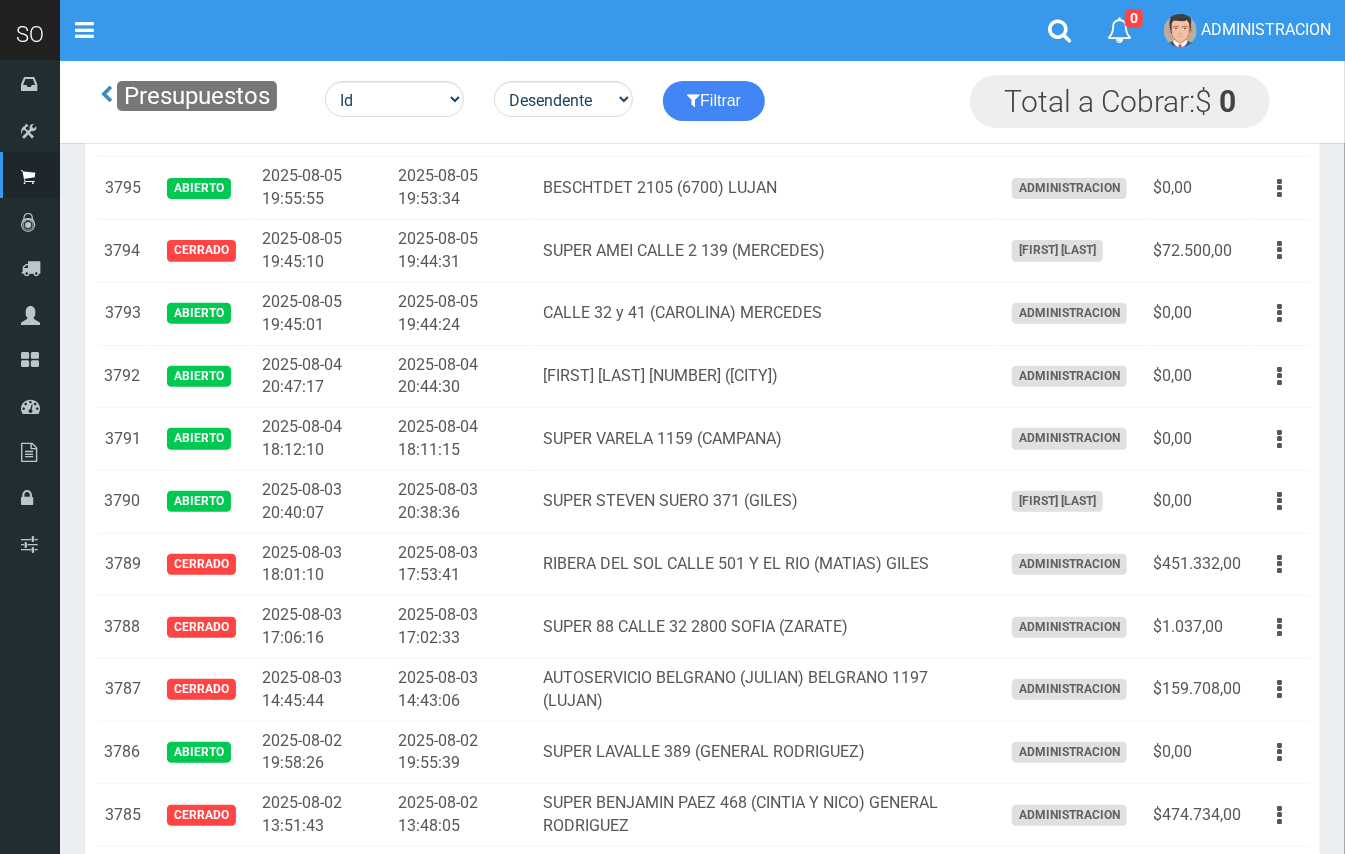 scroll, scrollTop: 53, scrollLeft: 0, axis: vertical 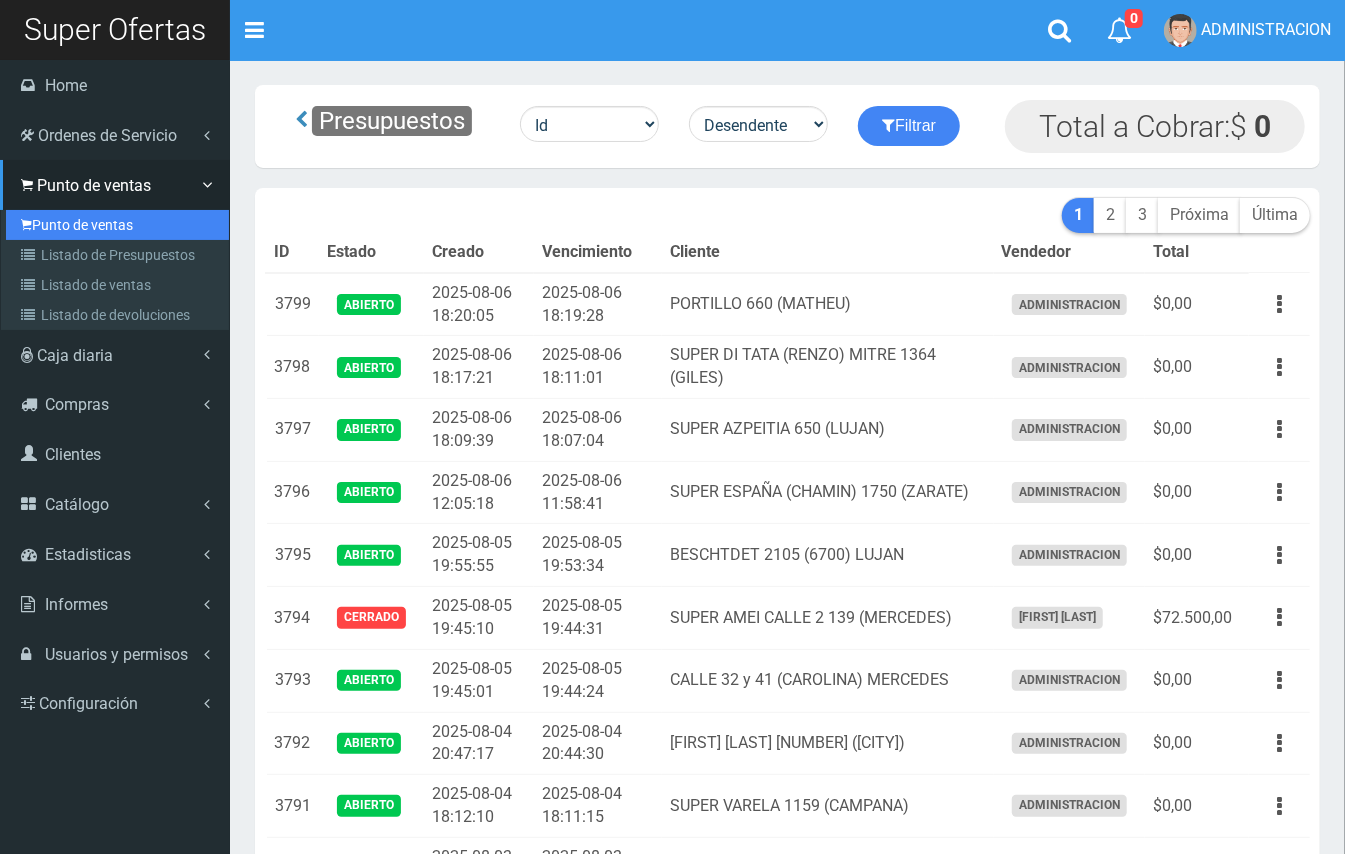 click on "Punto de ventas" at bounding box center (117, 225) 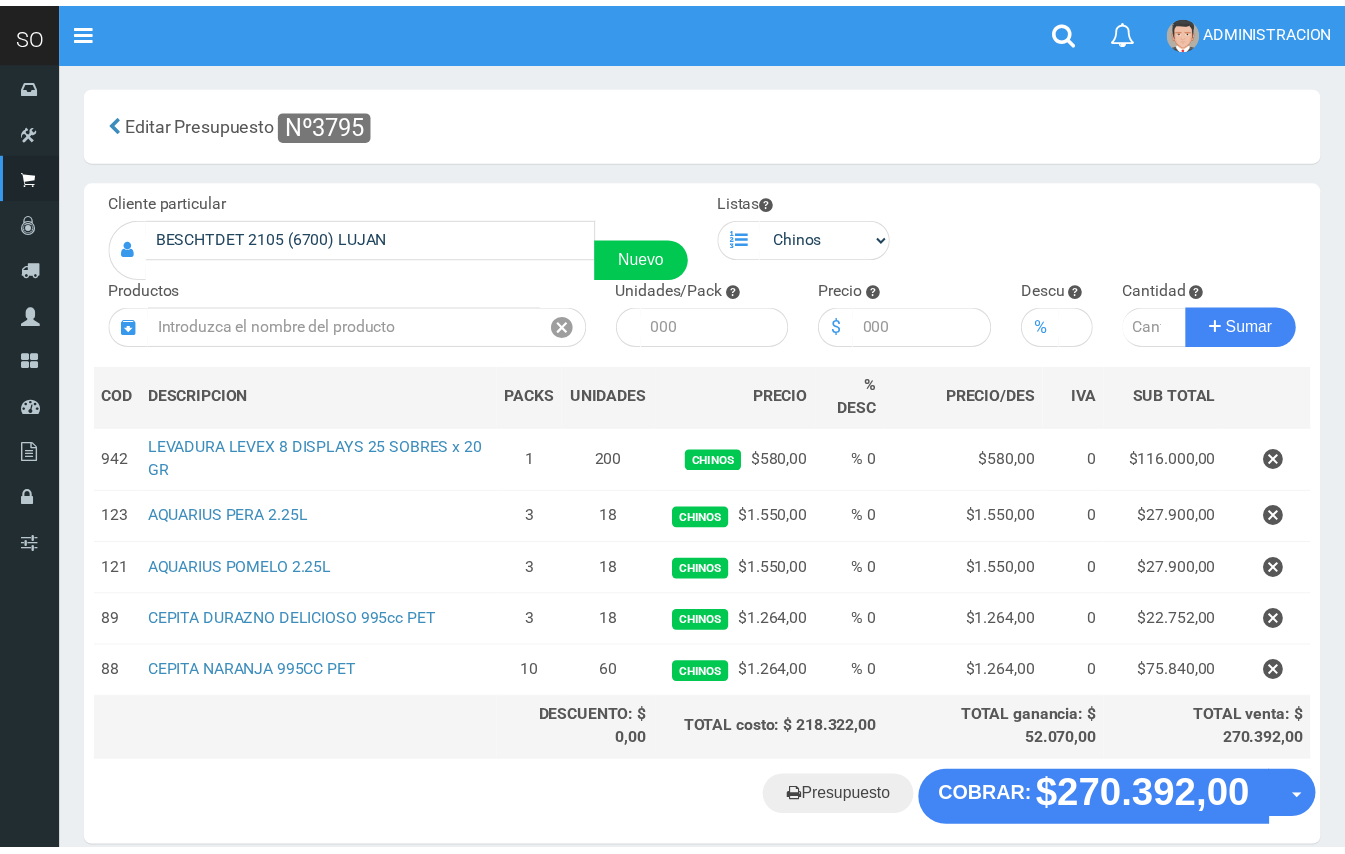 scroll, scrollTop: 0, scrollLeft: 0, axis: both 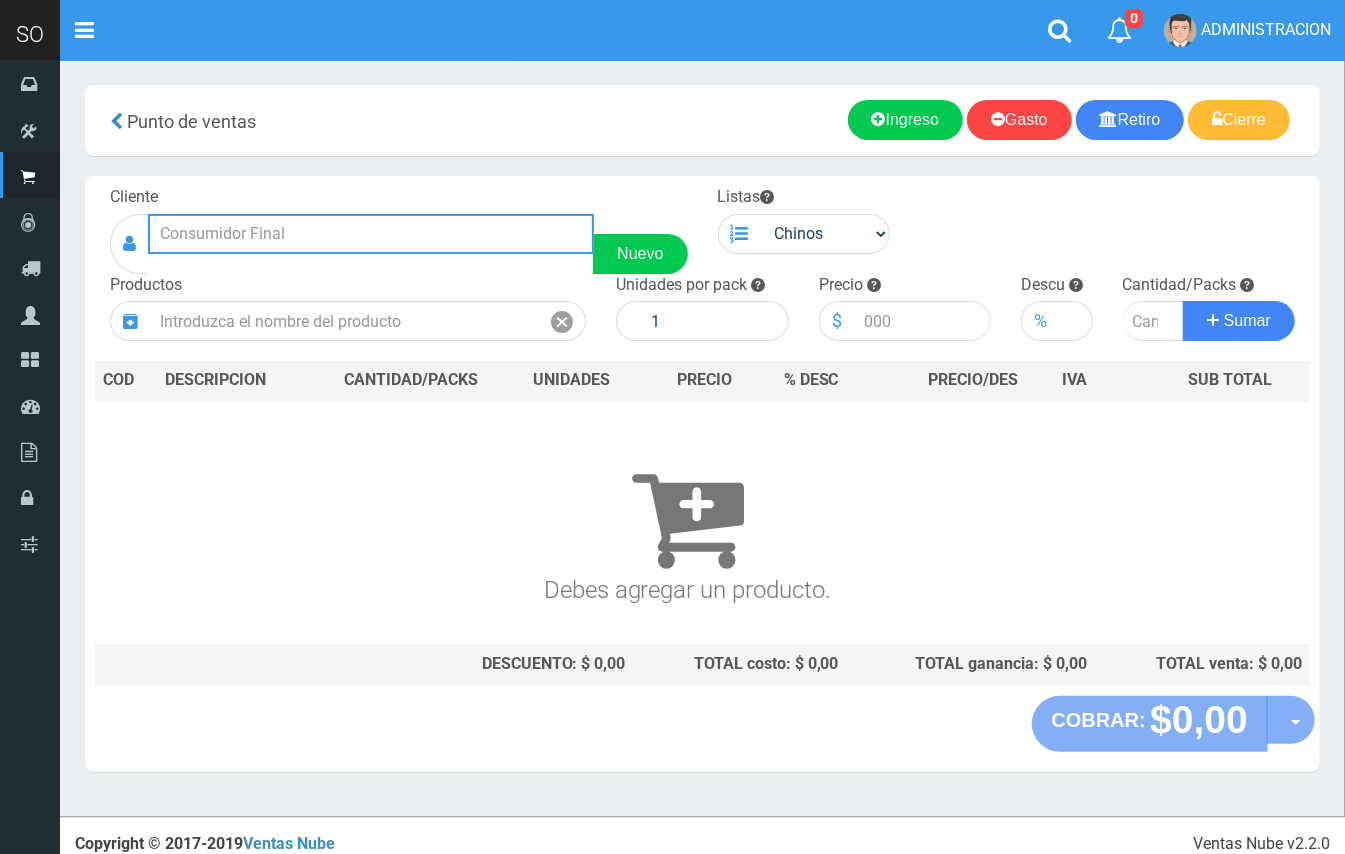 click at bounding box center [371, 234] 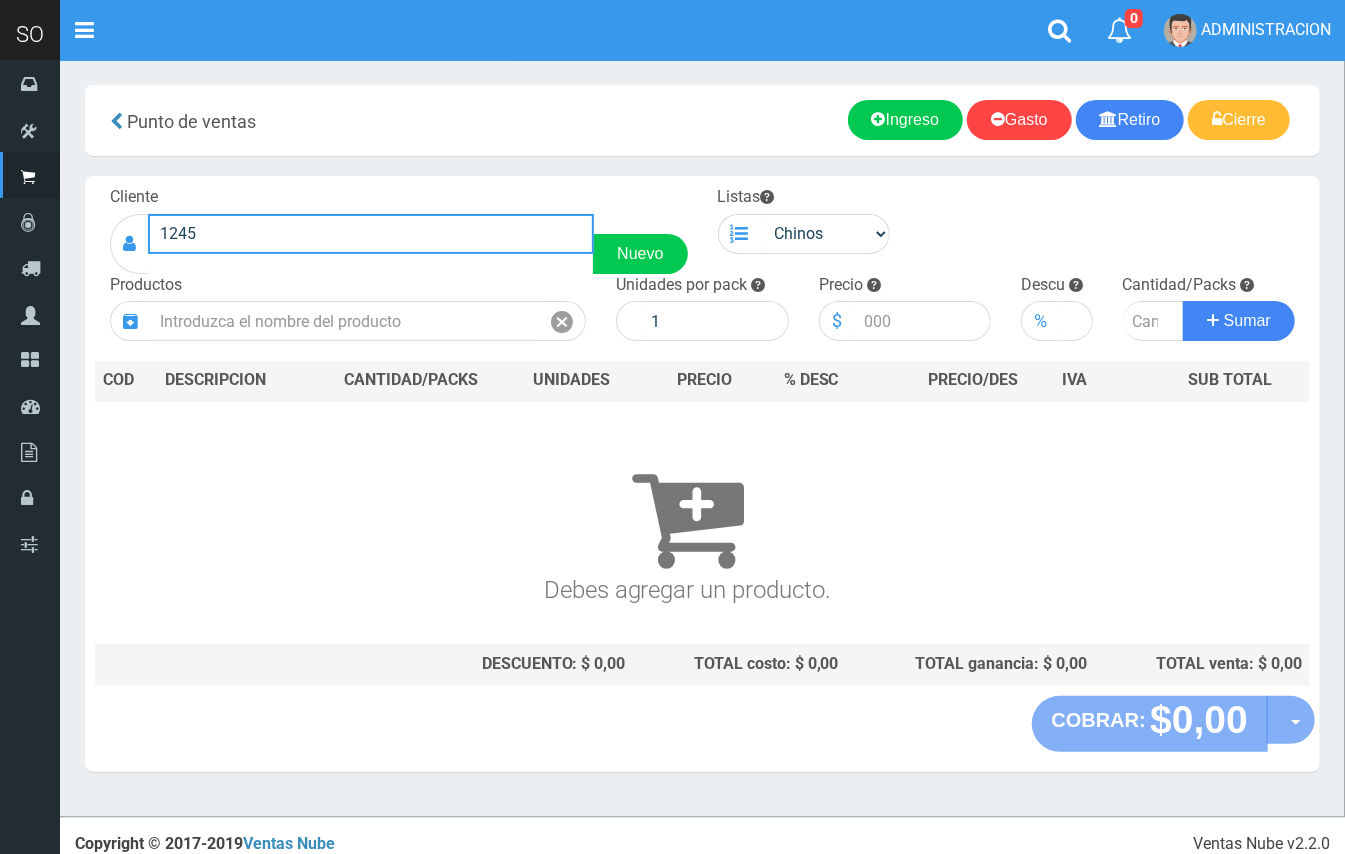 drag, startPoint x: 142, startPoint y: 237, endPoint x: 172, endPoint y: 233, distance: 30.265491 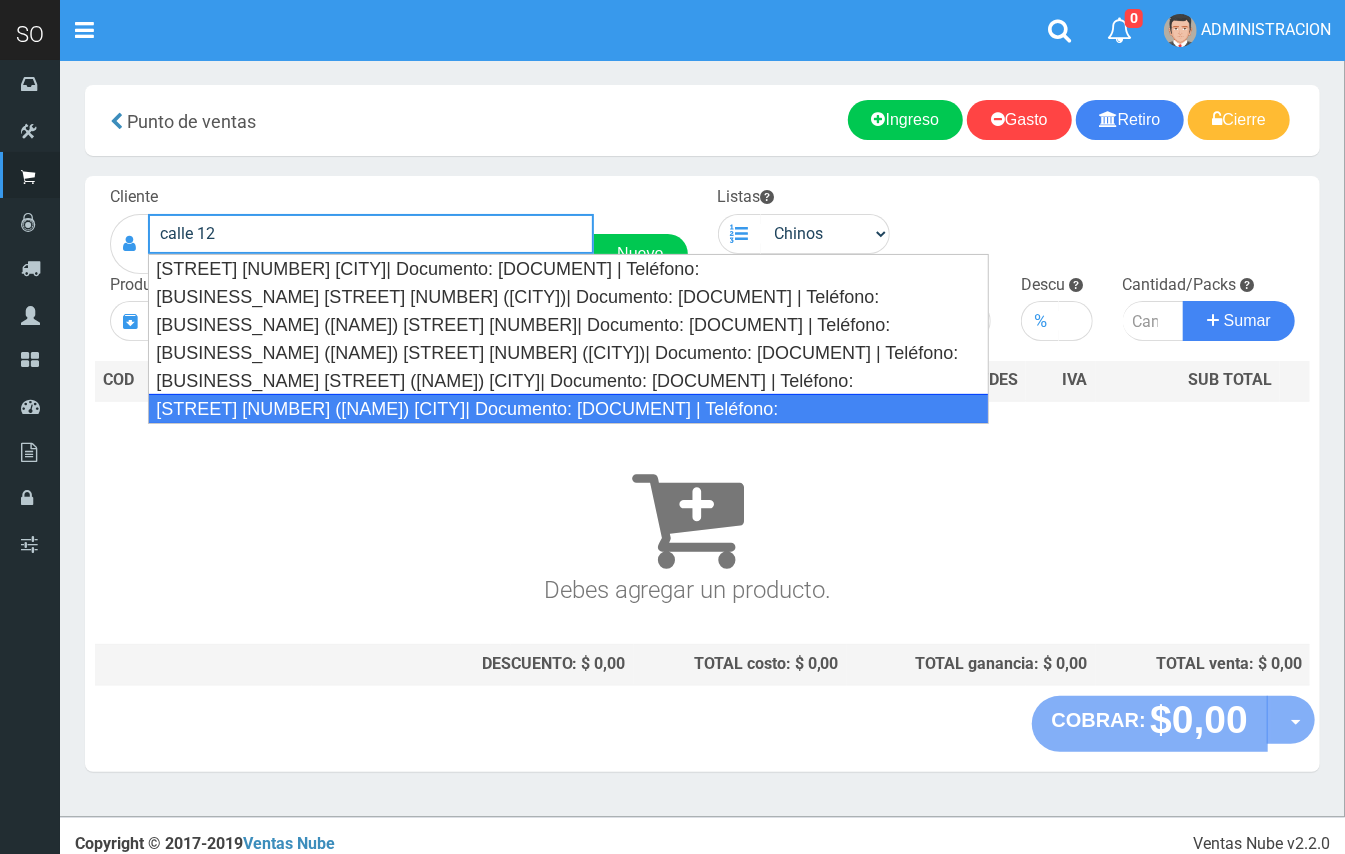 click on "CALLE 12 Y 45 (MARTIN) MERCEDES| Documento: 3541653468 | Teléfono:" at bounding box center (568, 409) 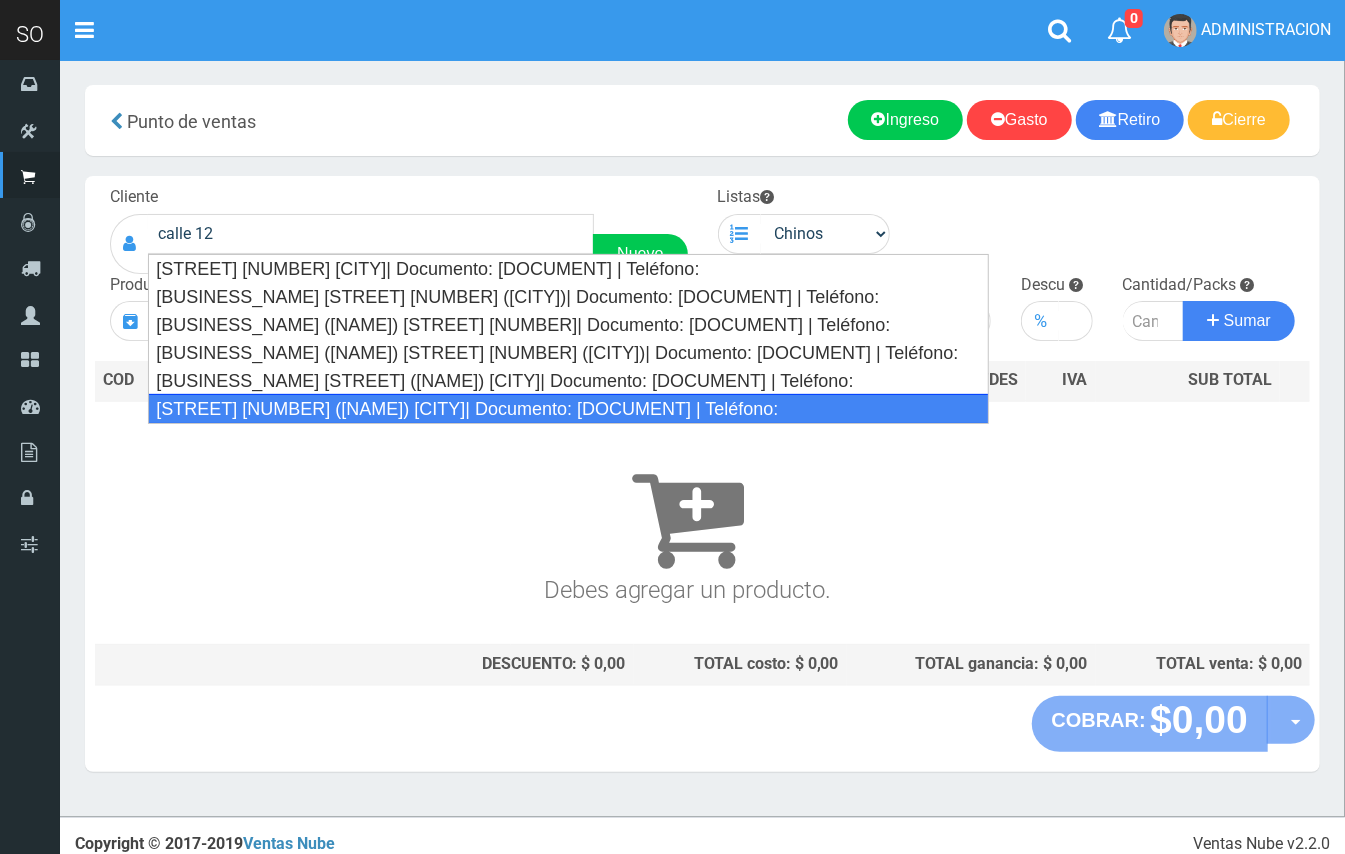 type on "CALLE 12 Y 45 (MARTIN) MERCEDES| Documento: 3541653468 | Teléfono:" 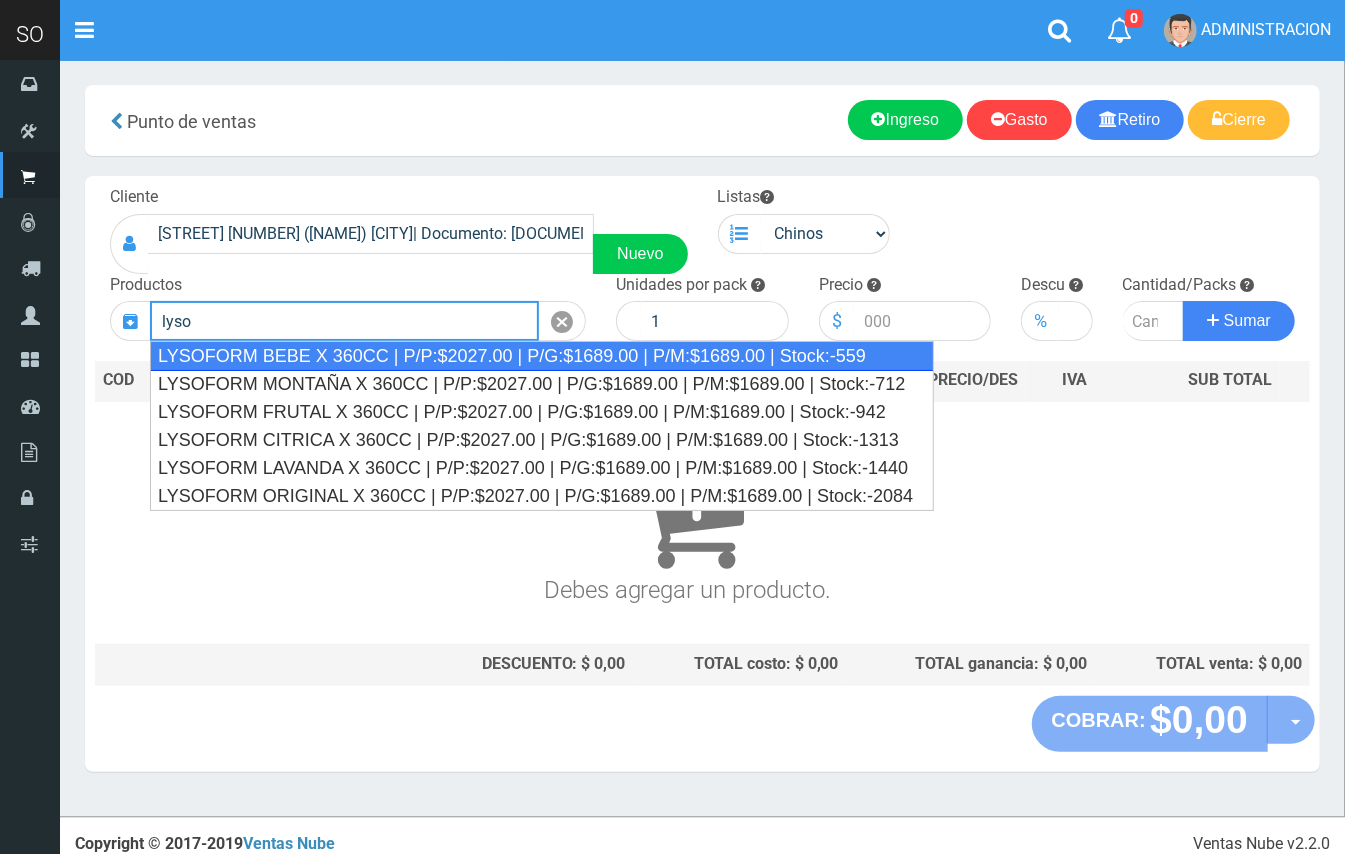 click on "LYSOFORM BEBE X 360CC | P/P:$2027.00 | P/G:$1689.00 | P/M:$1689.00 | Stock:-559" at bounding box center (542, 356) 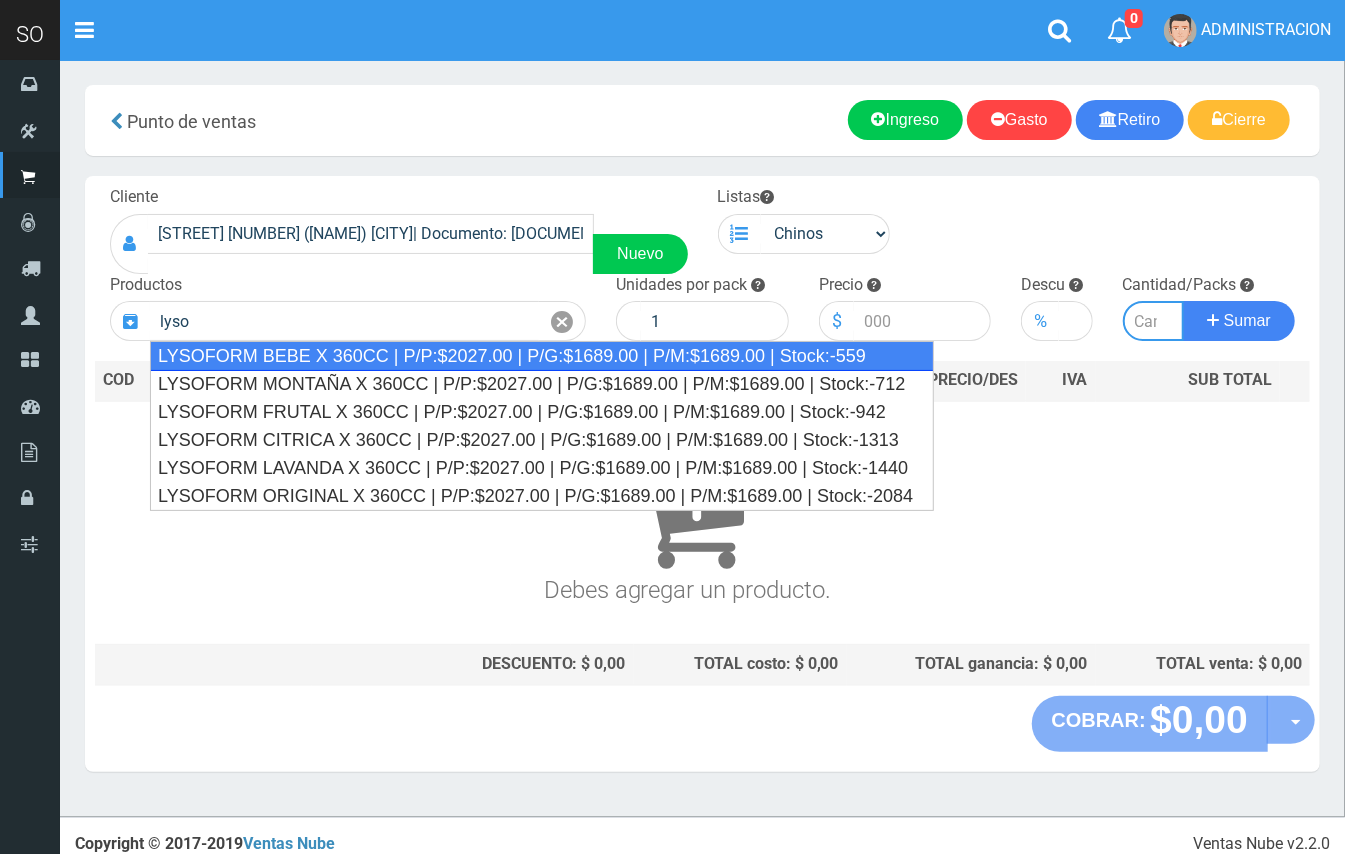 type on "LYSOFORM BEBE X 360CC | P/P:$2027.00 | P/G:$1689.00 | P/M:$1689.00 | Stock:-559" 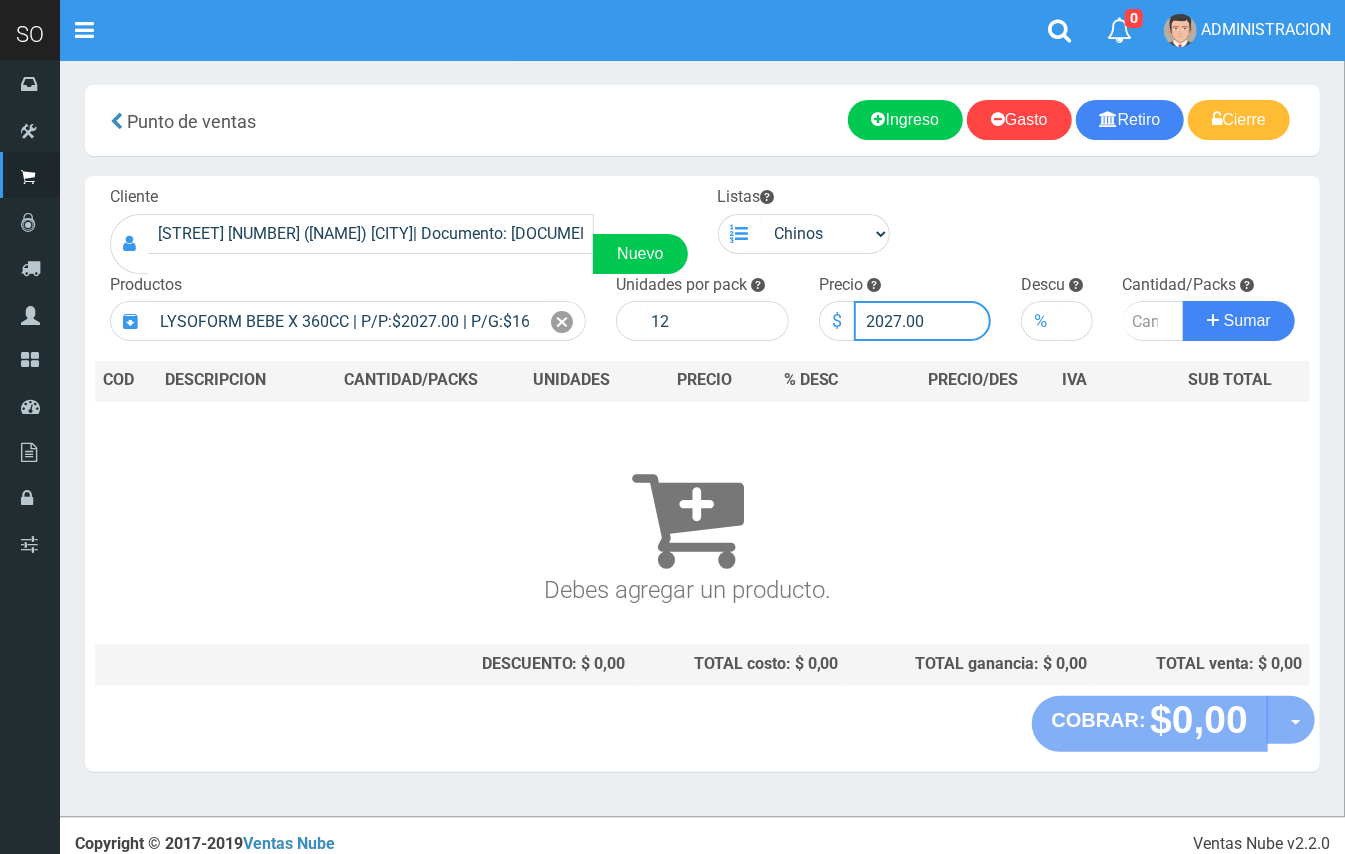 drag, startPoint x: 900, startPoint y: 317, endPoint x: 848, endPoint y: 318, distance: 52.009613 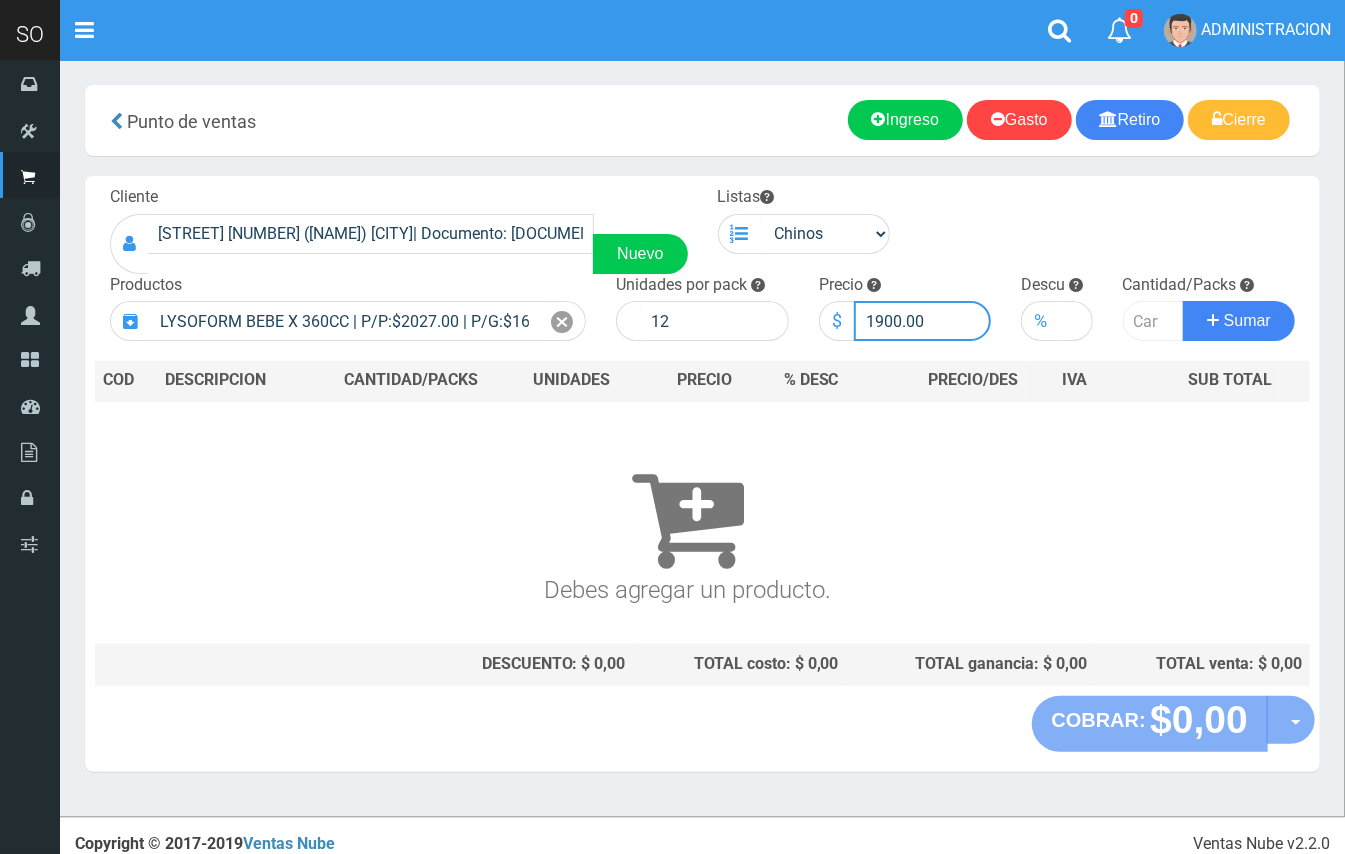 type on "1900.00" 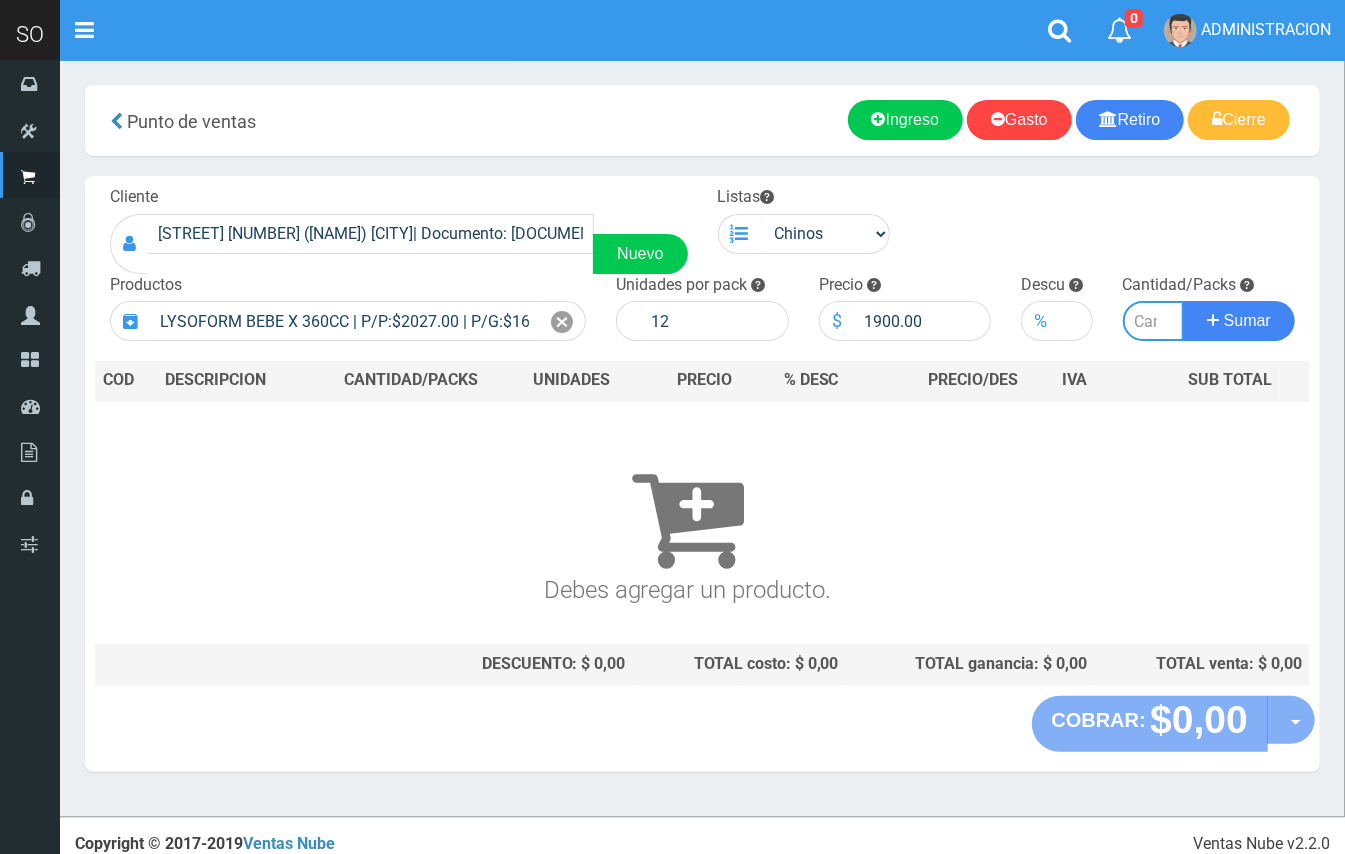click at bounding box center (1154, 321) 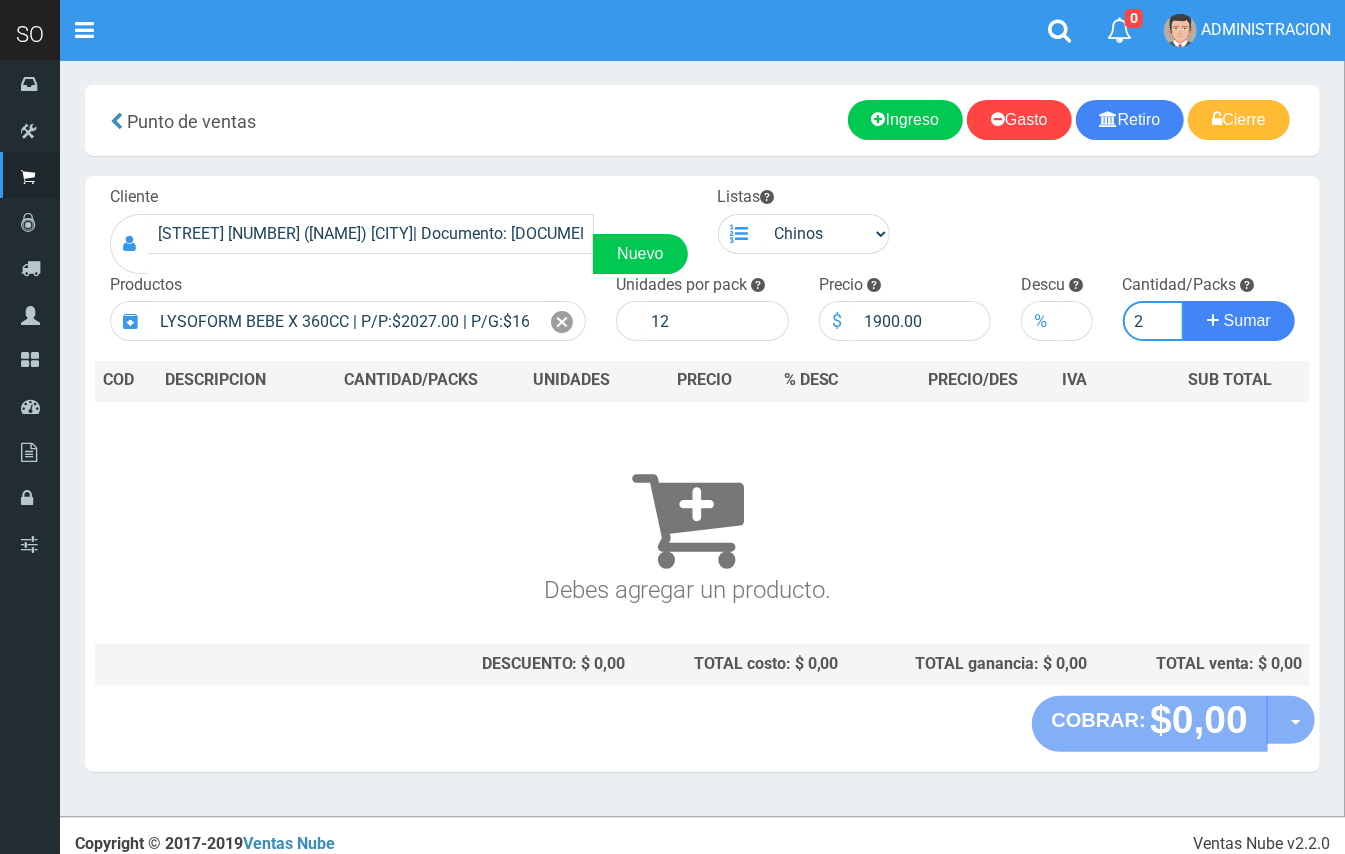 type on "2" 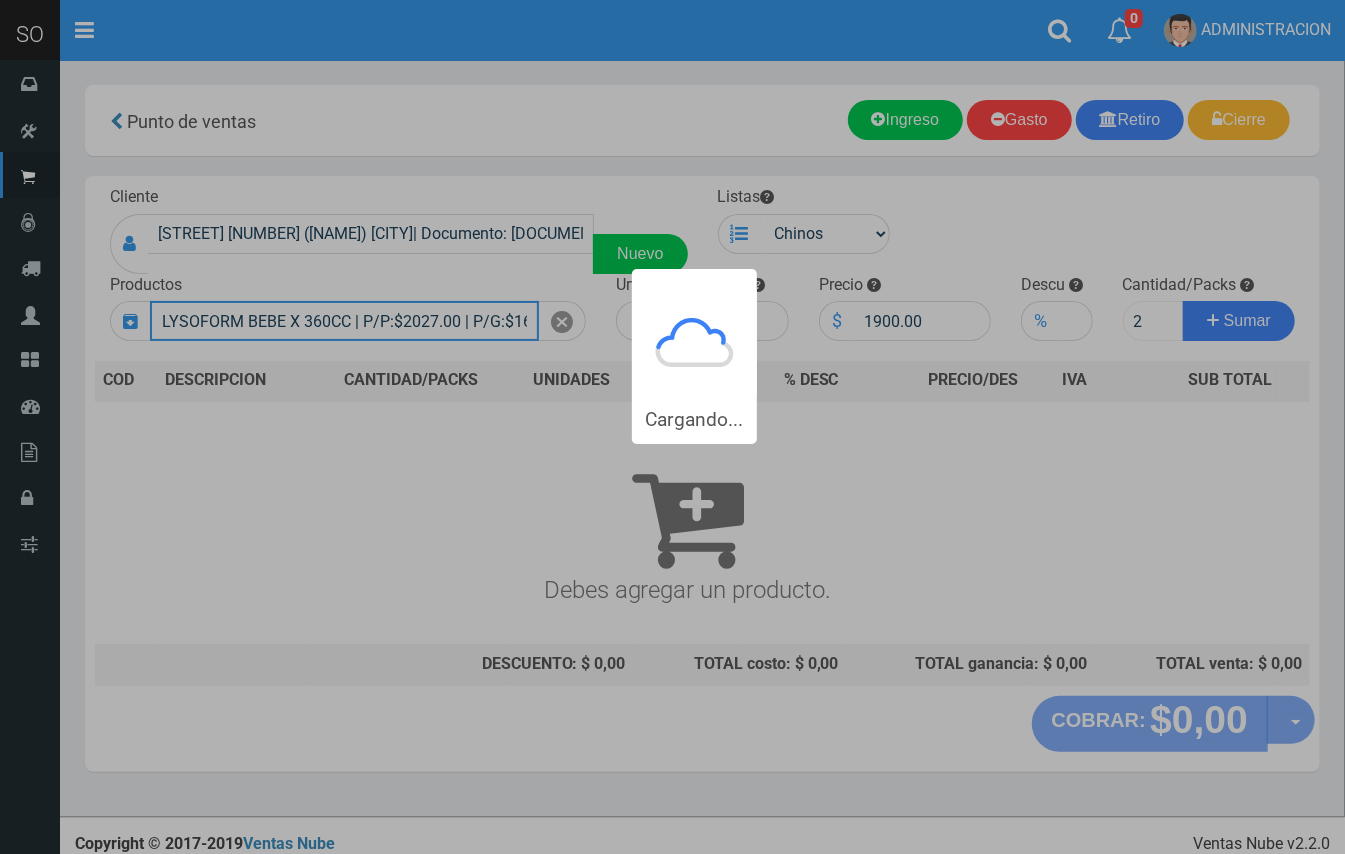 type 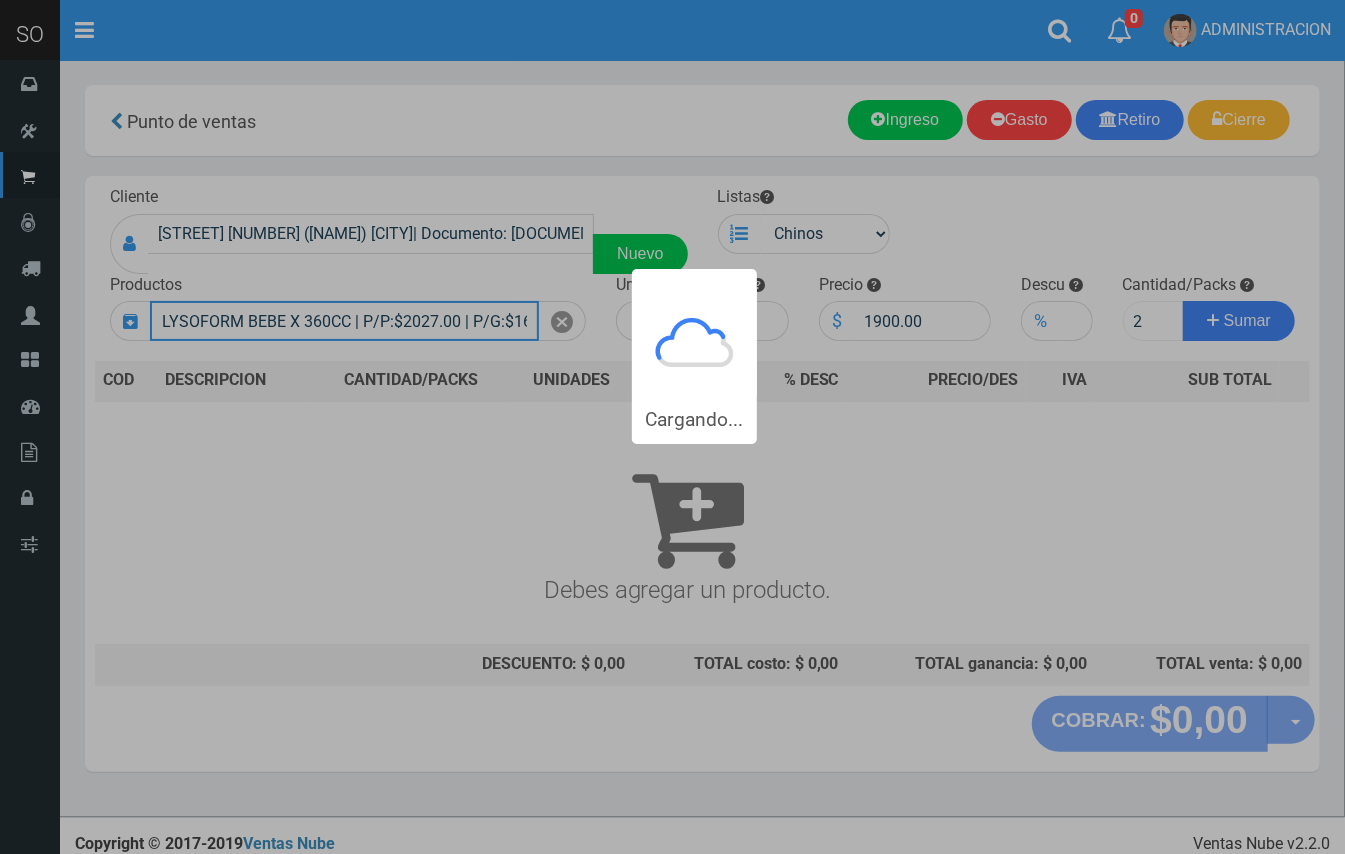 type 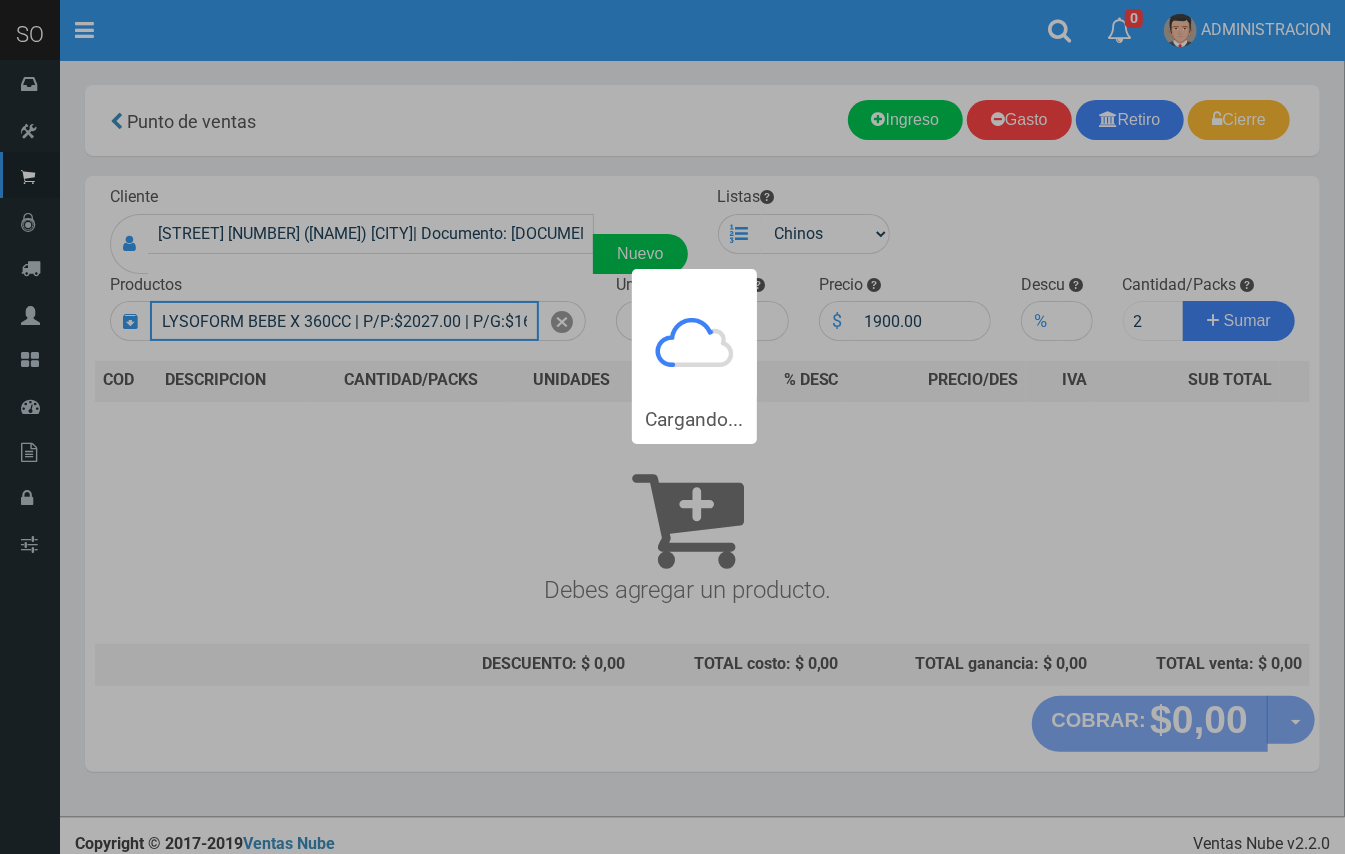 type 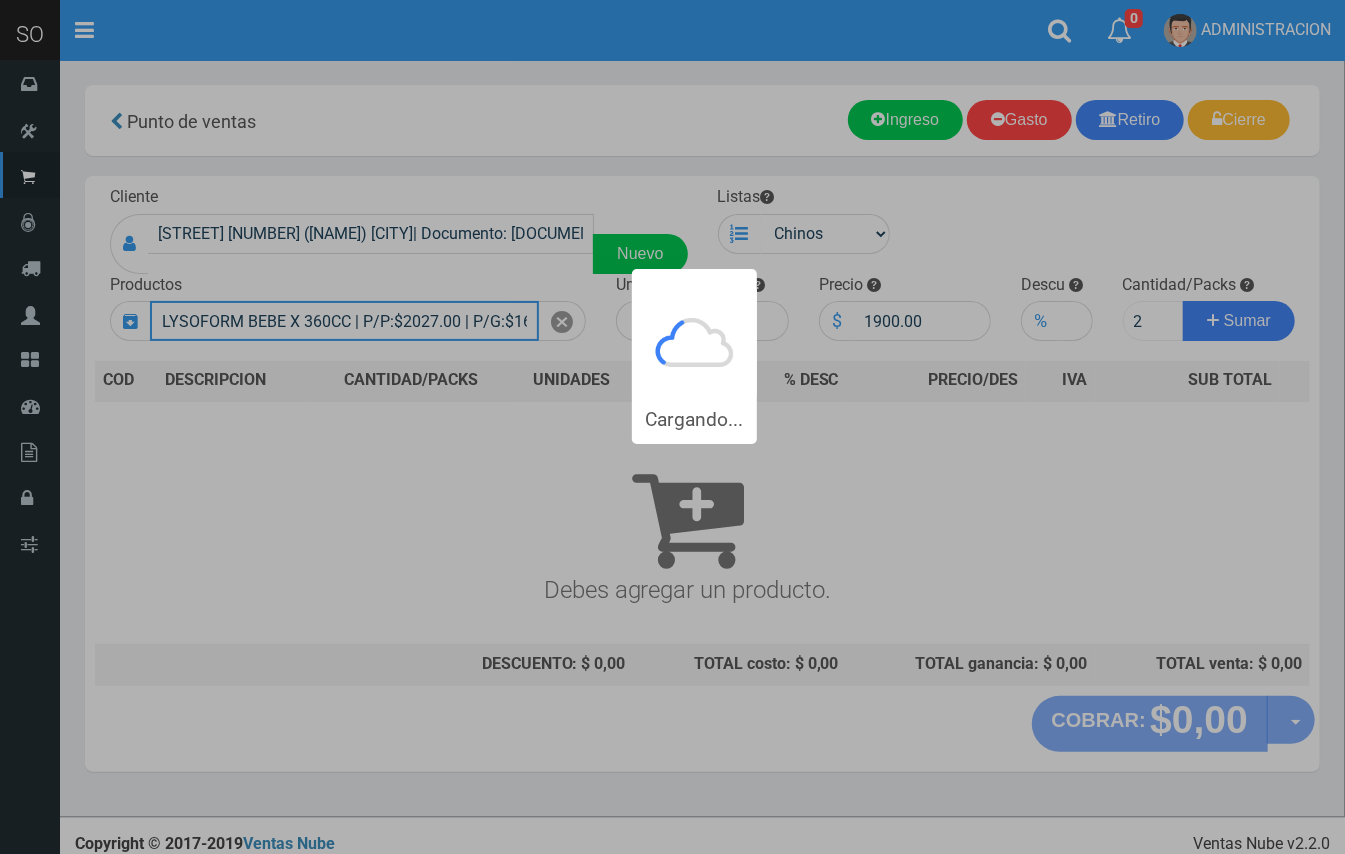 type 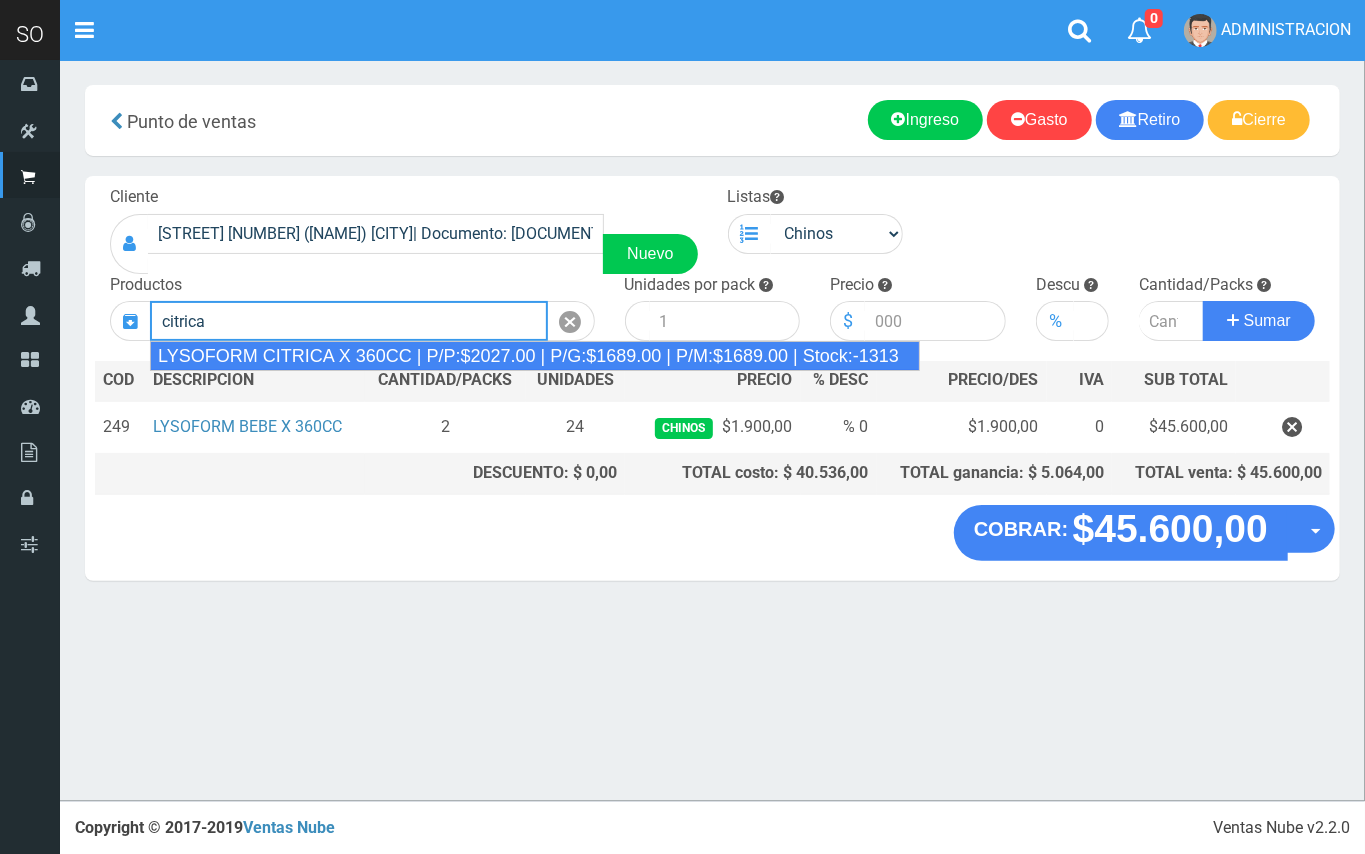 click on "LYSOFORM CITRICA X 360CC | P/P:$2027.00 | P/G:$1689.00 | P/M:$1689.00 | Stock:-1313" at bounding box center (535, 356) 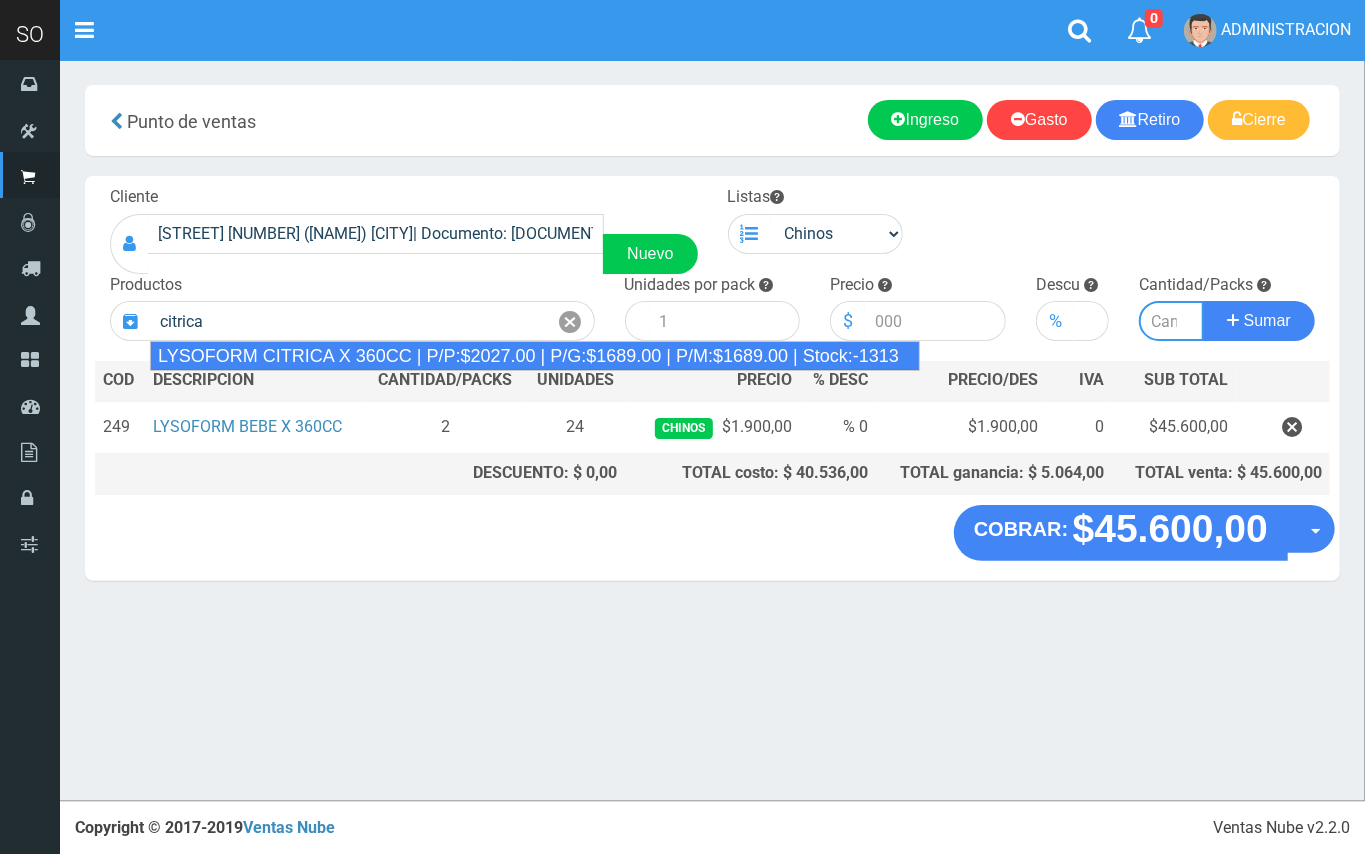 type on "LYSOFORM CITRICA X 360CC | P/P:$2027.00 | P/G:$1689.00 | P/M:$1689.00 | Stock:-1313" 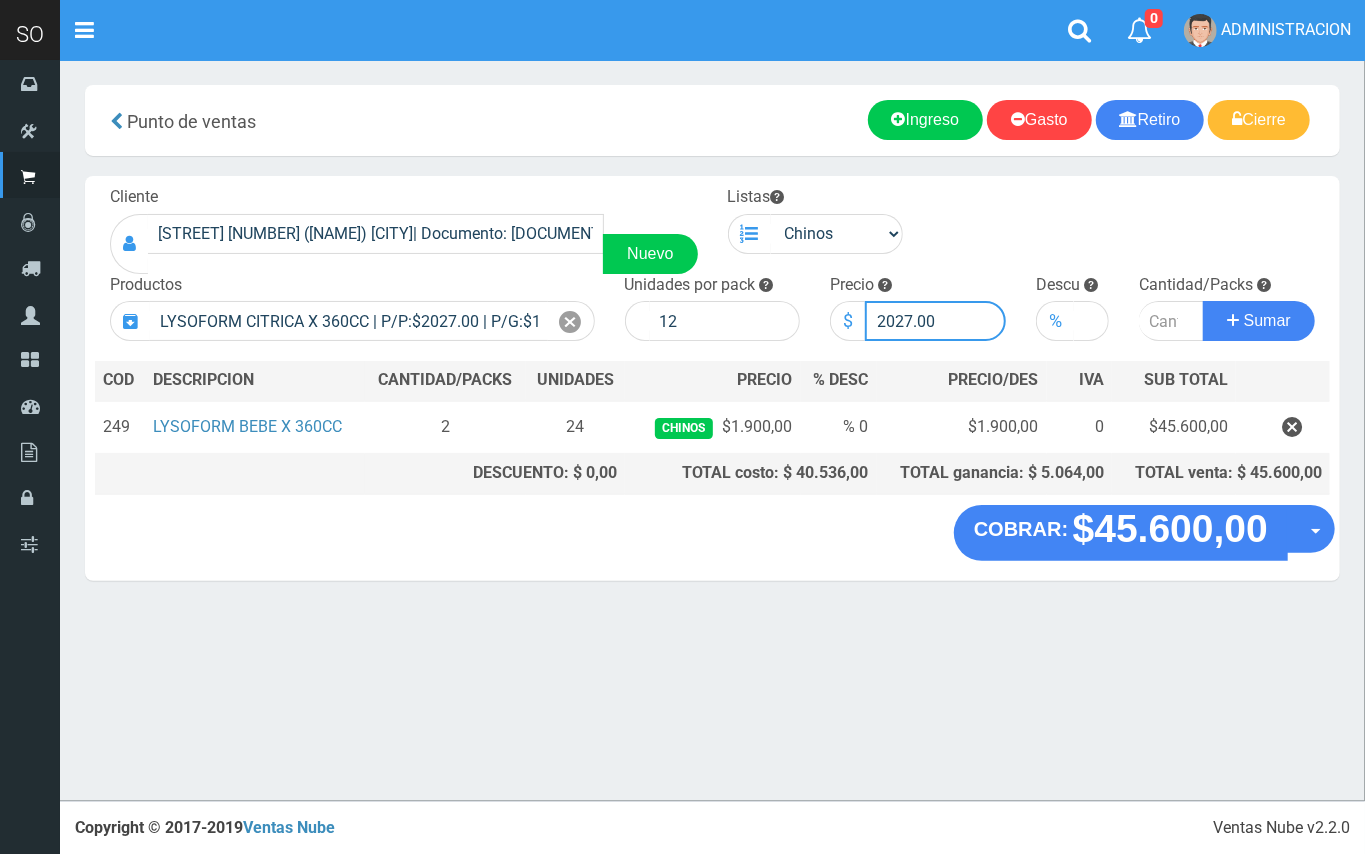 drag, startPoint x: 913, startPoint y: 313, endPoint x: 833, endPoint y: 313, distance: 80 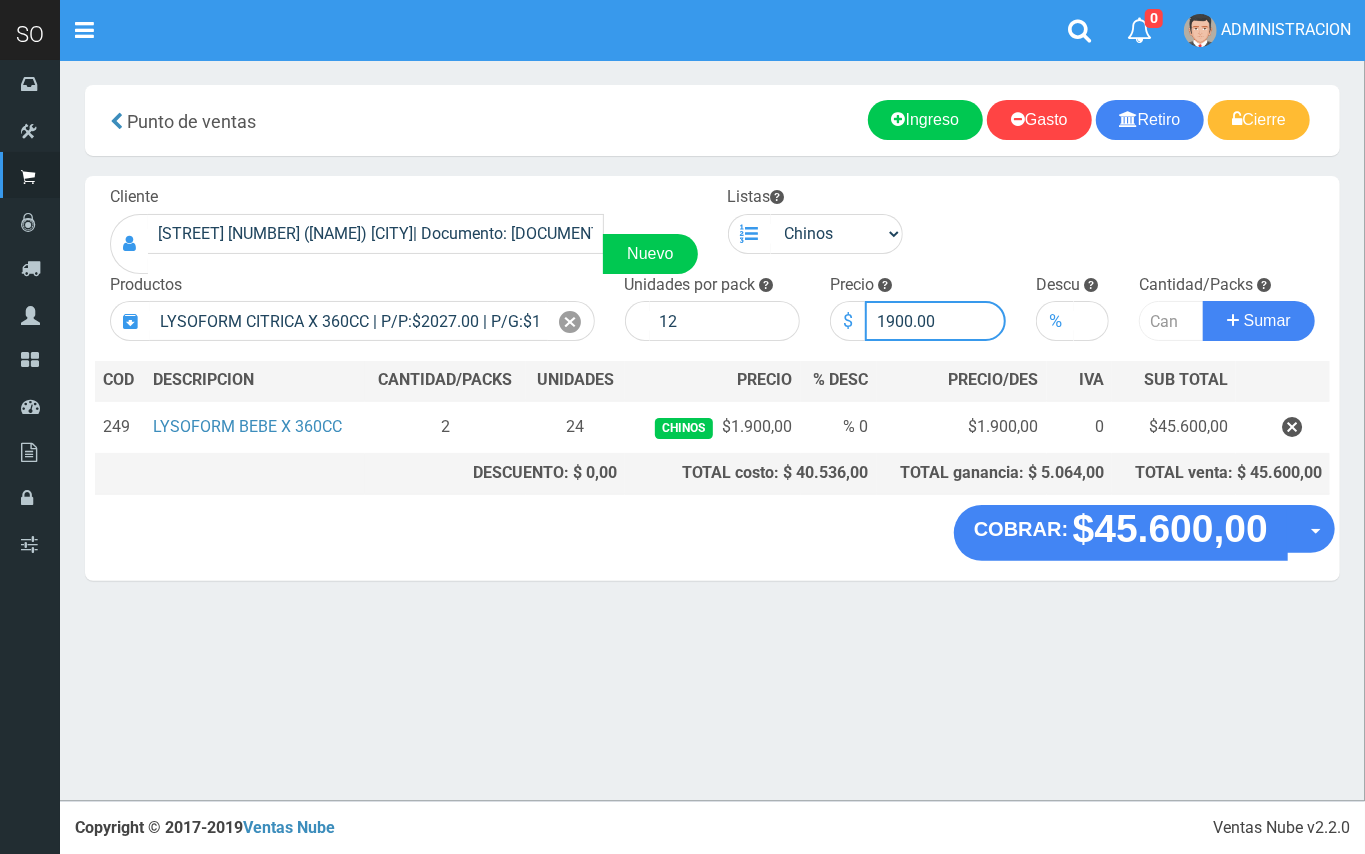 type on "1900.00" 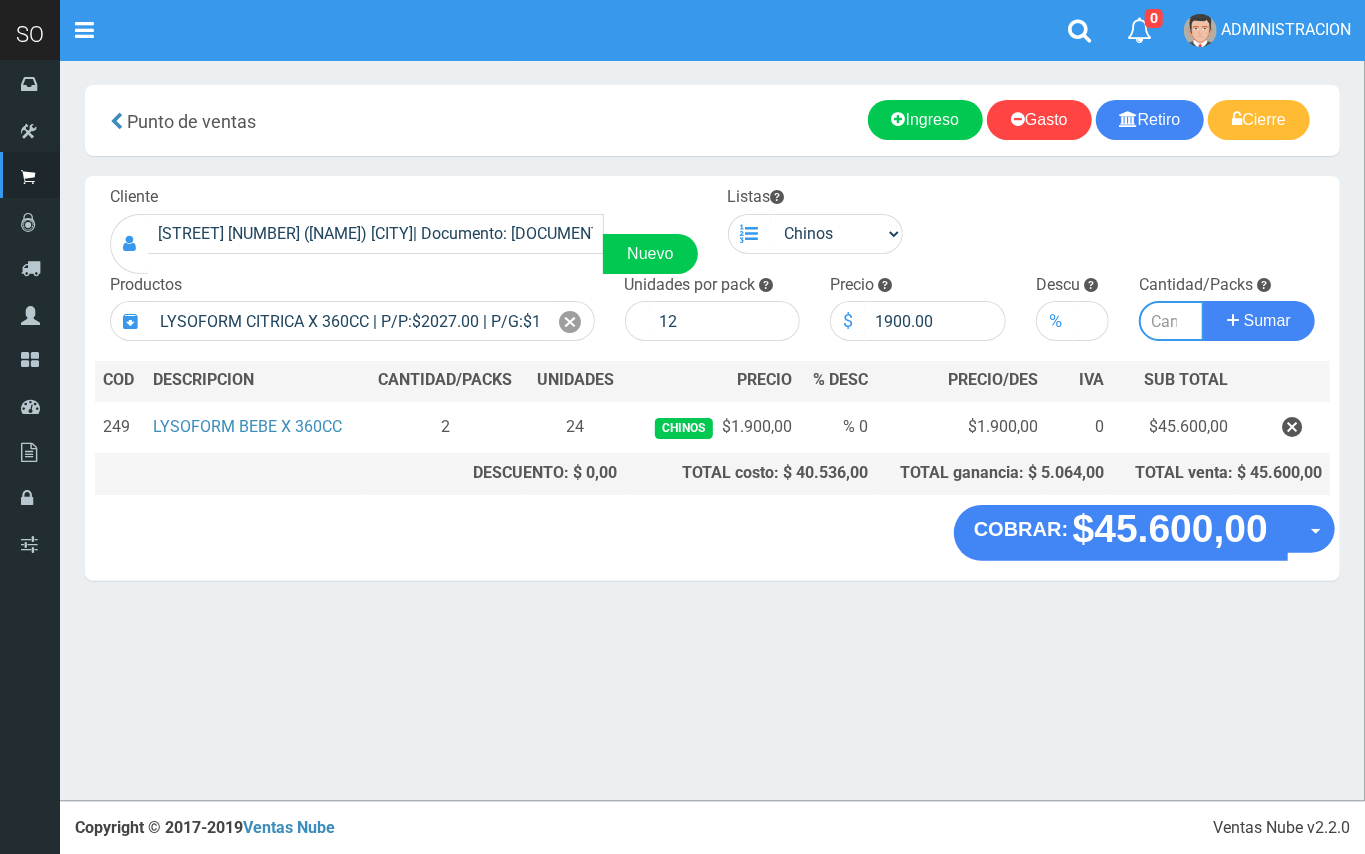 click at bounding box center [1171, 321] 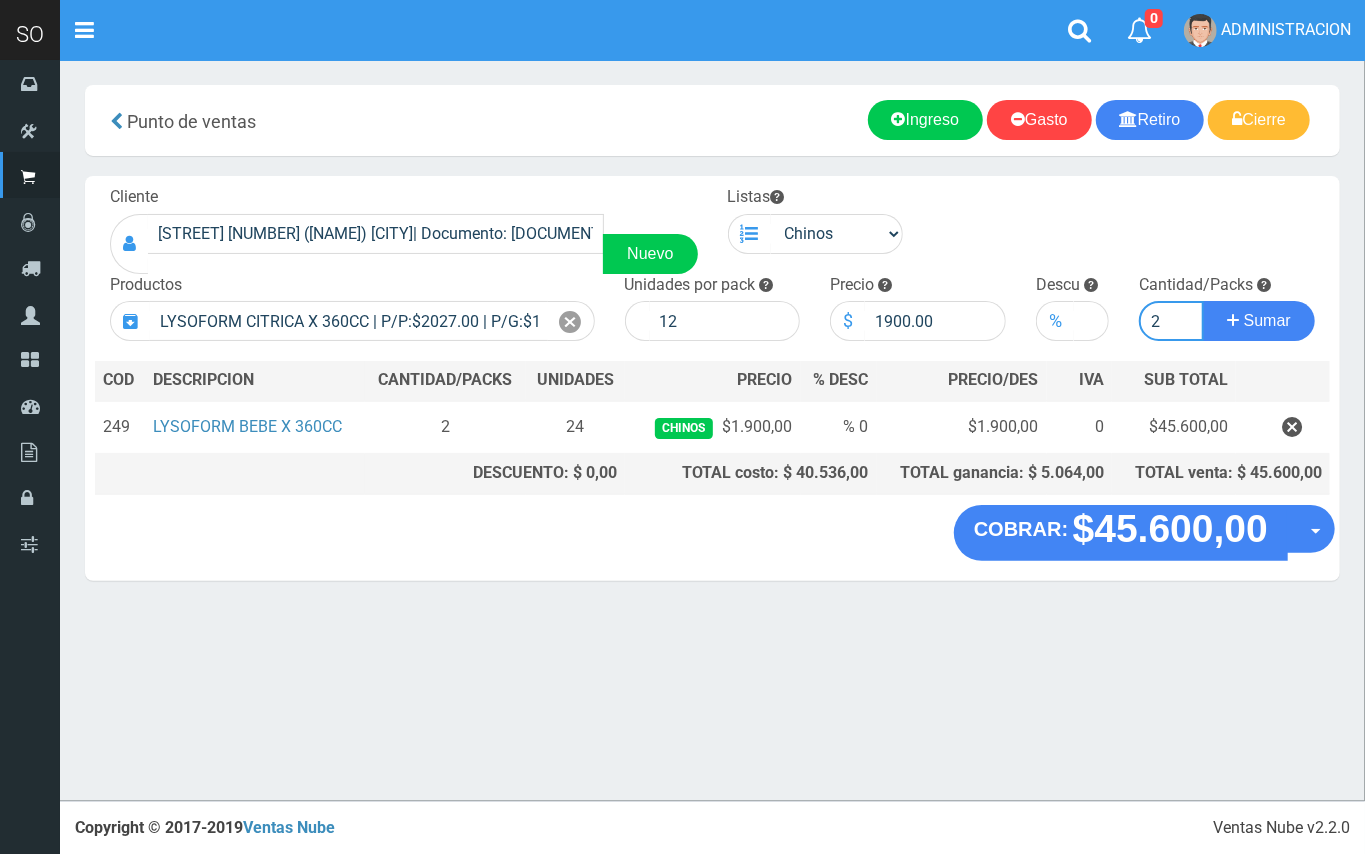 type on "2" 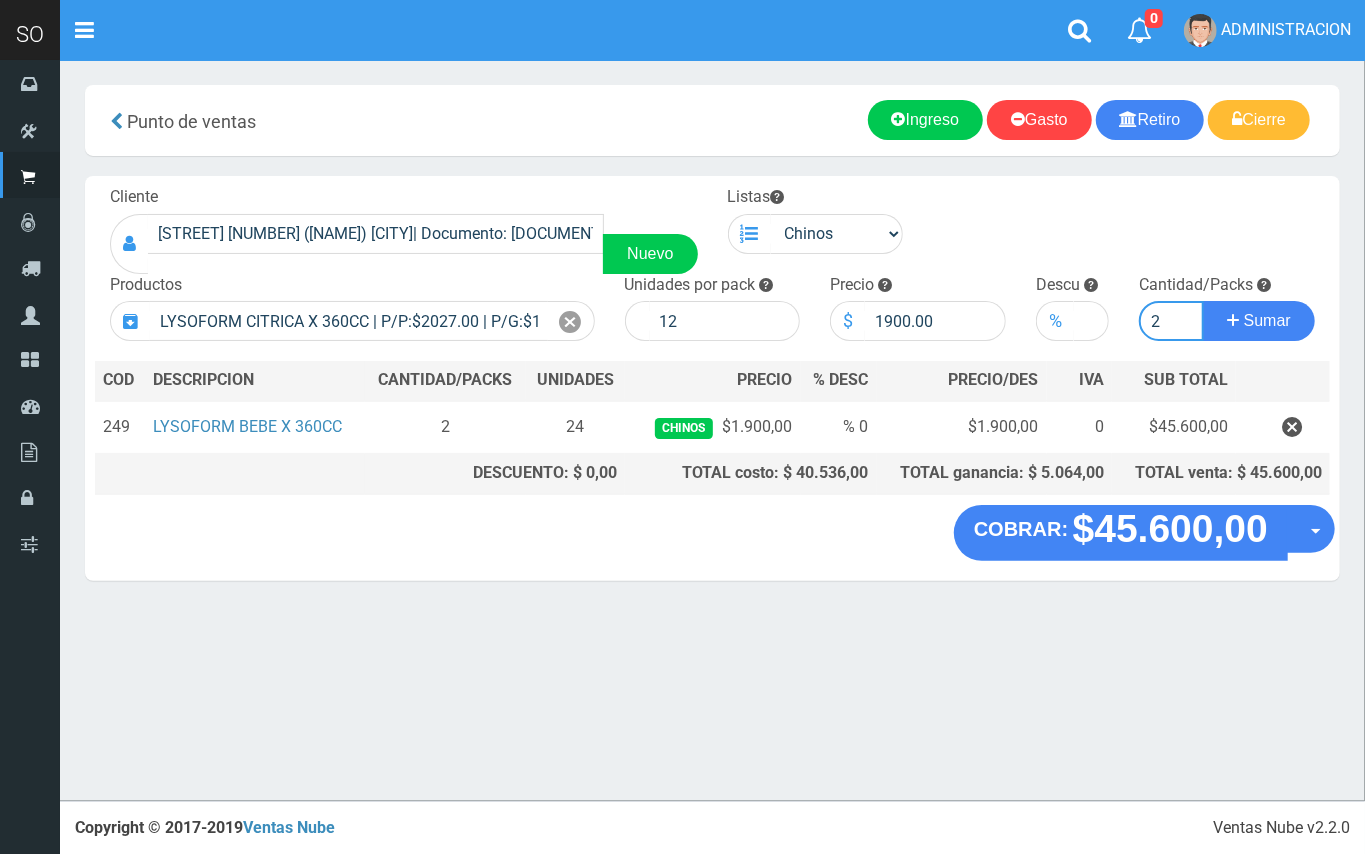 click on "Sumar" at bounding box center (1259, 321) 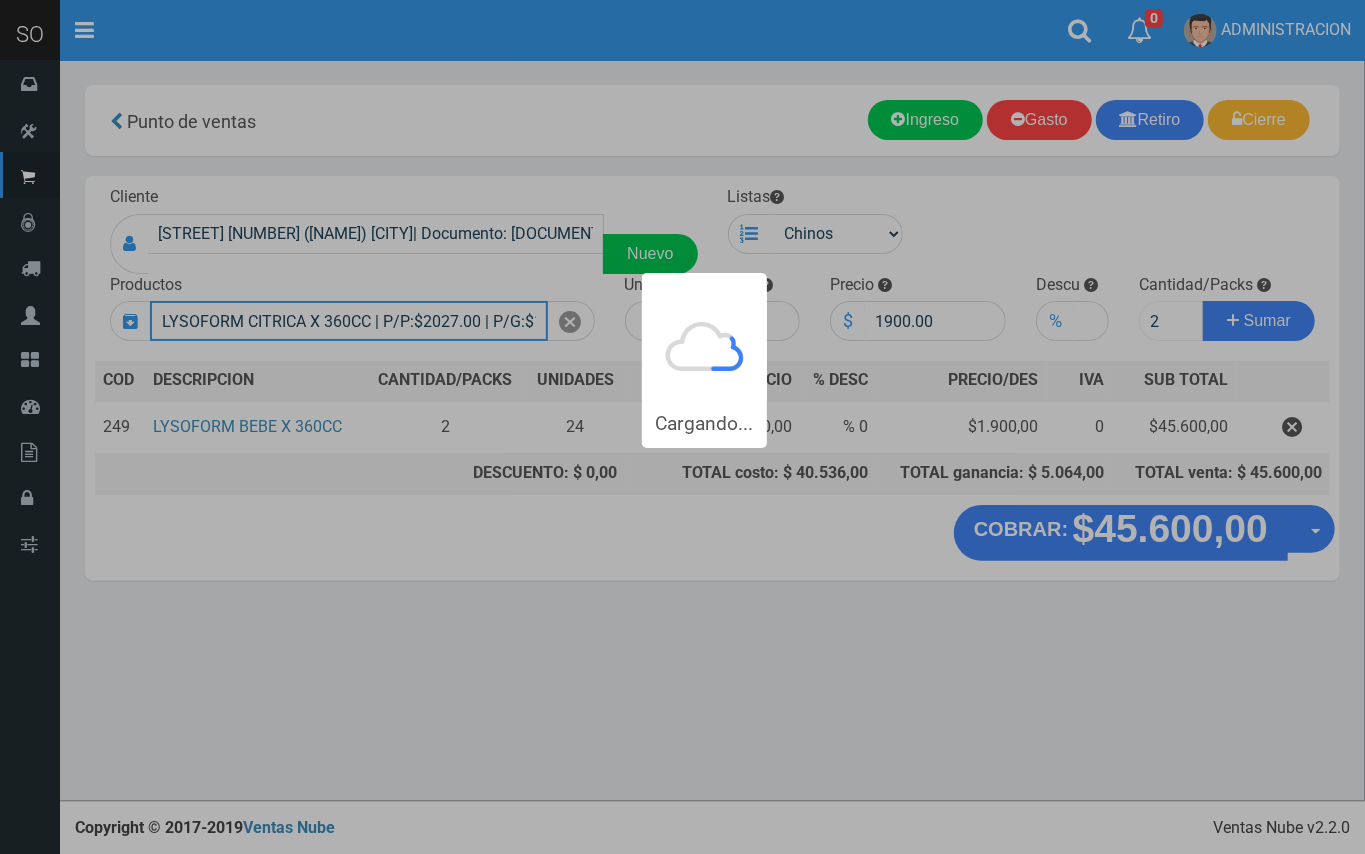 type 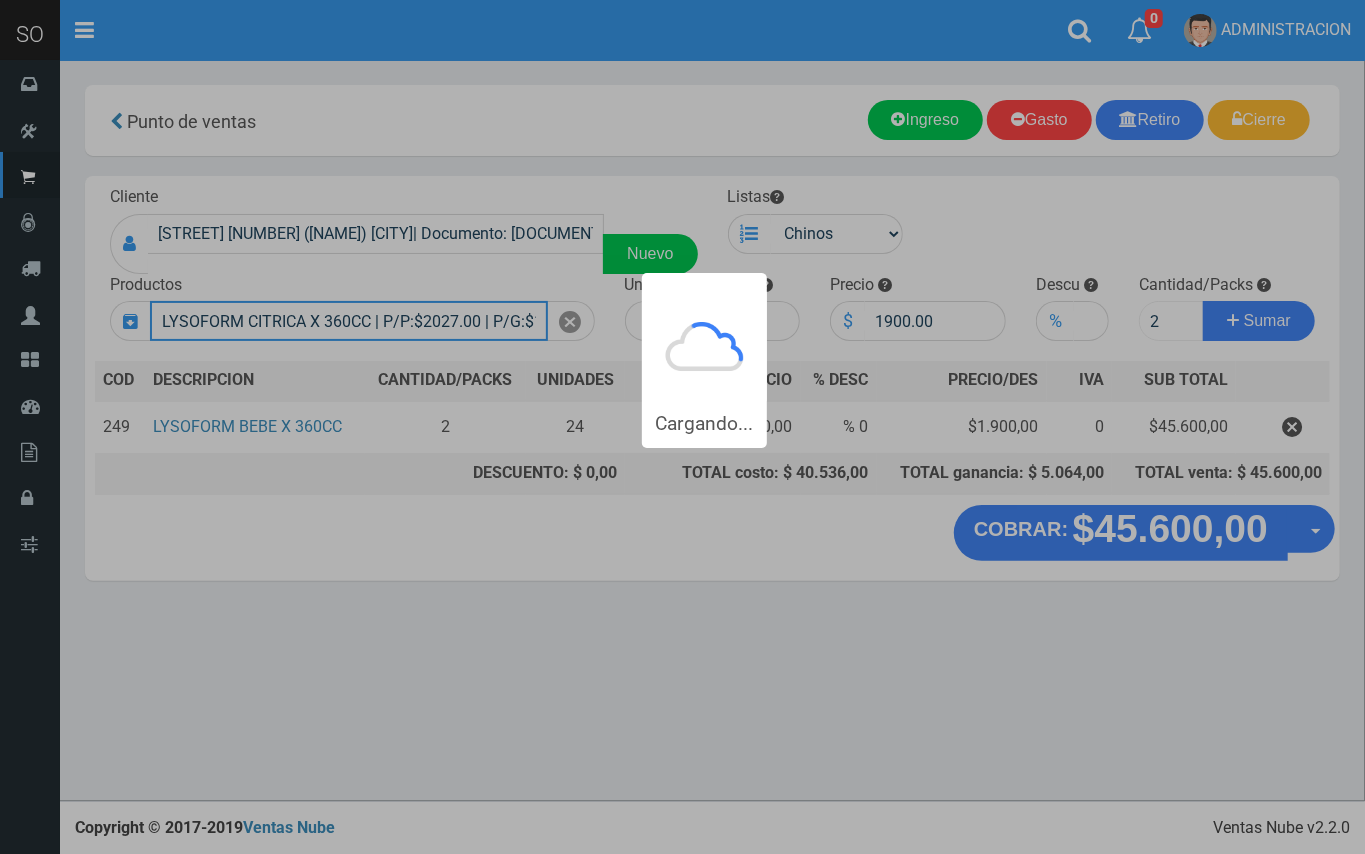 type 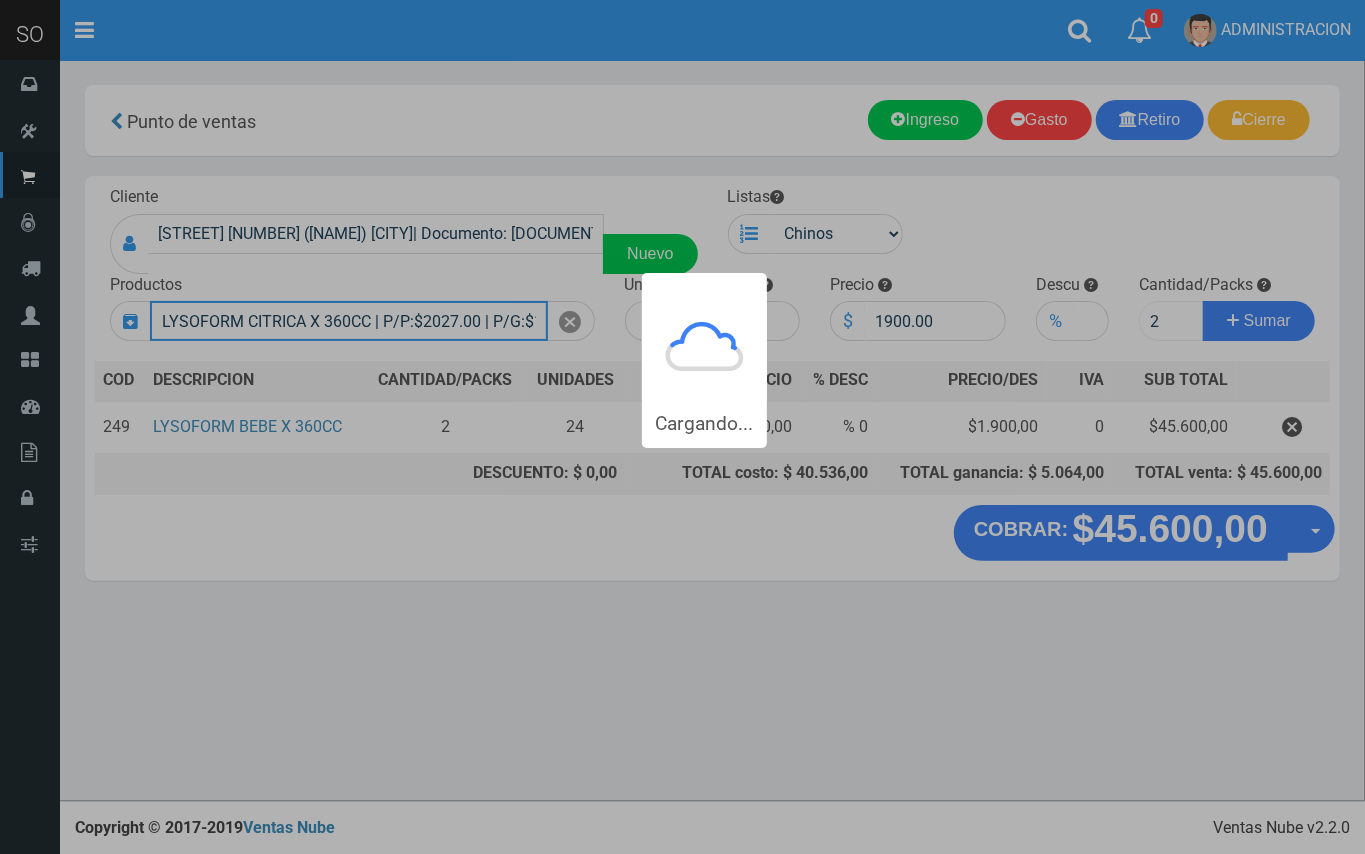 type 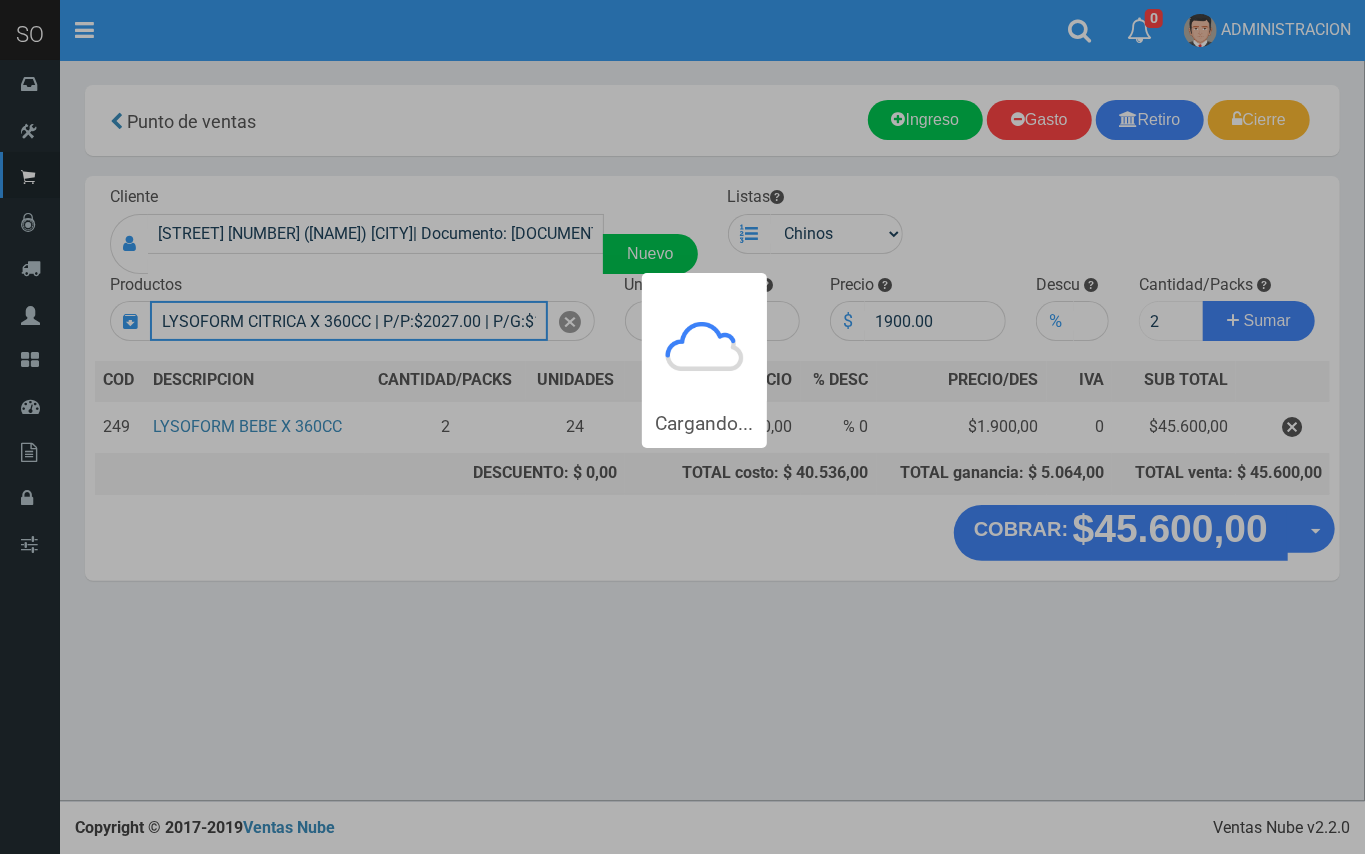 type 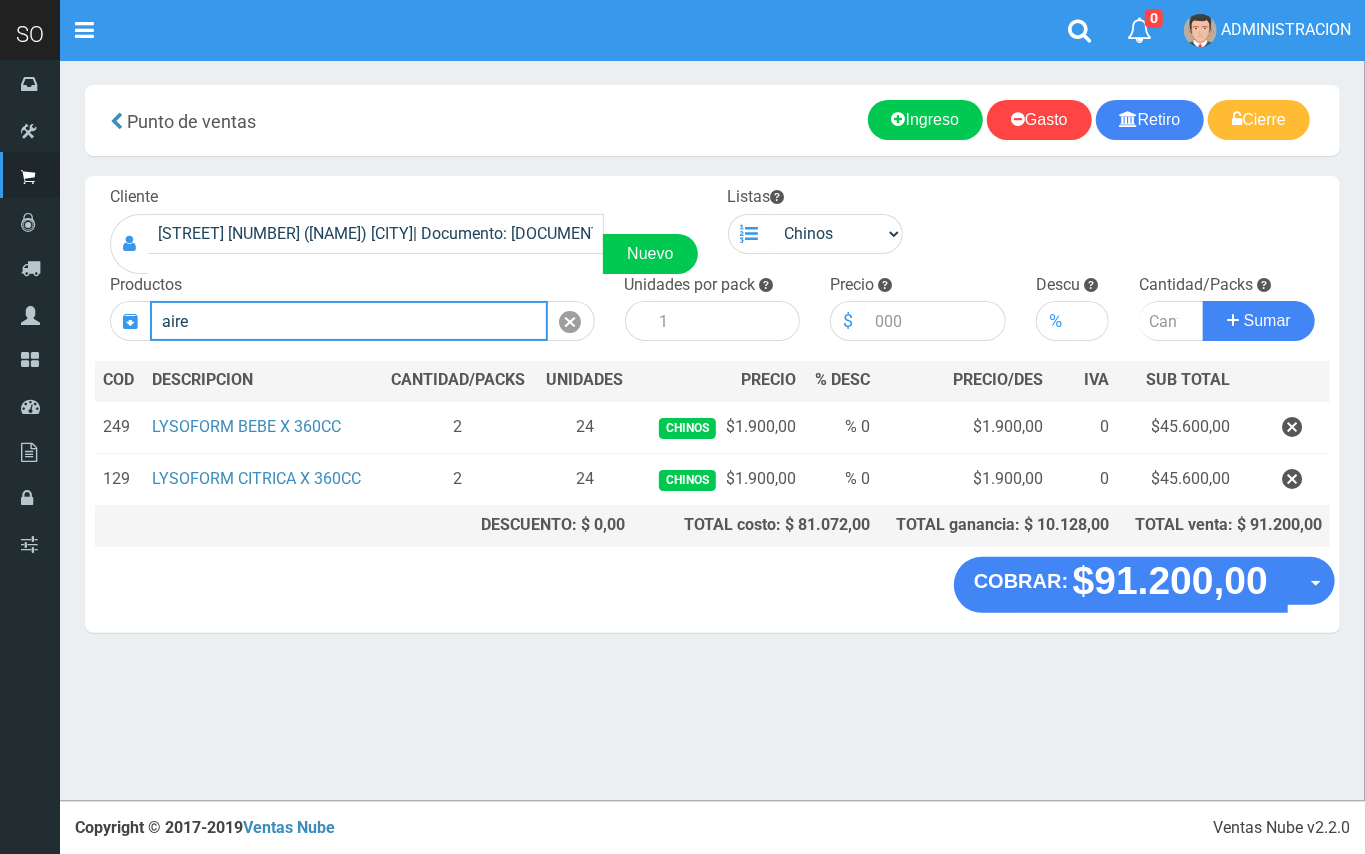 drag, startPoint x: 209, startPoint y: 316, endPoint x: 114, endPoint y: 316, distance: 95 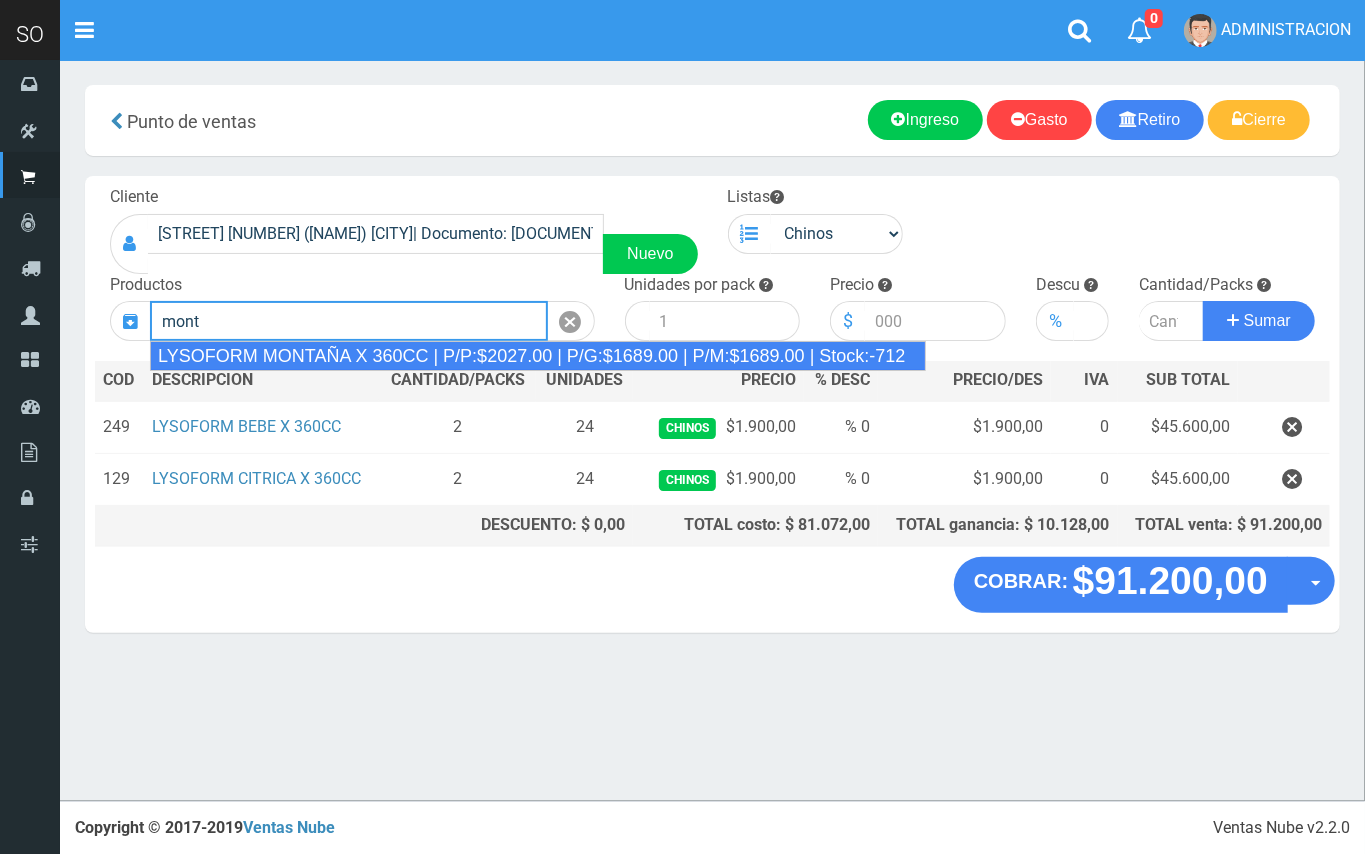 click on "LYSOFORM MONTAÑA X 360CC | P/P:$2027.00 | P/G:$1689.00 | P/M:$1689.00 | Stock:-712" at bounding box center [538, 356] 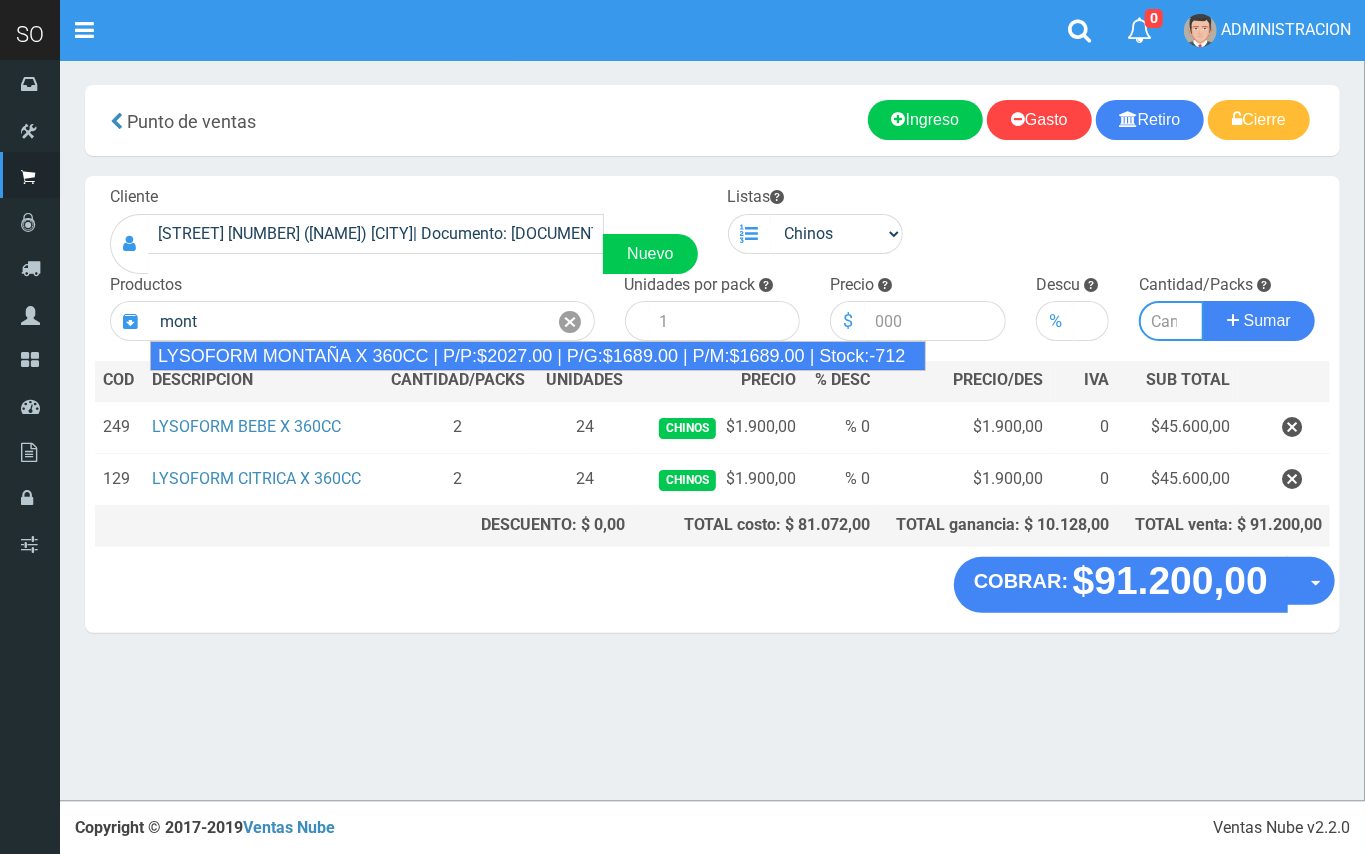 type on "LYSOFORM MONTAÑA X 360CC | P/P:$2027.00 | P/G:$1689.00 | P/M:$1689.00 | Stock:-712" 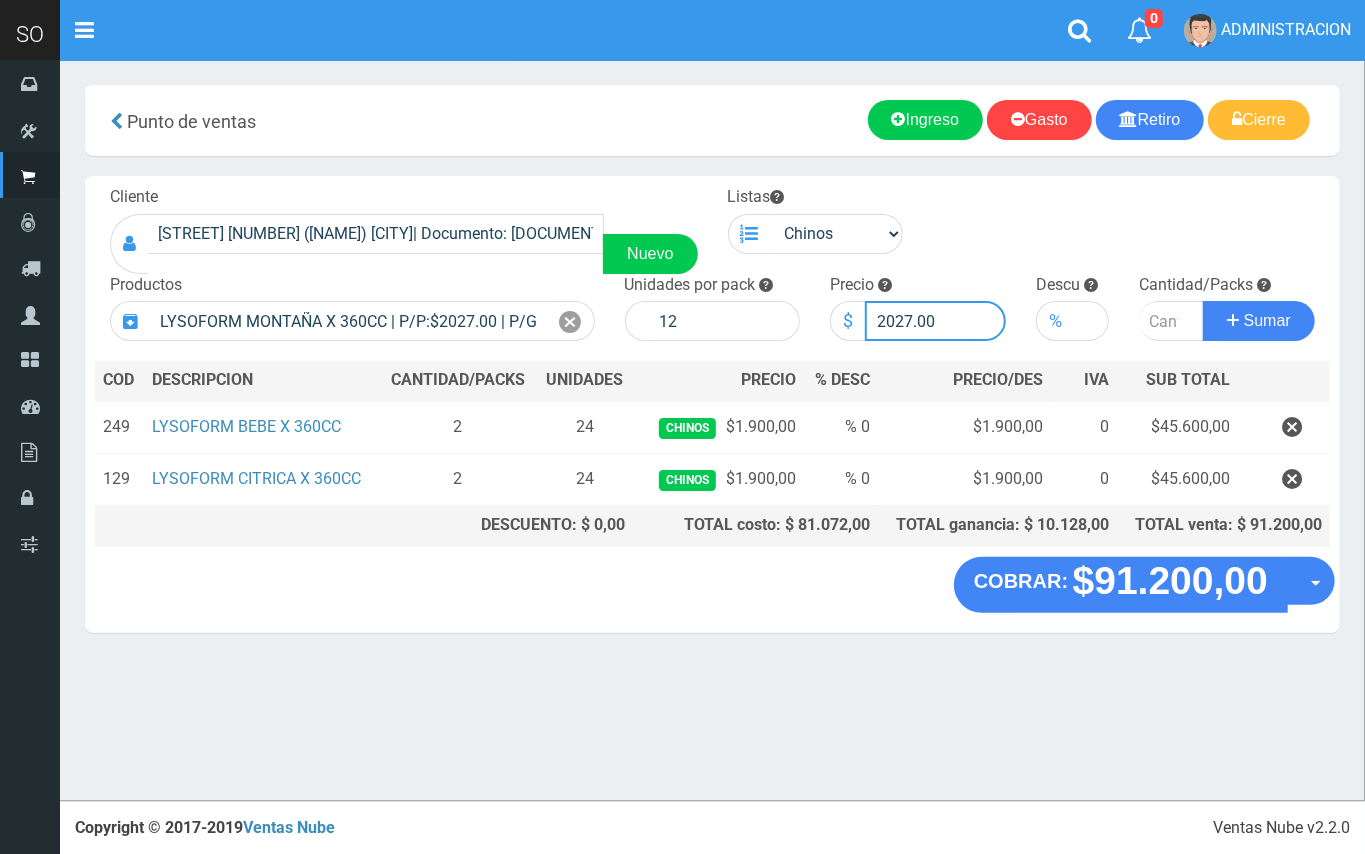 drag, startPoint x: 908, startPoint y: 313, endPoint x: 830, endPoint y: 316, distance: 78.05767 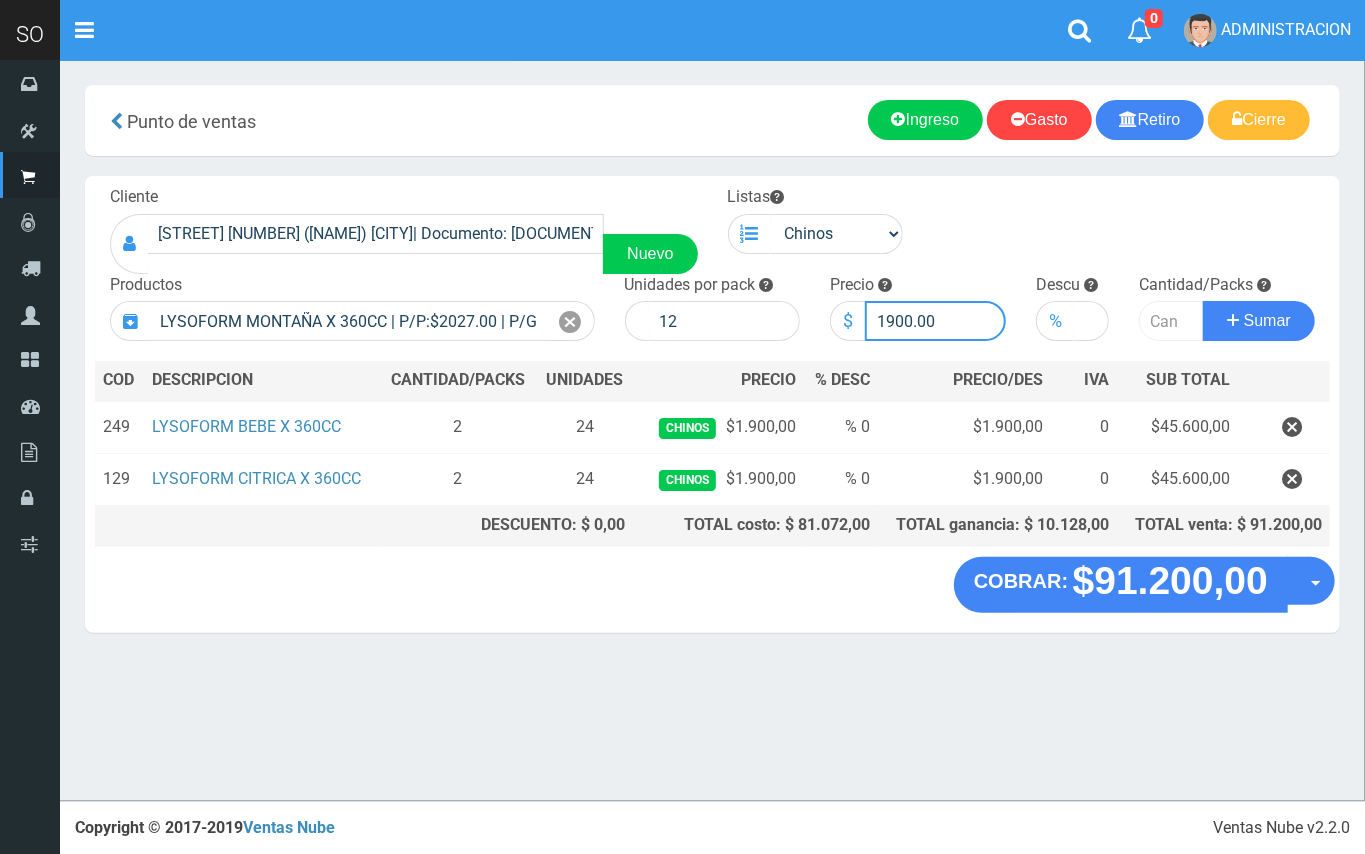 type on "1900.00" 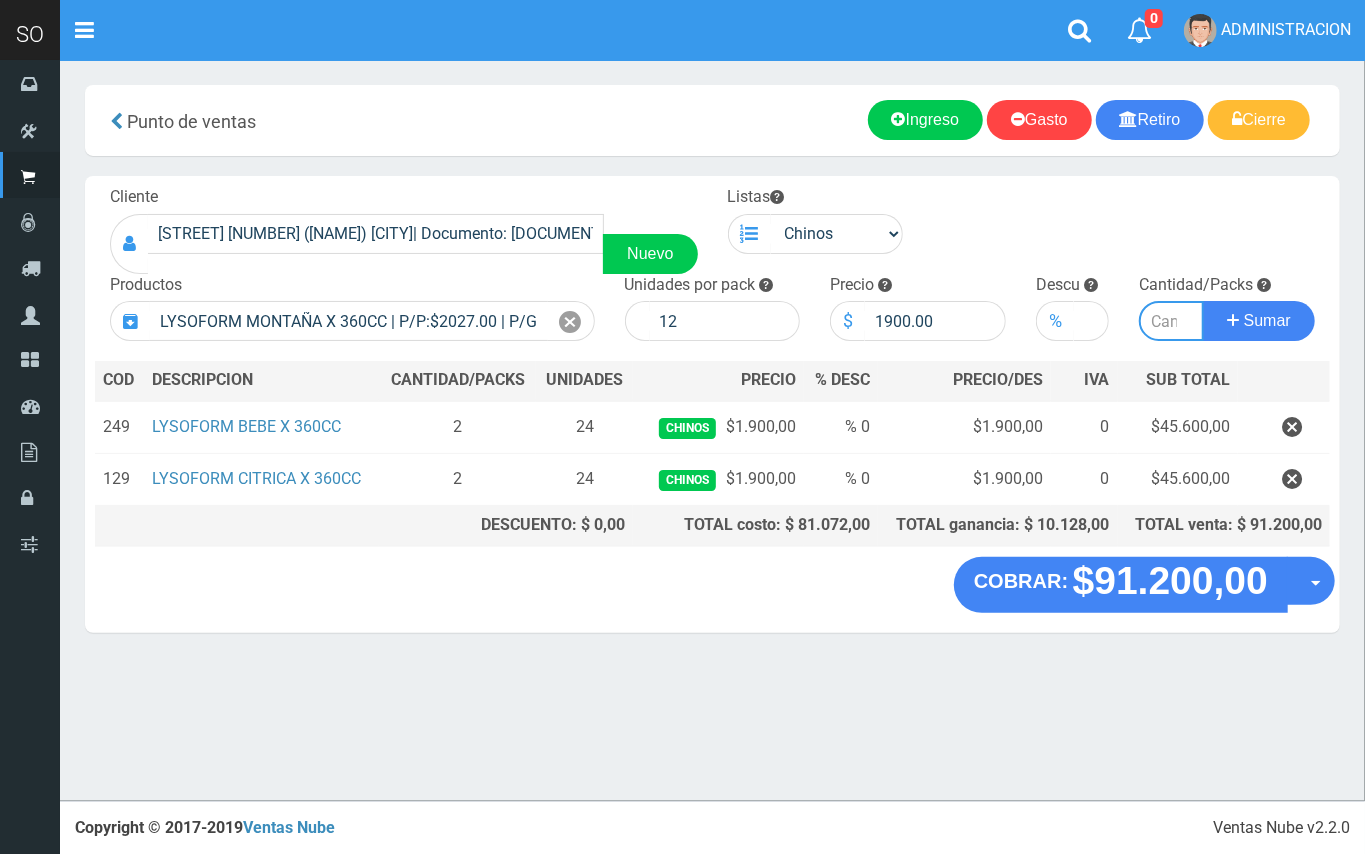 click at bounding box center [1171, 321] 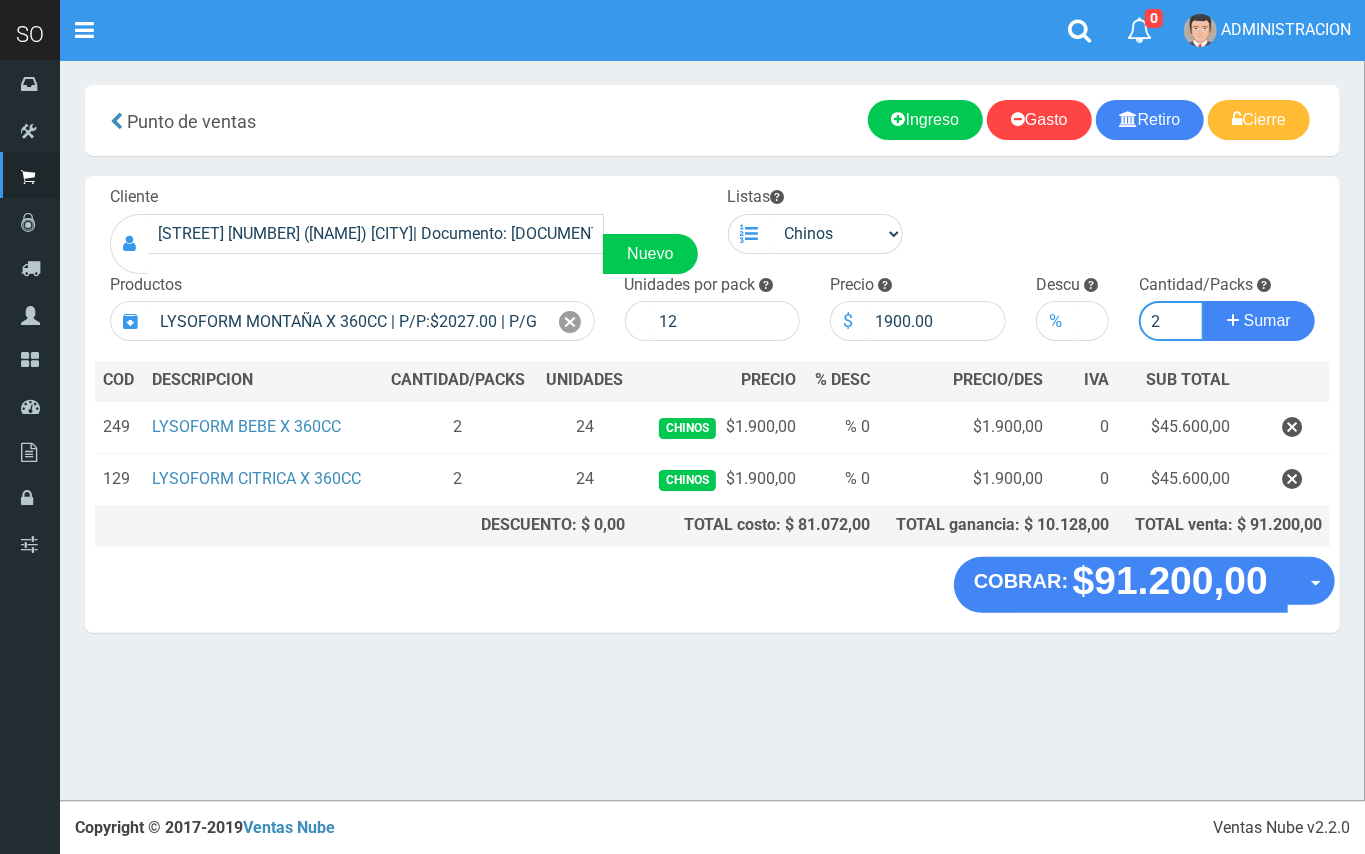 type on "2" 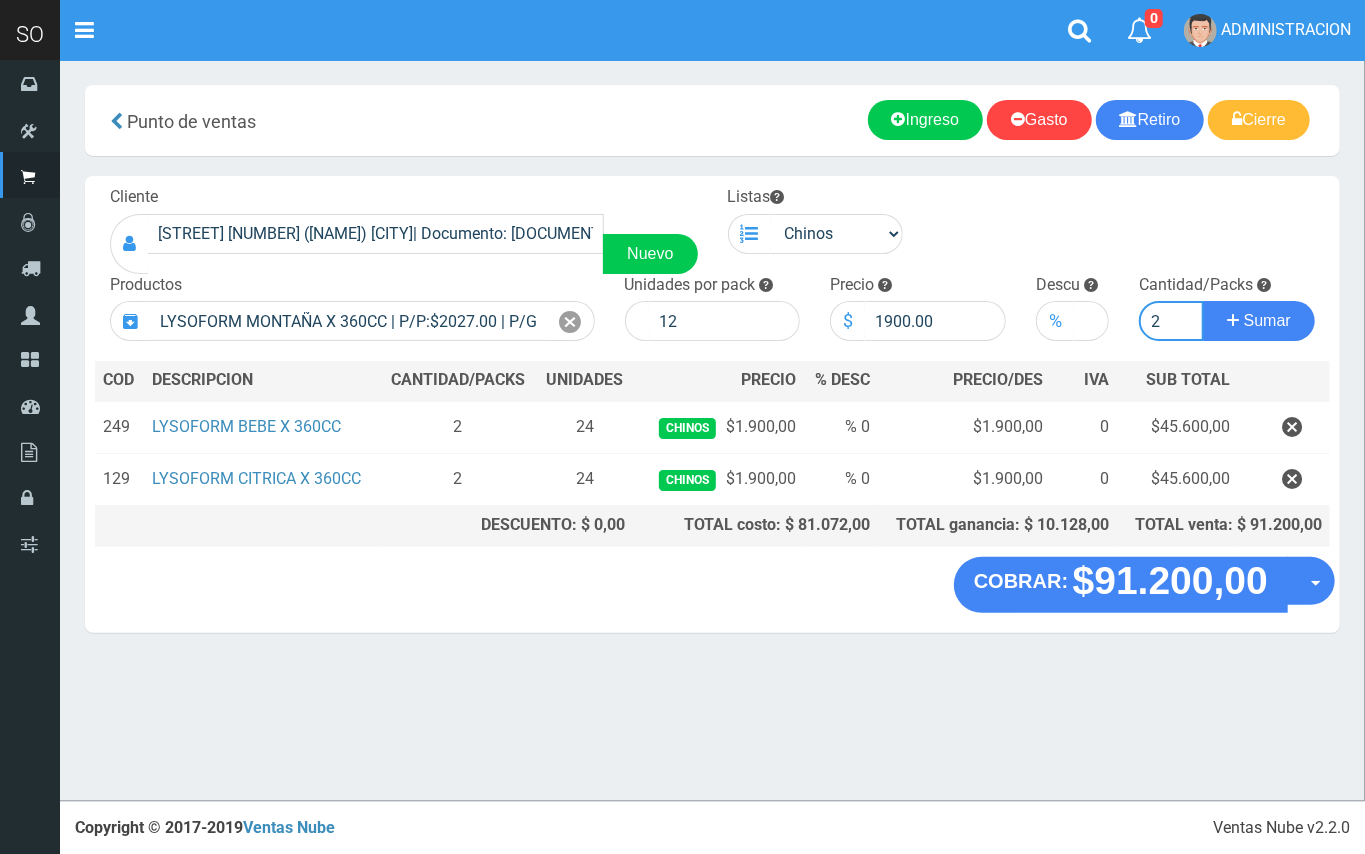 click on "Sumar" at bounding box center (1259, 321) 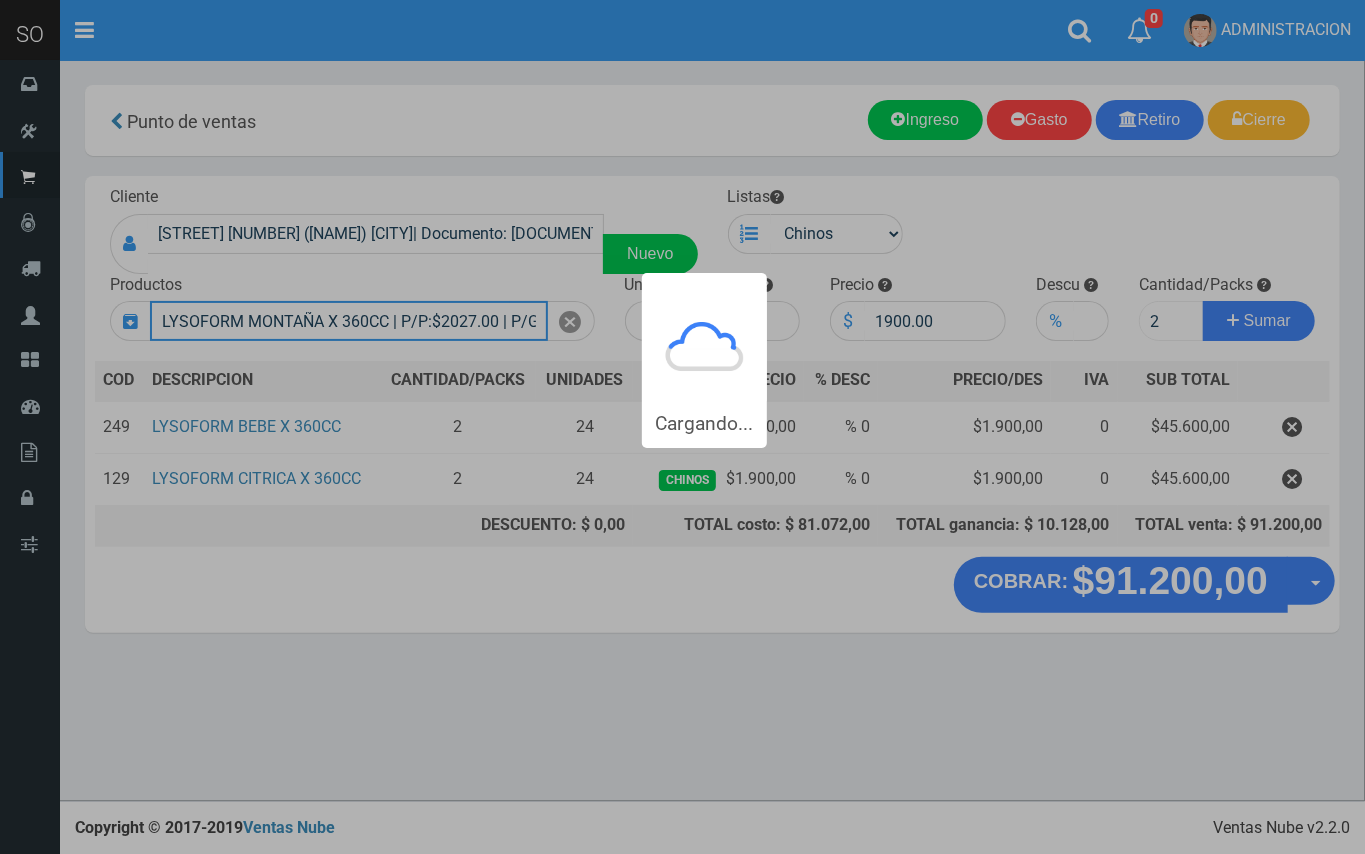 type 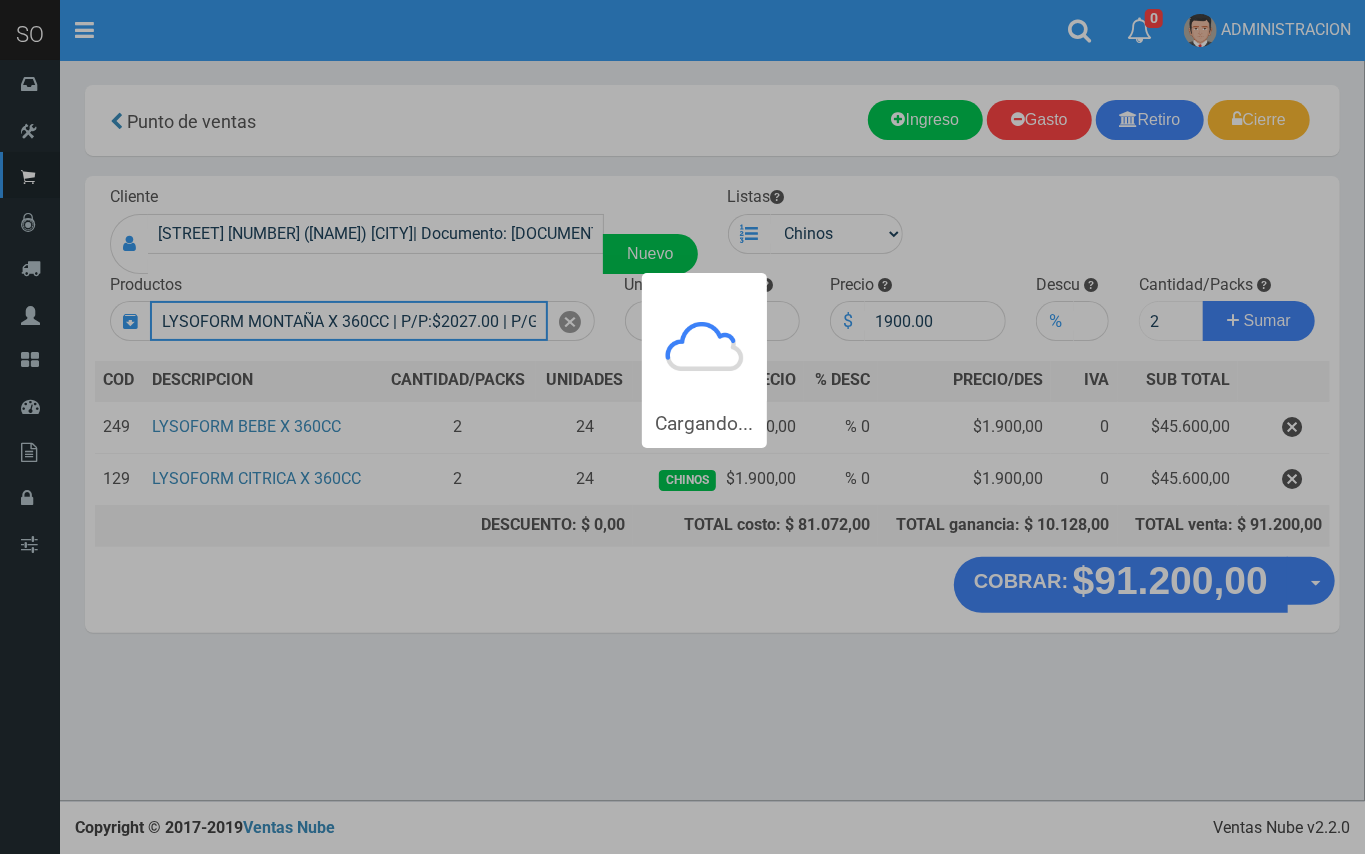 type 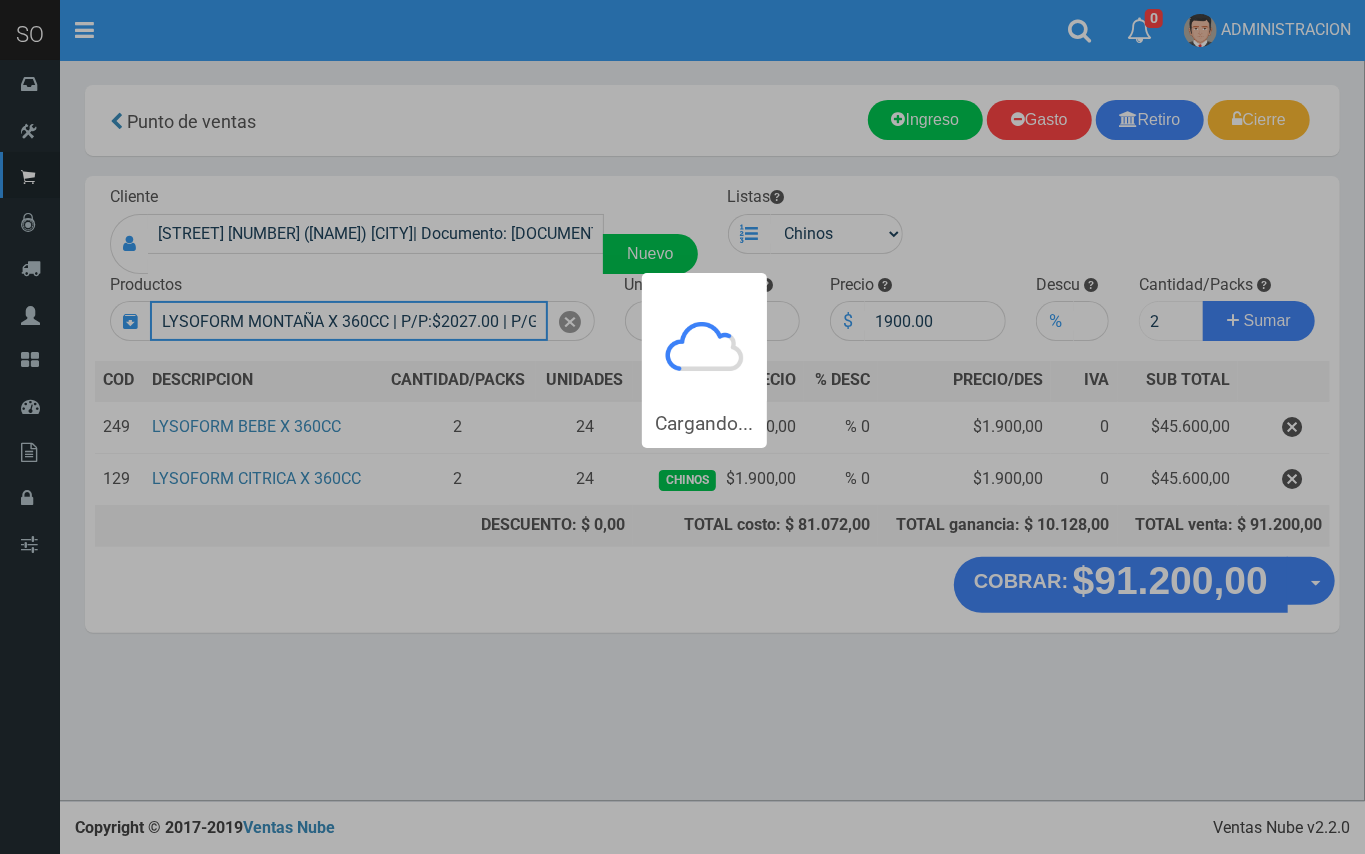 type 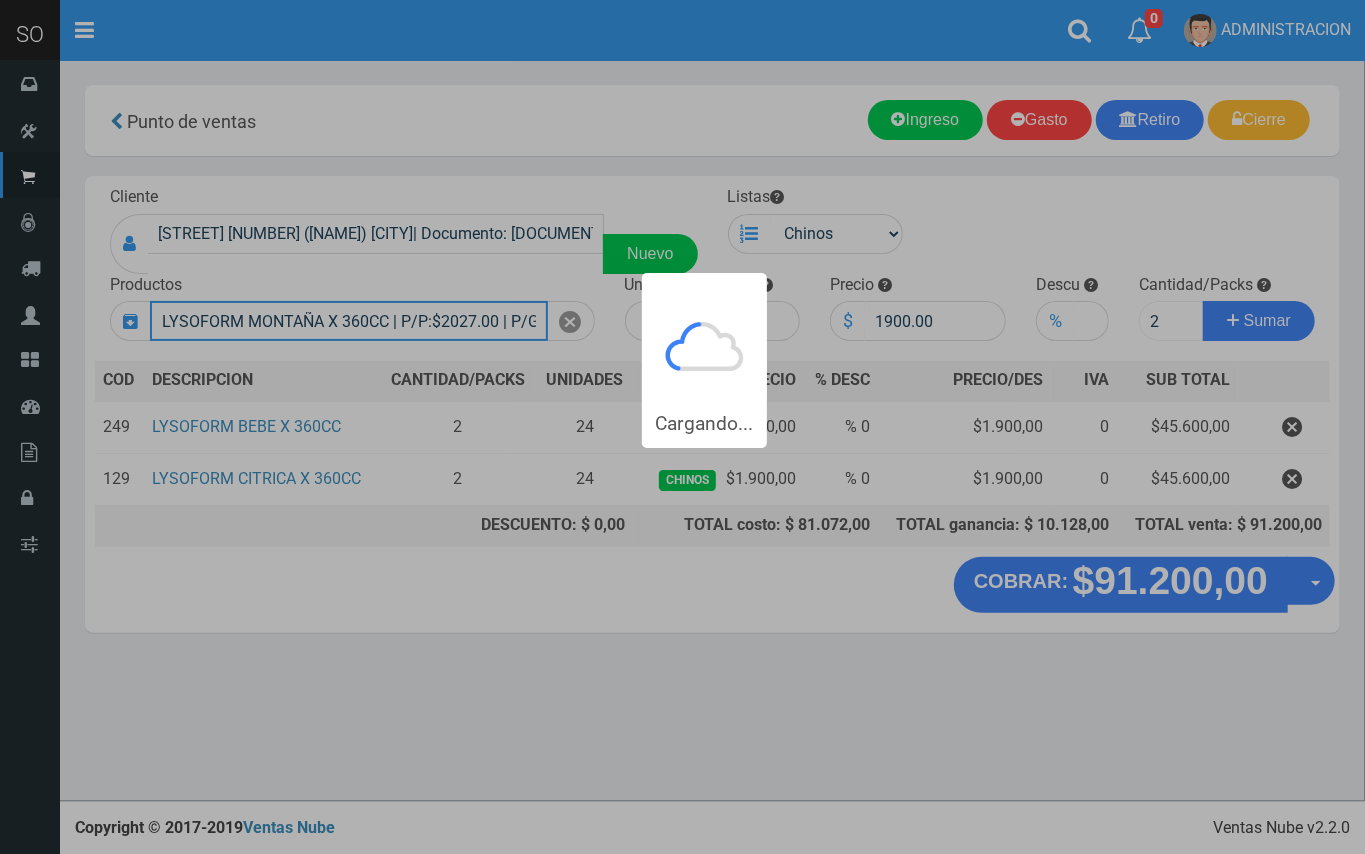type 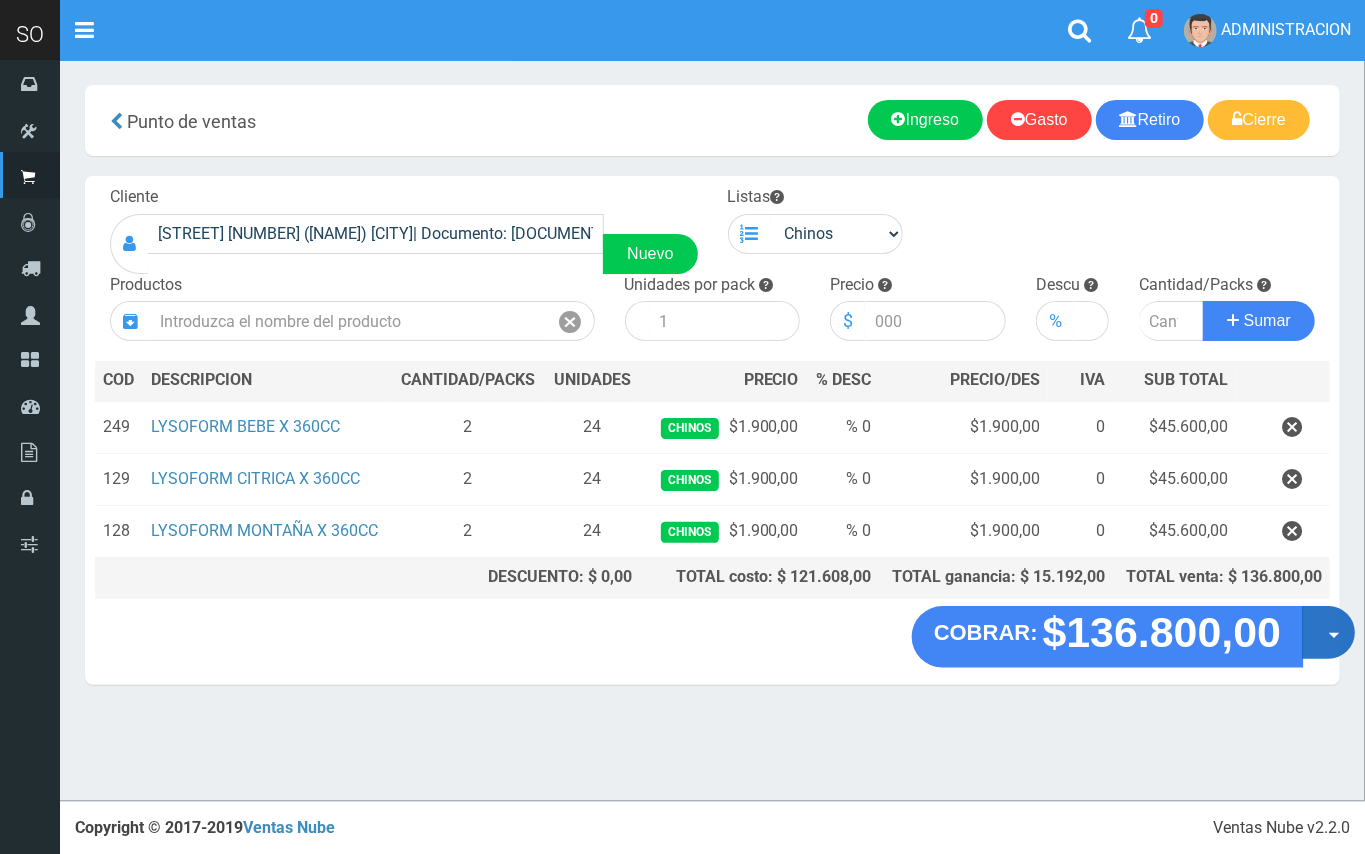 drag, startPoint x: 1320, startPoint y: 628, endPoint x: 1310, endPoint y: 686, distance: 58.855755 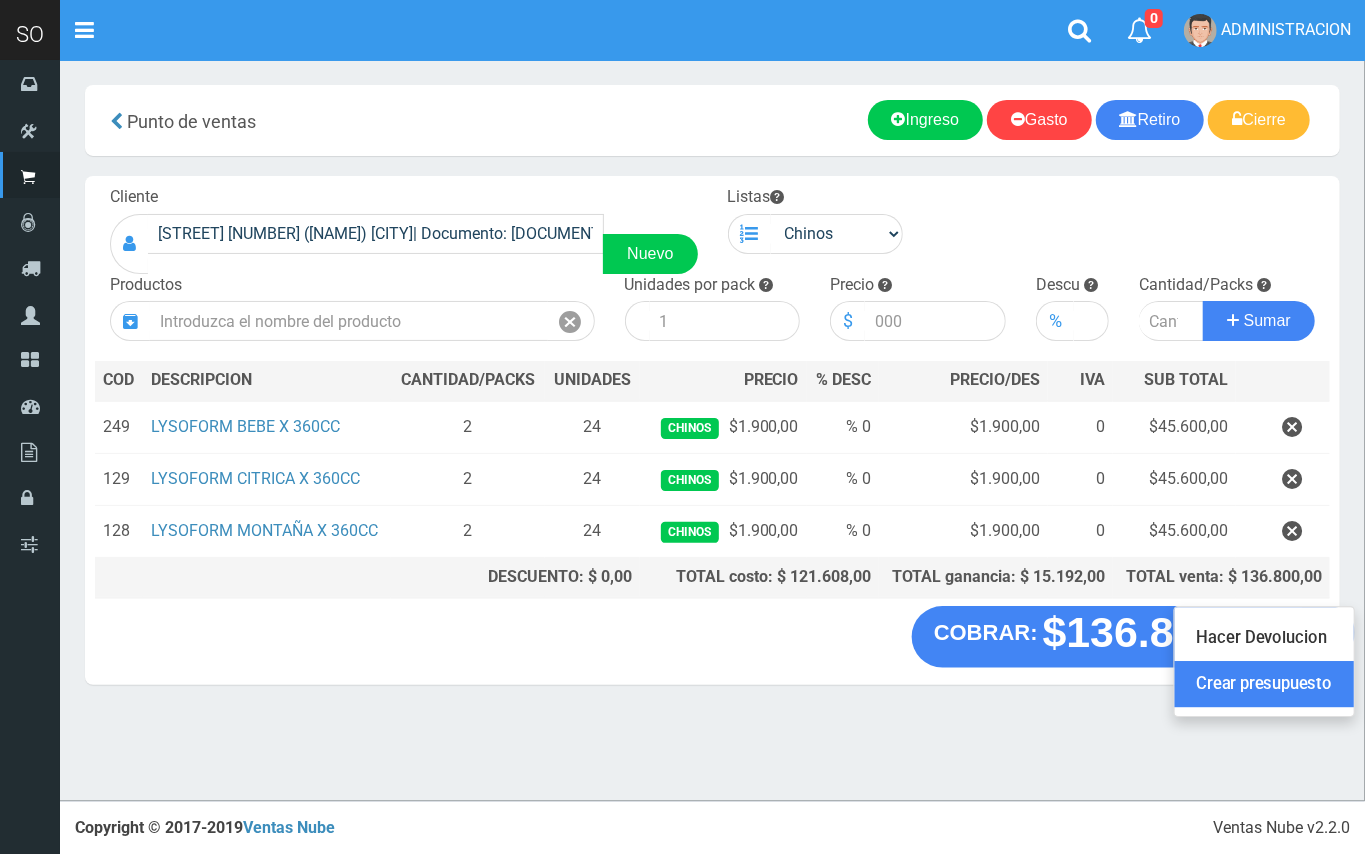 click on "Crear presupuesto" at bounding box center (1264, 685) 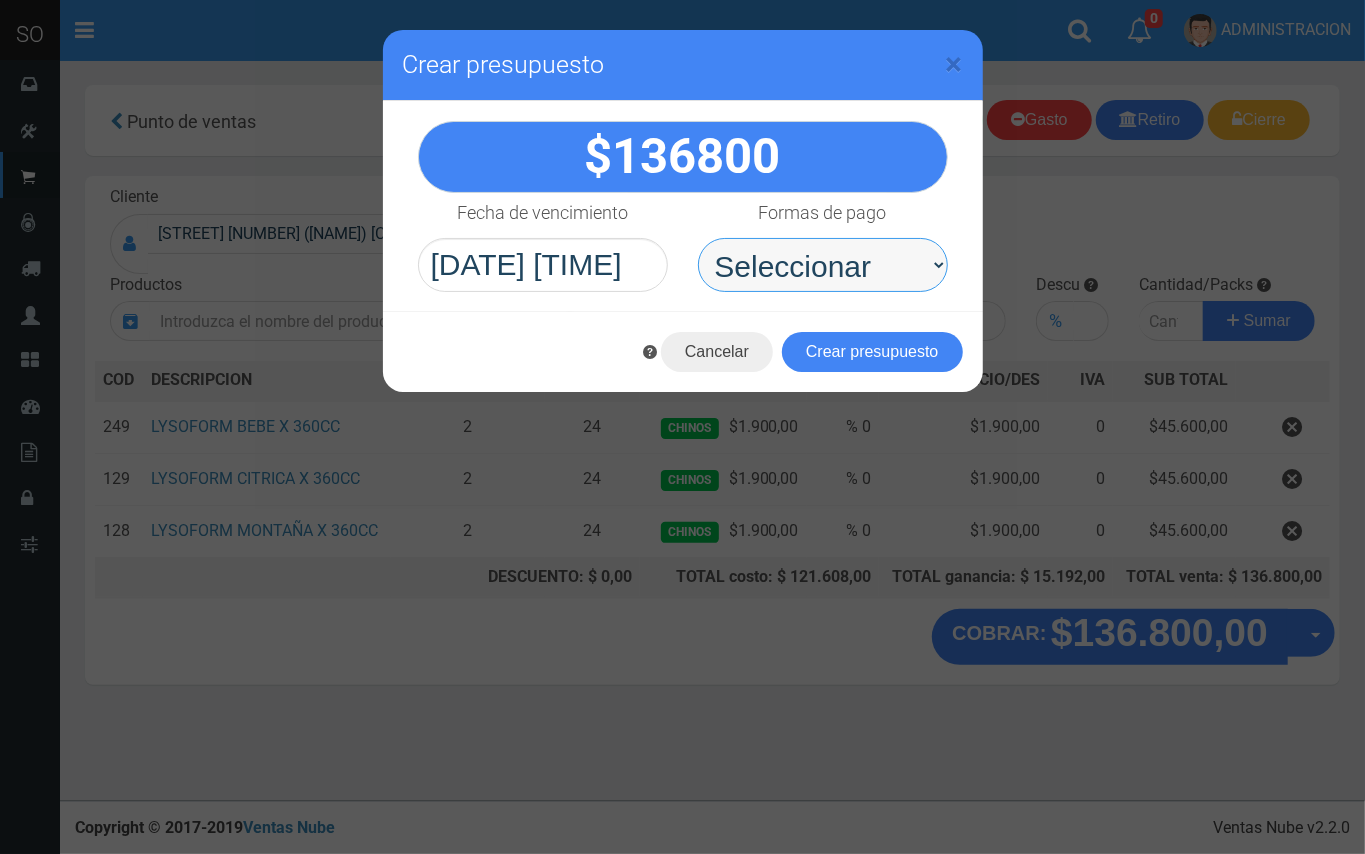 click on "Seleccionar
Efectivo
Tarjeta de Crédito
Depósito
Débito" at bounding box center (823, 265) 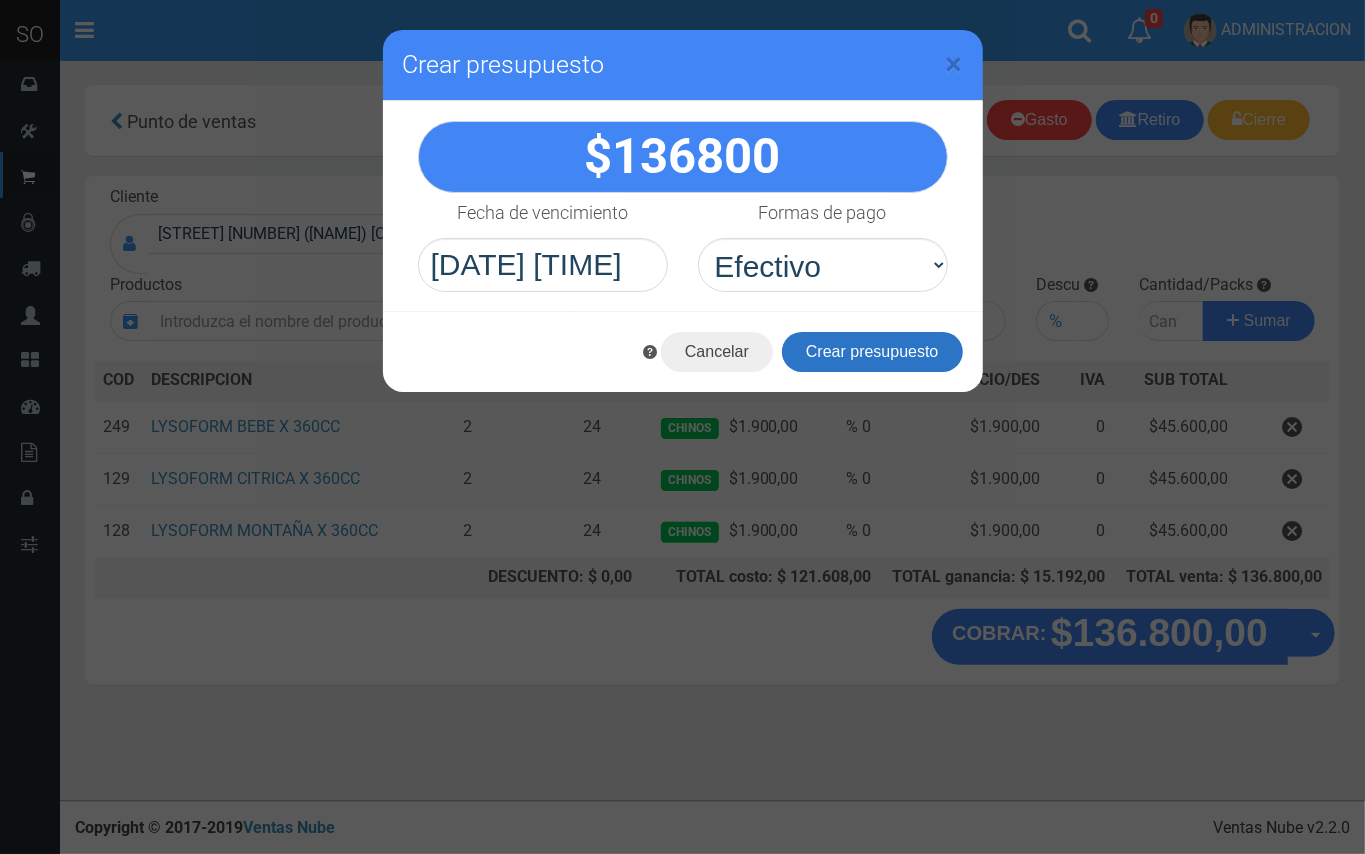 click on "Crear presupuesto" at bounding box center [872, 352] 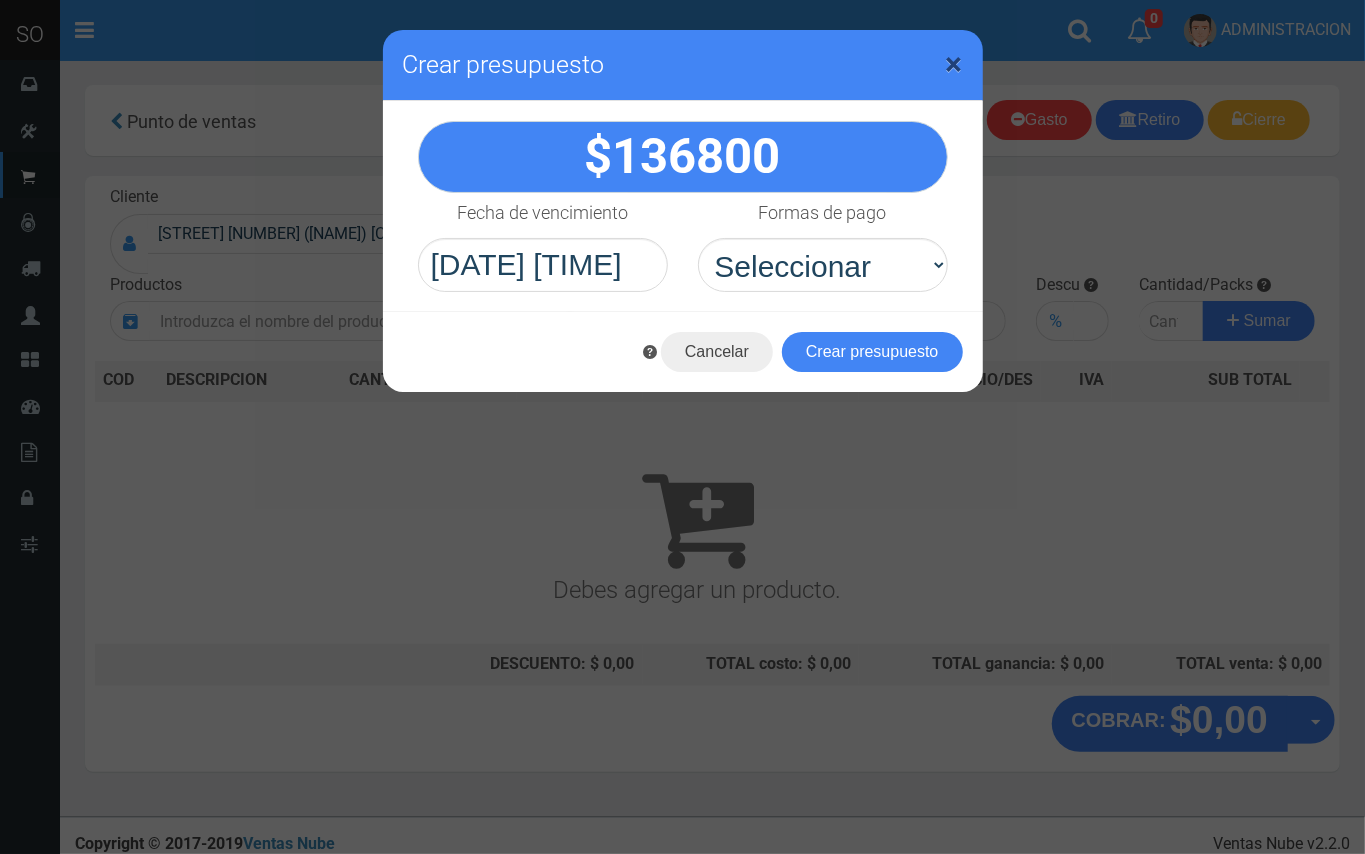 click on "×" at bounding box center (954, 64) 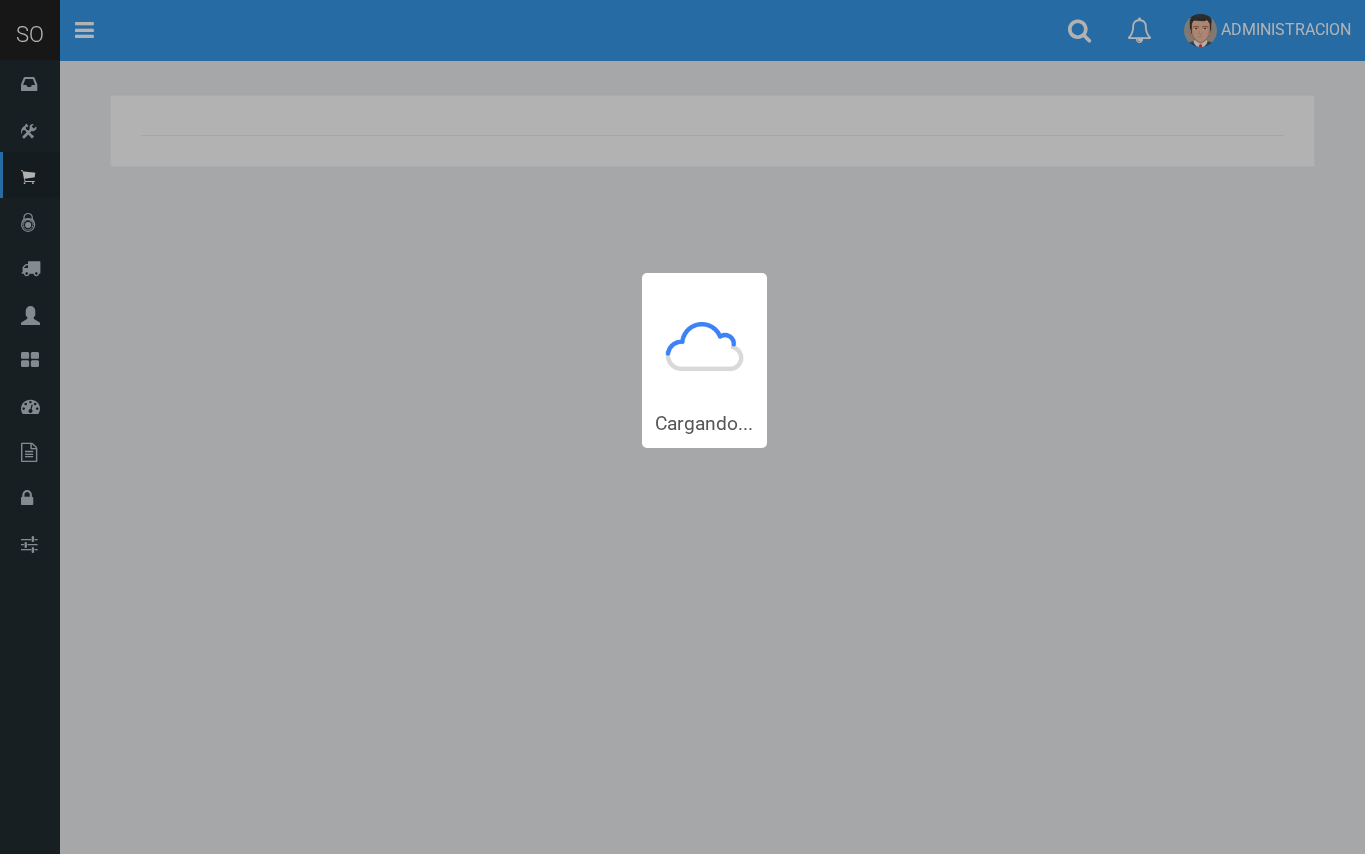 scroll, scrollTop: 0, scrollLeft: 0, axis: both 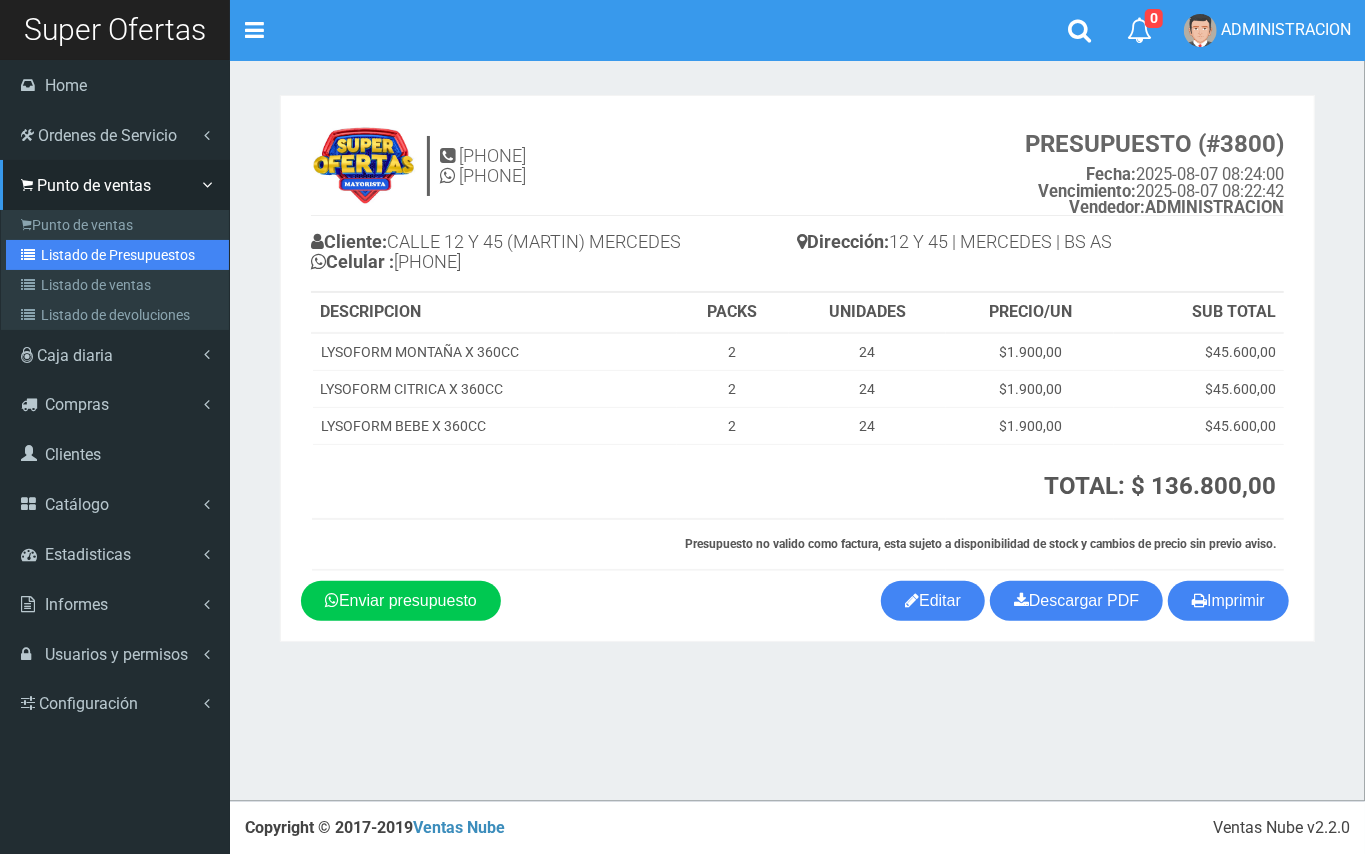 click on "Listado de Presupuestos" at bounding box center (117, 255) 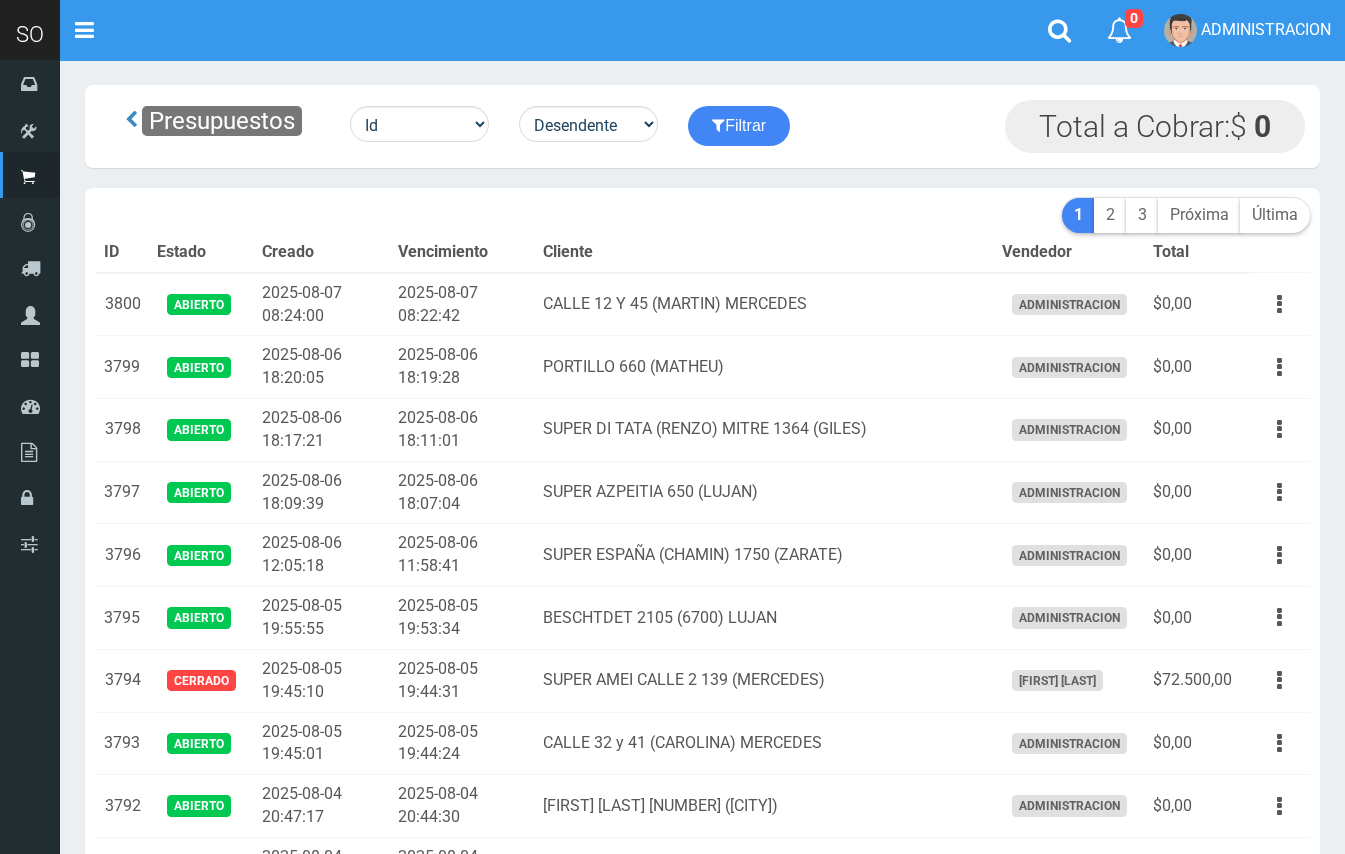 scroll, scrollTop: 0, scrollLeft: 0, axis: both 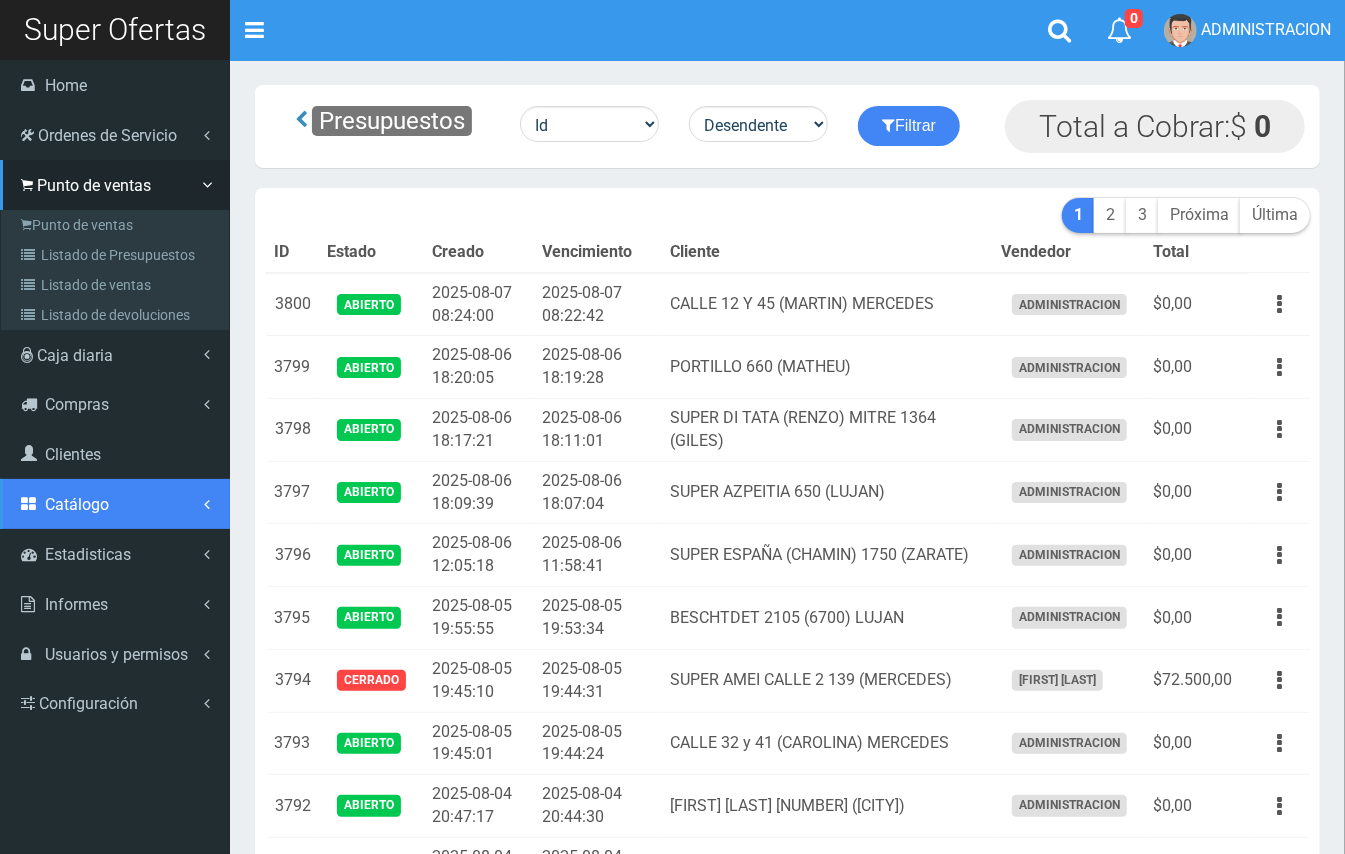 click on "Catálogo" at bounding box center (115, 504) 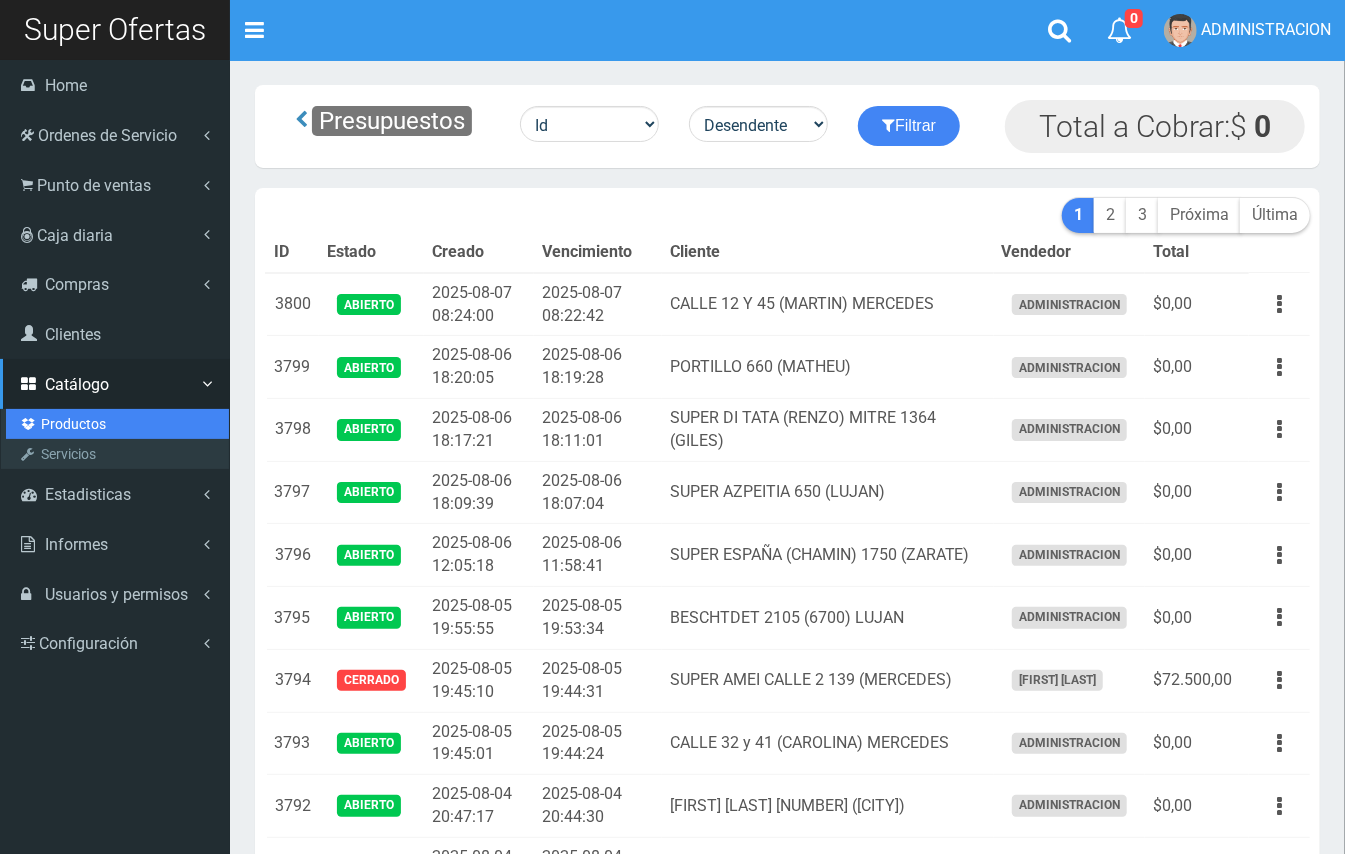 click on "Productos" at bounding box center (117, 424) 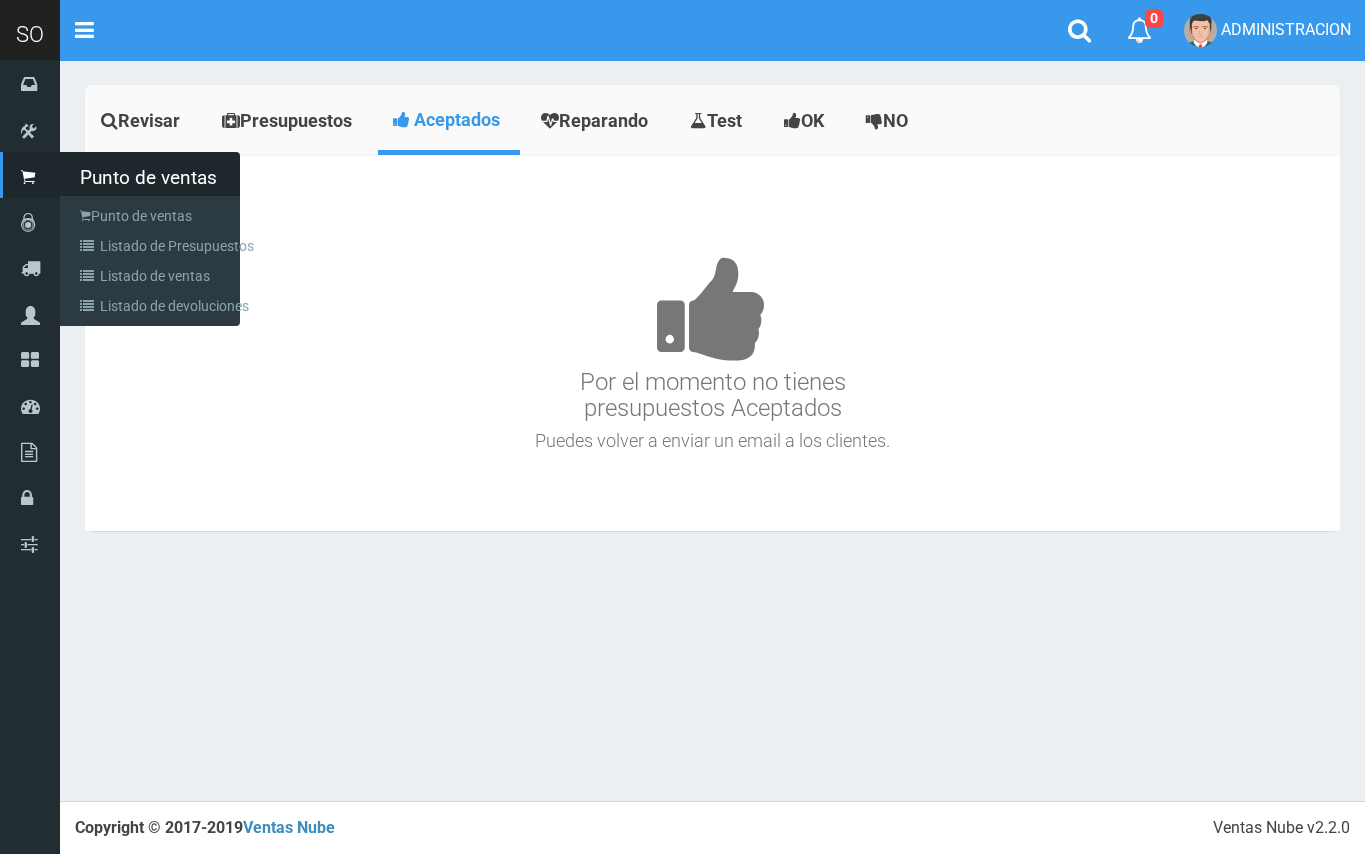 scroll, scrollTop: 0, scrollLeft: 0, axis: both 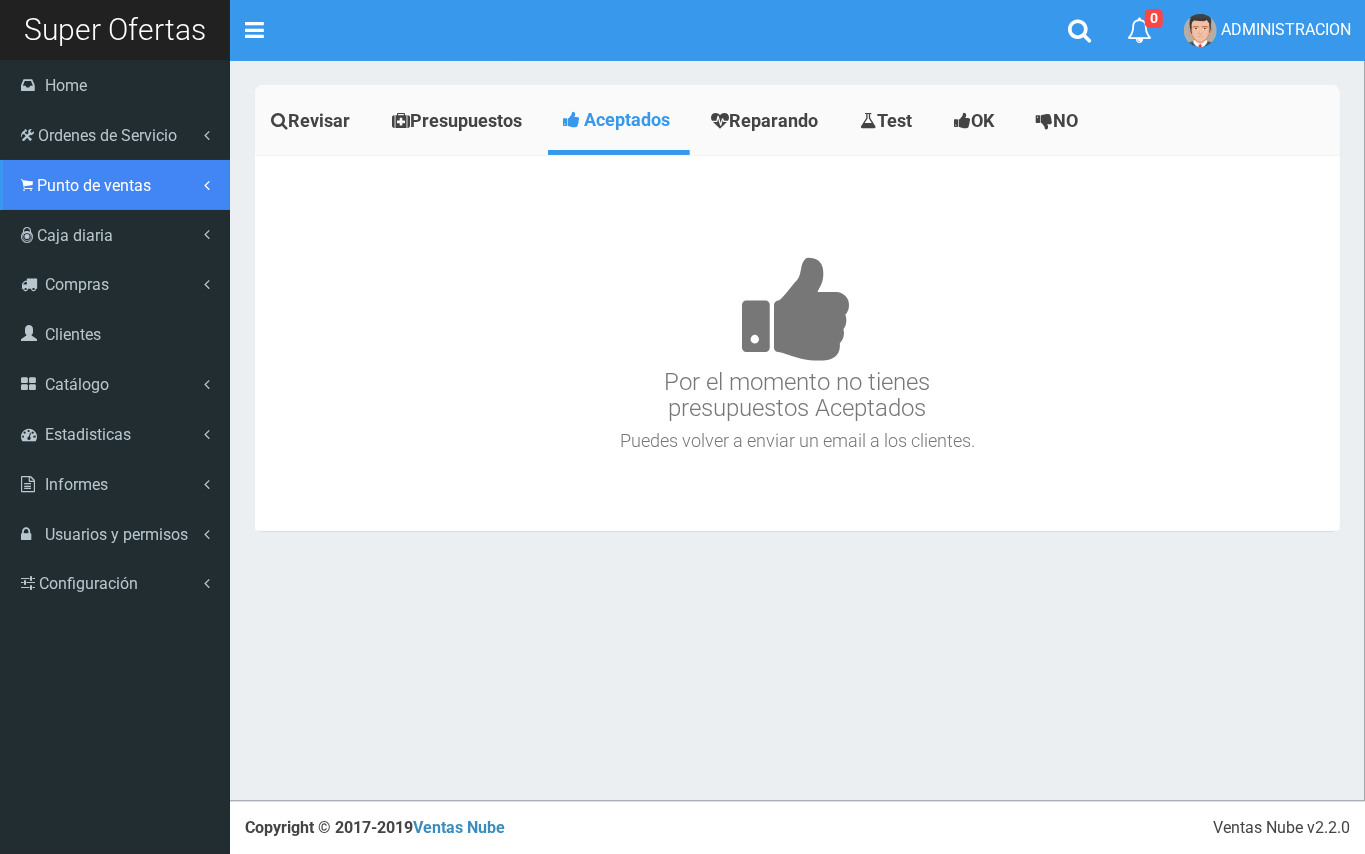 click on "Punto de ventas" at bounding box center [115, 185] 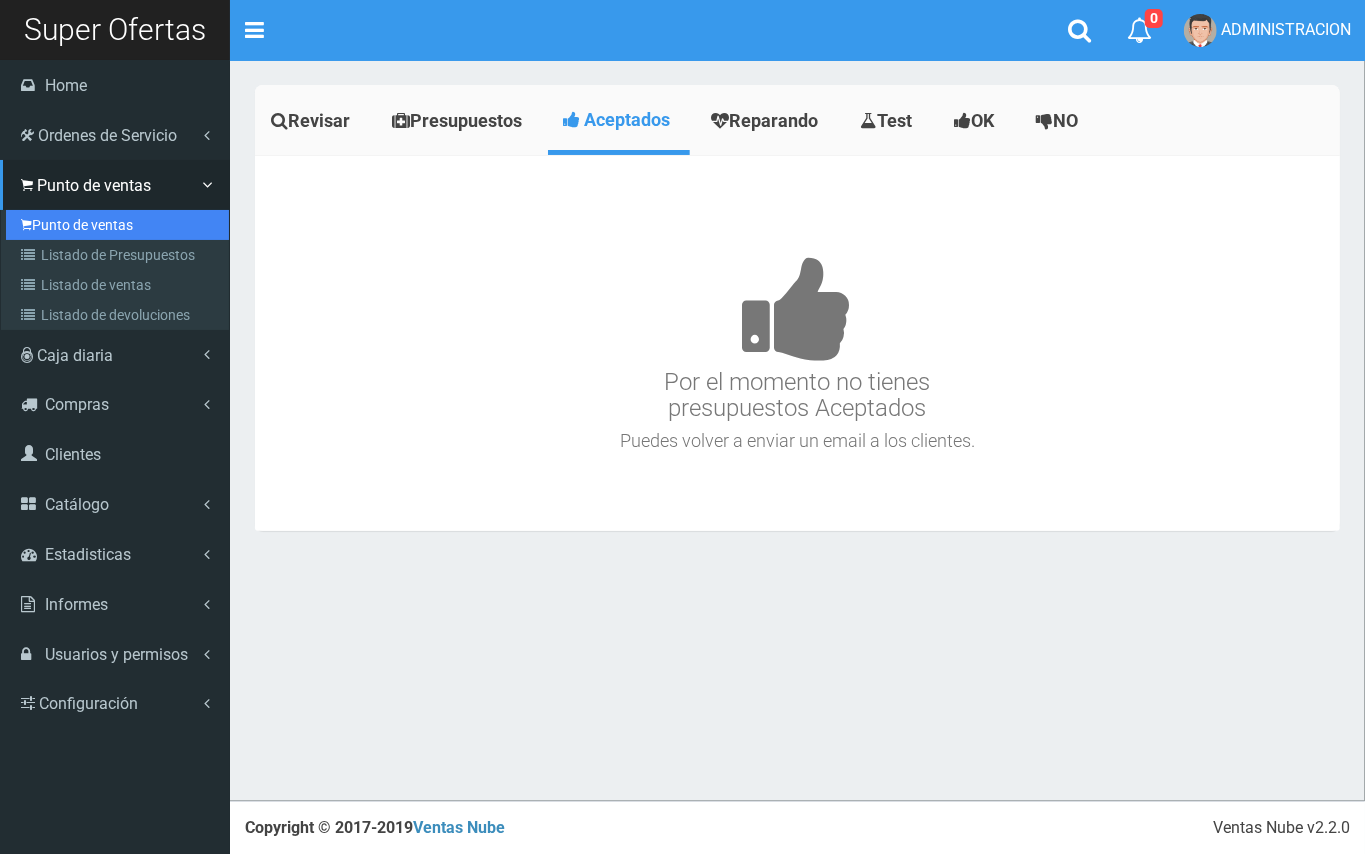 click on "Punto de ventas" at bounding box center [117, 225] 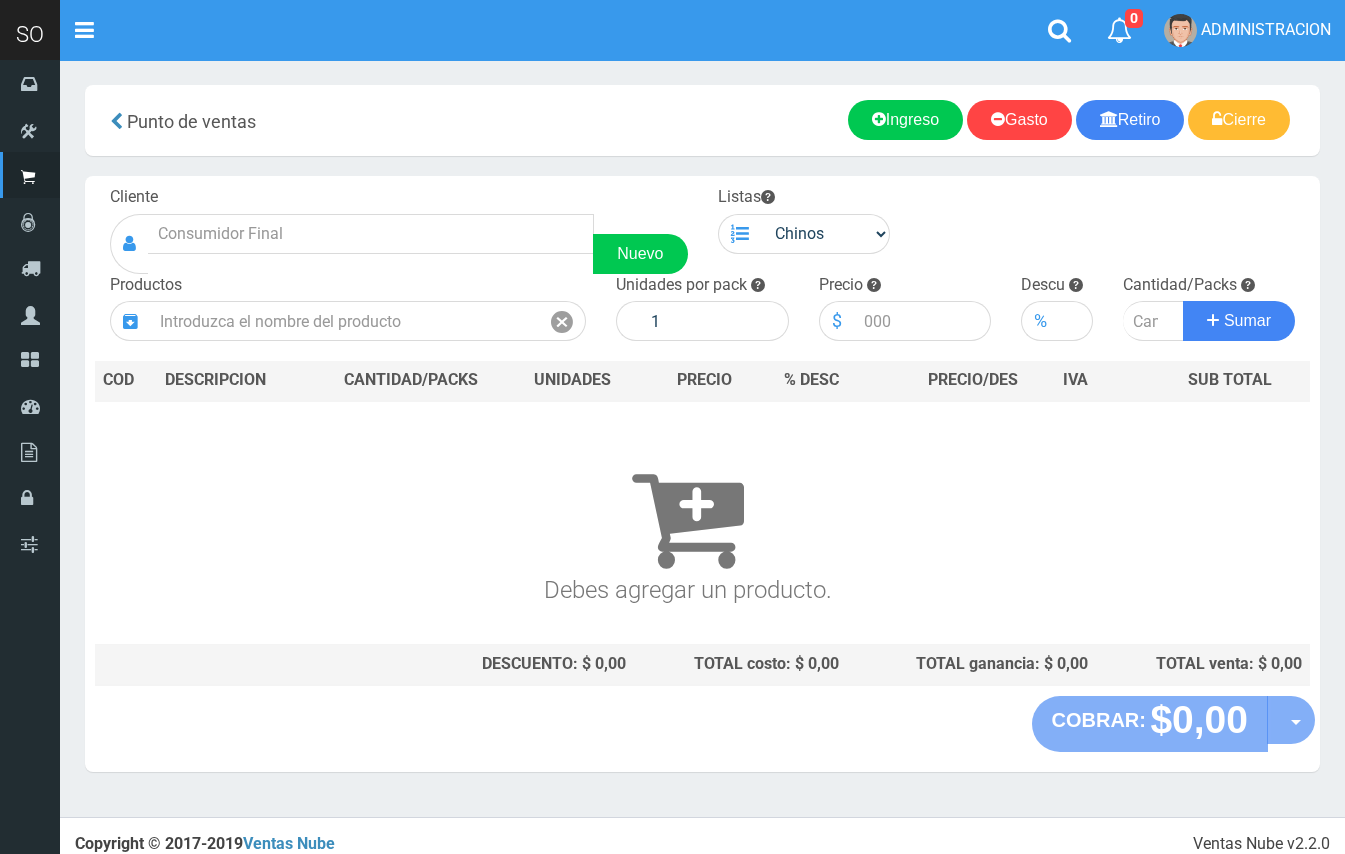 scroll, scrollTop: 0, scrollLeft: 0, axis: both 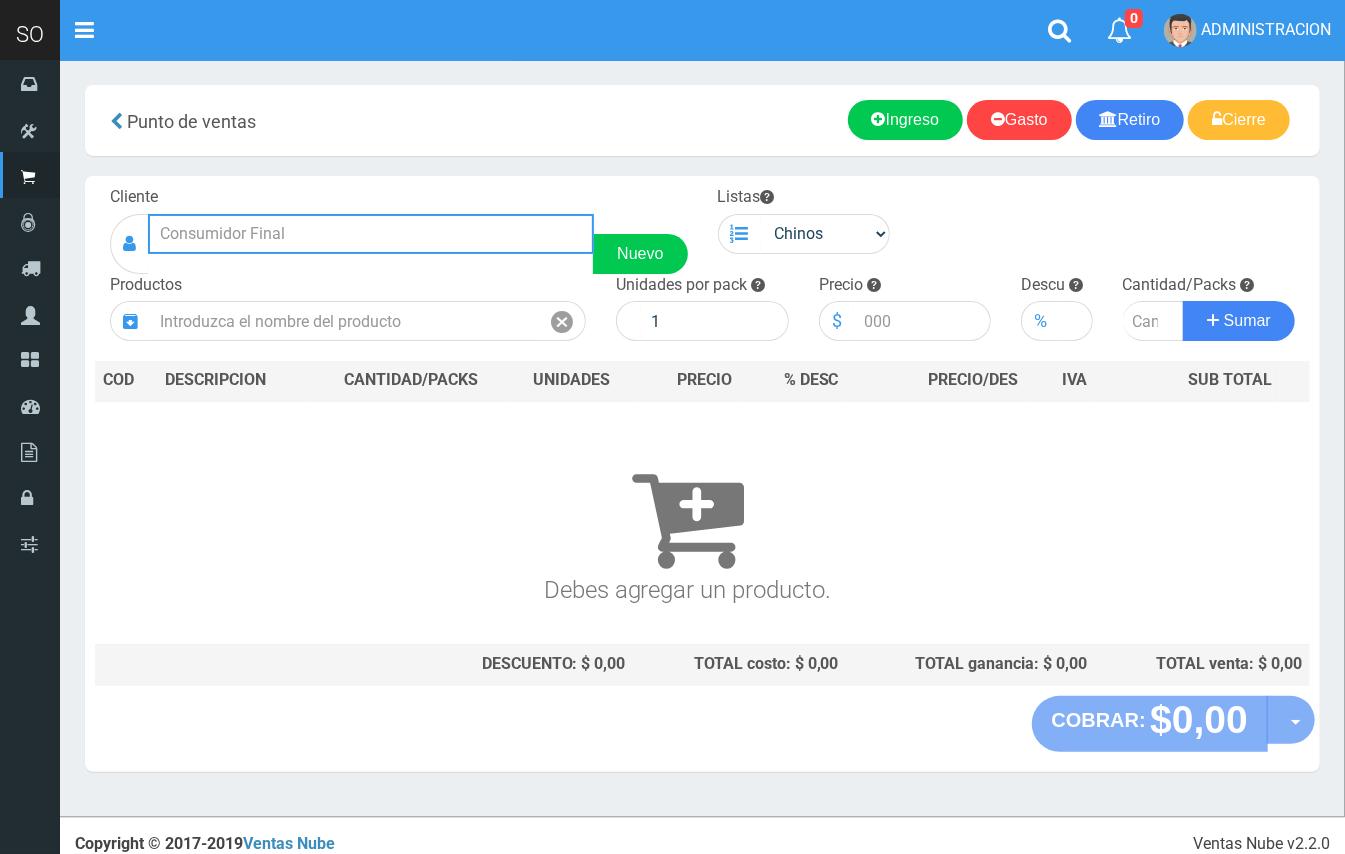 click at bounding box center [371, 234] 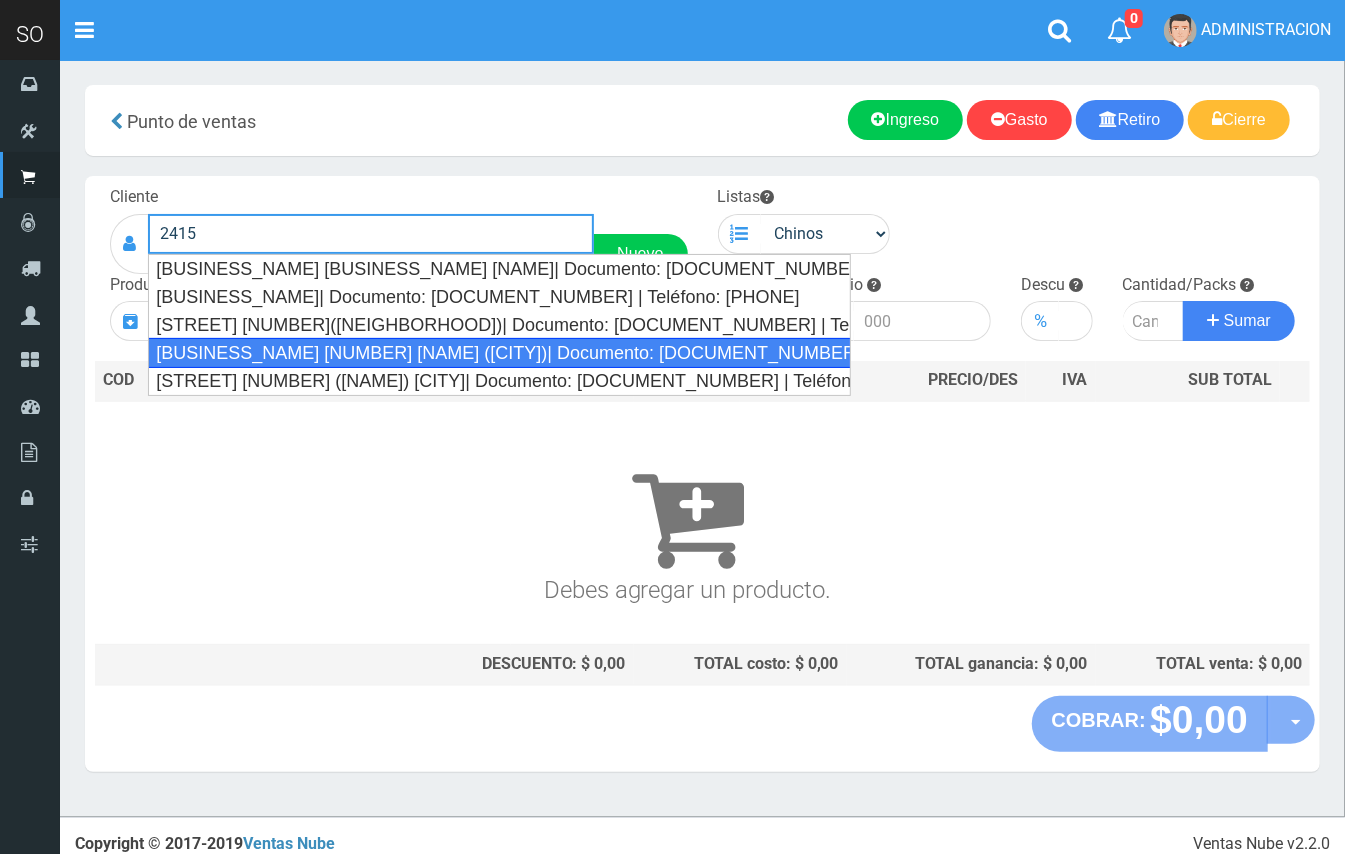 click on "SUPER  INDEPENDENCIA 2415 YONI  (ZARATE)| Documento: 57481637 | Teléfono:" at bounding box center [499, 353] 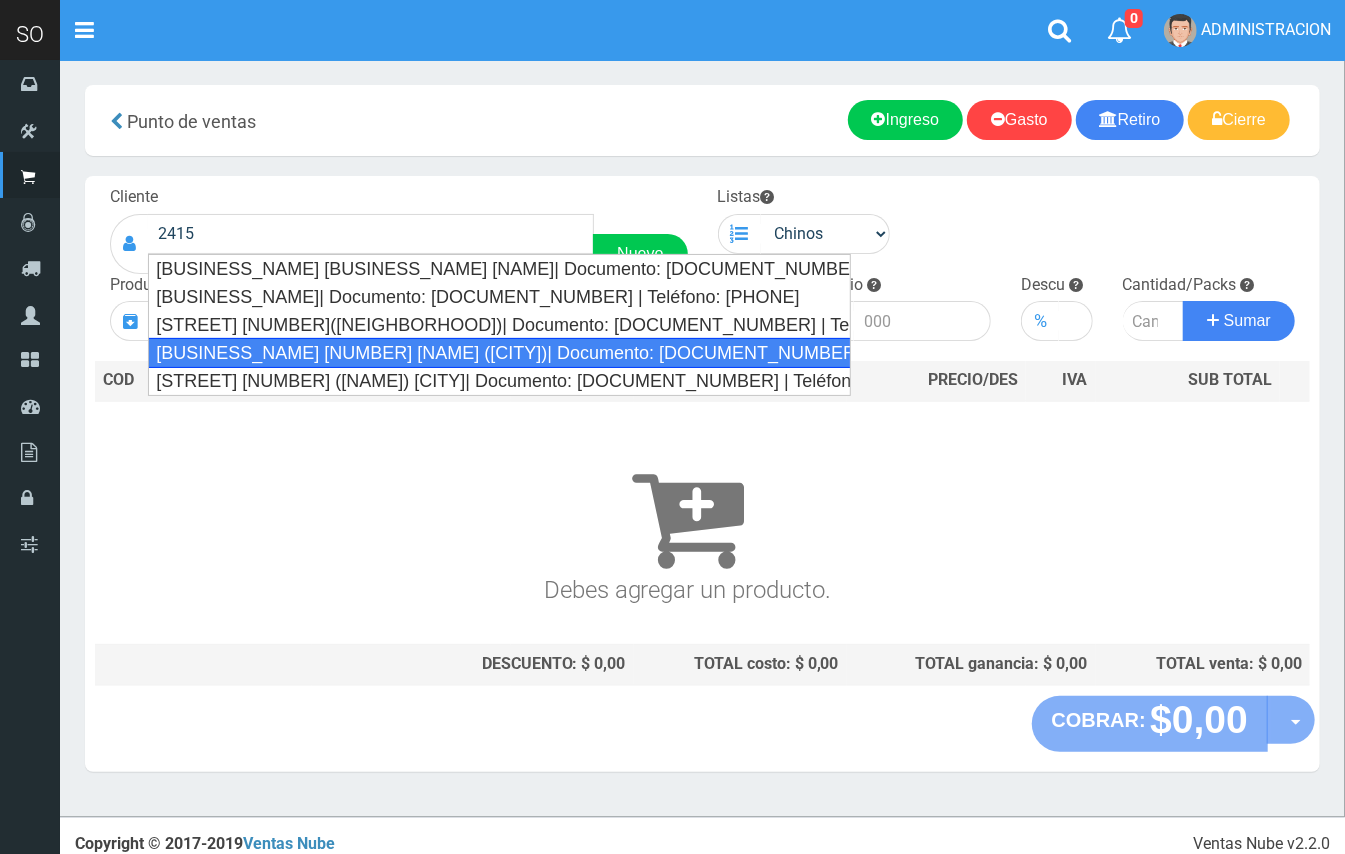 type on "SUPER  INDEPENDENCIA 2415 YONI  (ZARATE)| Documento: 57481637 | Teléfono:" 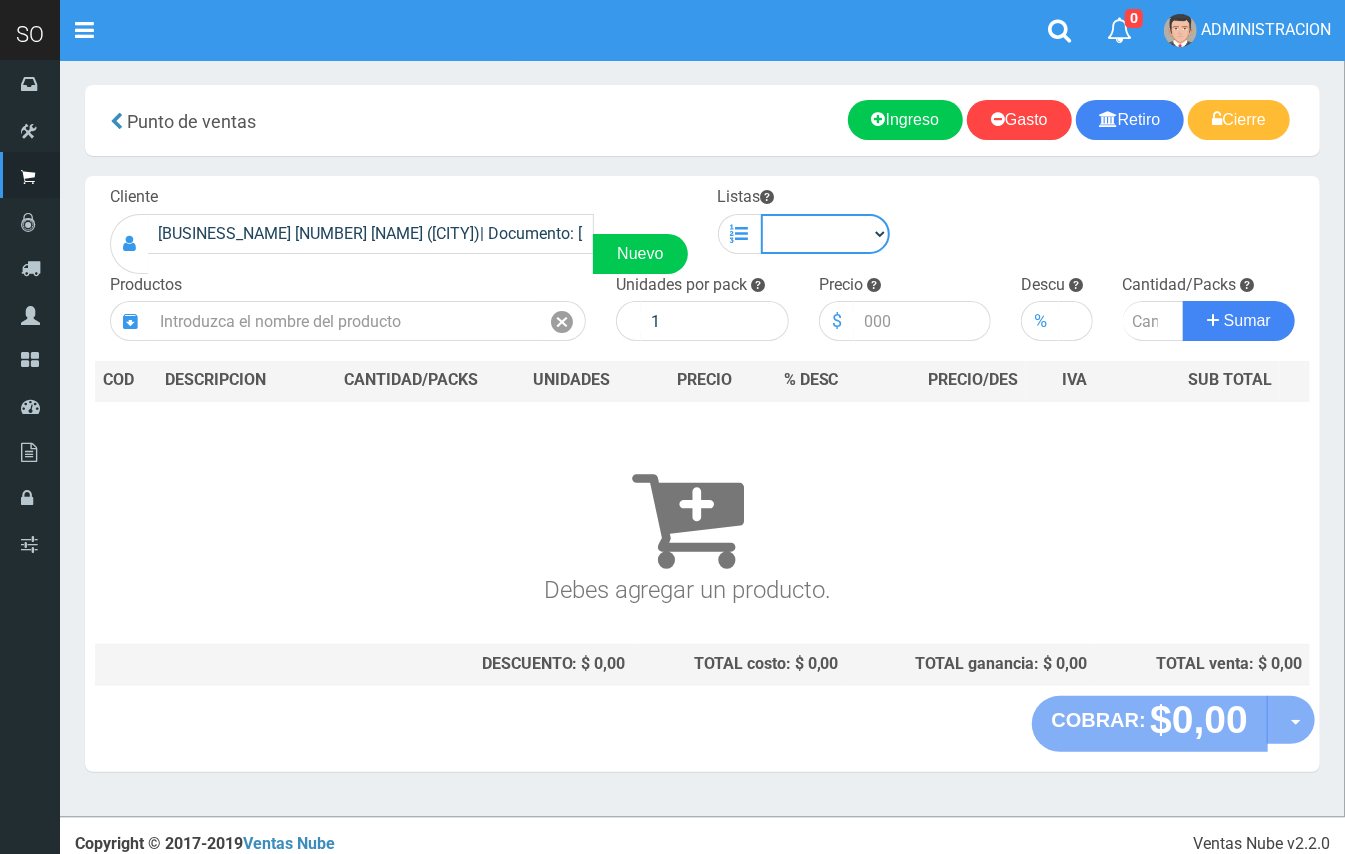 click on "Chinos
.
." at bounding box center [826, 234] 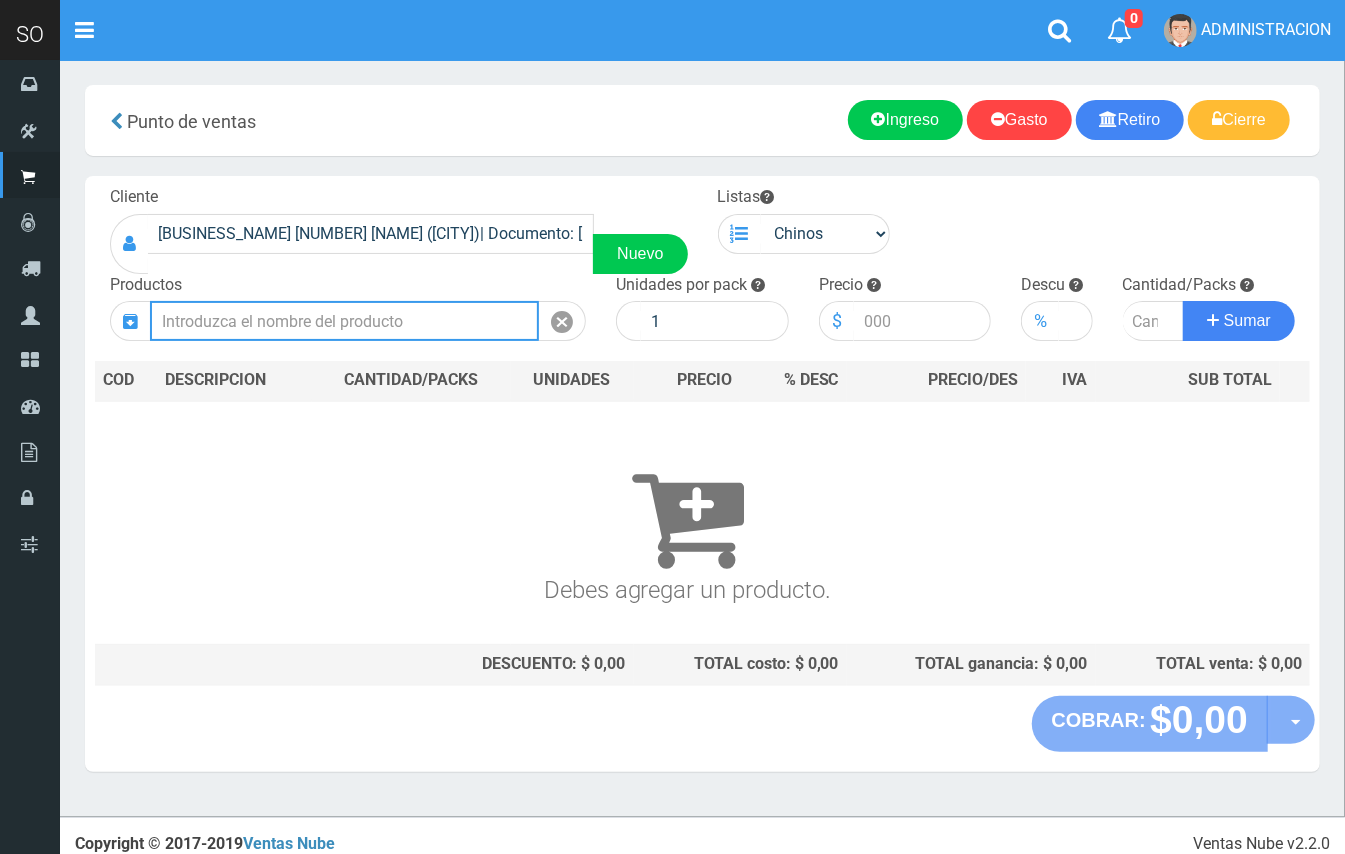 click at bounding box center (344, 321) 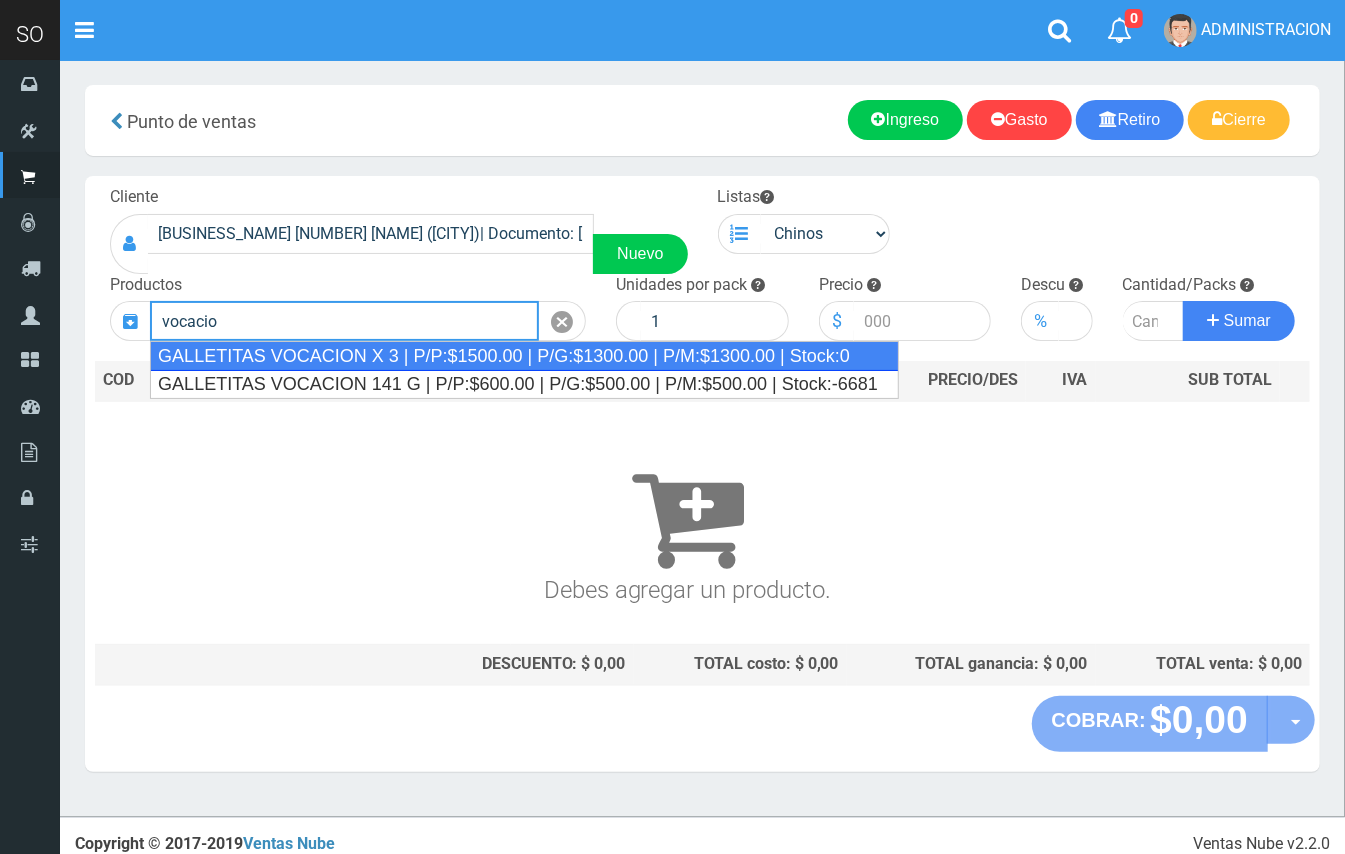 click on "GALLETITAS VOCACION X 3 | P/P:$1500.00 | P/G:$1300.00 | P/M:$1300.00 | Stock:0" at bounding box center [524, 356] 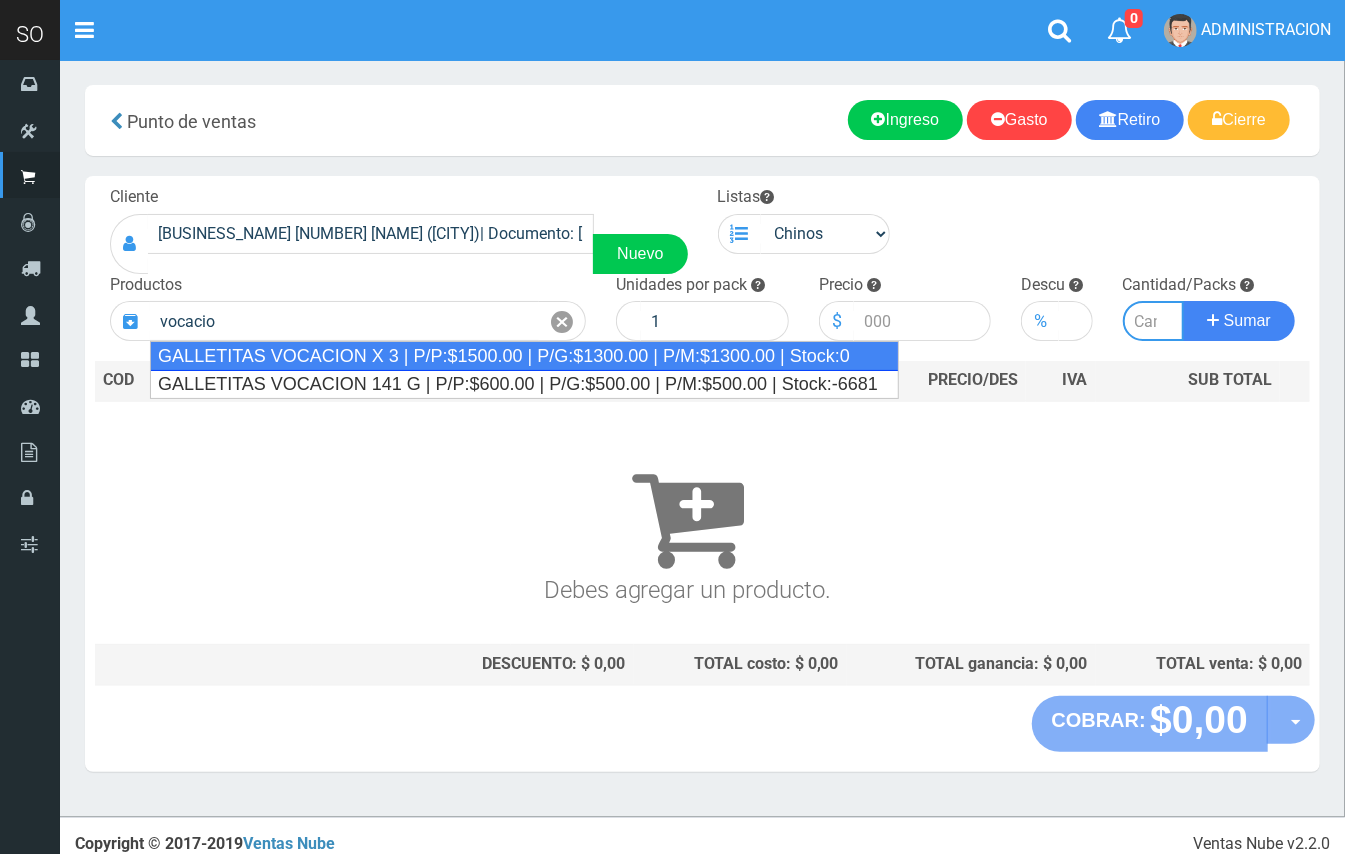 type on "GALLETITAS VOCACION X 3 | P/P:$1500.00 | P/G:$1300.00 | P/M:$1300.00 | Stock:0" 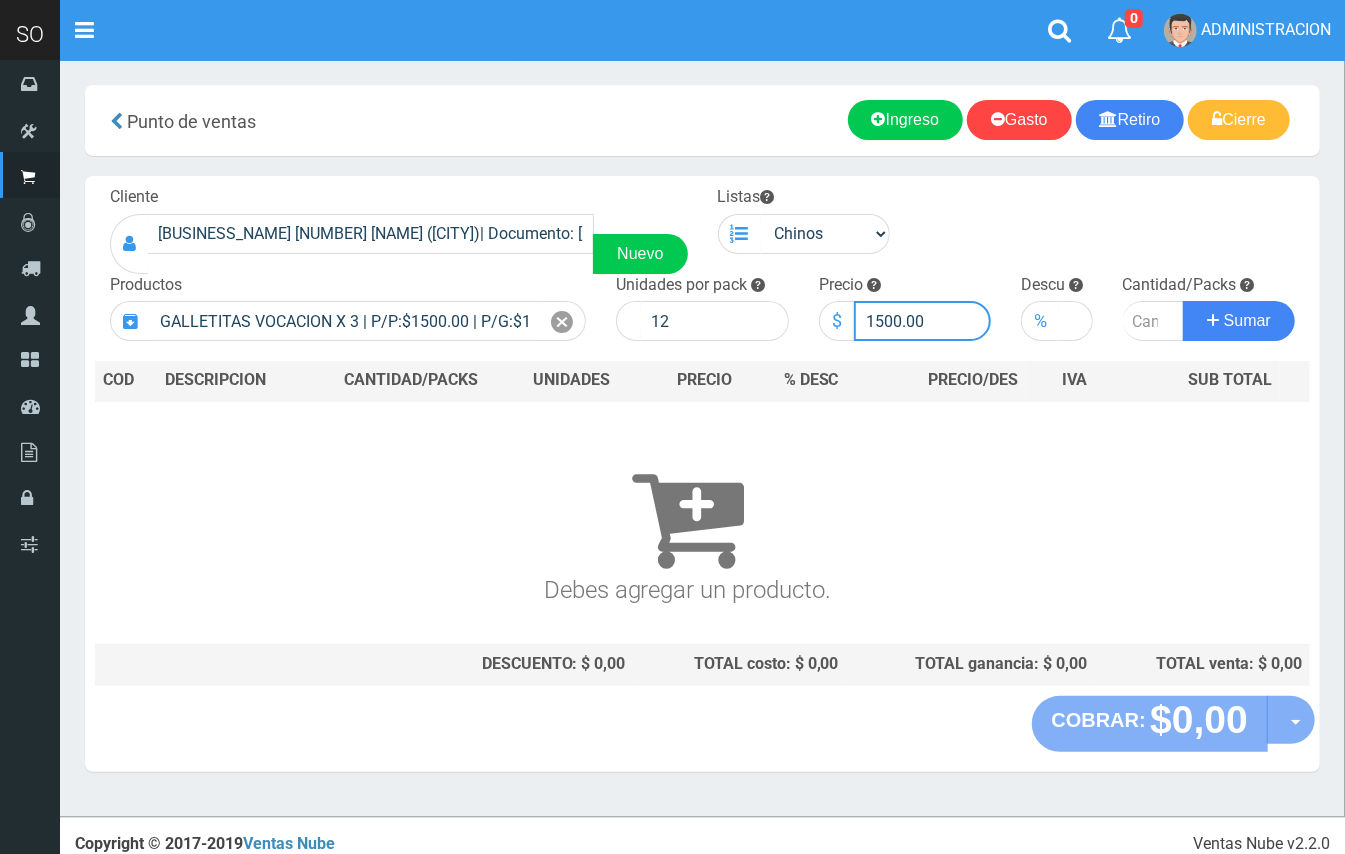 click on "1500.00" at bounding box center [923, 321] 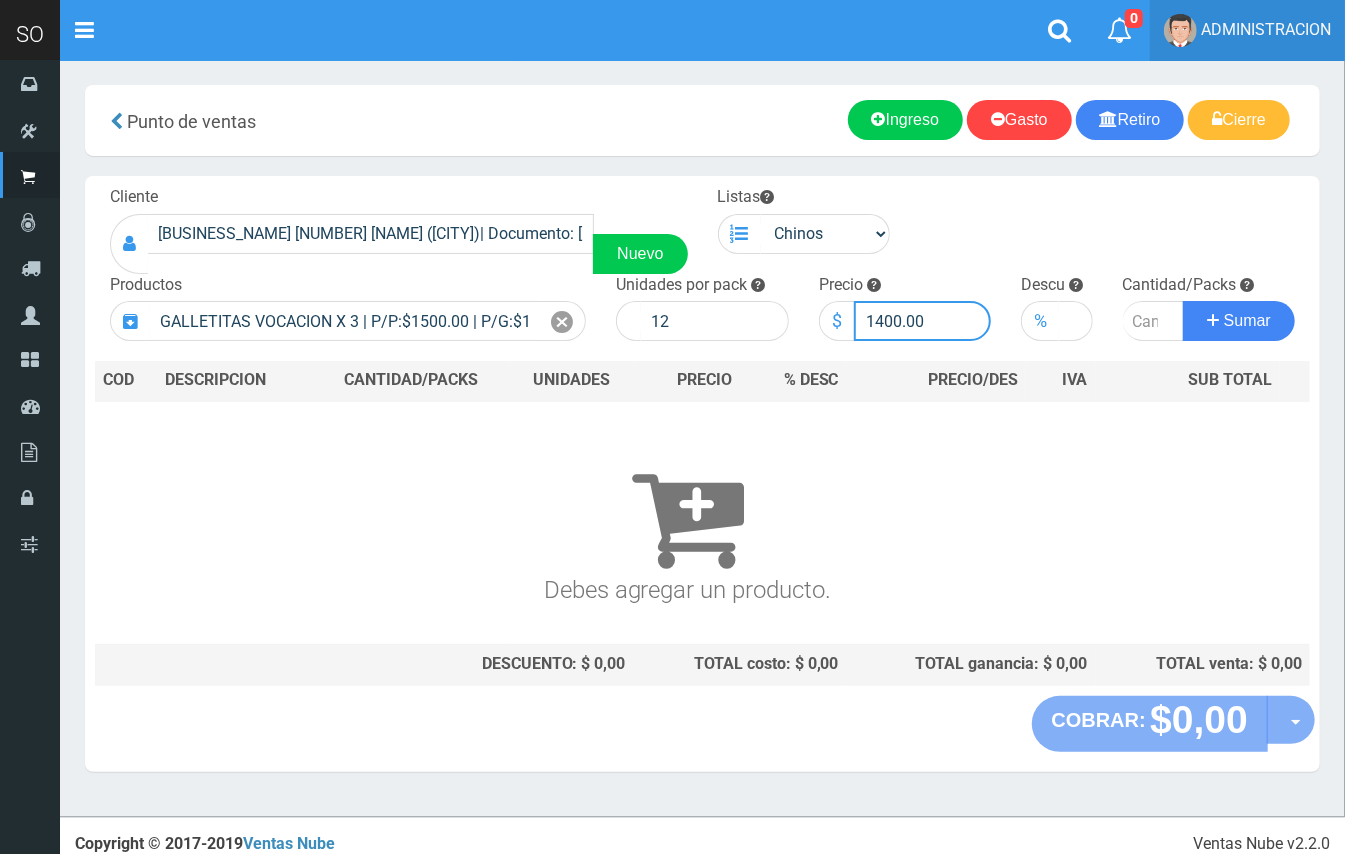 type on "1400.00" 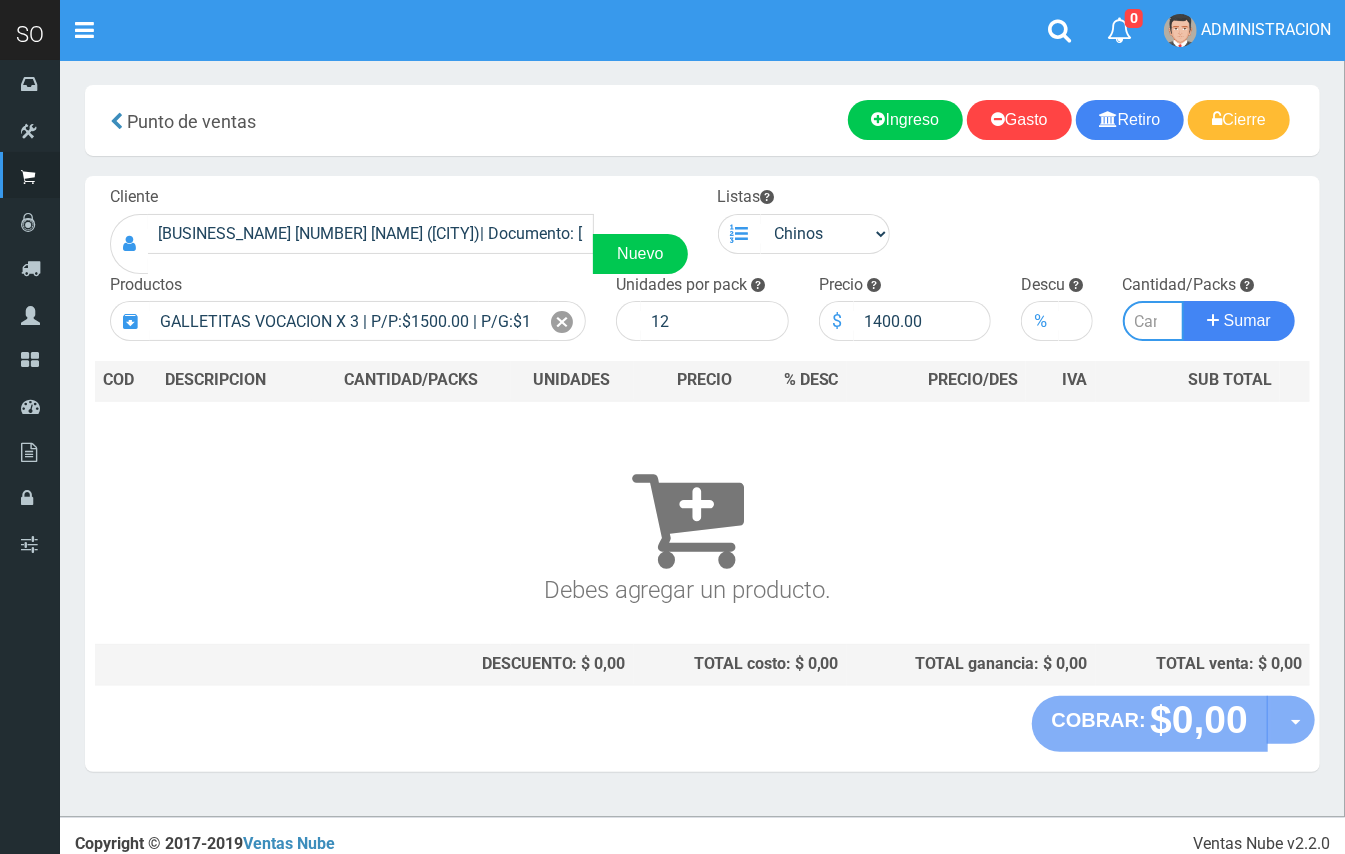 click at bounding box center [1154, 321] 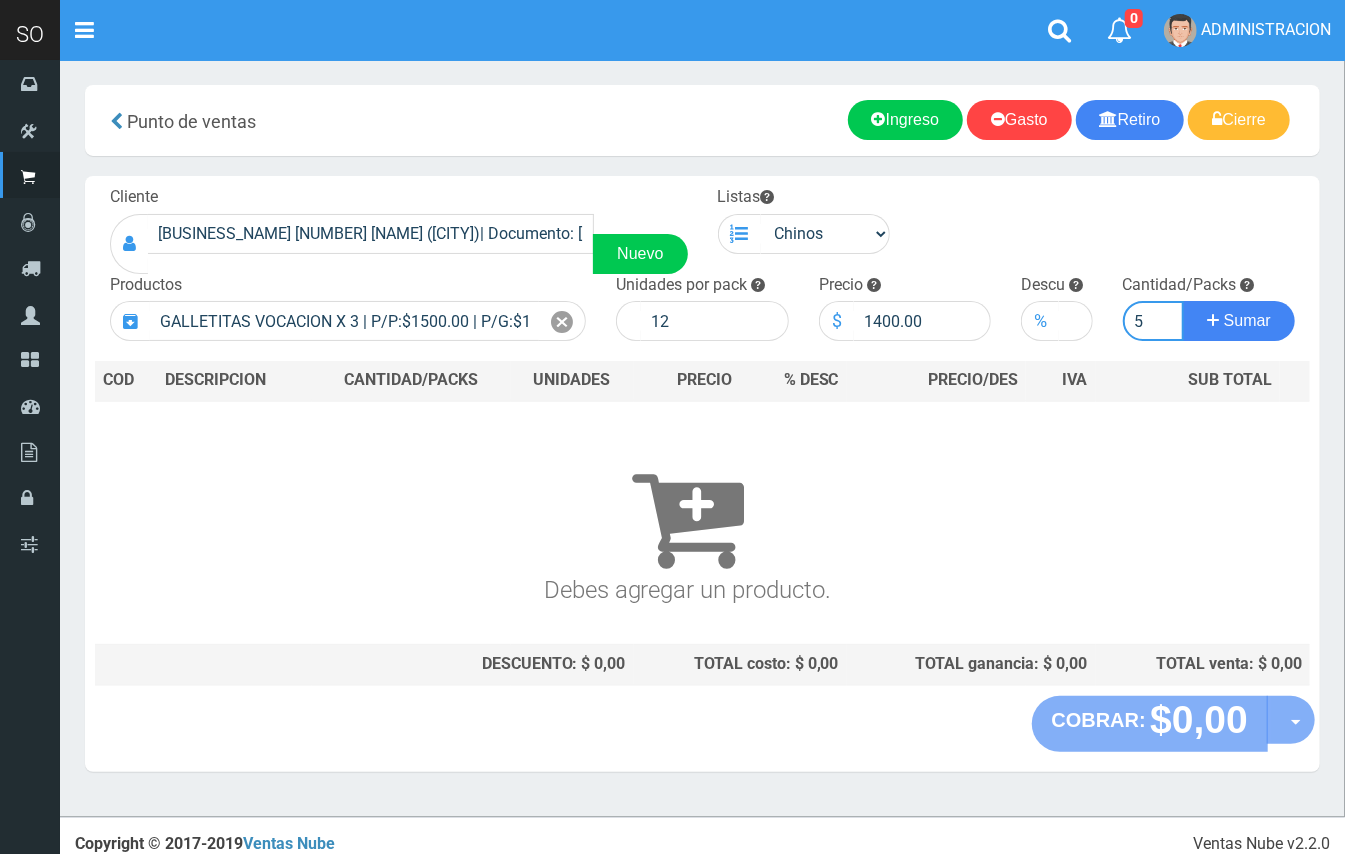 type on "5" 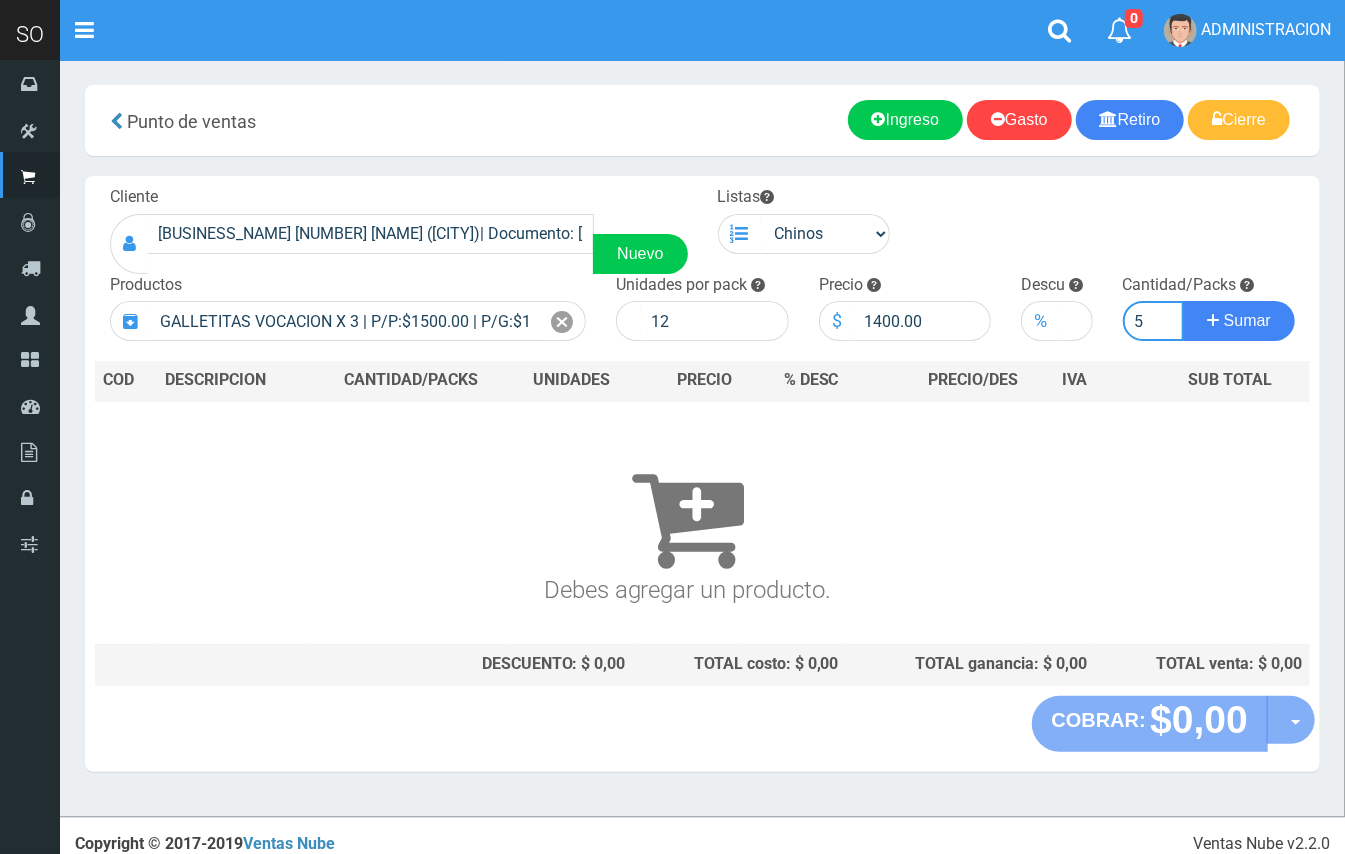 click on "Sumar" at bounding box center (1239, 321) 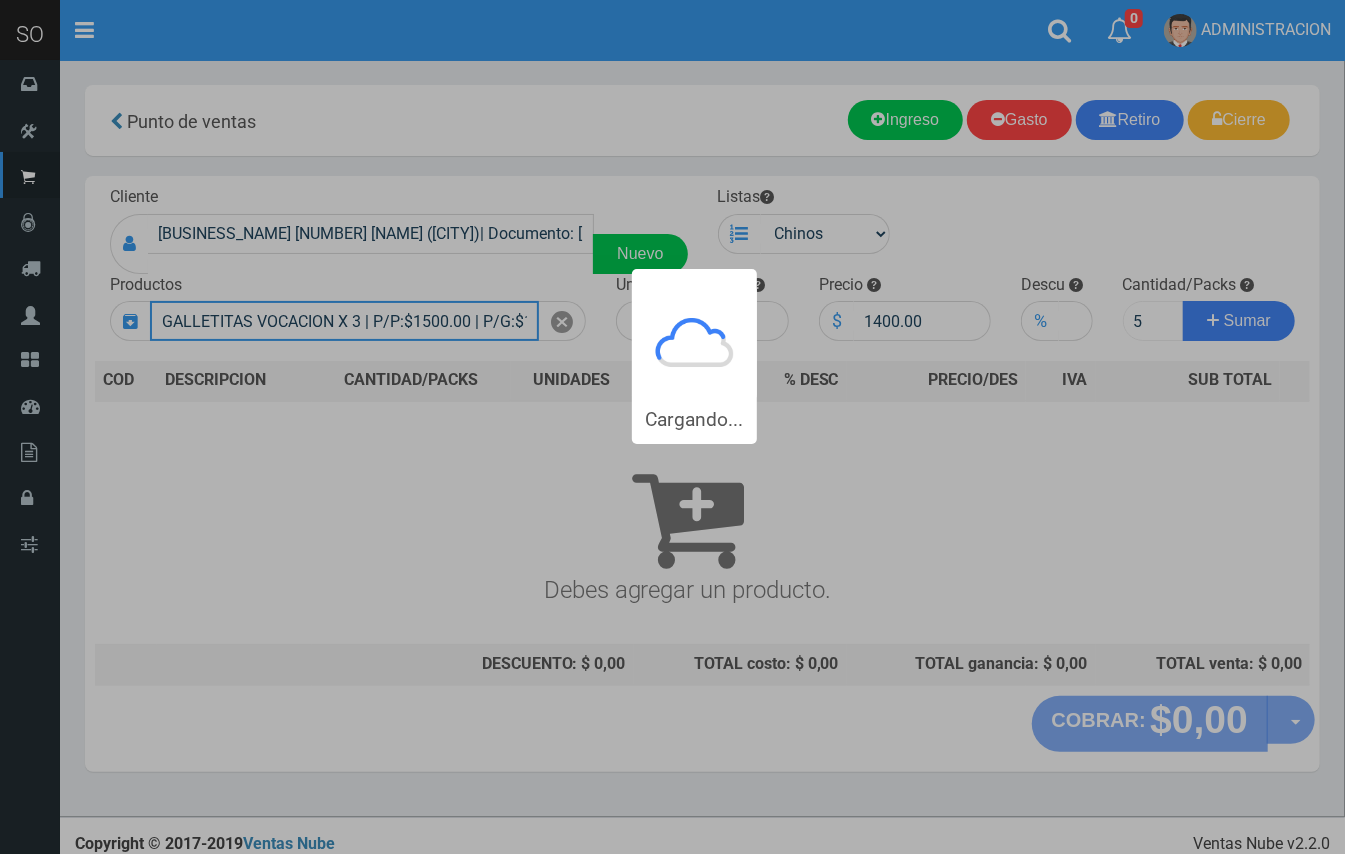 type 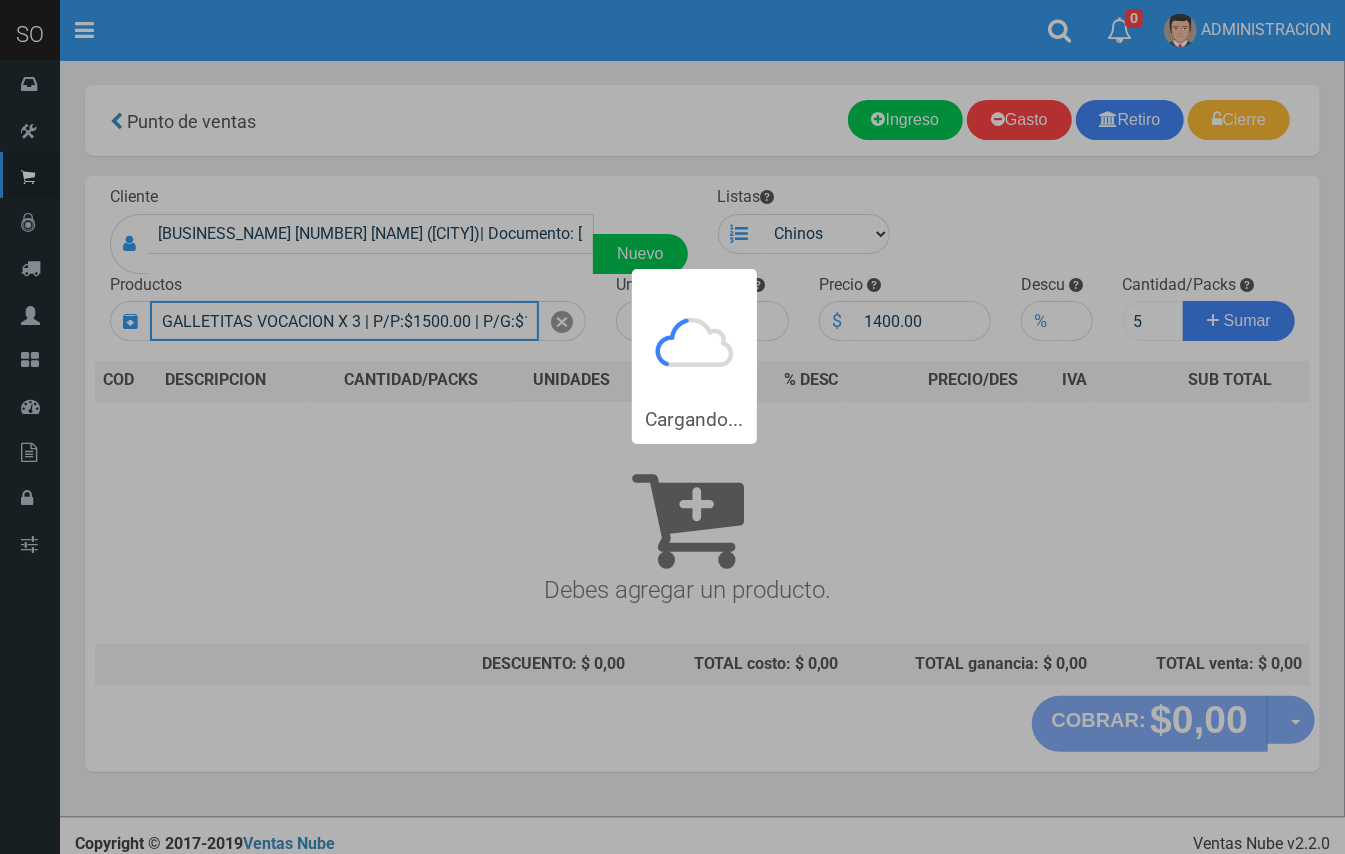 type 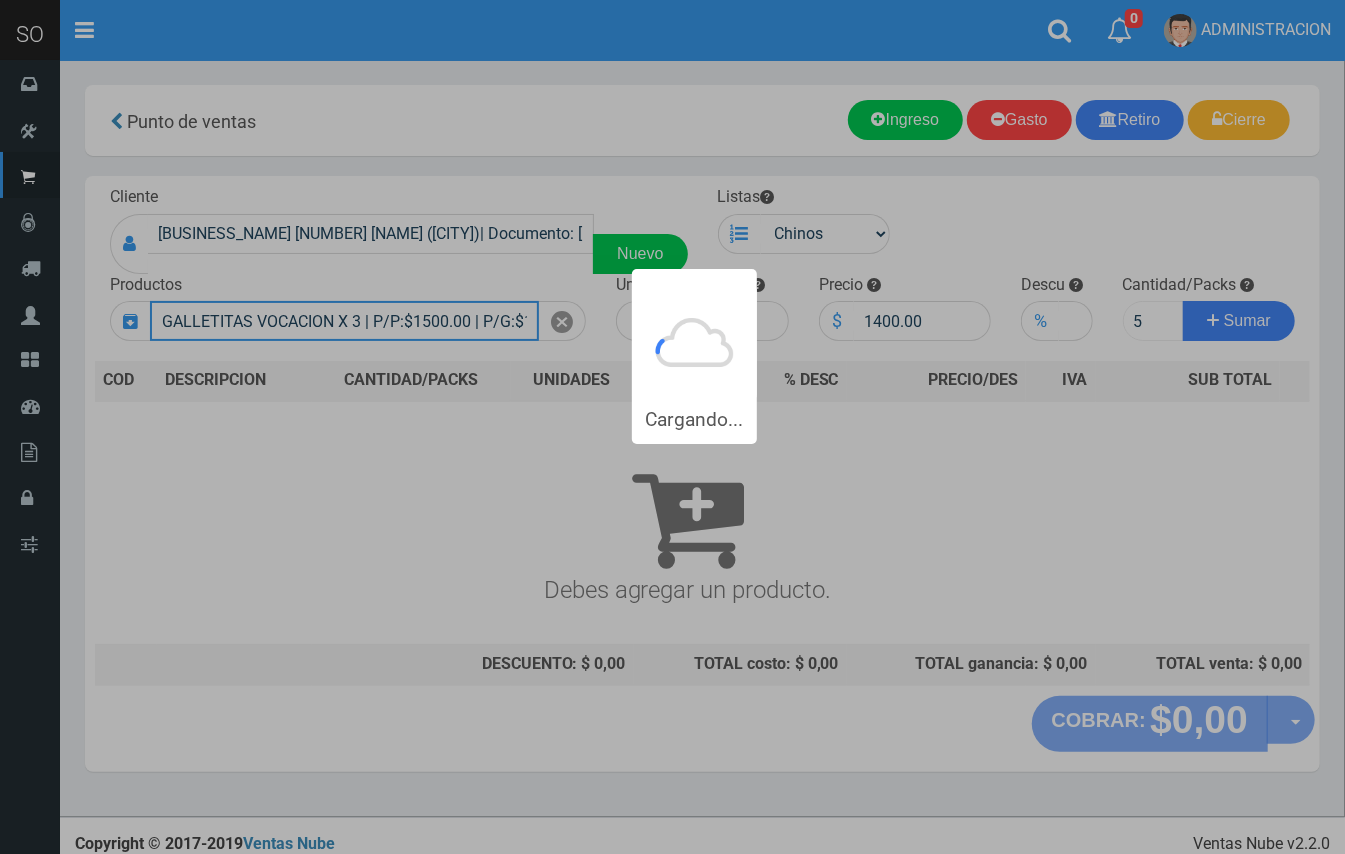 type 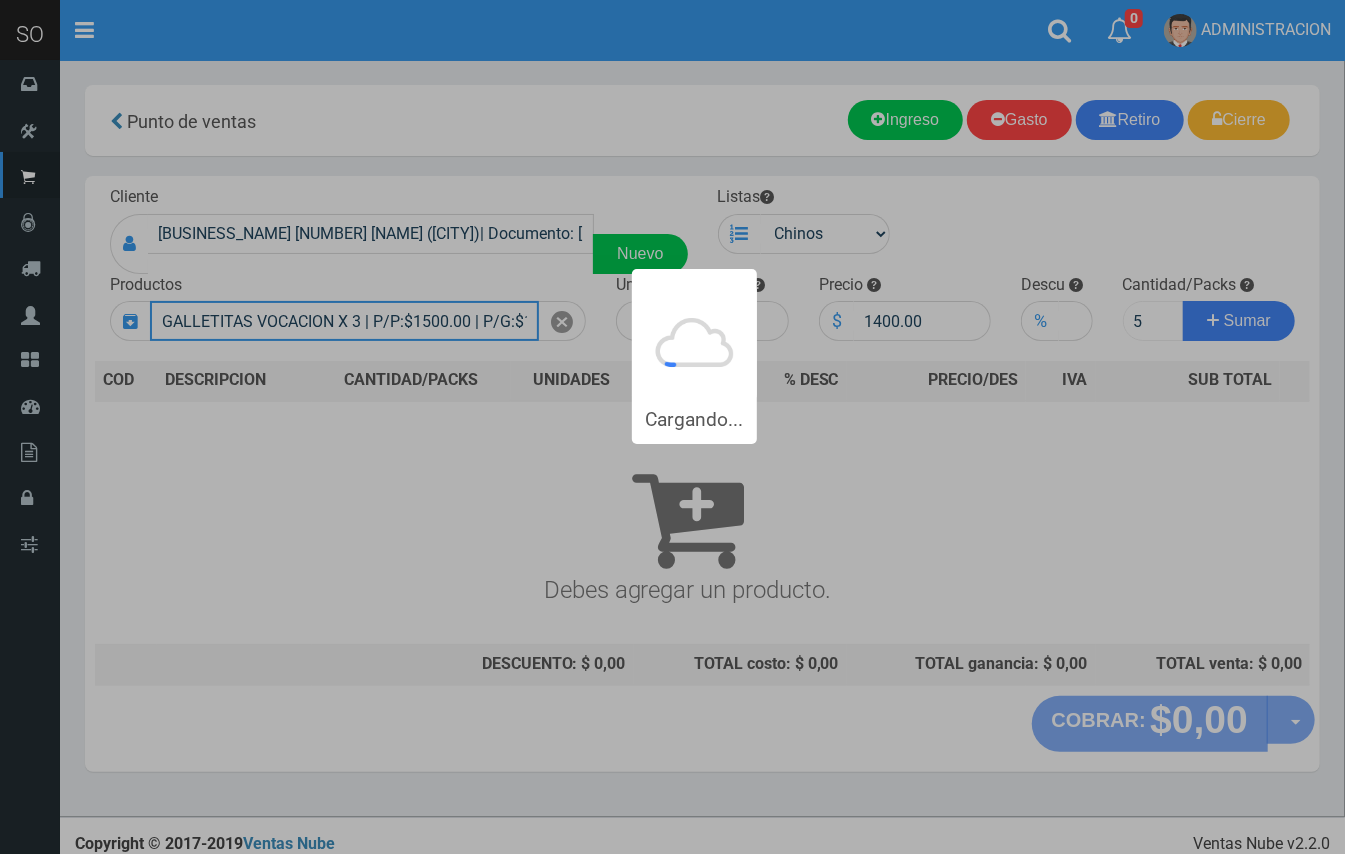 type 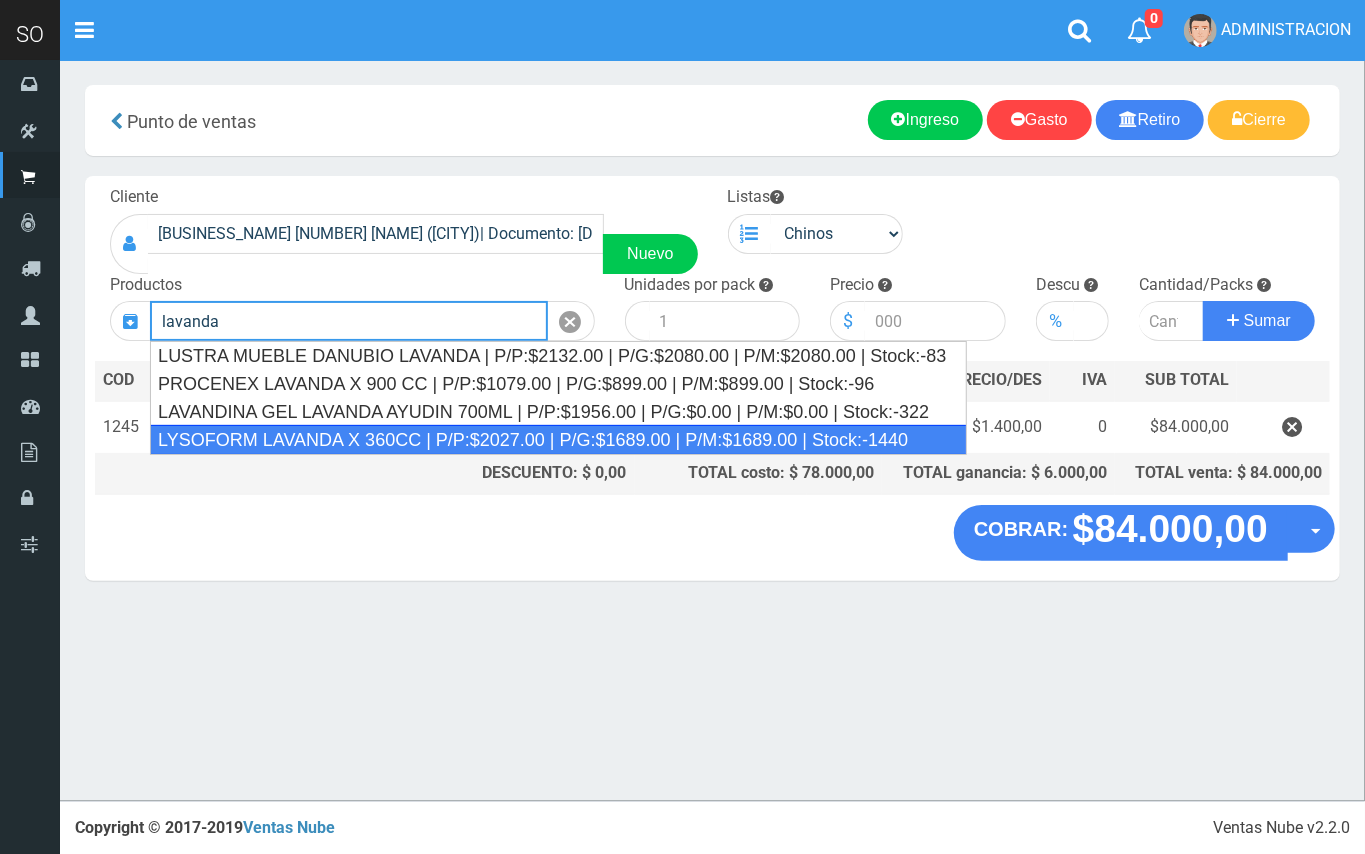 drag, startPoint x: 338, startPoint y: 440, endPoint x: 888, endPoint y: 356, distance: 556.37756 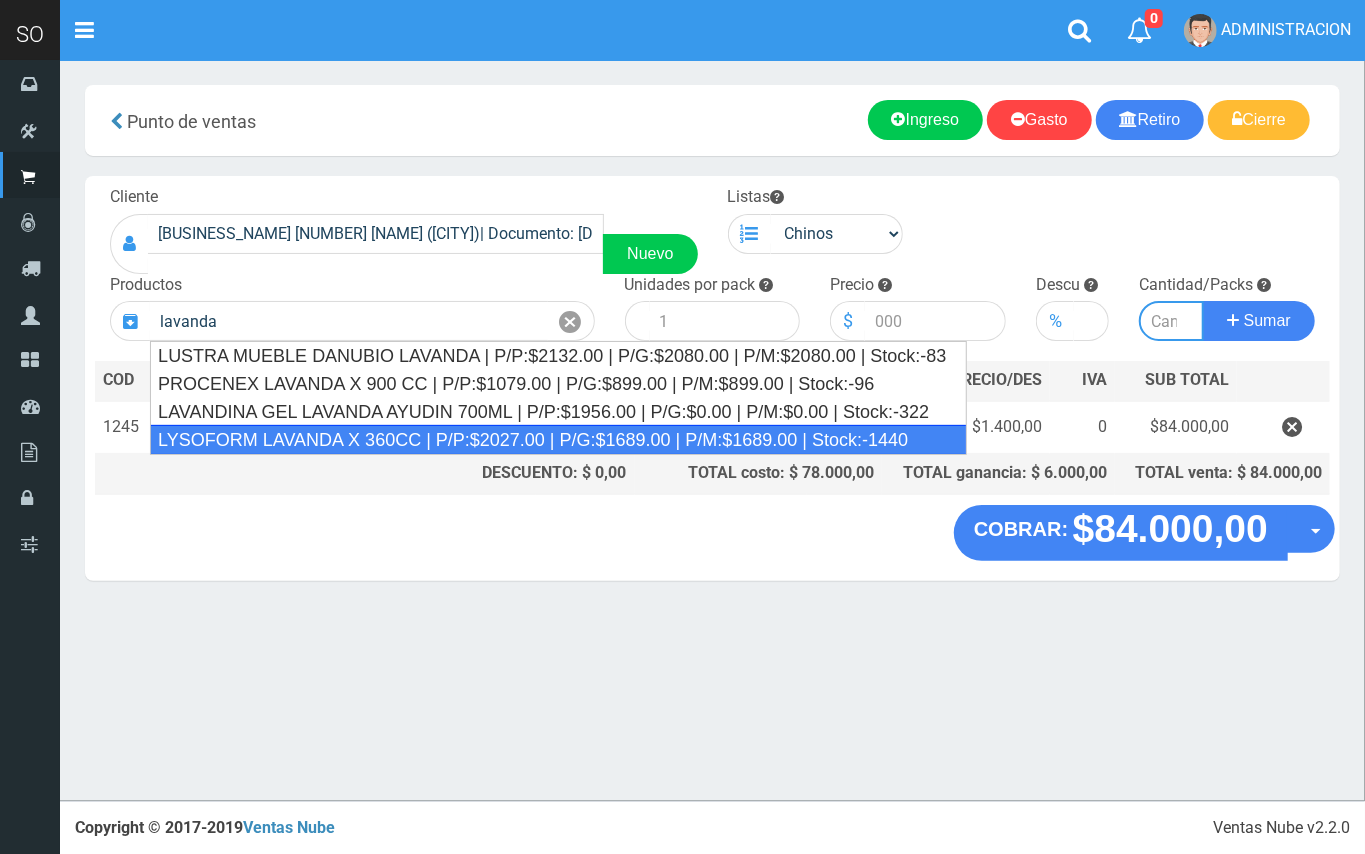 type on "LYSOFORM LAVANDA X 360CC | P/P:$2027.00 | P/G:$1689.00 | P/M:$1689.00 | Stock:-1440" 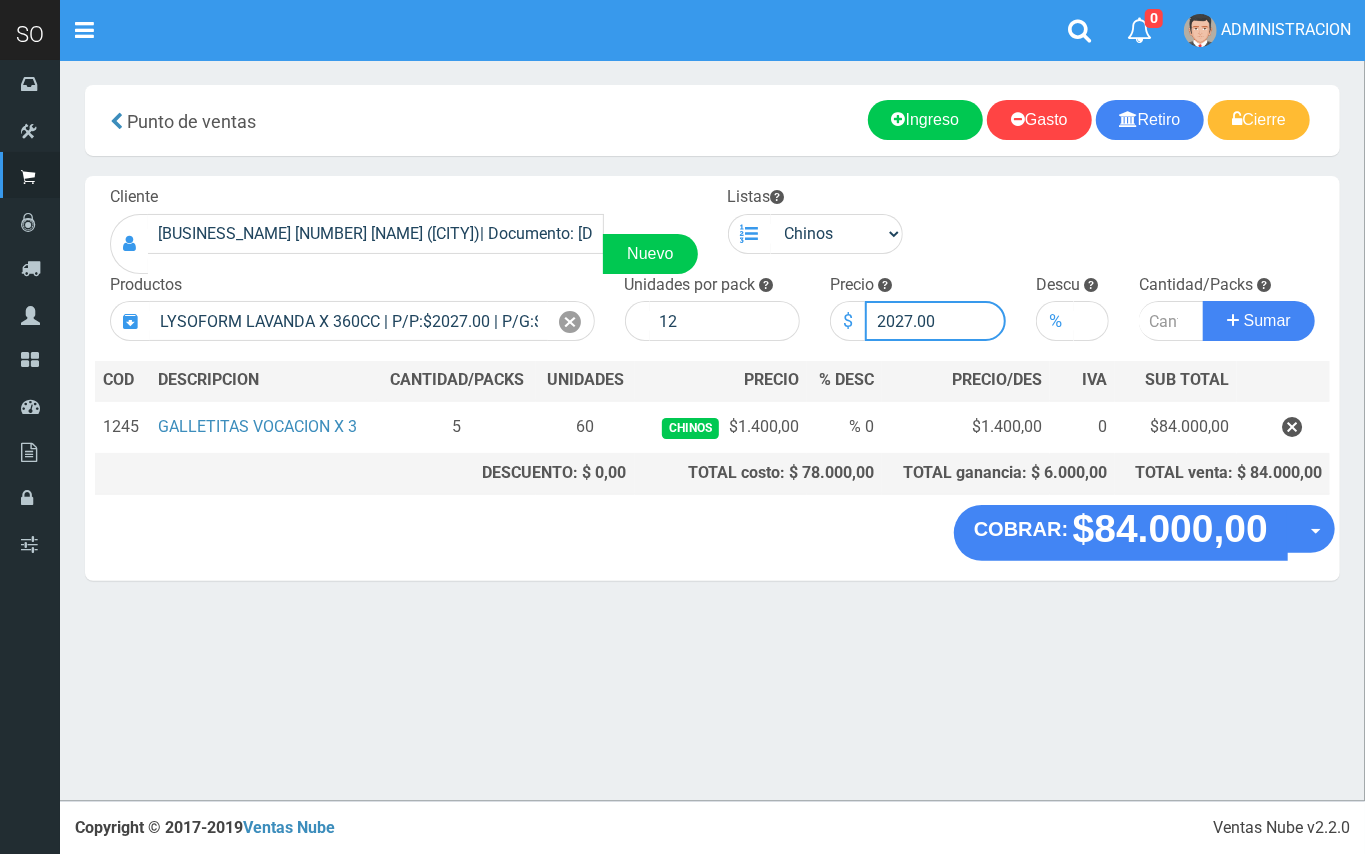 drag, startPoint x: 910, startPoint y: 310, endPoint x: 856, endPoint y: 314, distance: 54.147945 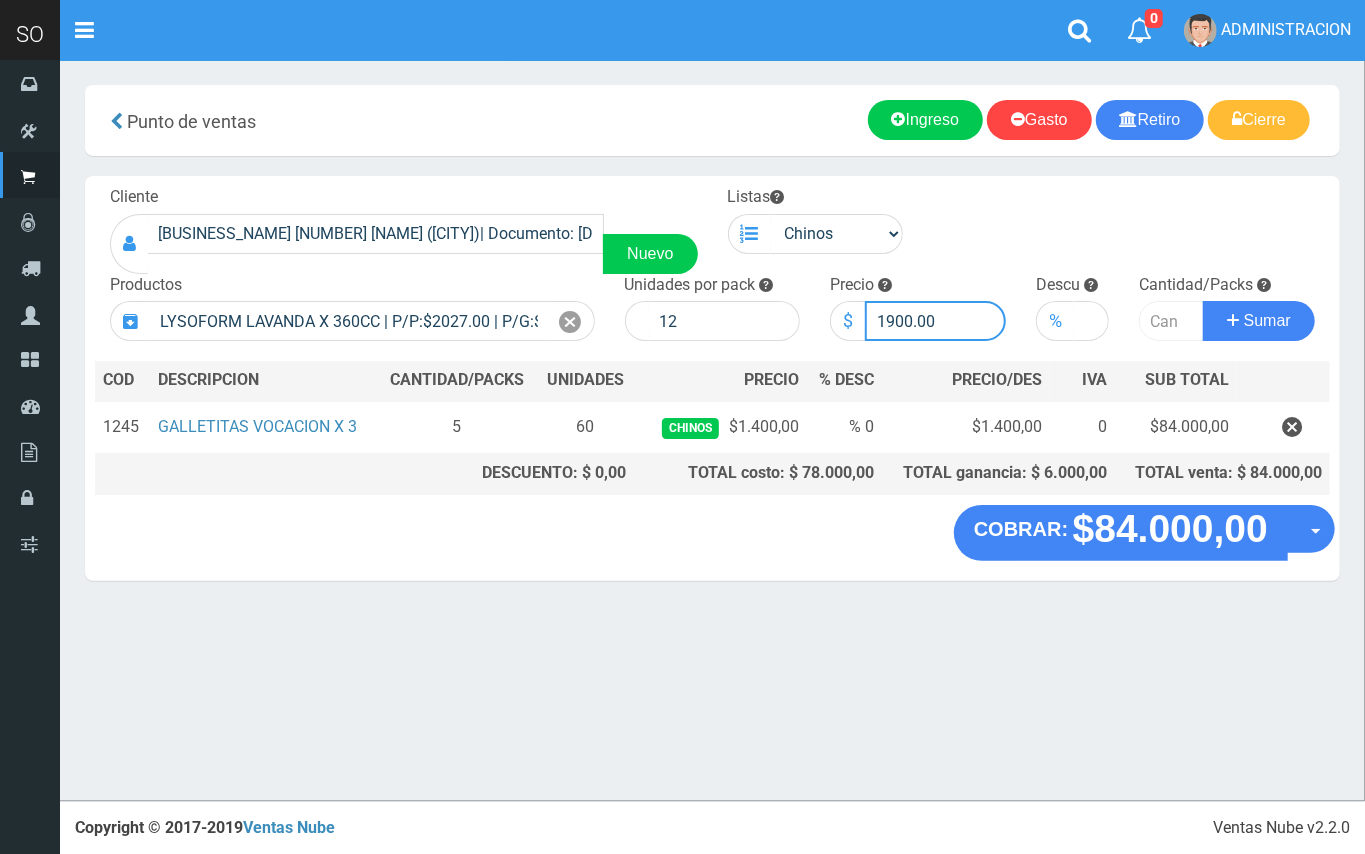 type on "1900.00" 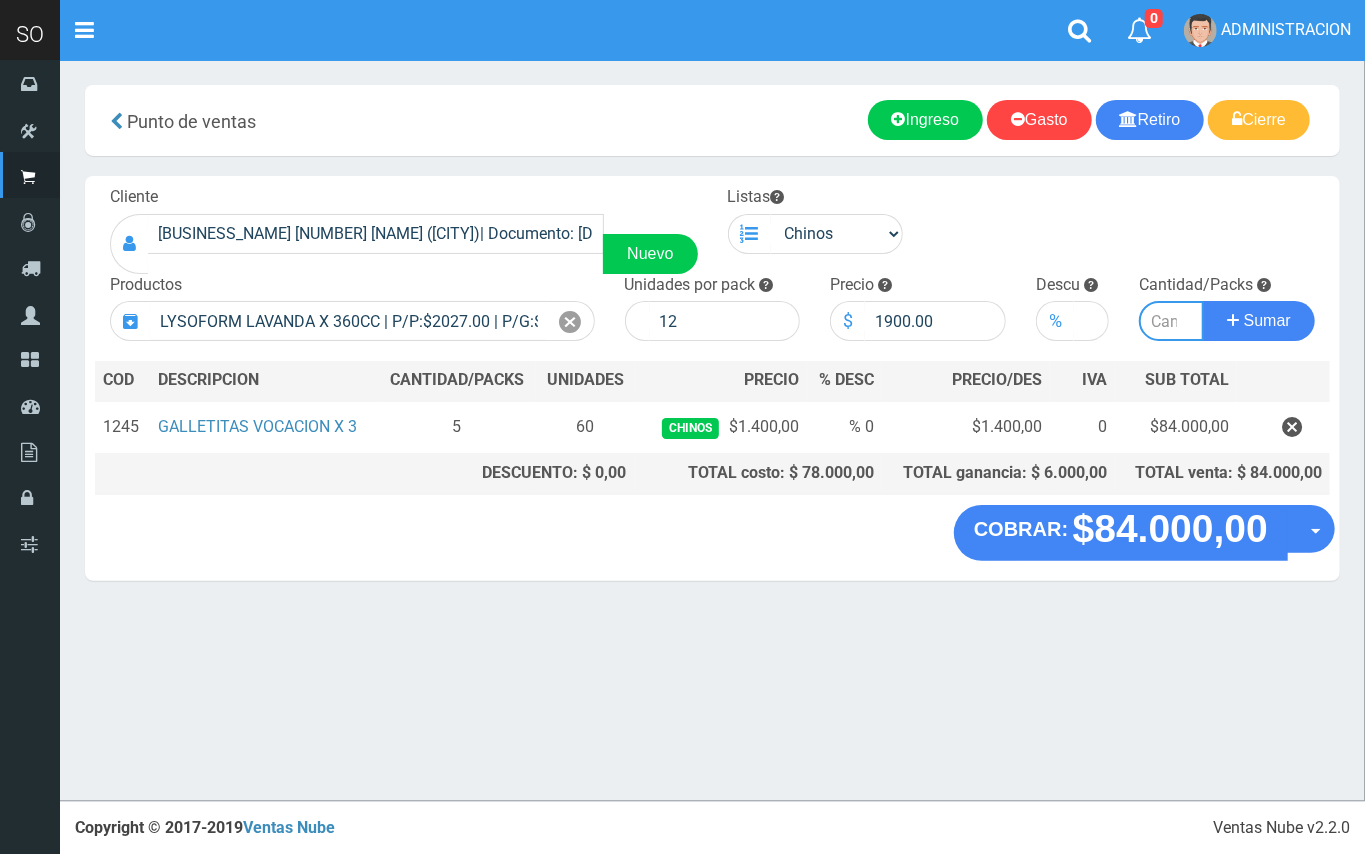 click at bounding box center (1171, 321) 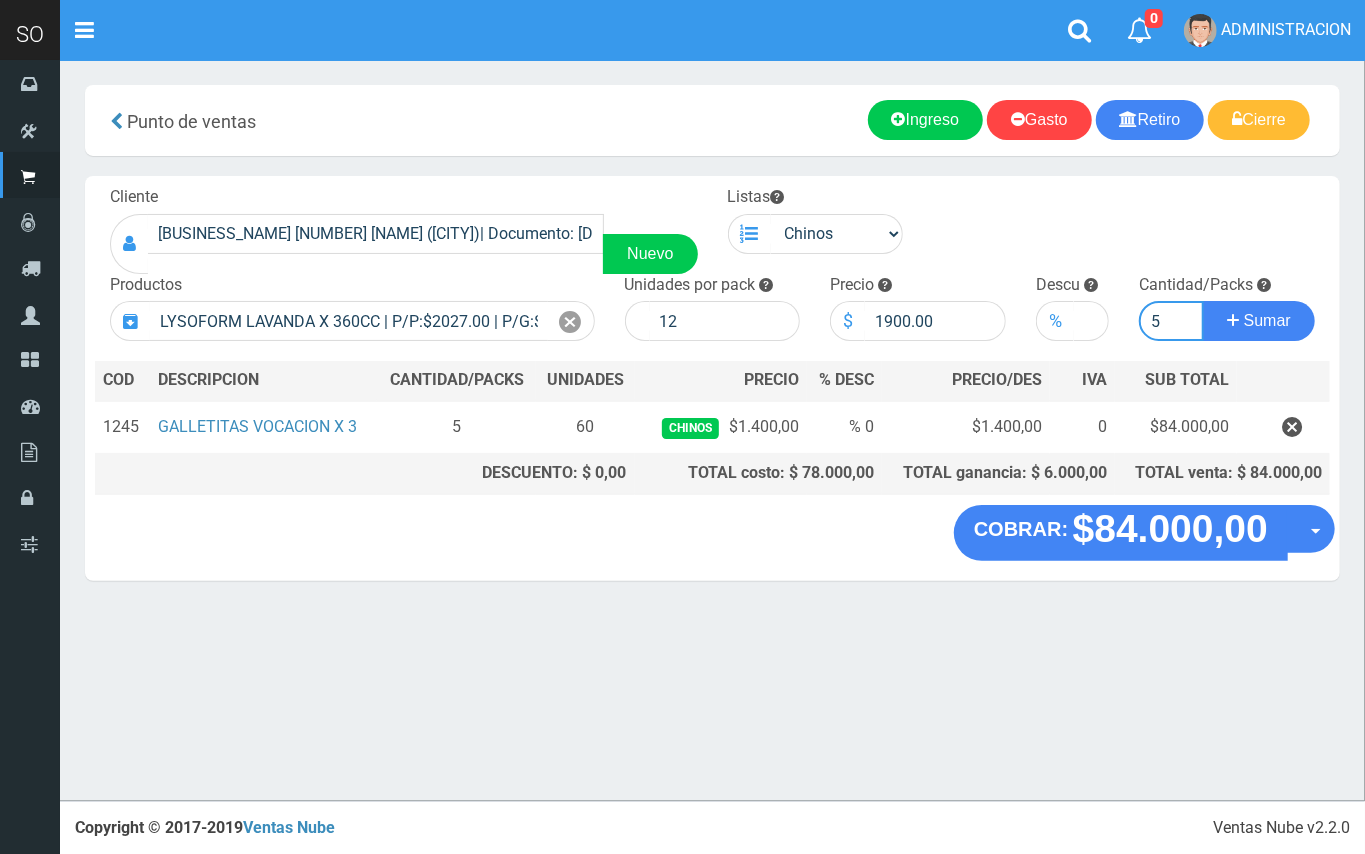 type on "5" 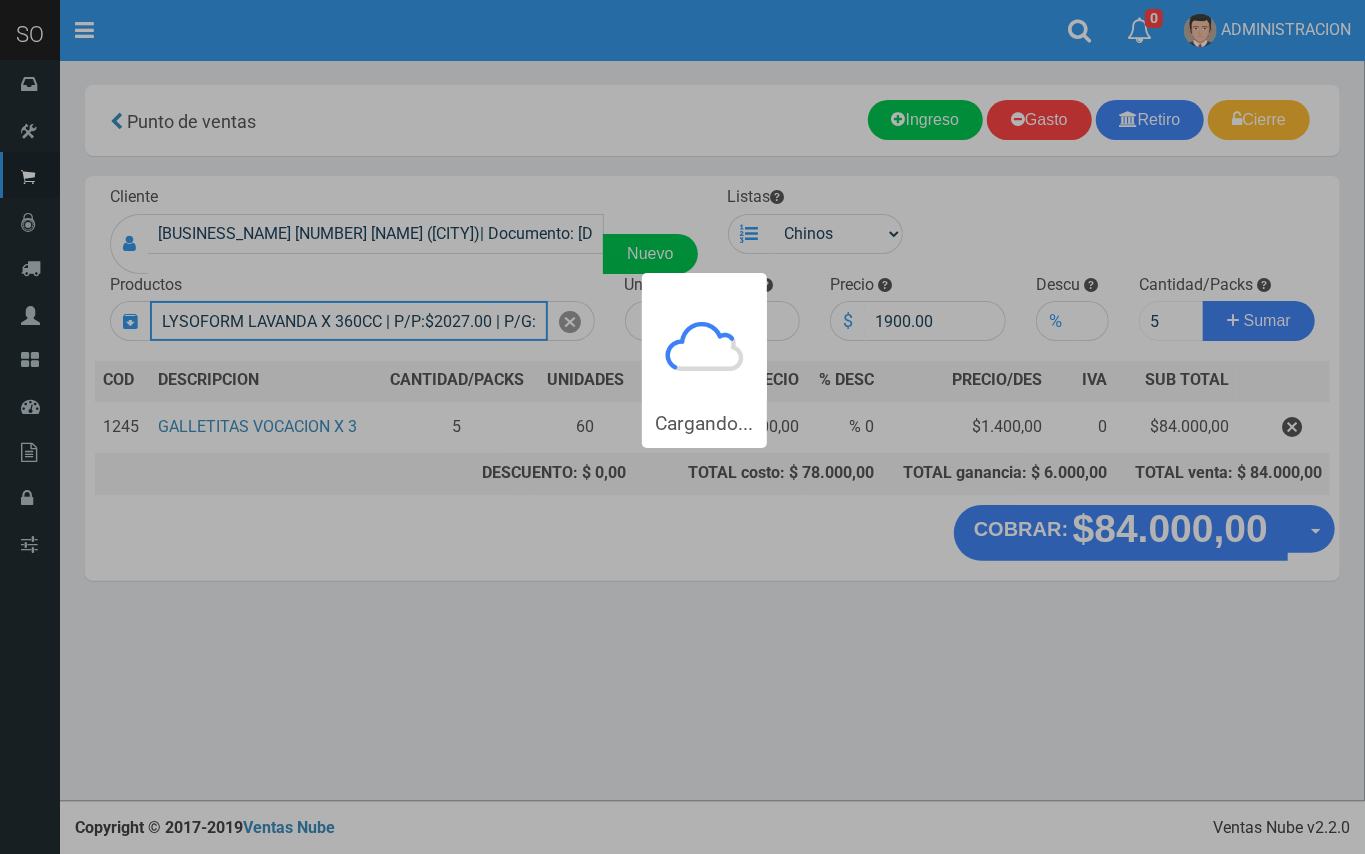 type 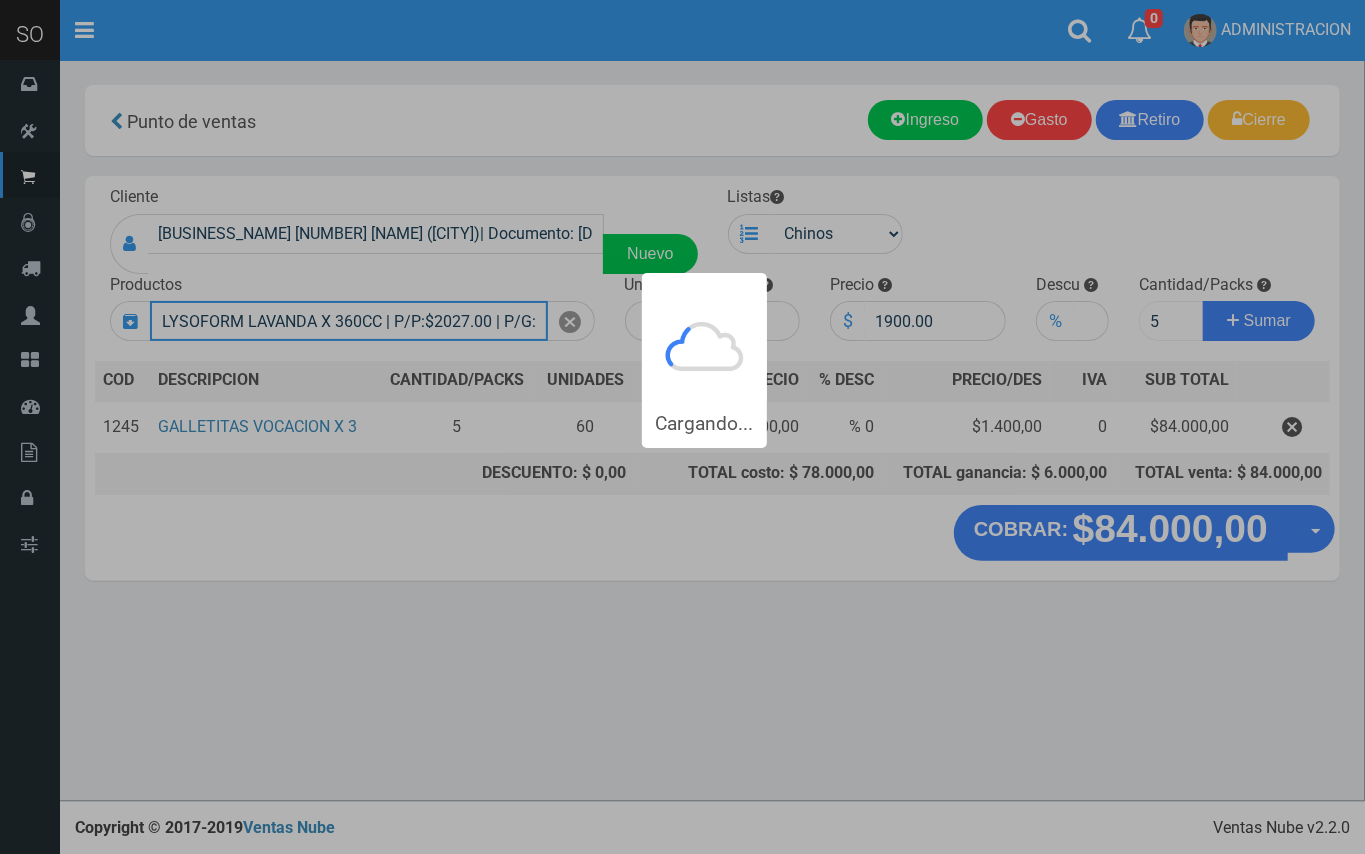 type 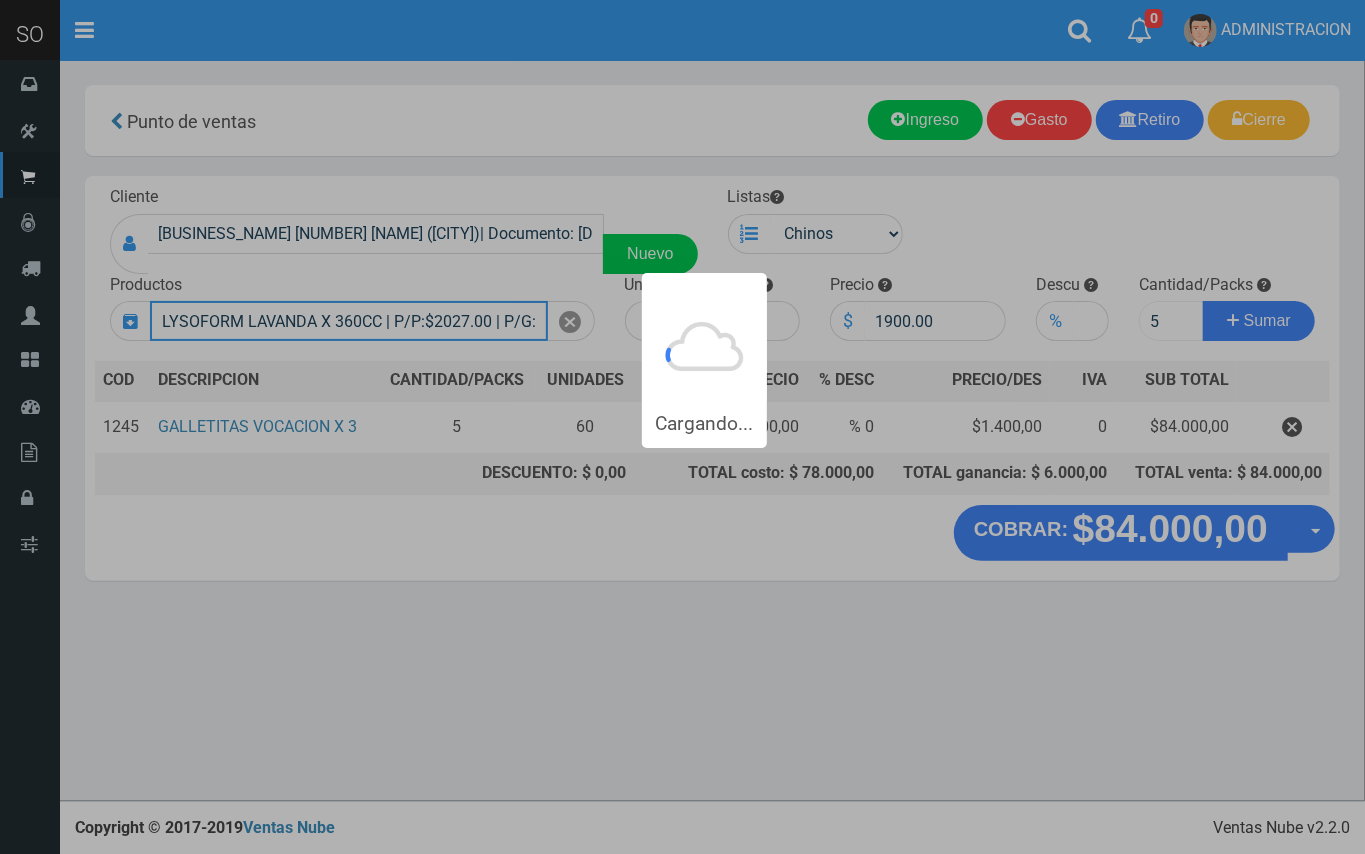 type 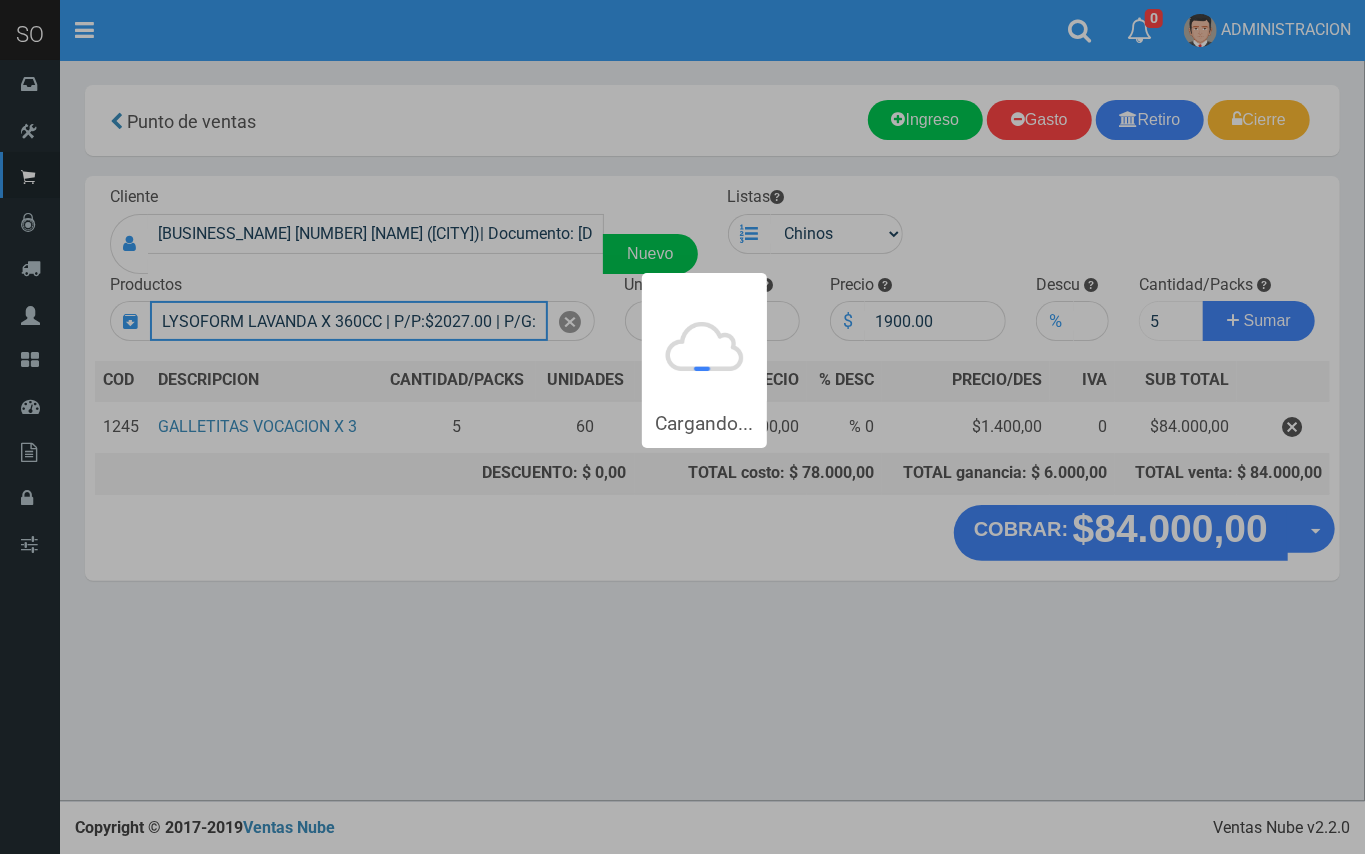 type 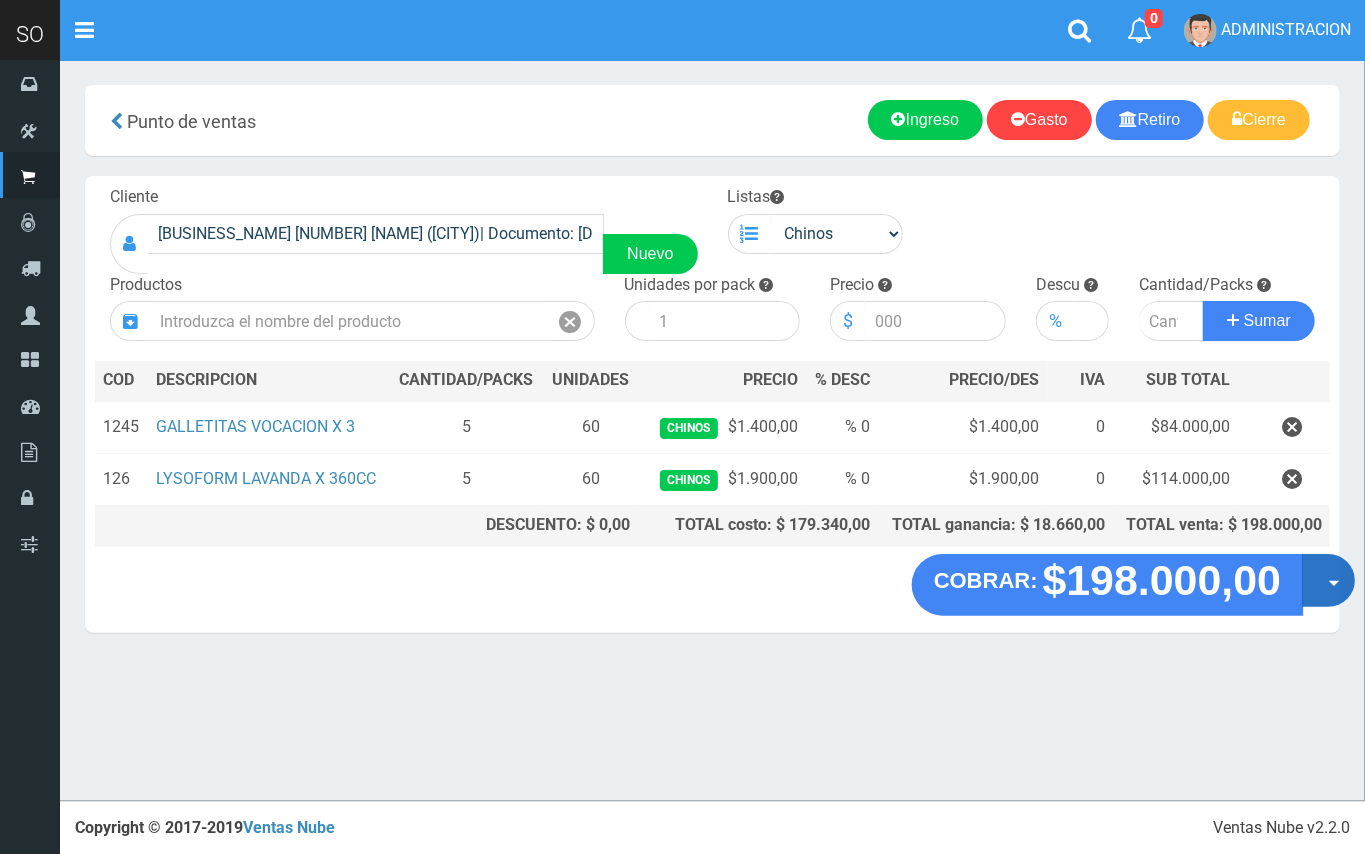 click on "Opciones" at bounding box center [1328, 580] 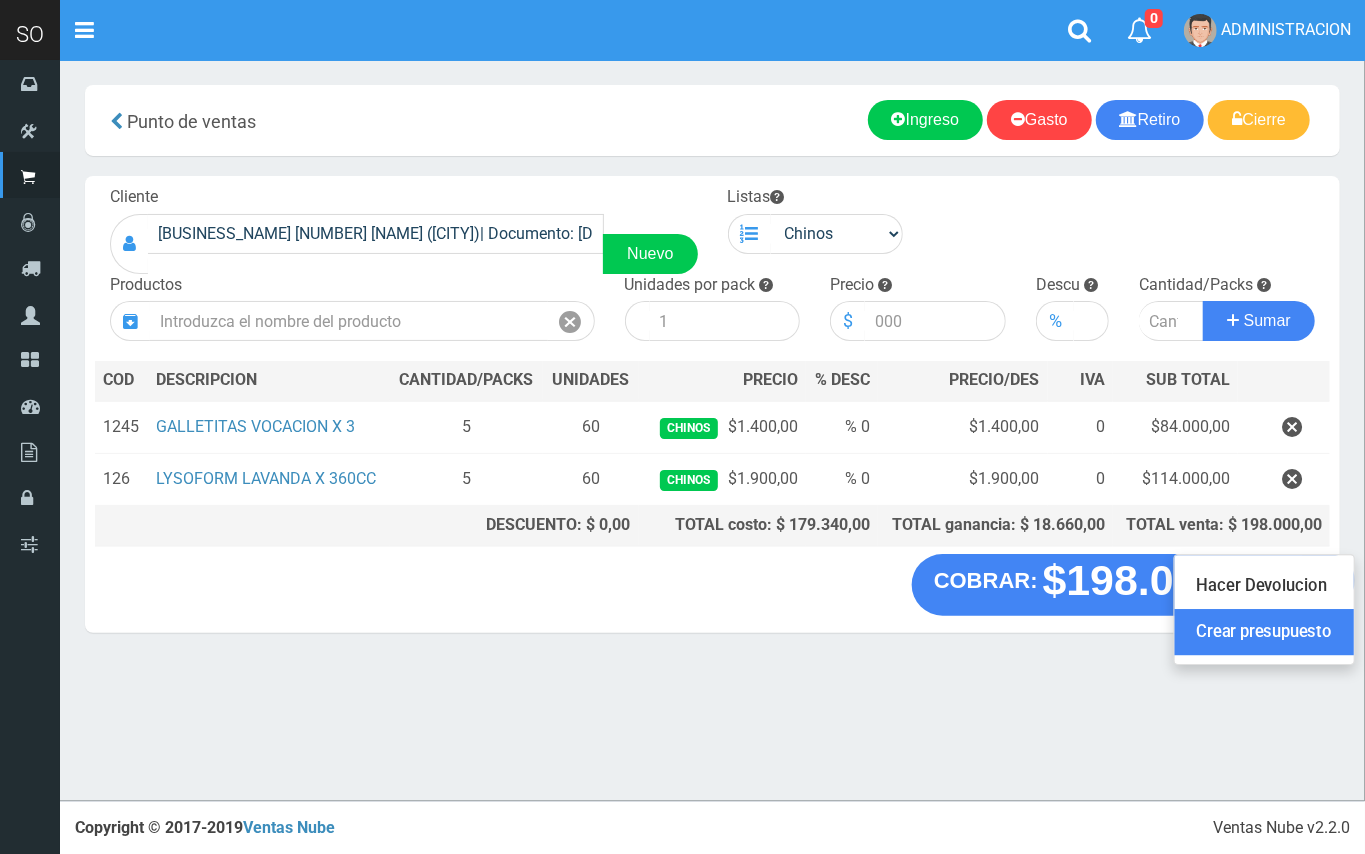 click on "Crear presupuesto" at bounding box center (1264, 633) 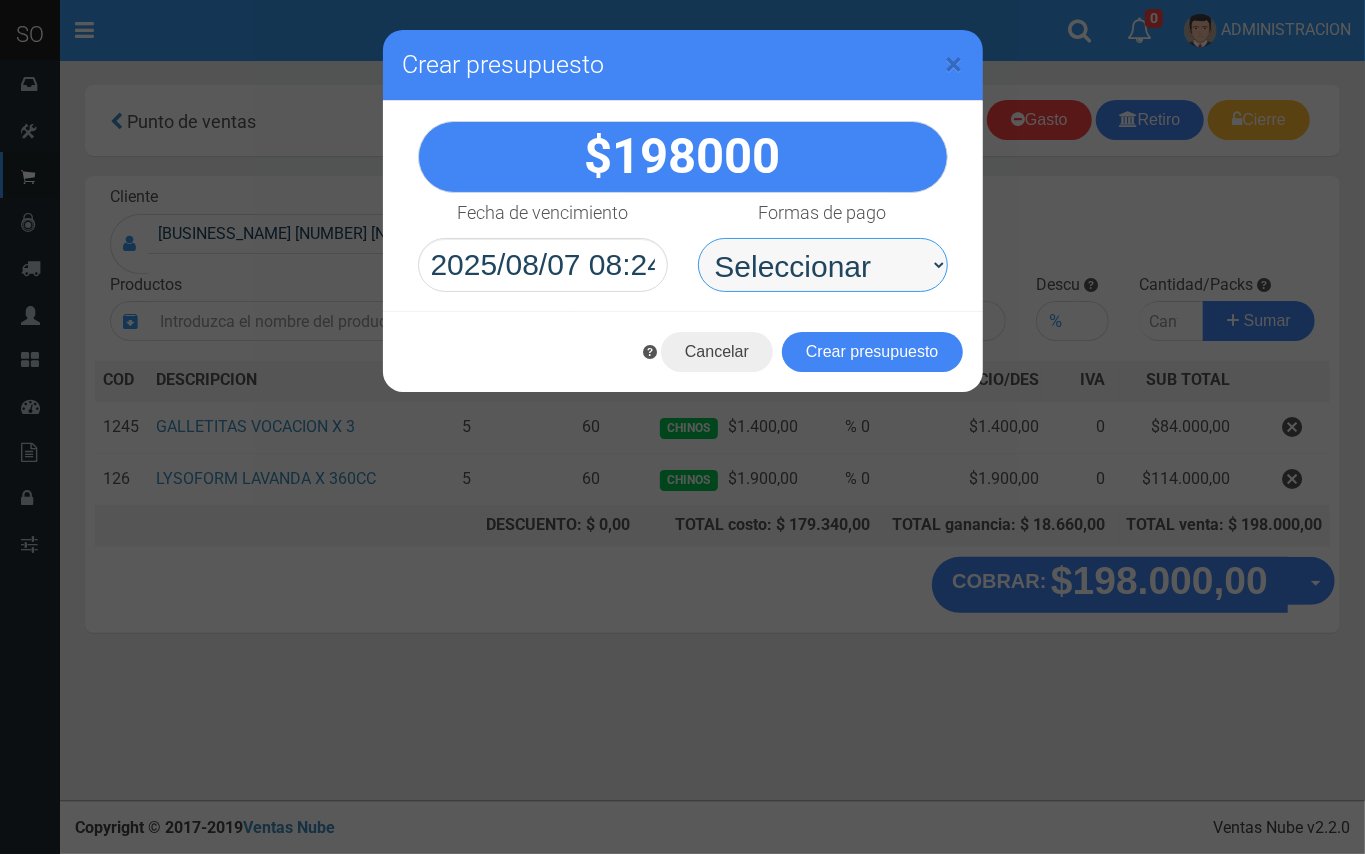 drag, startPoint x: 734, startPoint y: 268, endPoint x: 738, endPoint y: 292, distance: 24.33105 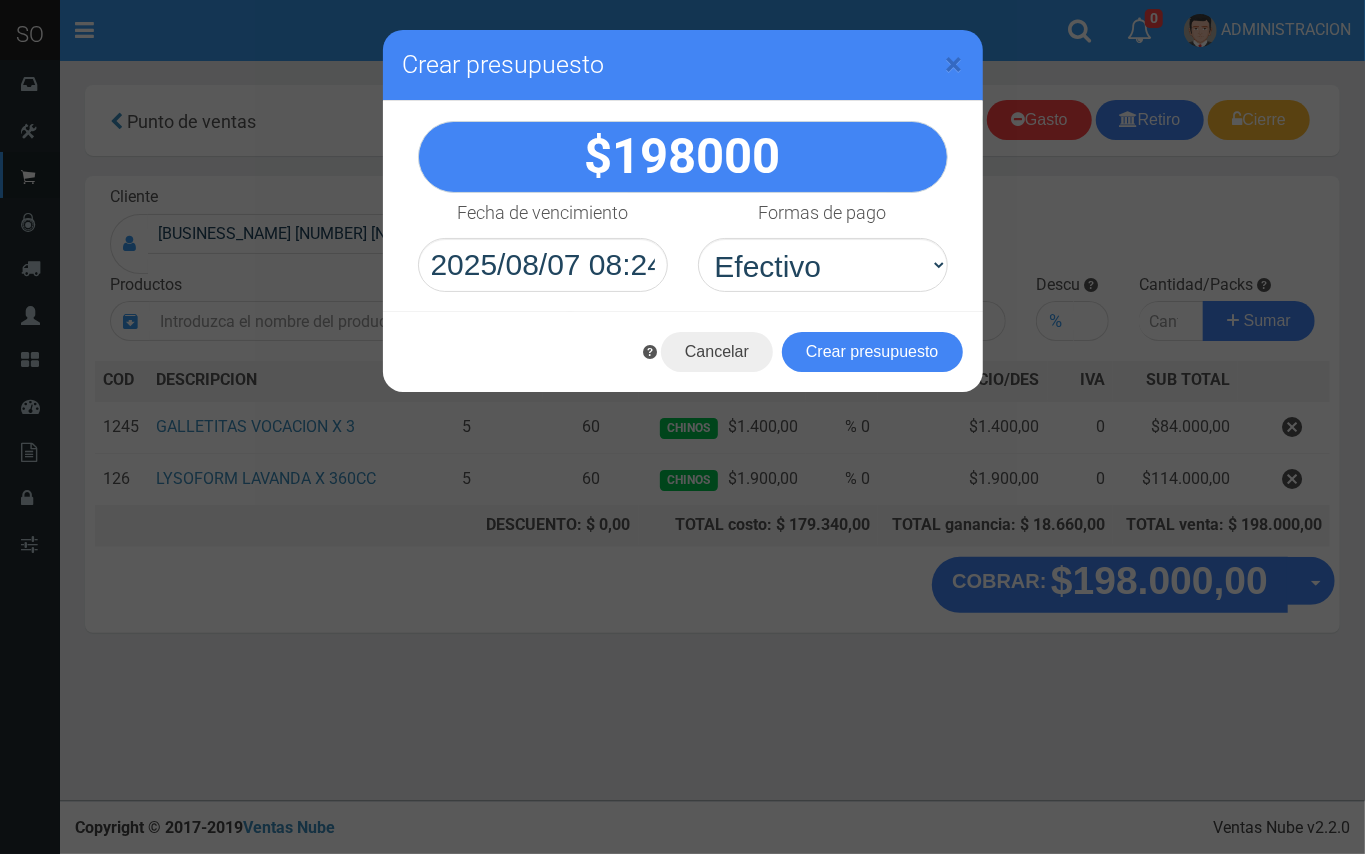 click on "Cancelar
Crear presupuesto" at bounding box center (683, 352) 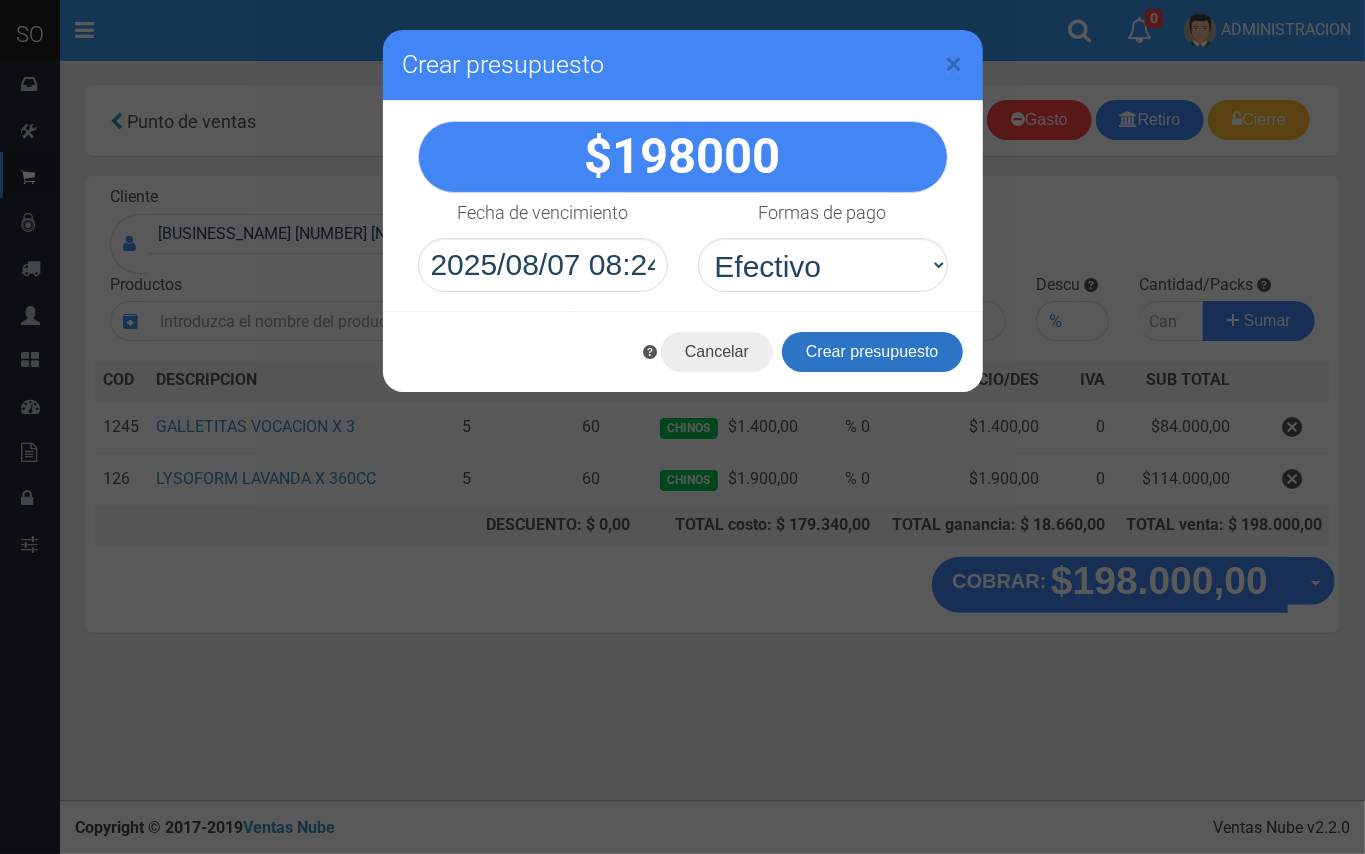 click on "Crear presupuesto" at bounding box center (872, 352) 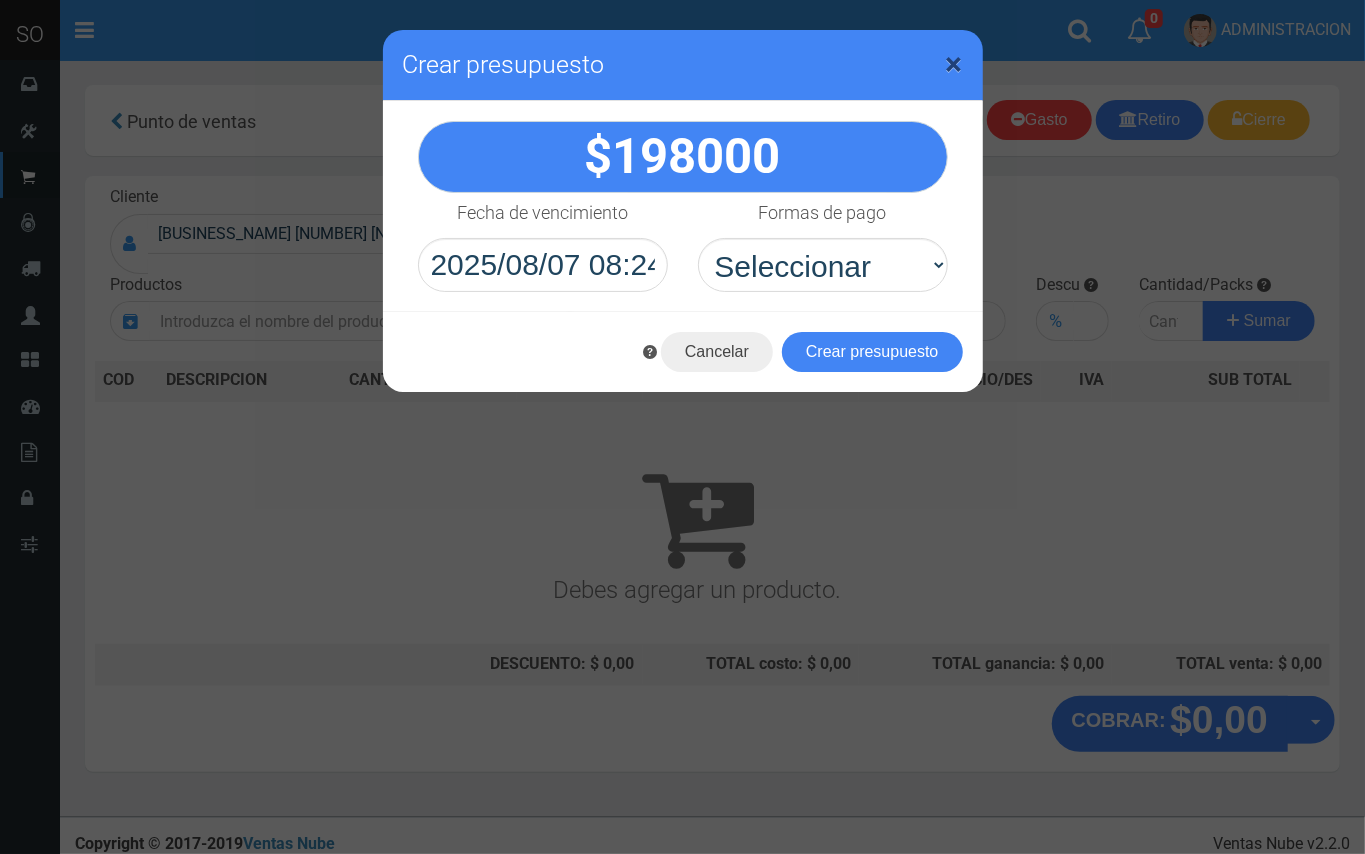 drag, startPoint x: 960, startPoint y: 56, endPoint x: 772, endPoint y: 21, distance: 191.23022 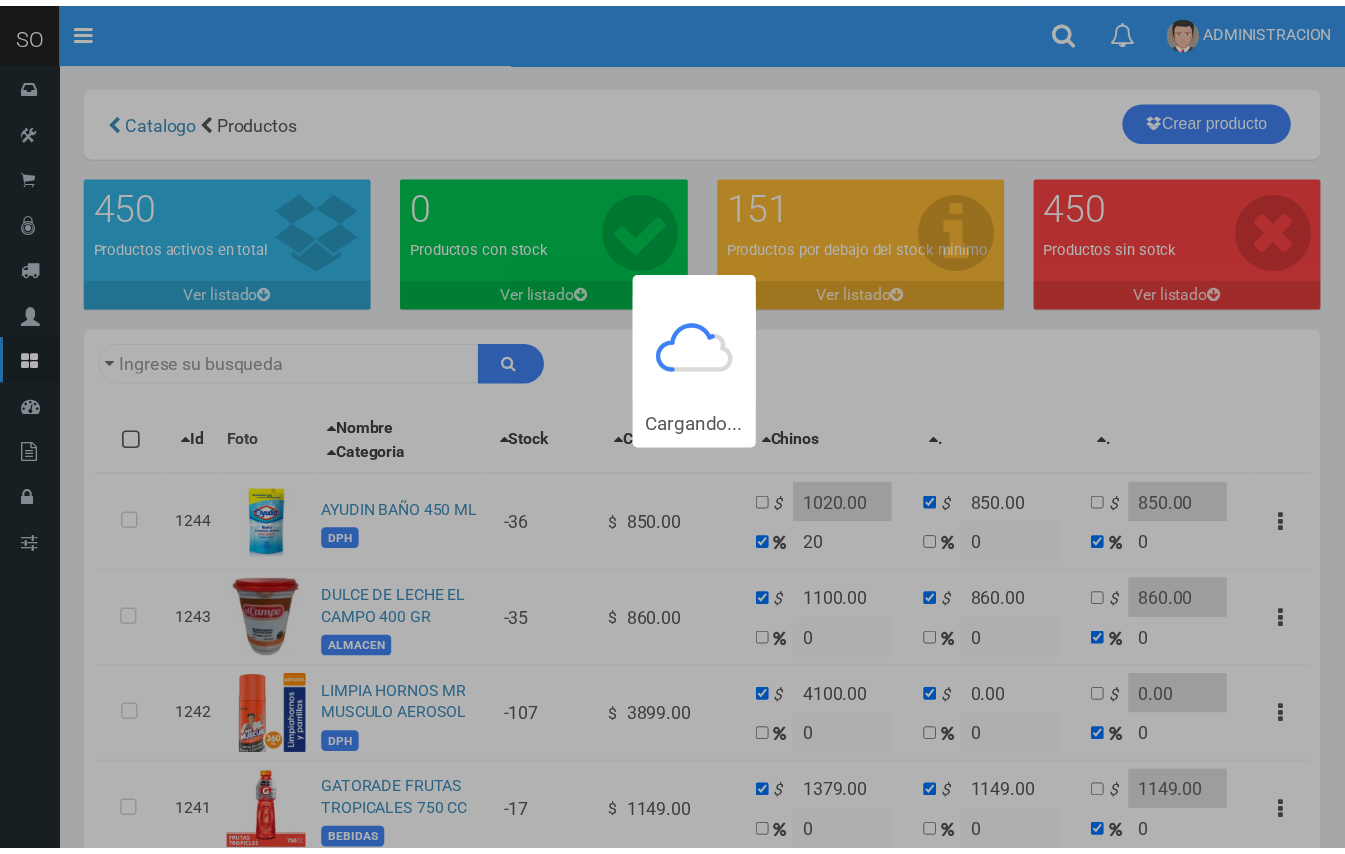 scroll, scrollTop: 0, scrollLeft: 0, axis: both 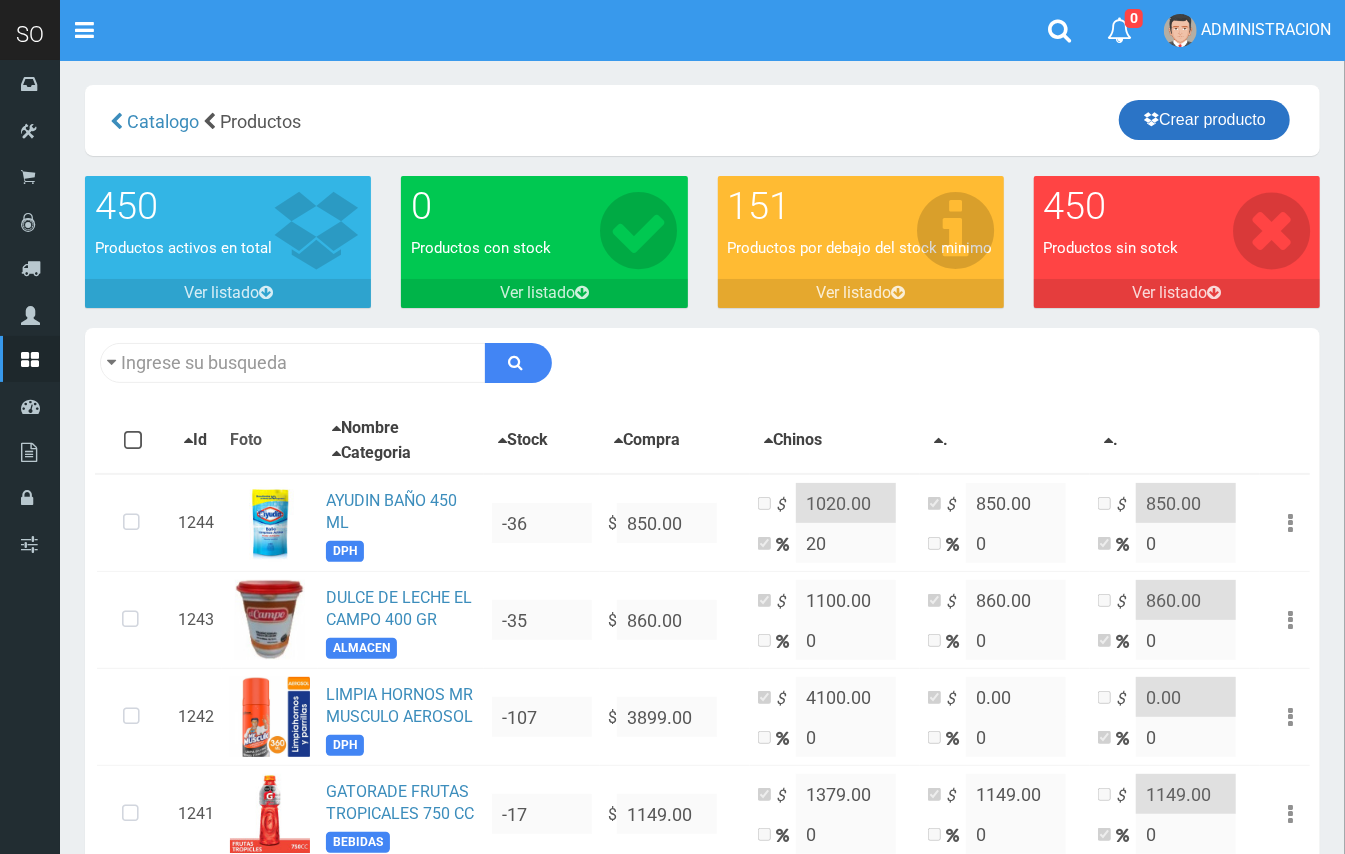 click on "Crear producto" at bounding box center [1204, 120] 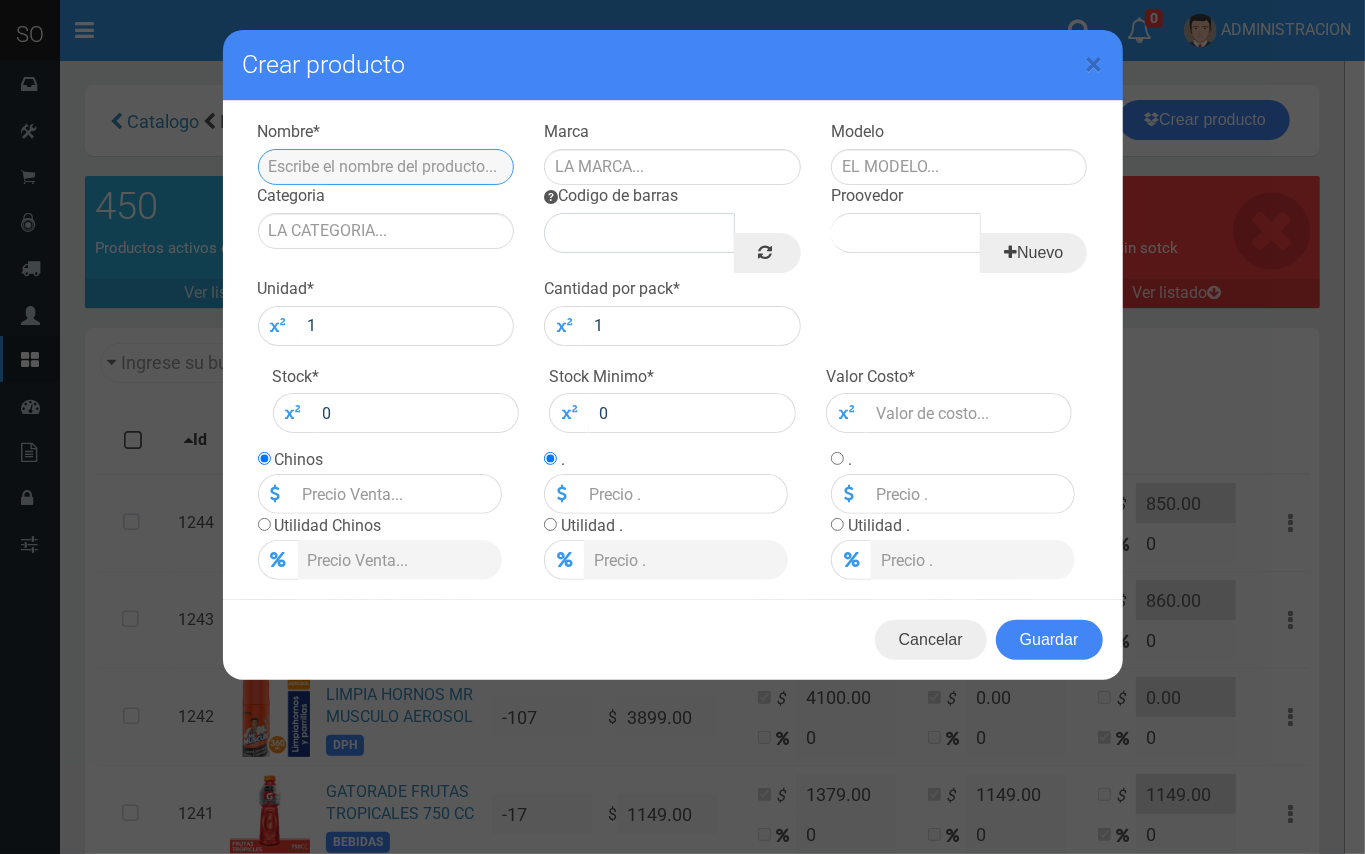 click at bounding box center [386, 167] 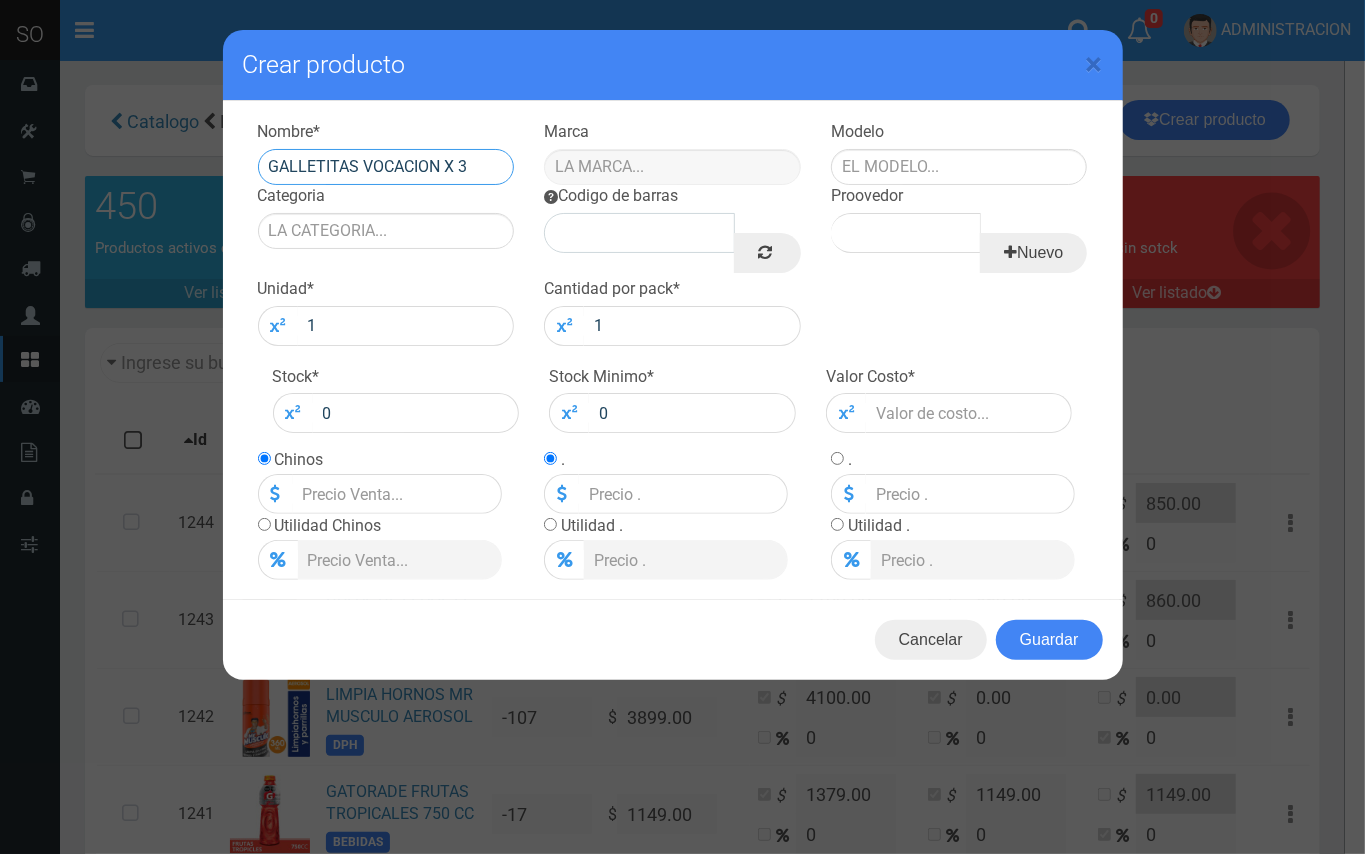 type on "GALLETITAS VOCACION X 3" 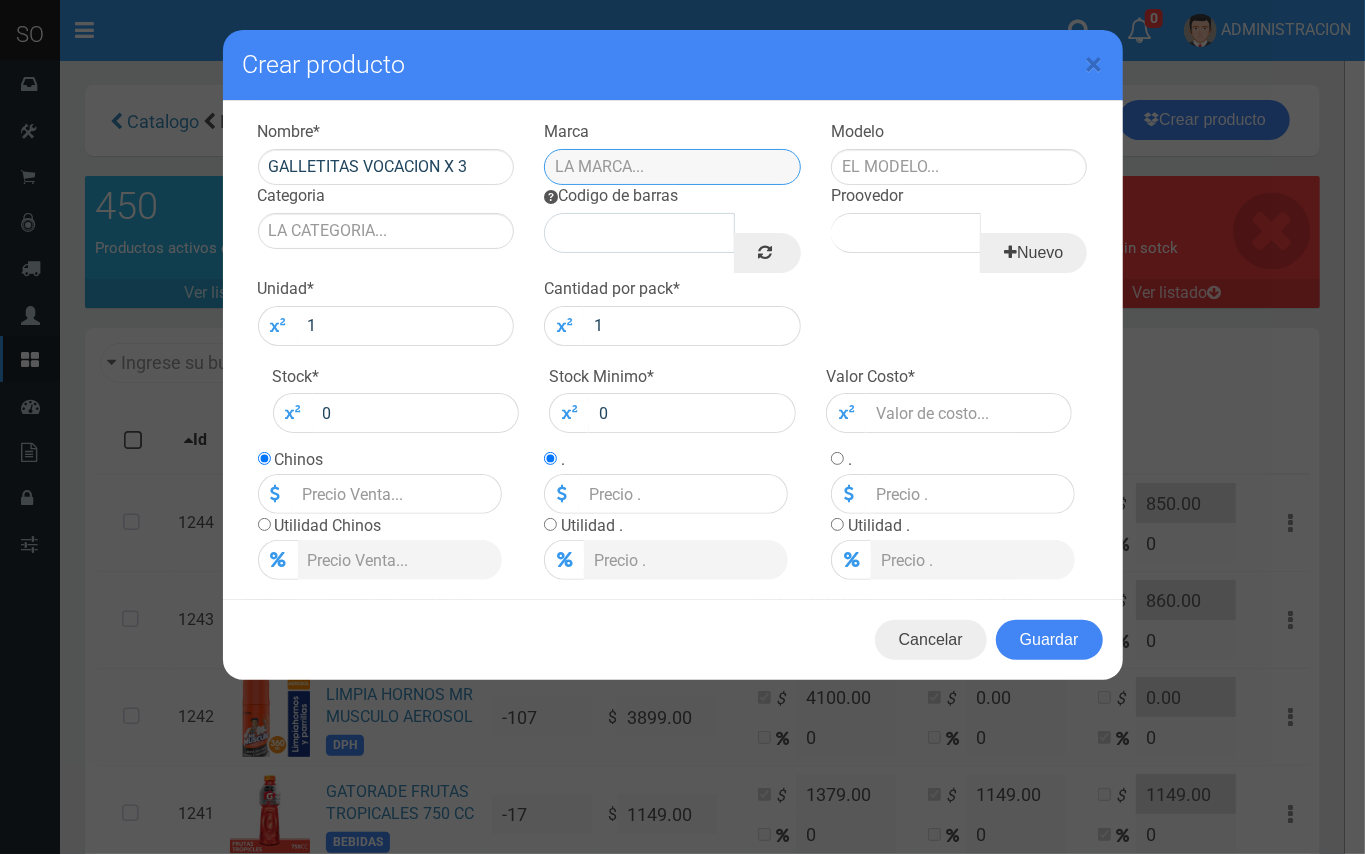 click at bounding box center [672, 167] 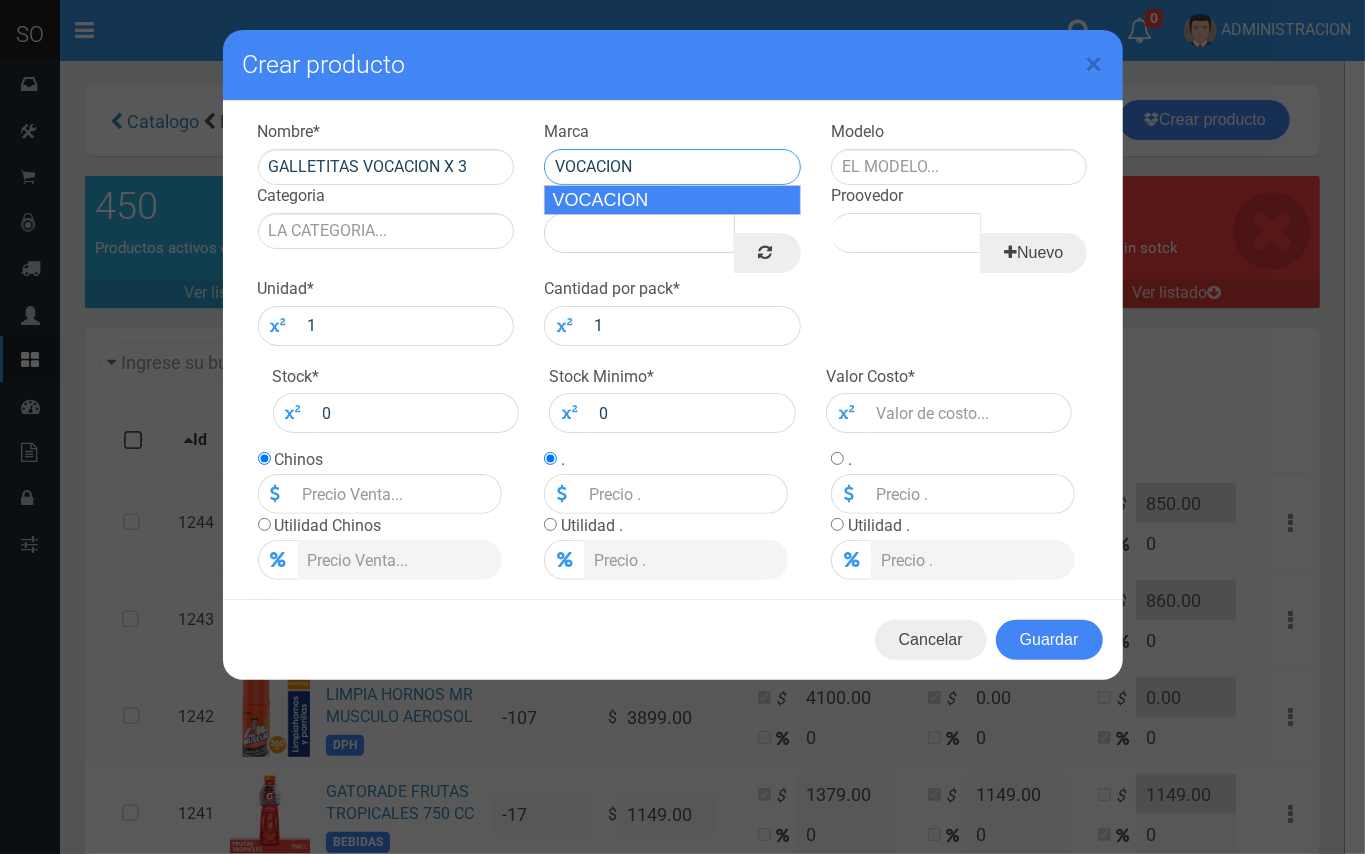 click on "VOCACION" at bounding box center (672, 200) 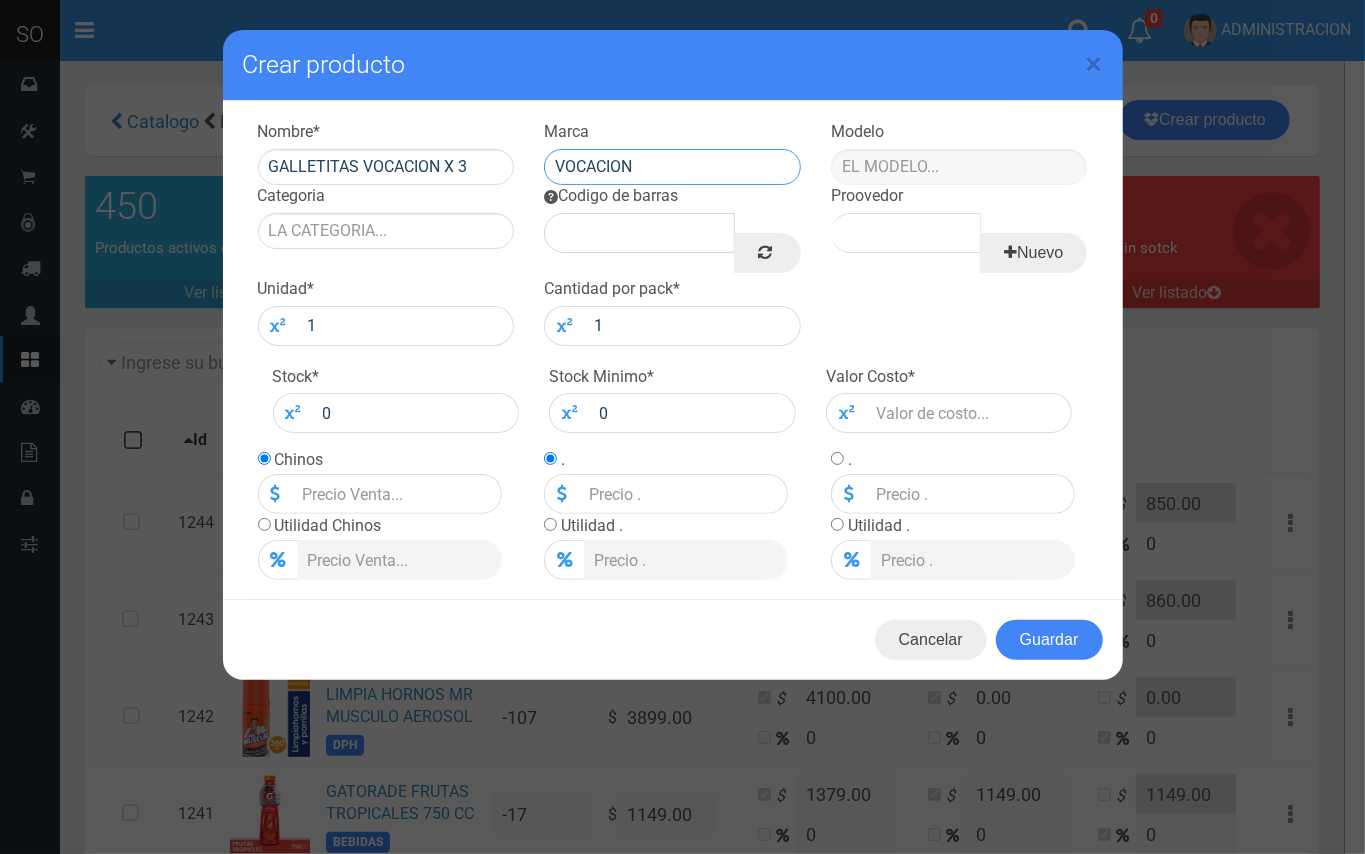 type on "VOCACION" 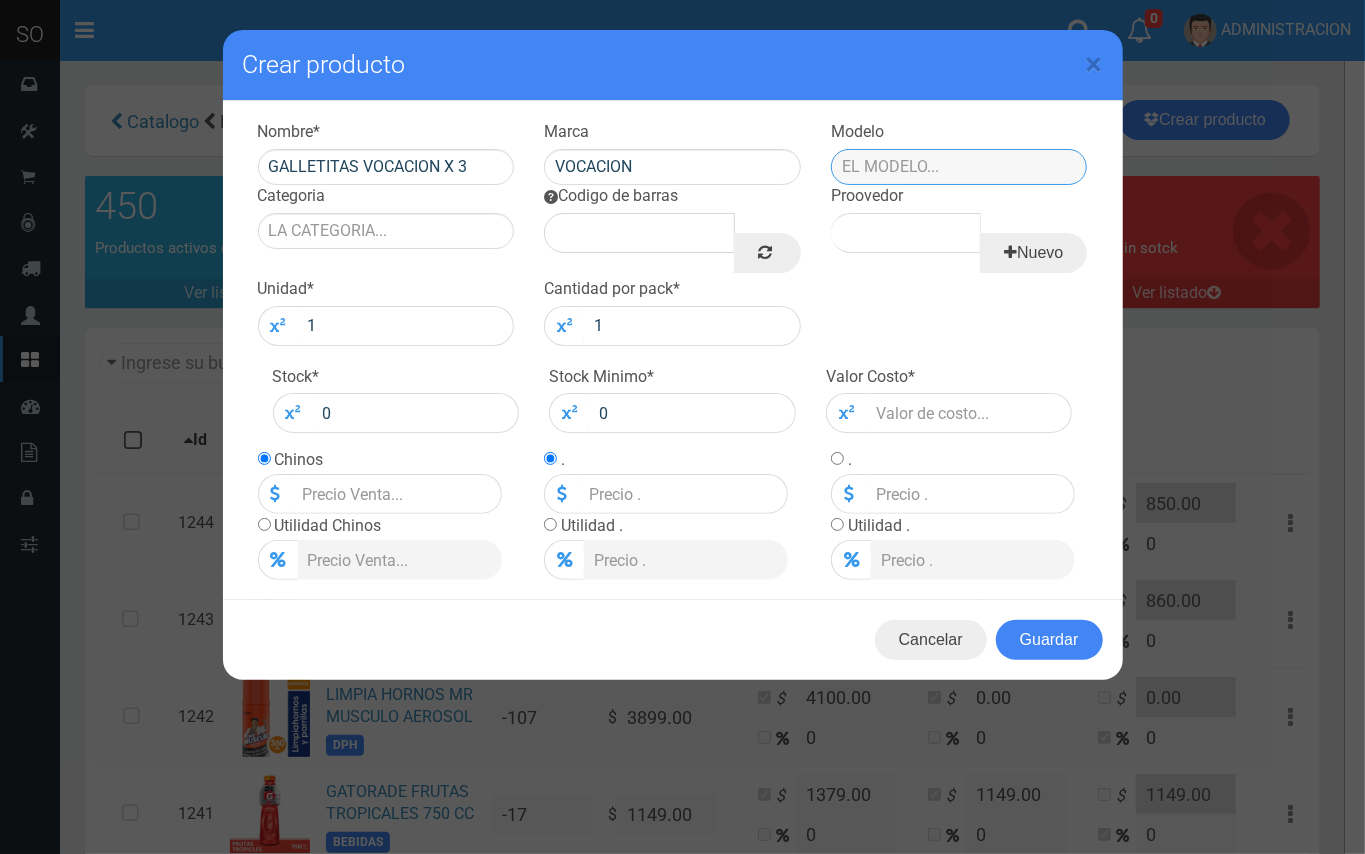 click at bounding box center (959, 167) 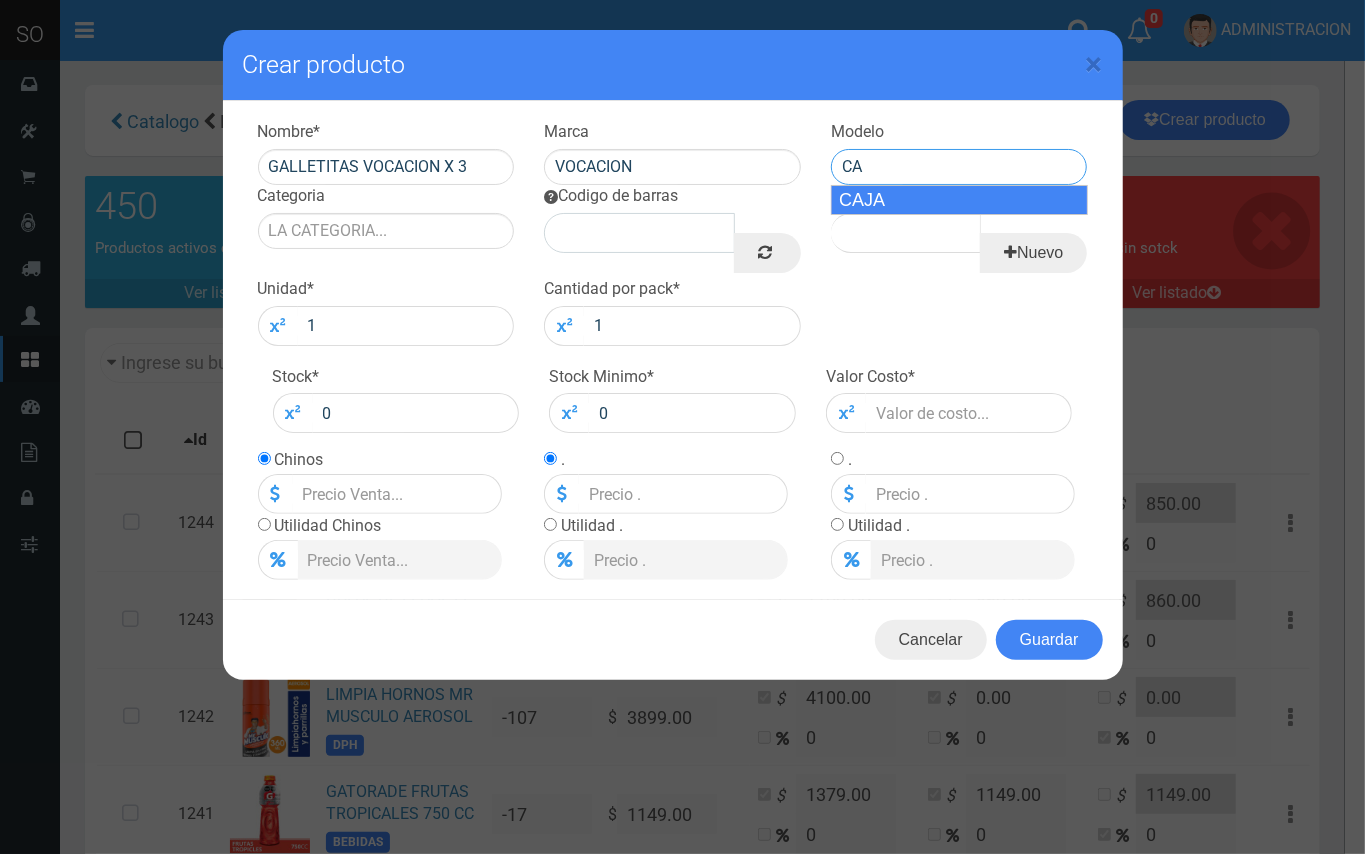 click on "CAJA" at bounding box center [959, 200] 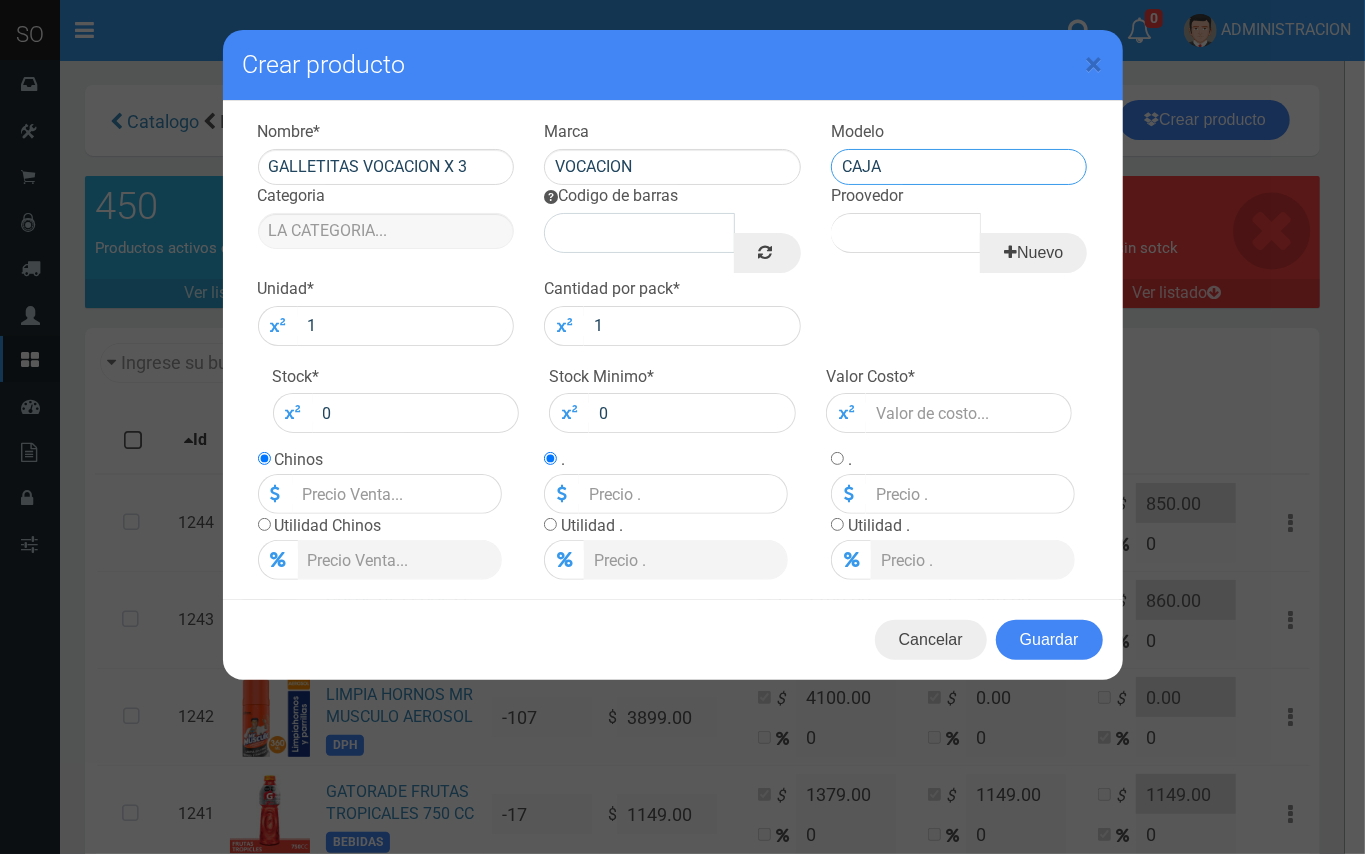 type on "CAJA" 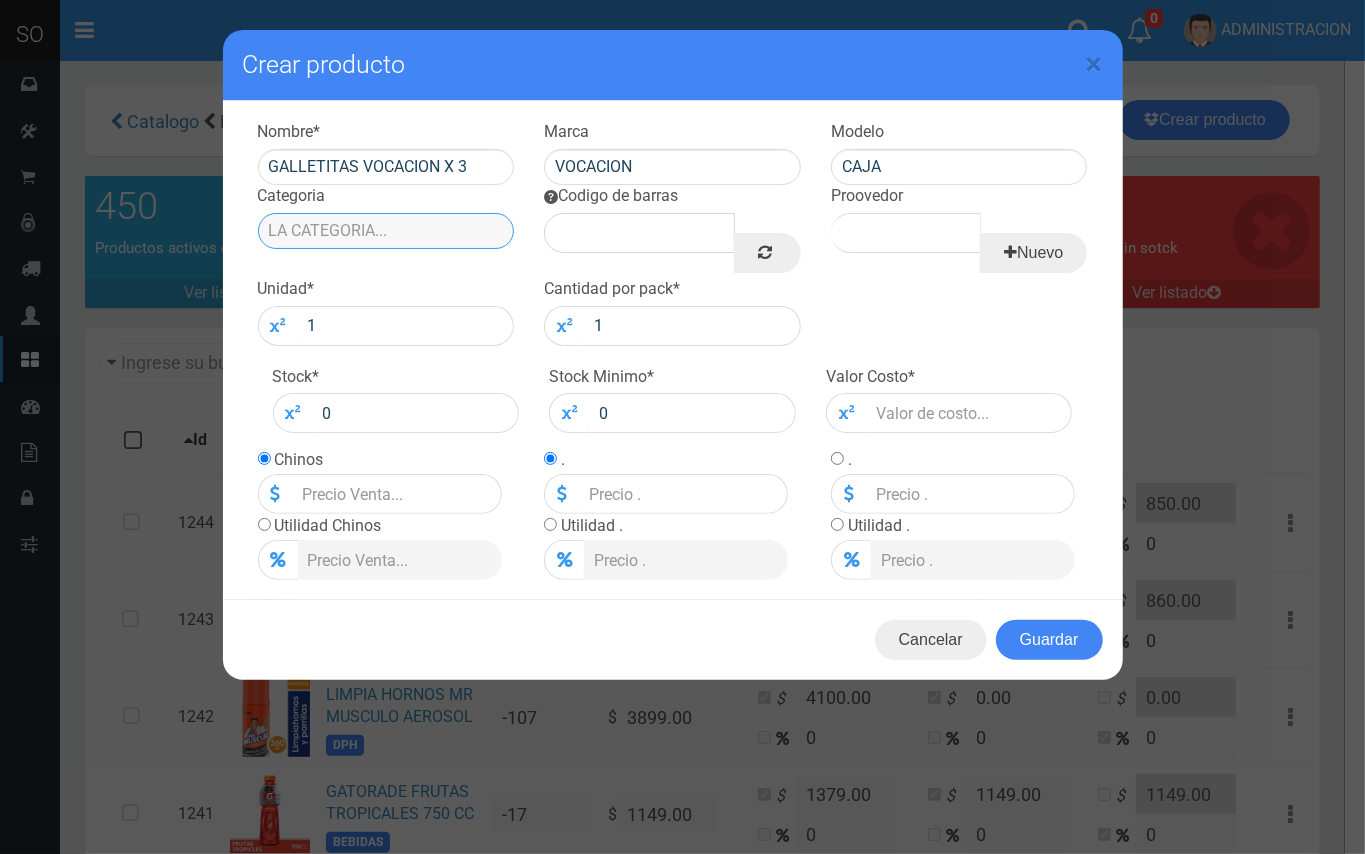 click on "Categoria" at bounding box center (386, 231) 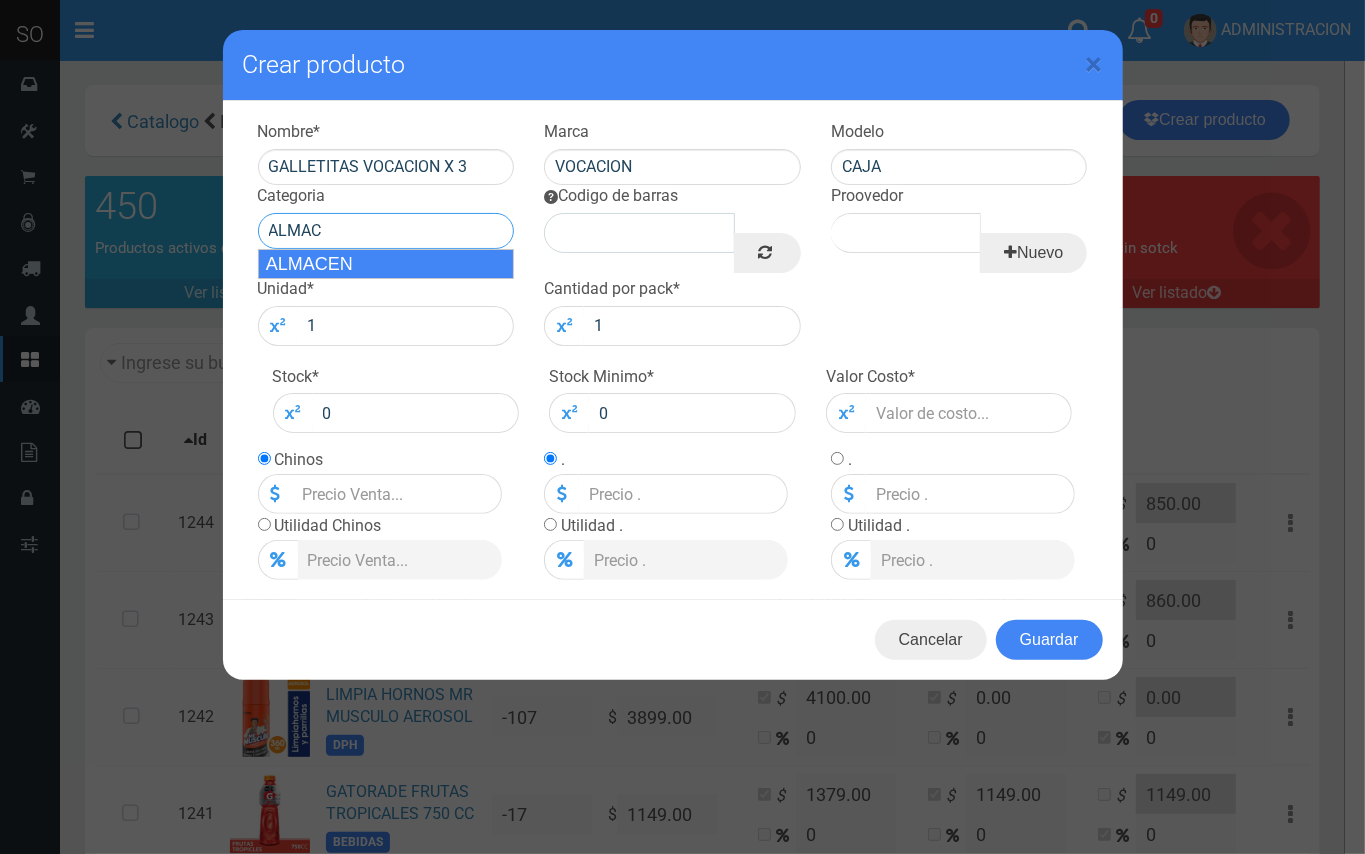 drag, startPoint x: 392, startPoint y: 260, endPoint x: 572, endPoint y: 233, distance: 182.01373 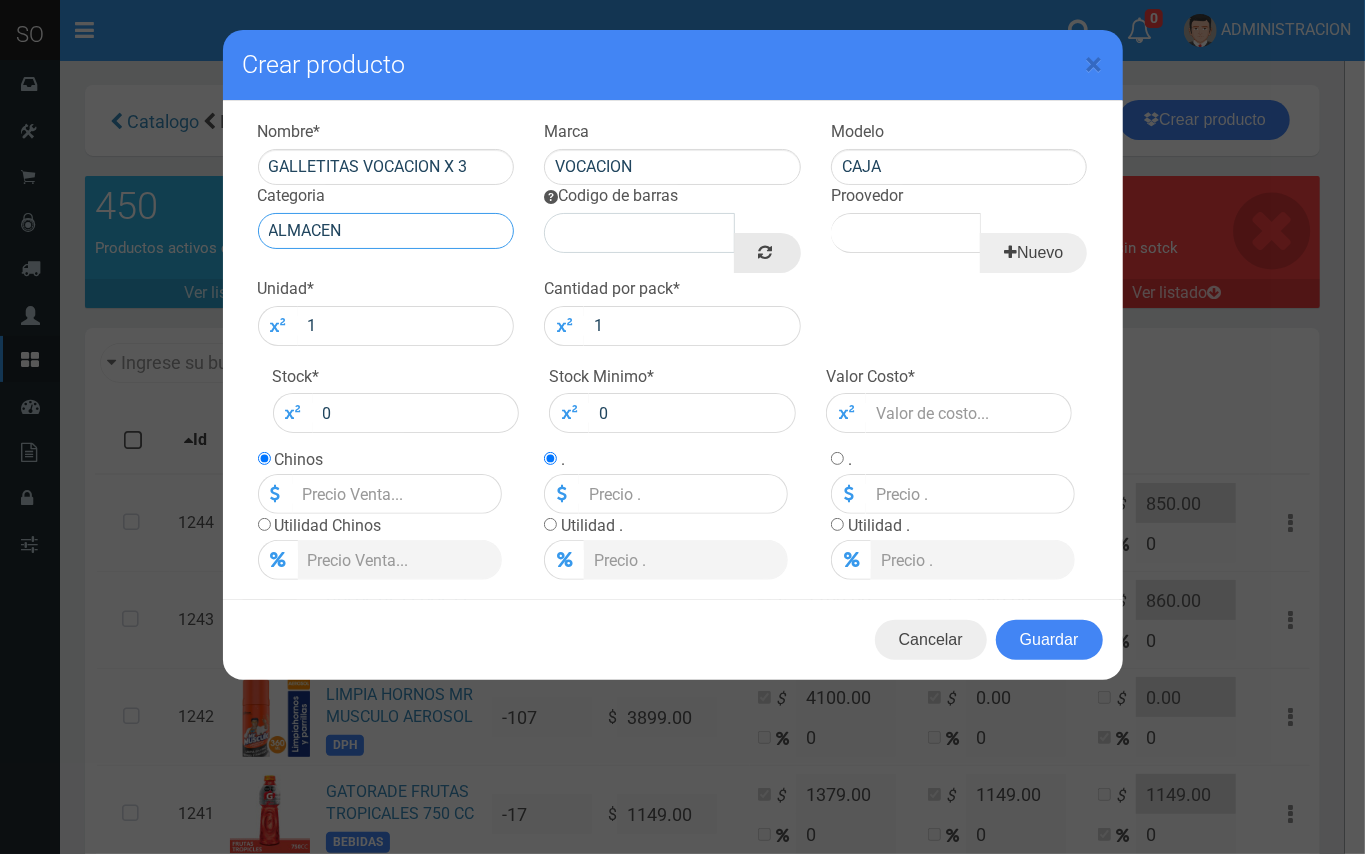 type on "ALMACEN" 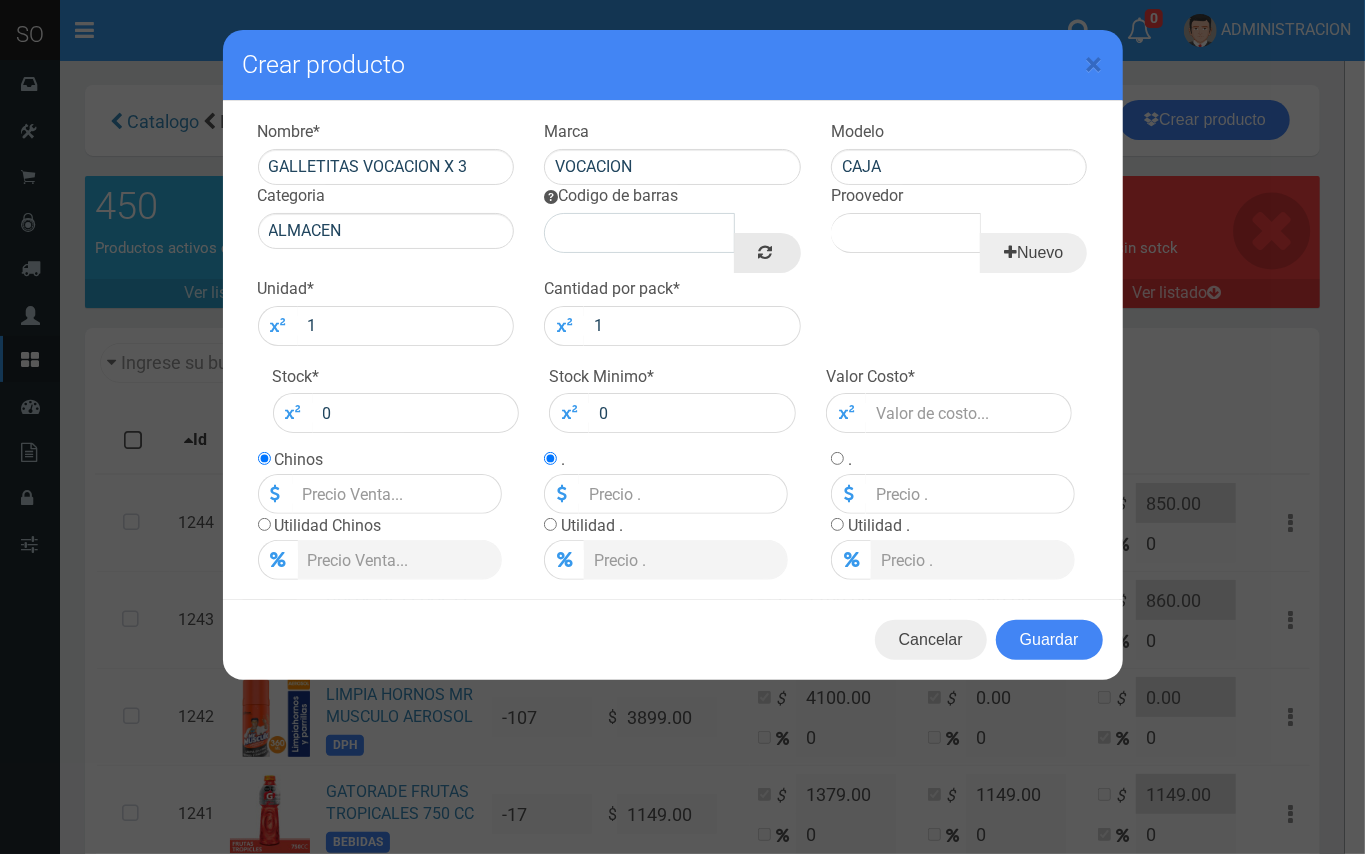 click at bounding box center (767, 253) 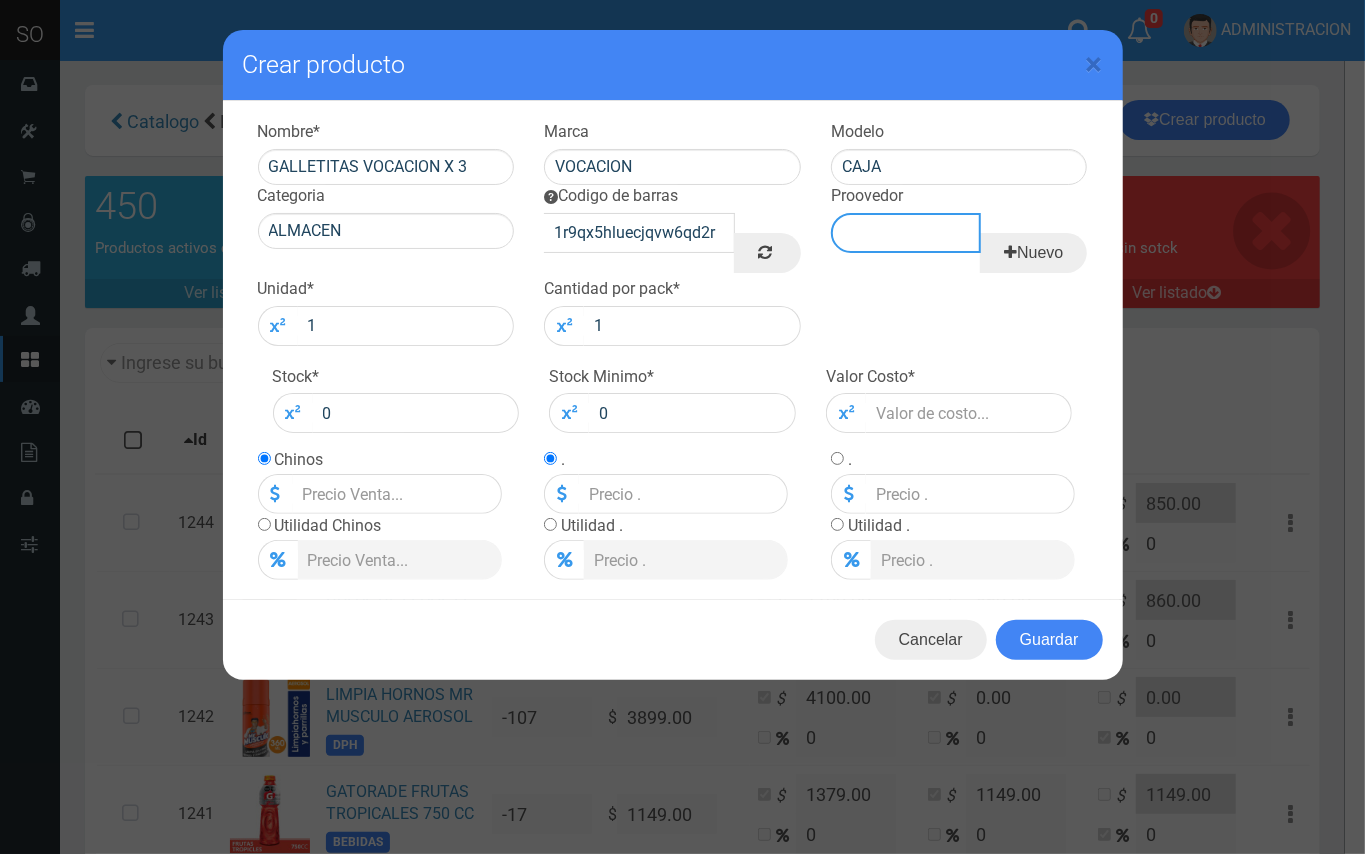 click on "Proovedor" at bounding box center (906, 233) 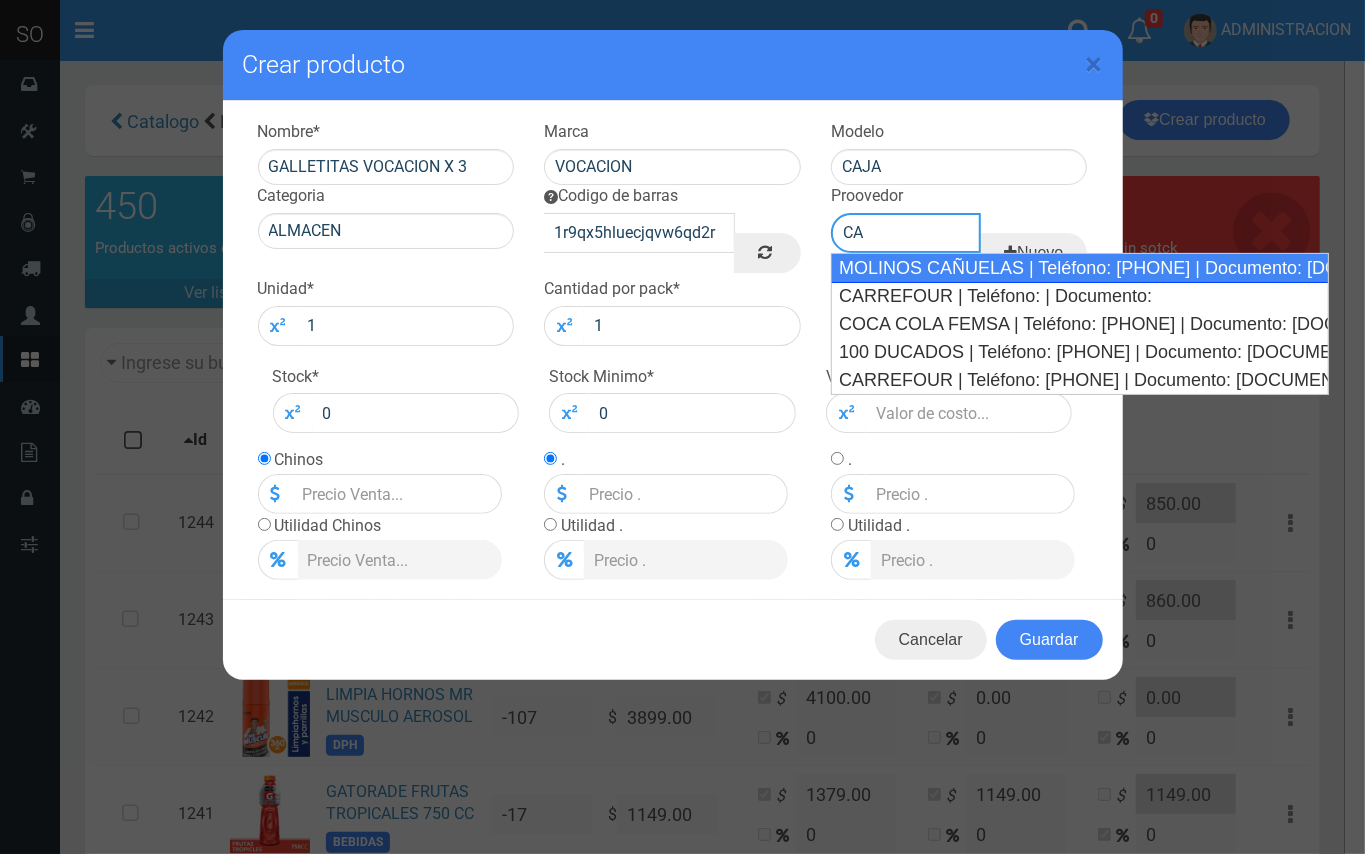 click on "MOLINOS CAÑUELAS | Teléfono: | Documento: 54614896" at bounding box center (1080, 268) 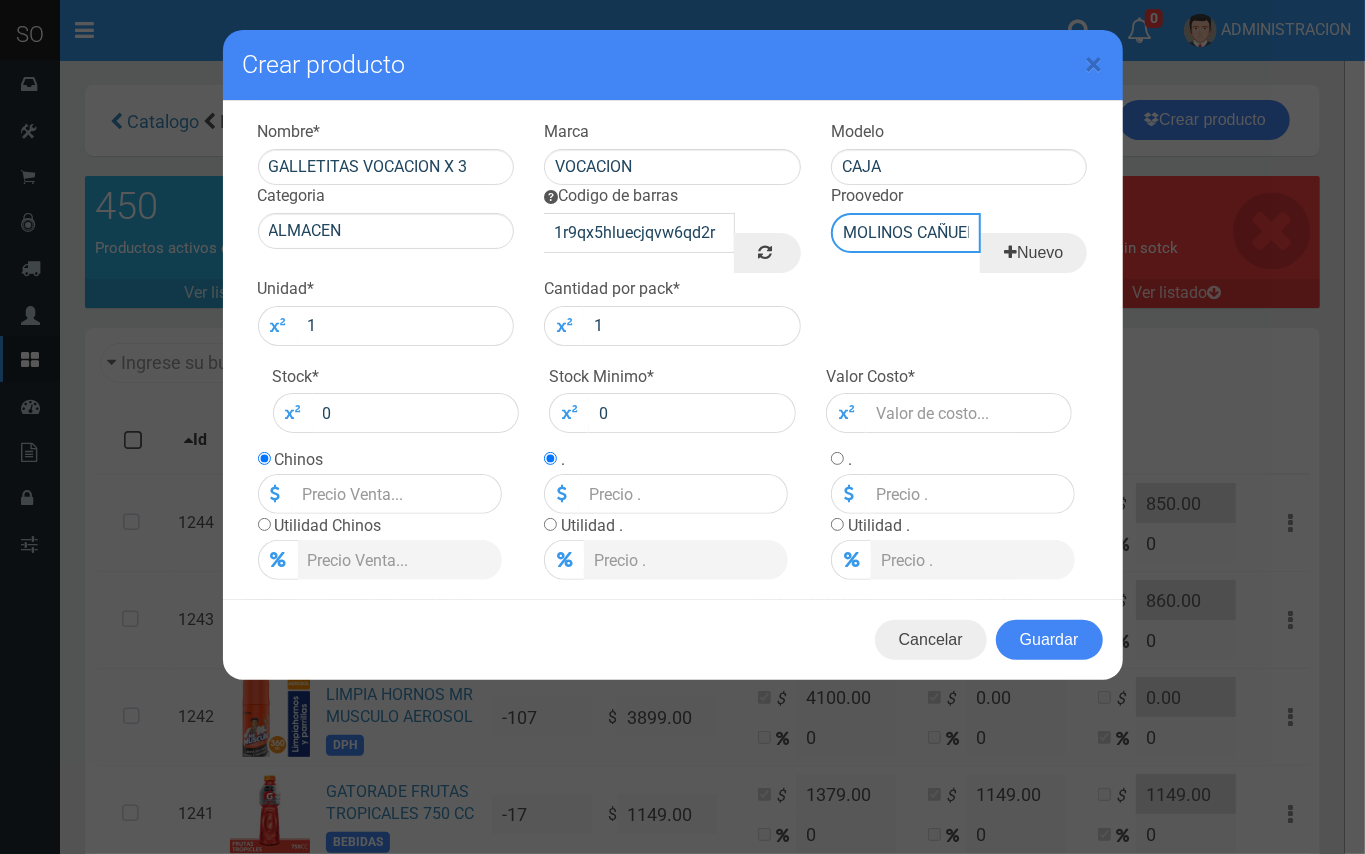 click on "MOLINOS CAÑUELAS | Teléfono: | Documento: 54614896" at bounding box center (906, 233) 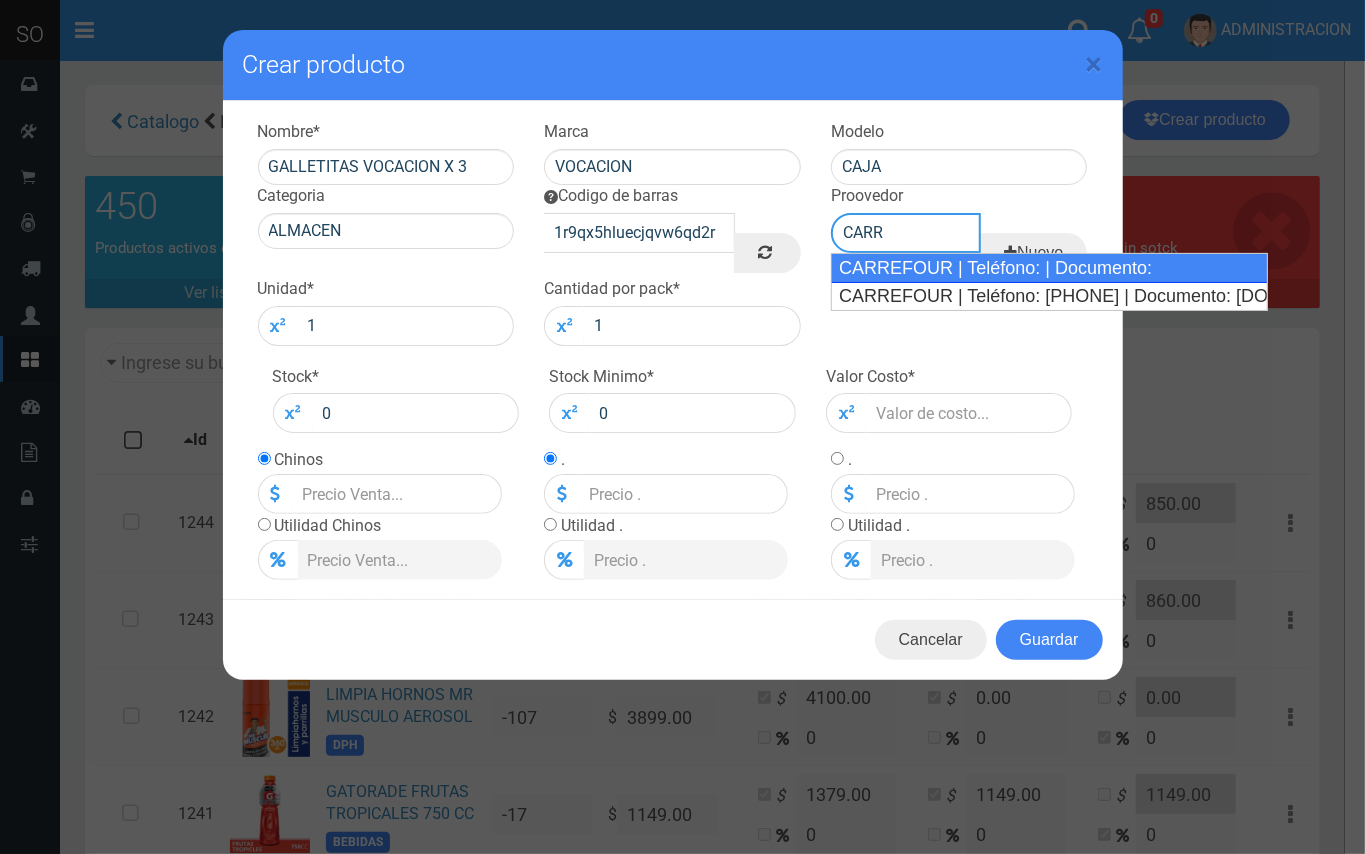 click on "CARREFOUR | Teléfono: | Documento:" at bounding box center [1049, 268] 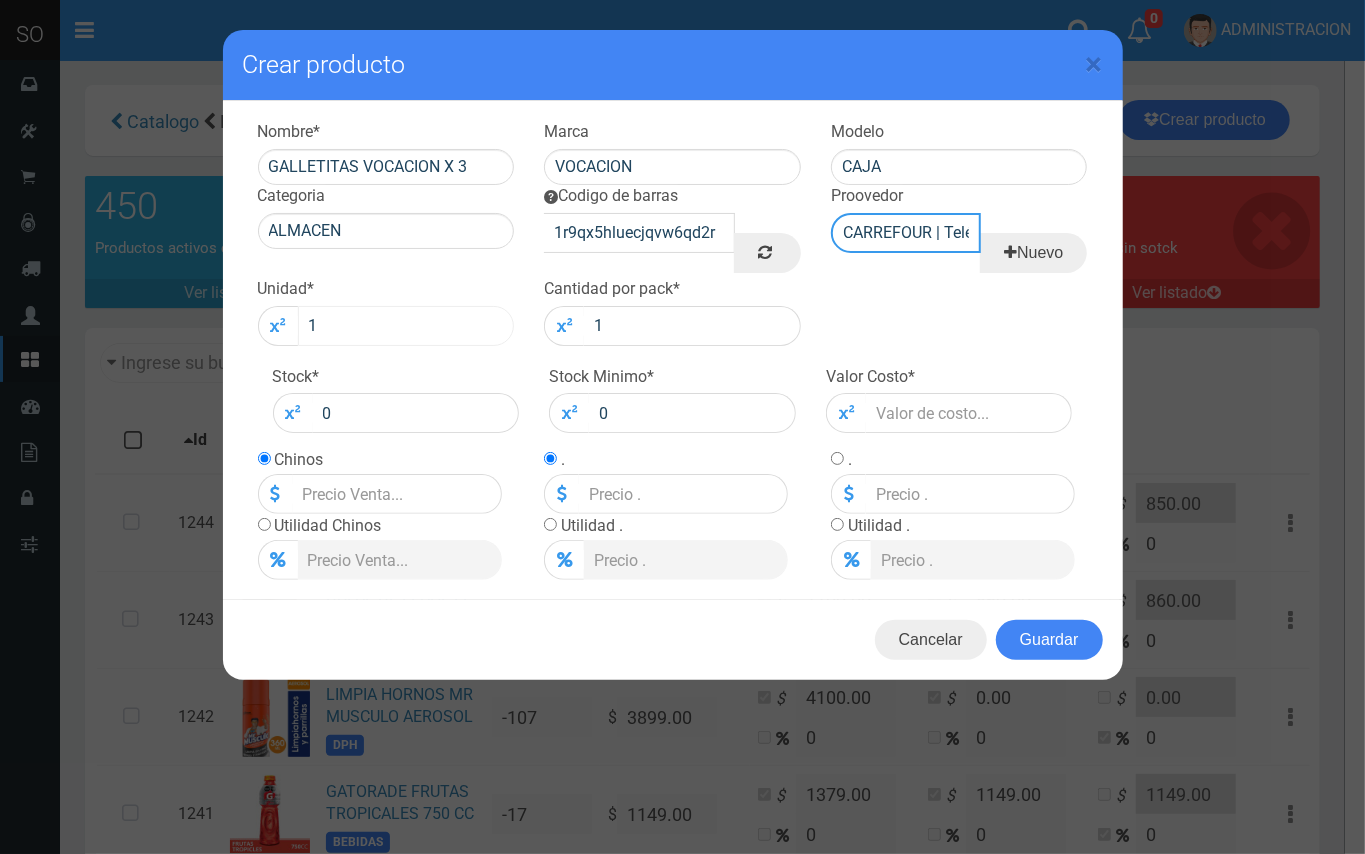 type on "CARREFOUR | Teléfono: | Documento:" 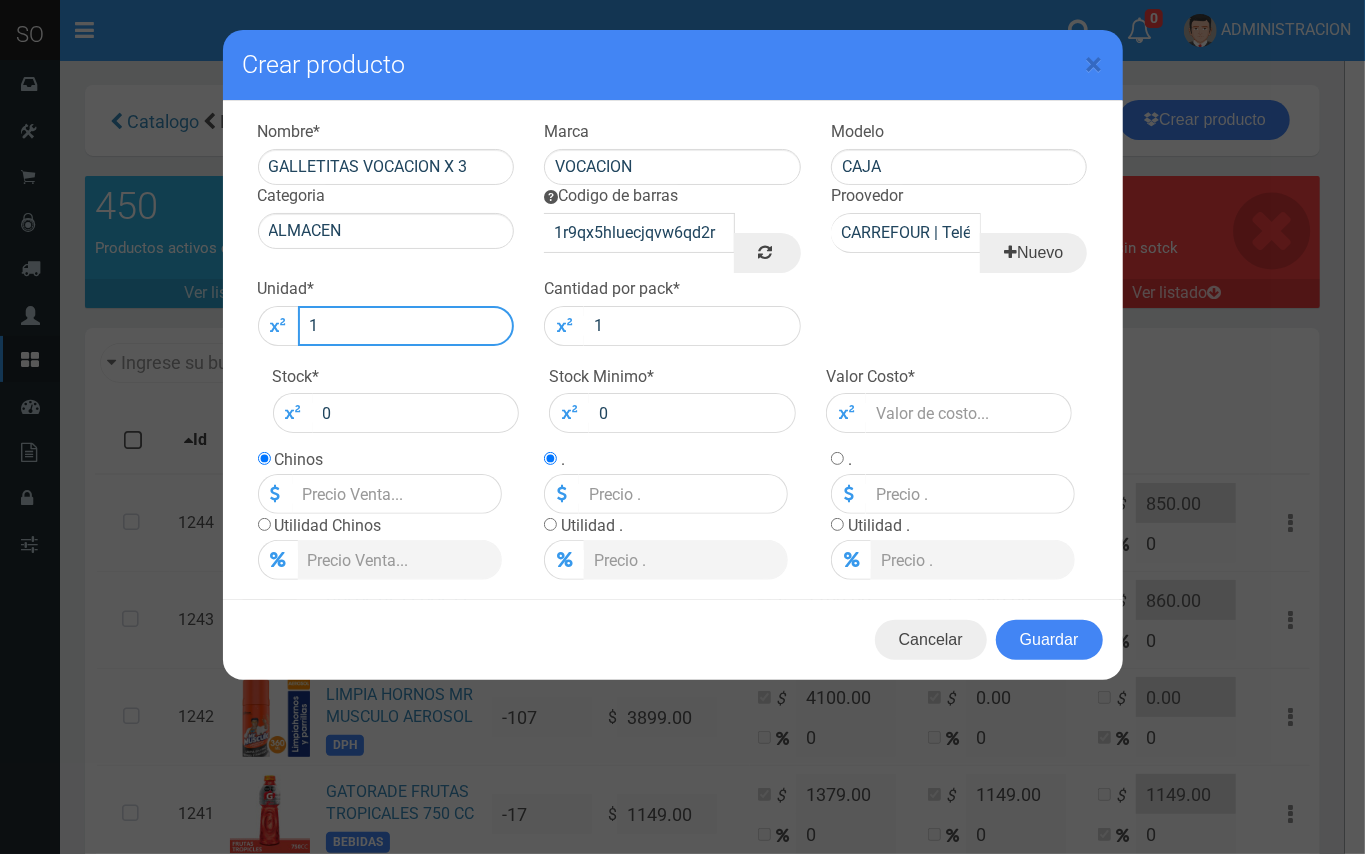 click on "1" at bounding box center [406, 326] 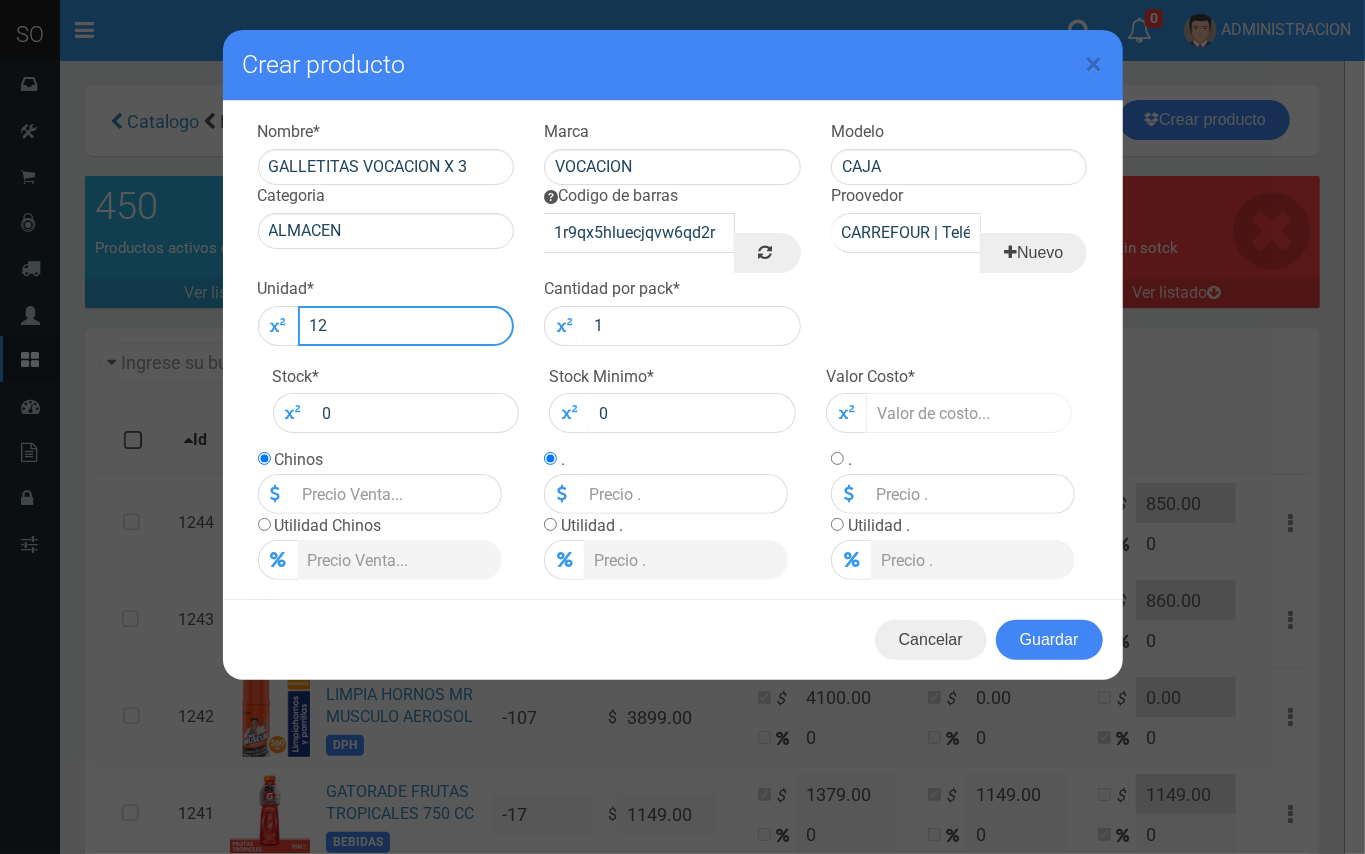 type on "12" 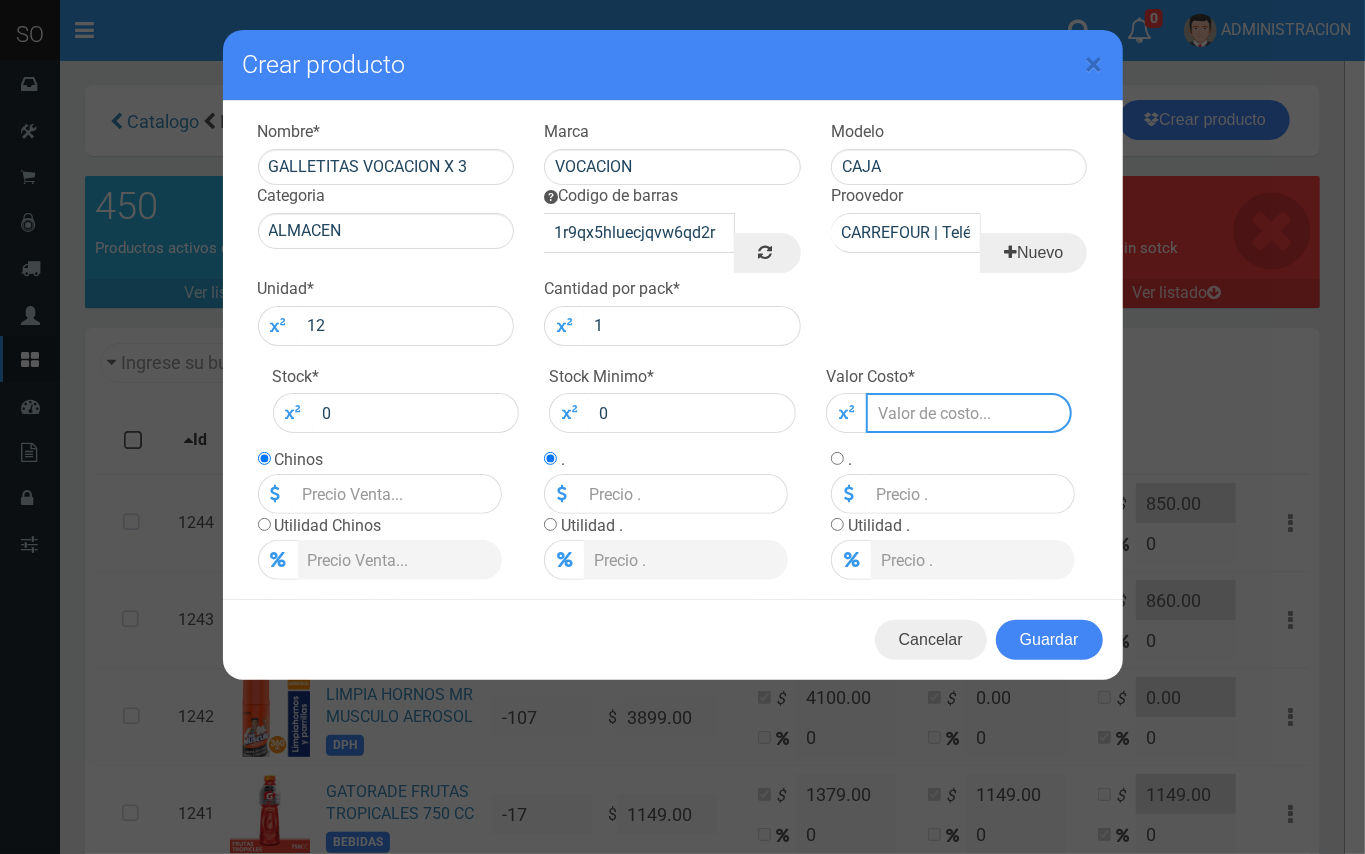 click at bounding box center (969, 413) 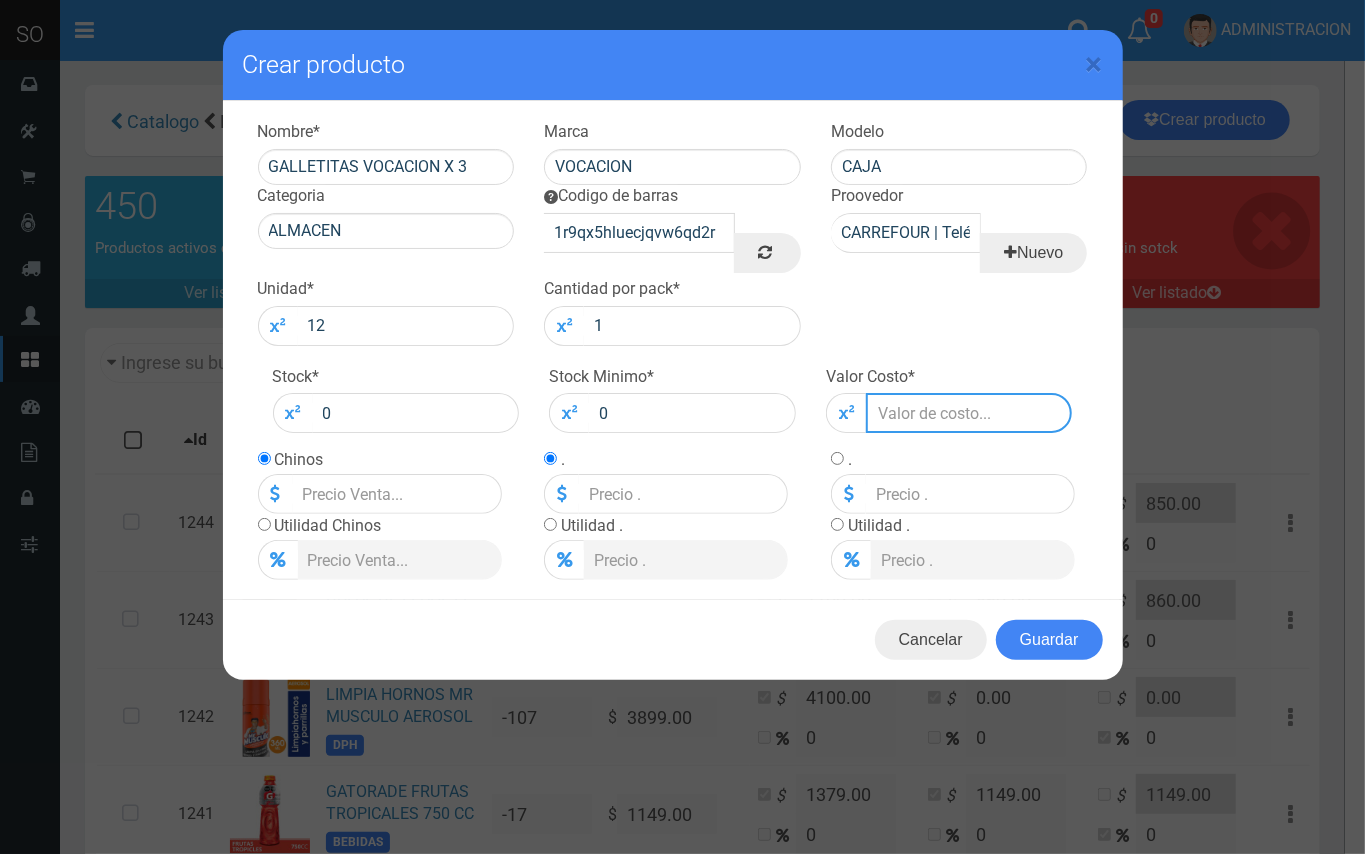 type on "1" 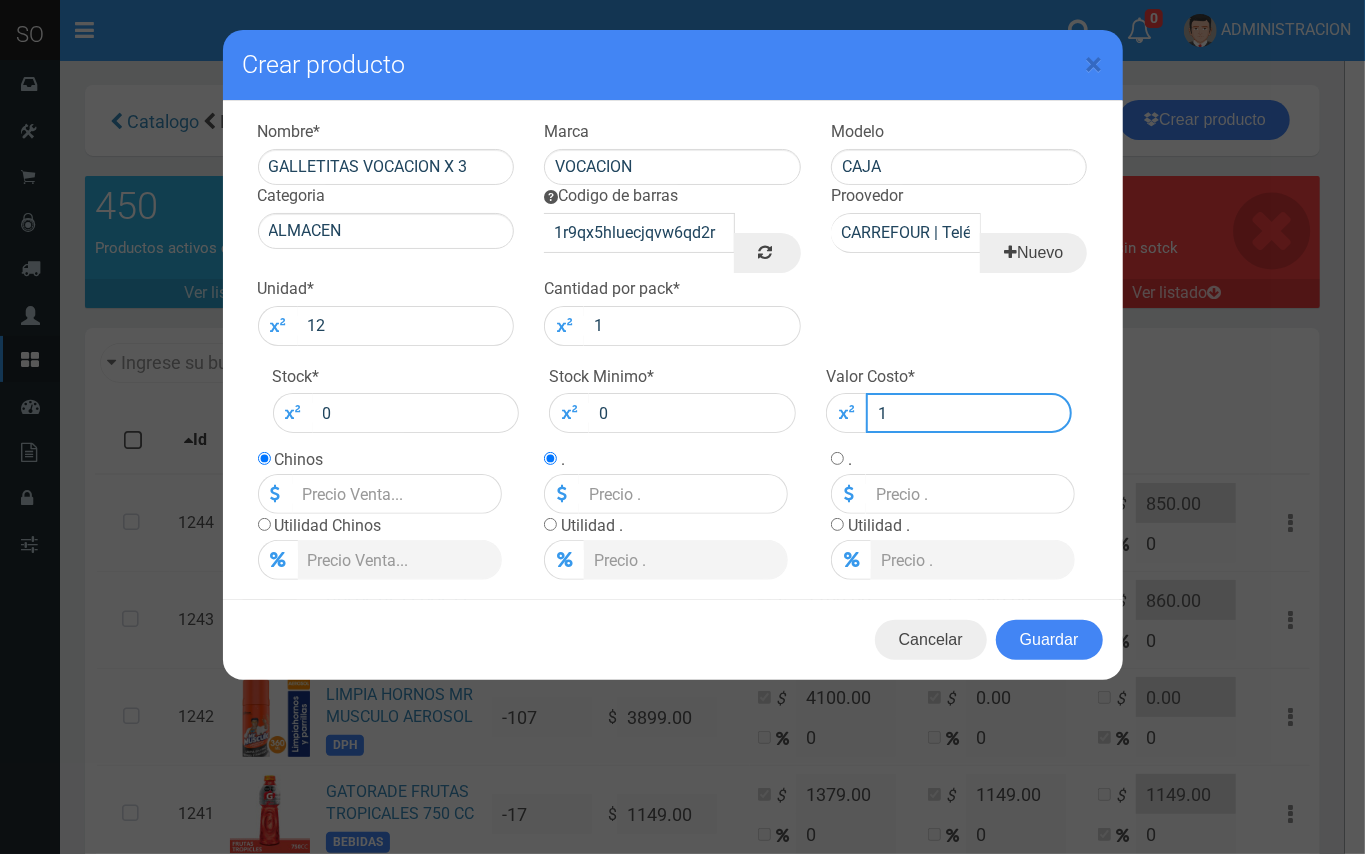 type on "1" 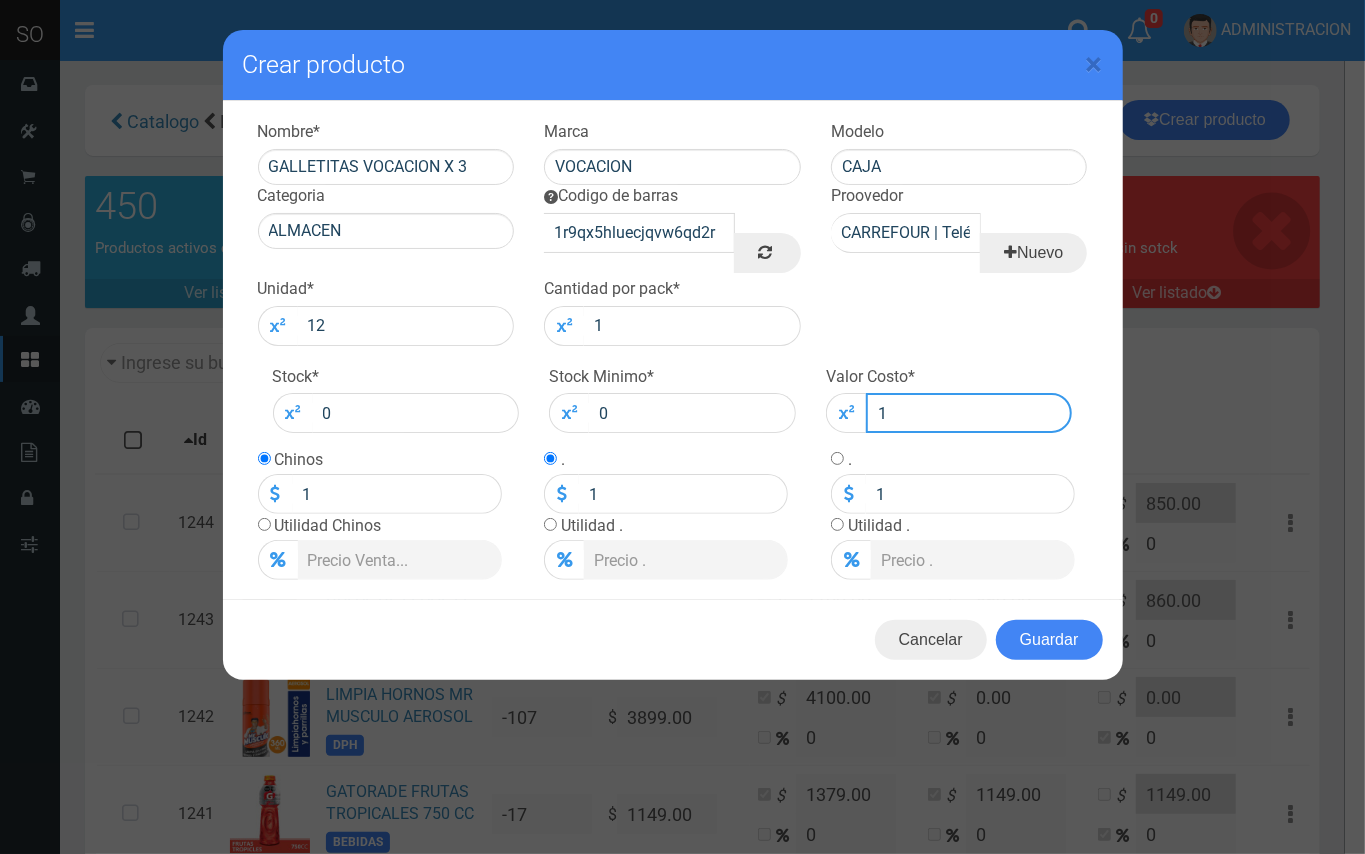 type on "13" 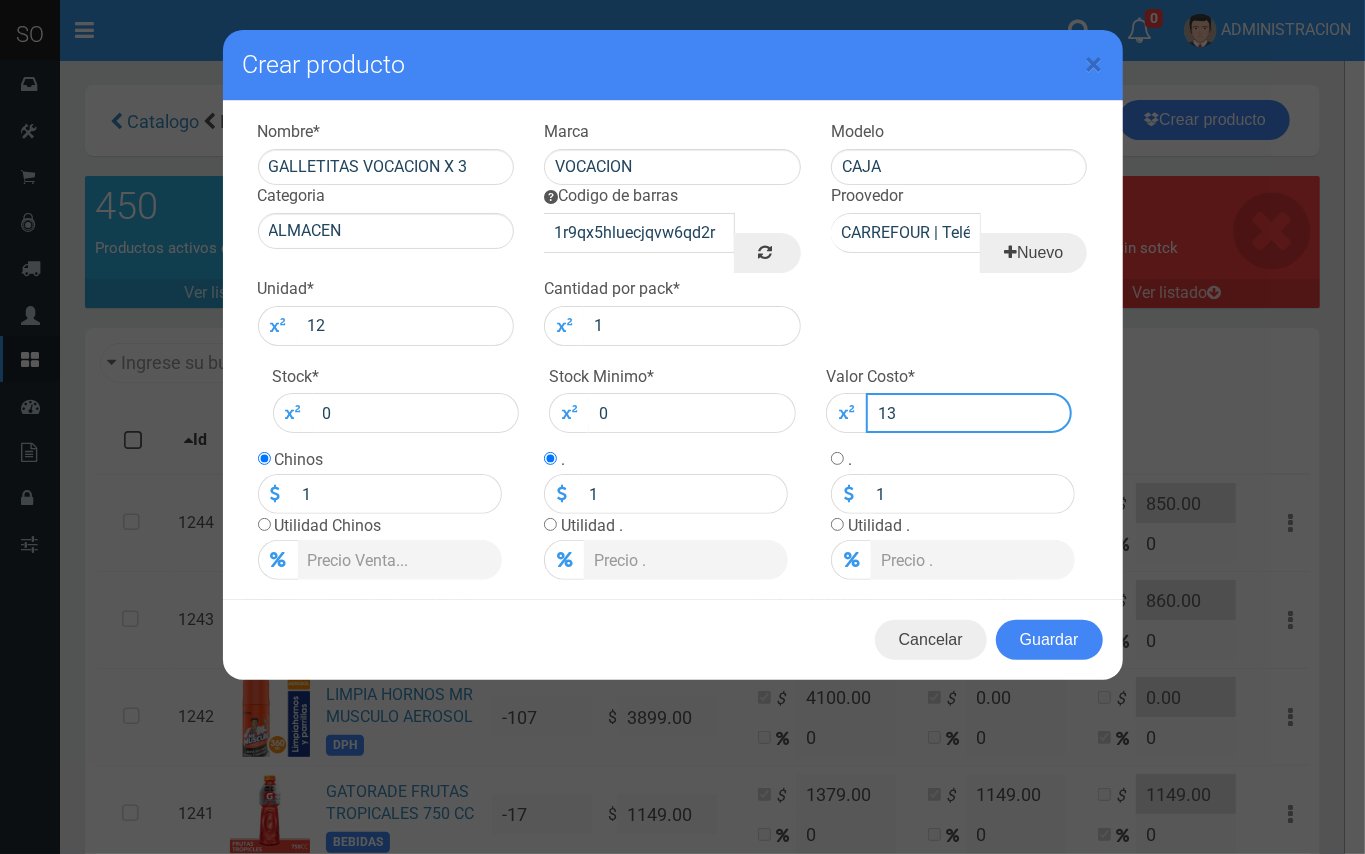 type on "13" 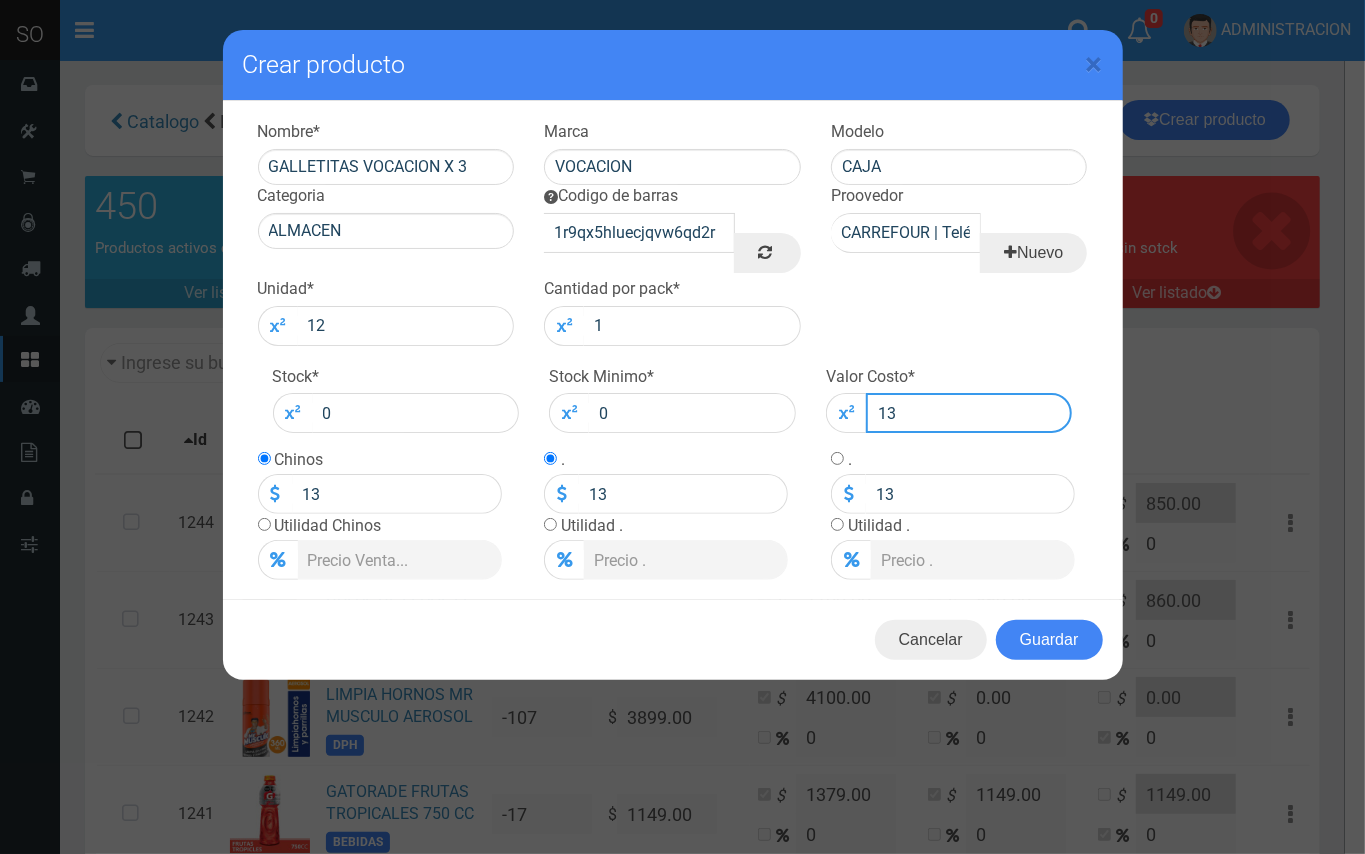 type on "130" 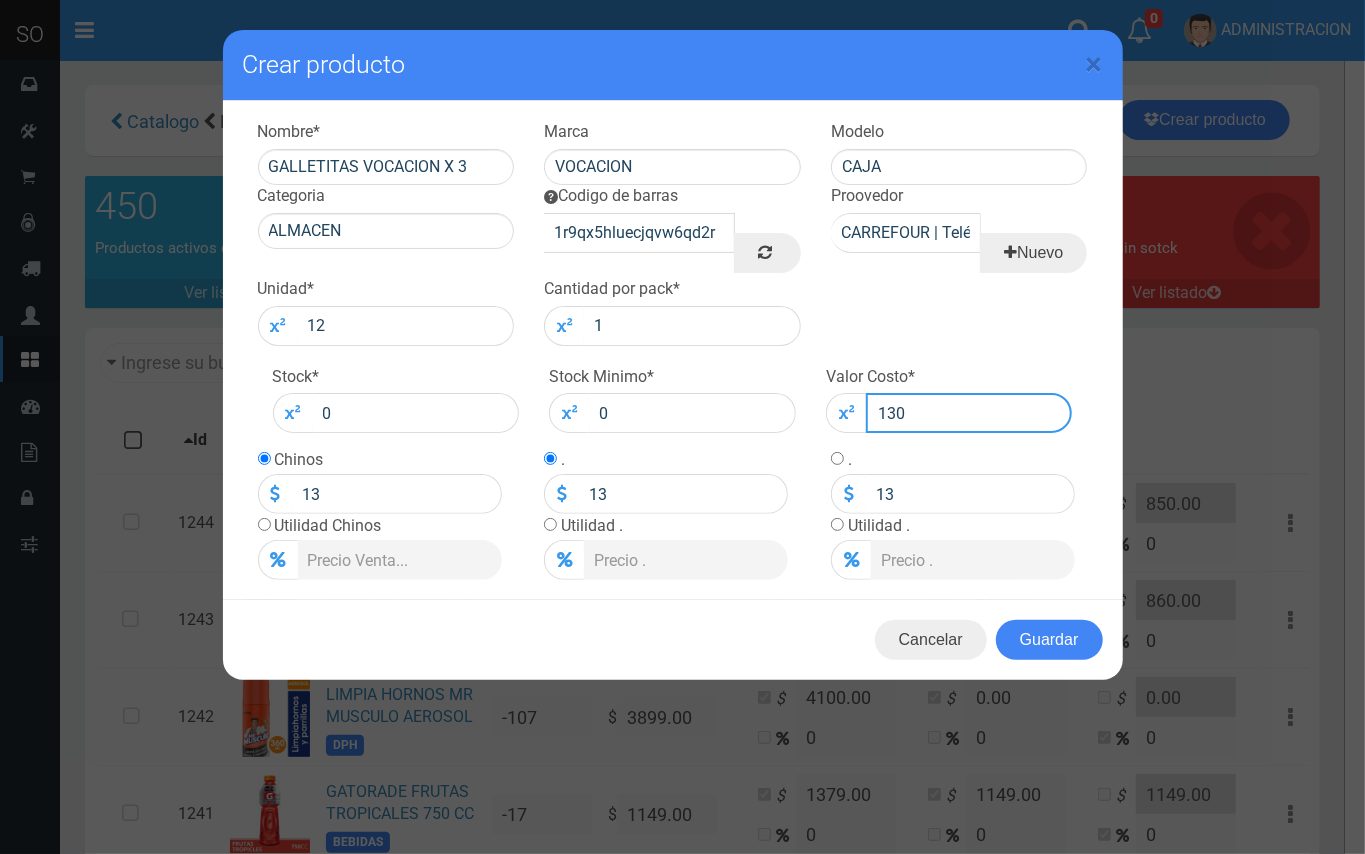 type on "130" 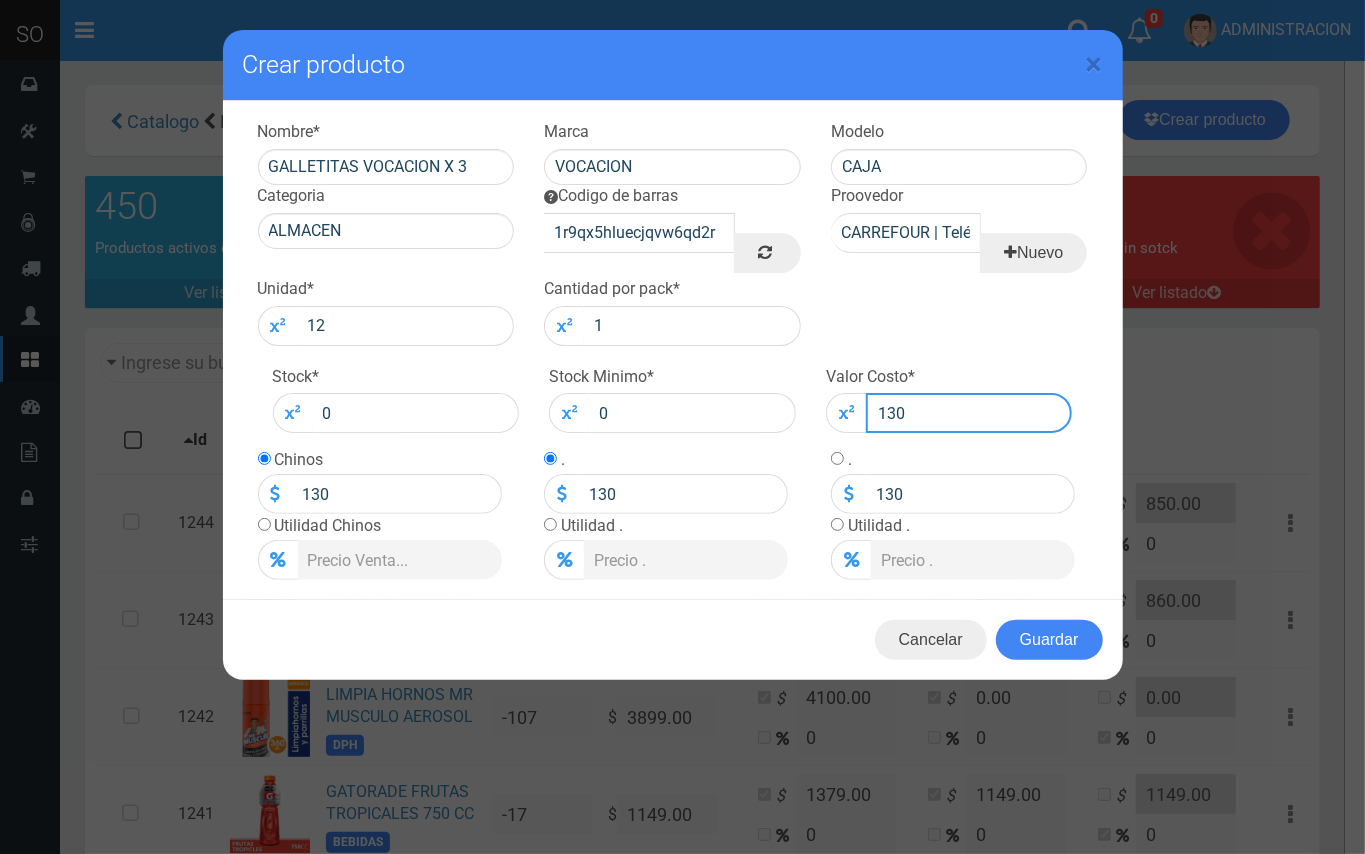 type on "1300" 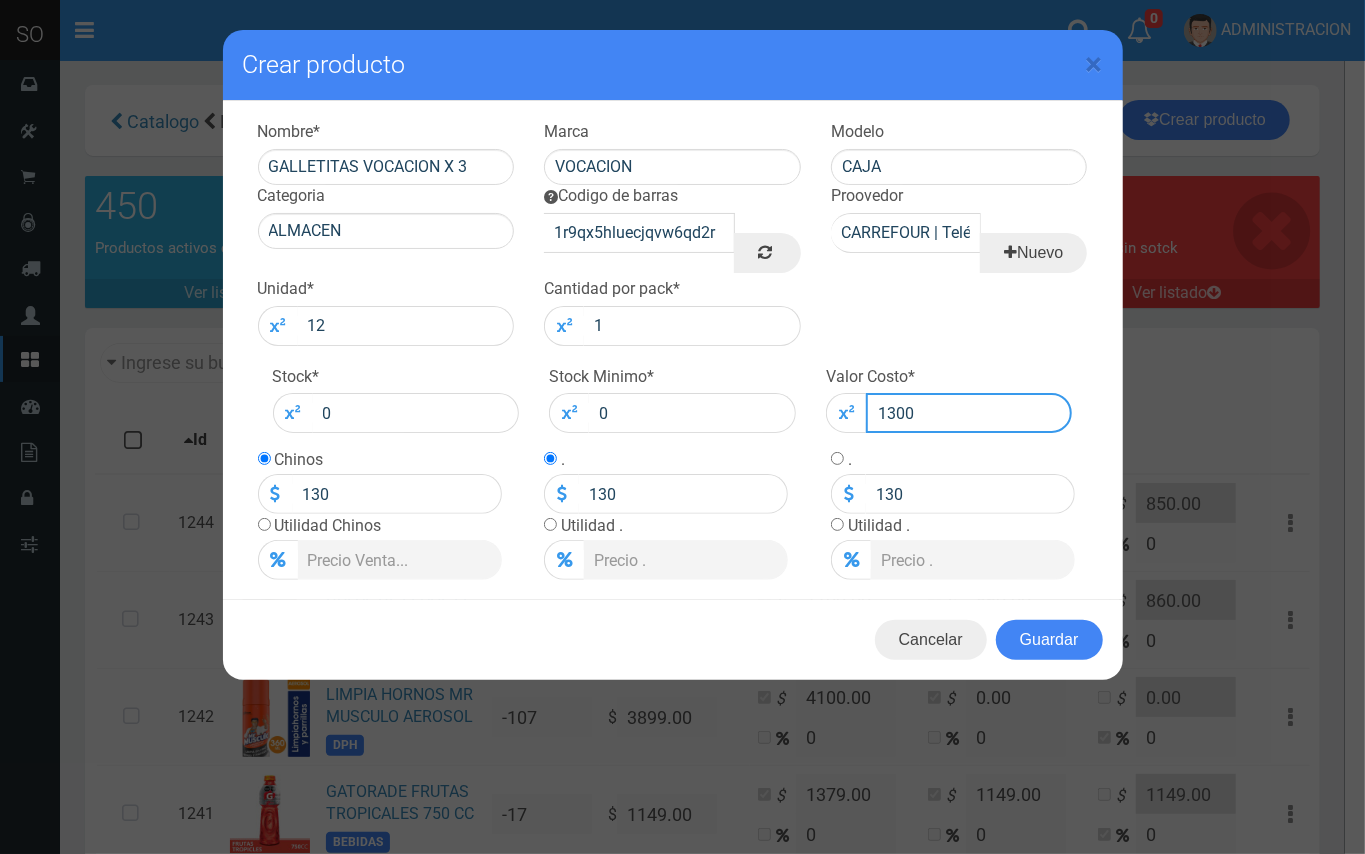 type on "1300" 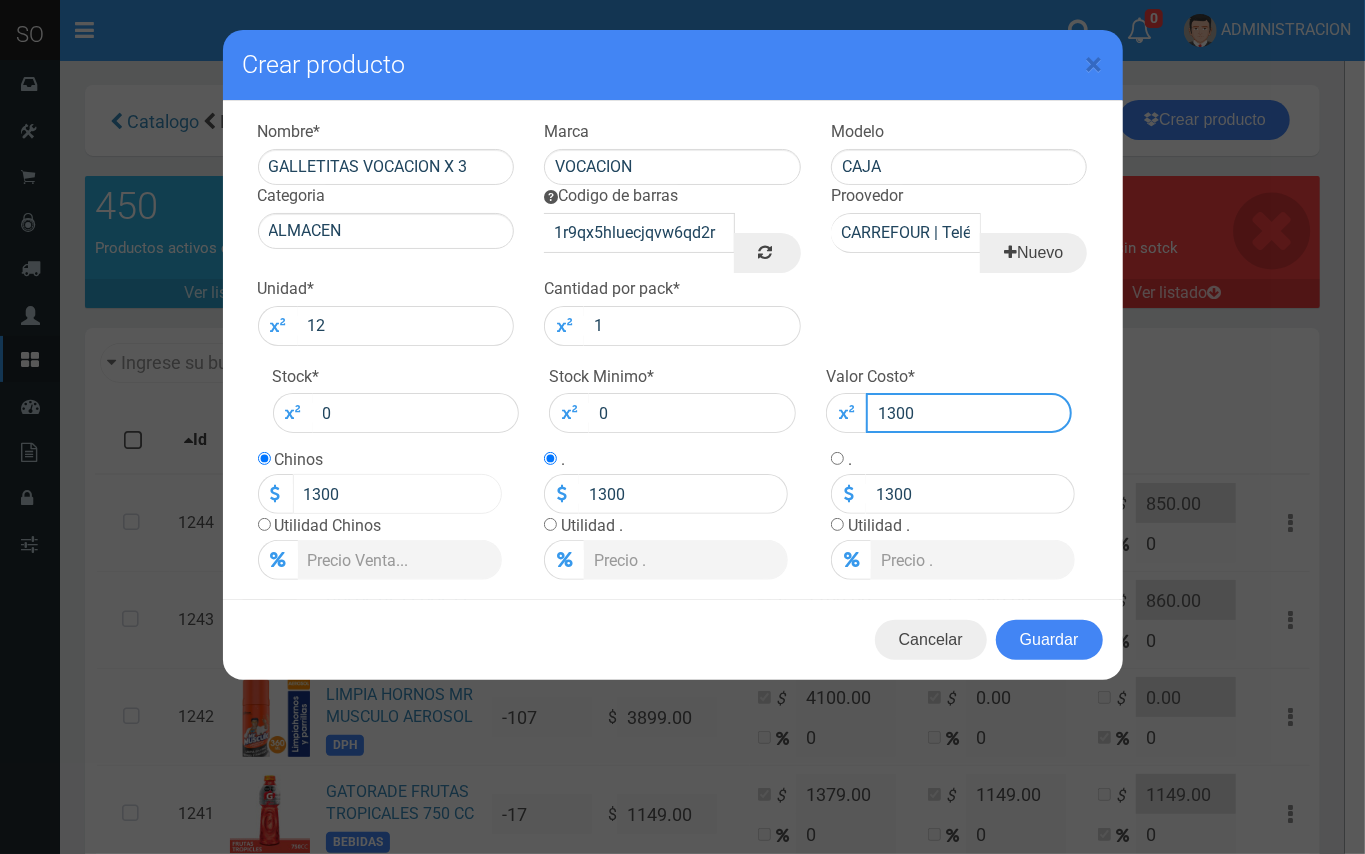 type on "1300" 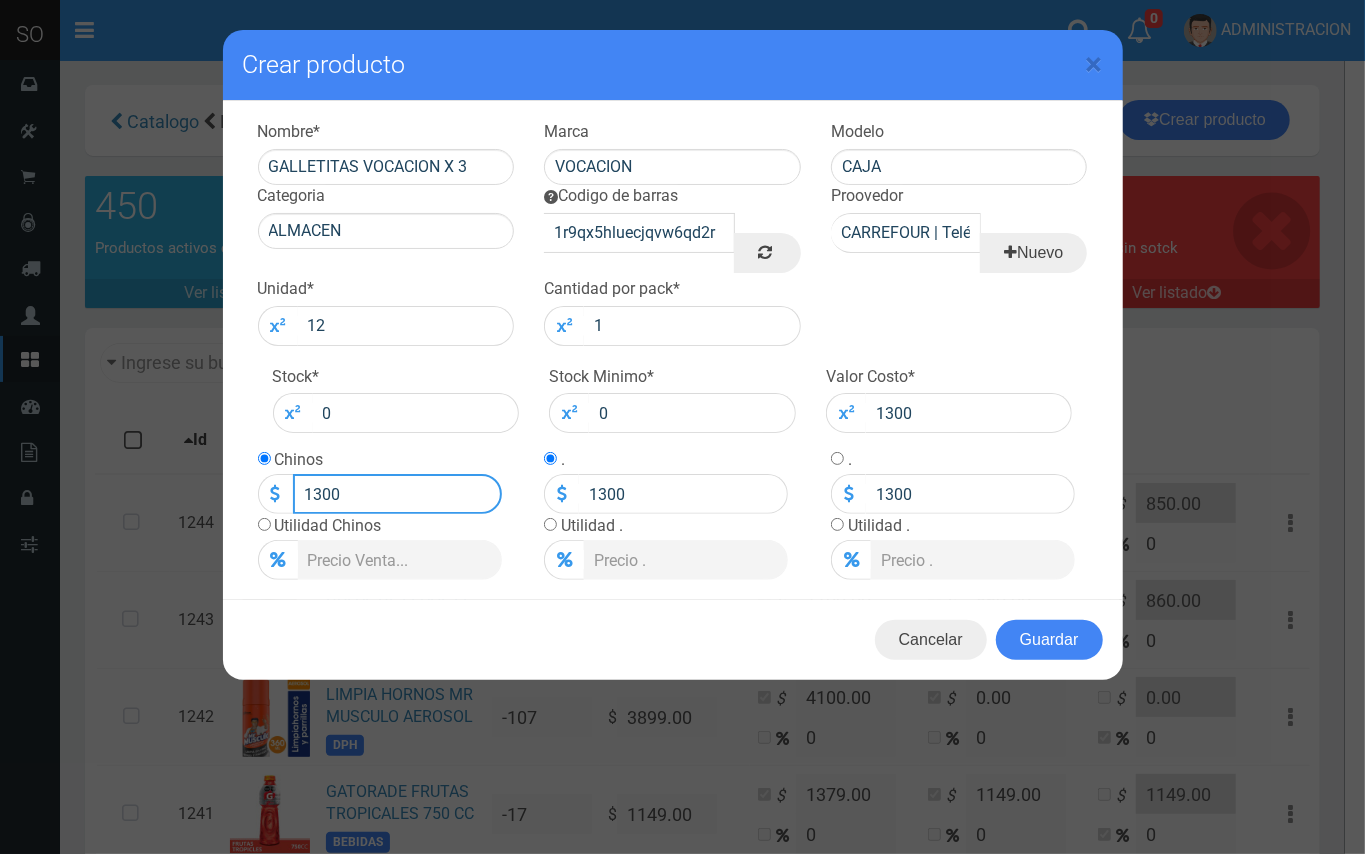 drag, startPoint x: 346, startPoint y: 489, endPoint x: 272, endPoint y: 489, distance: 74 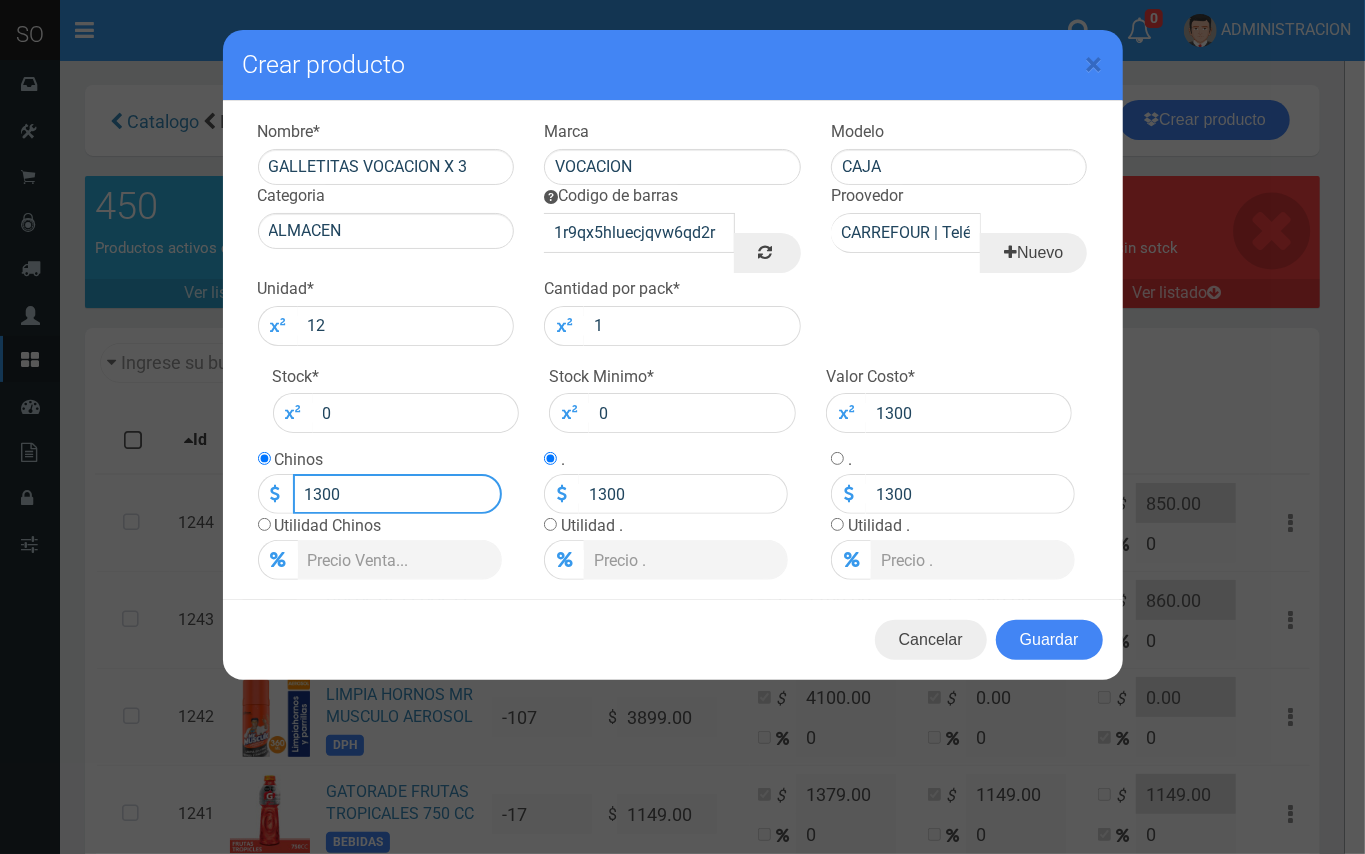click on "1300" at bounding box center [380, 494] 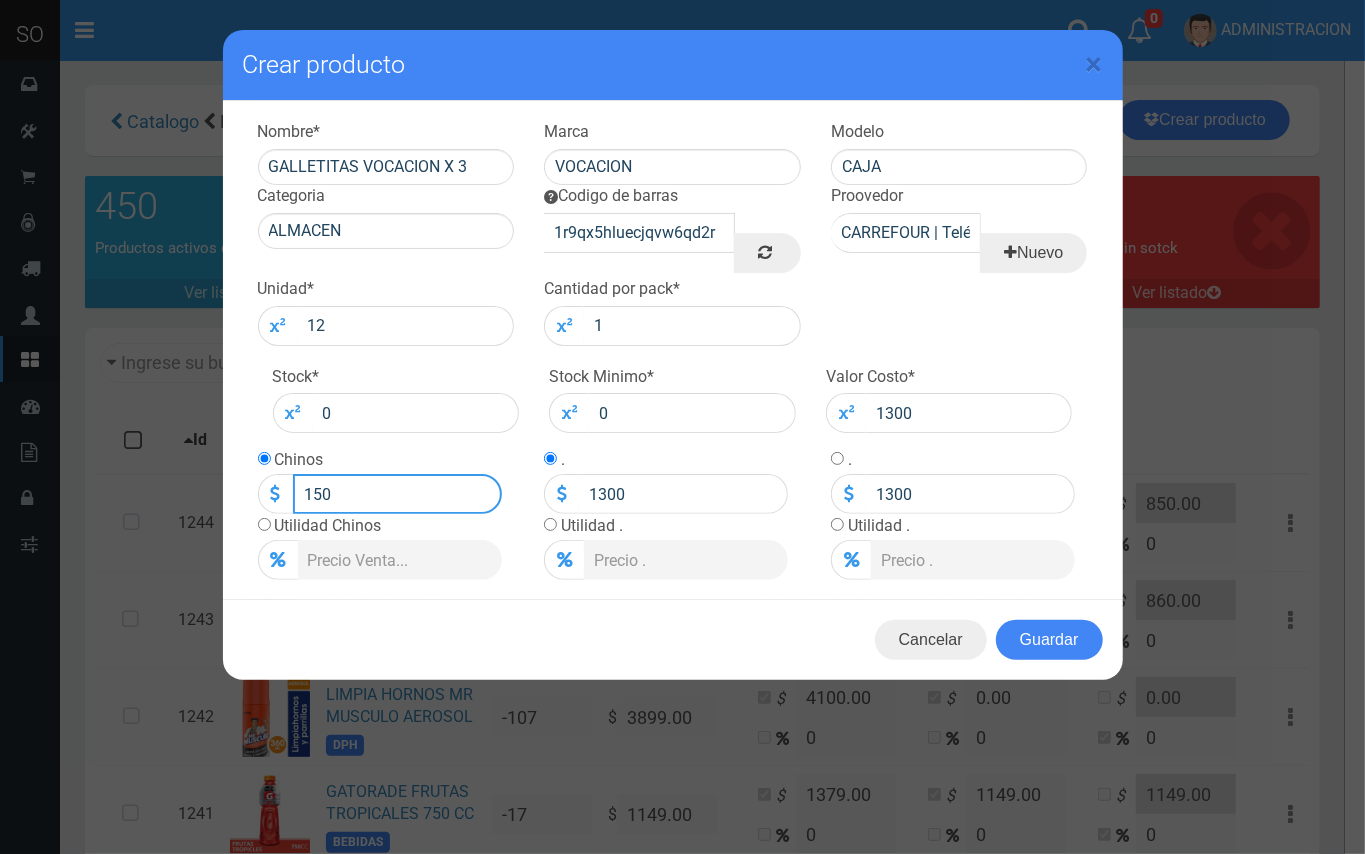 type on "1500" 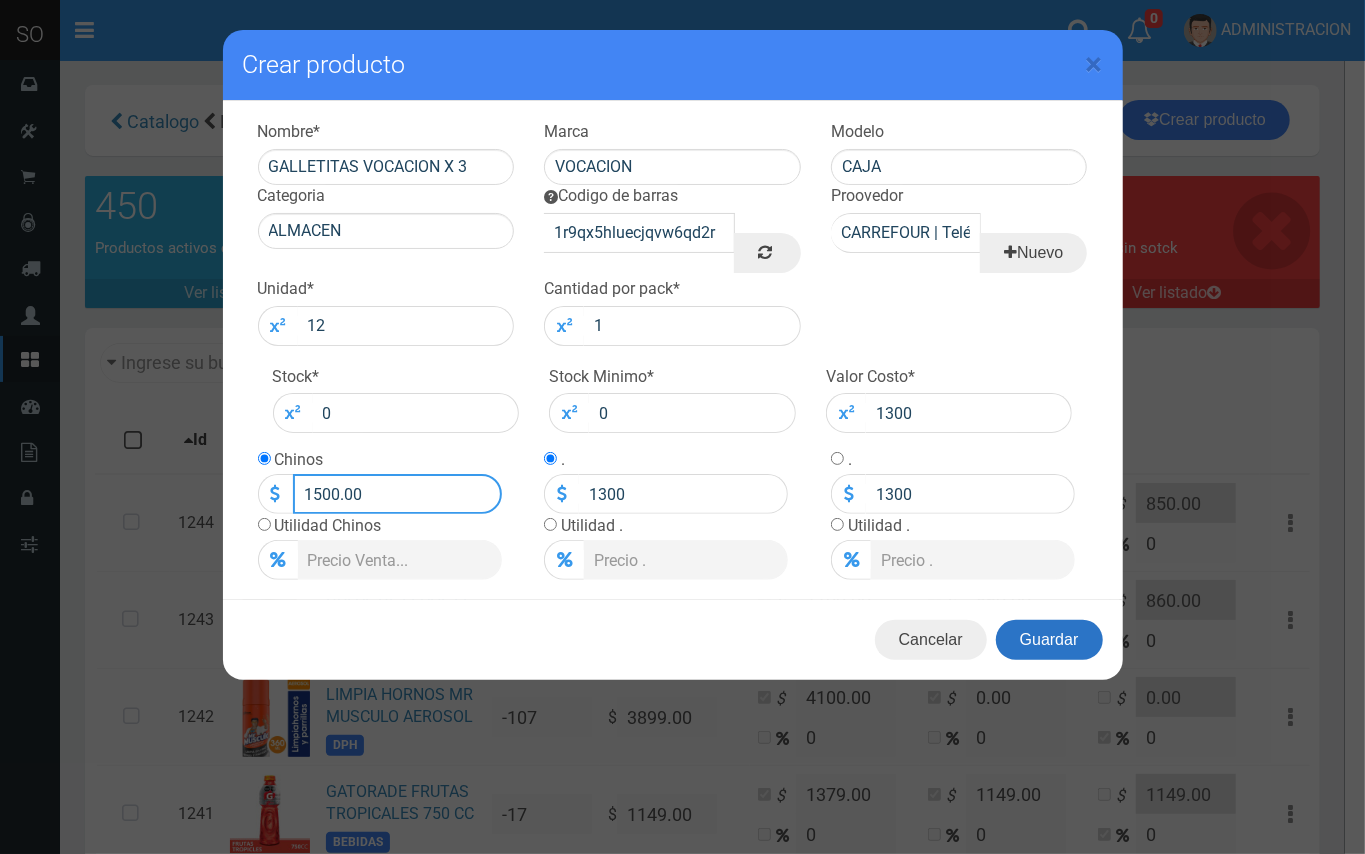 type on "1500.00" 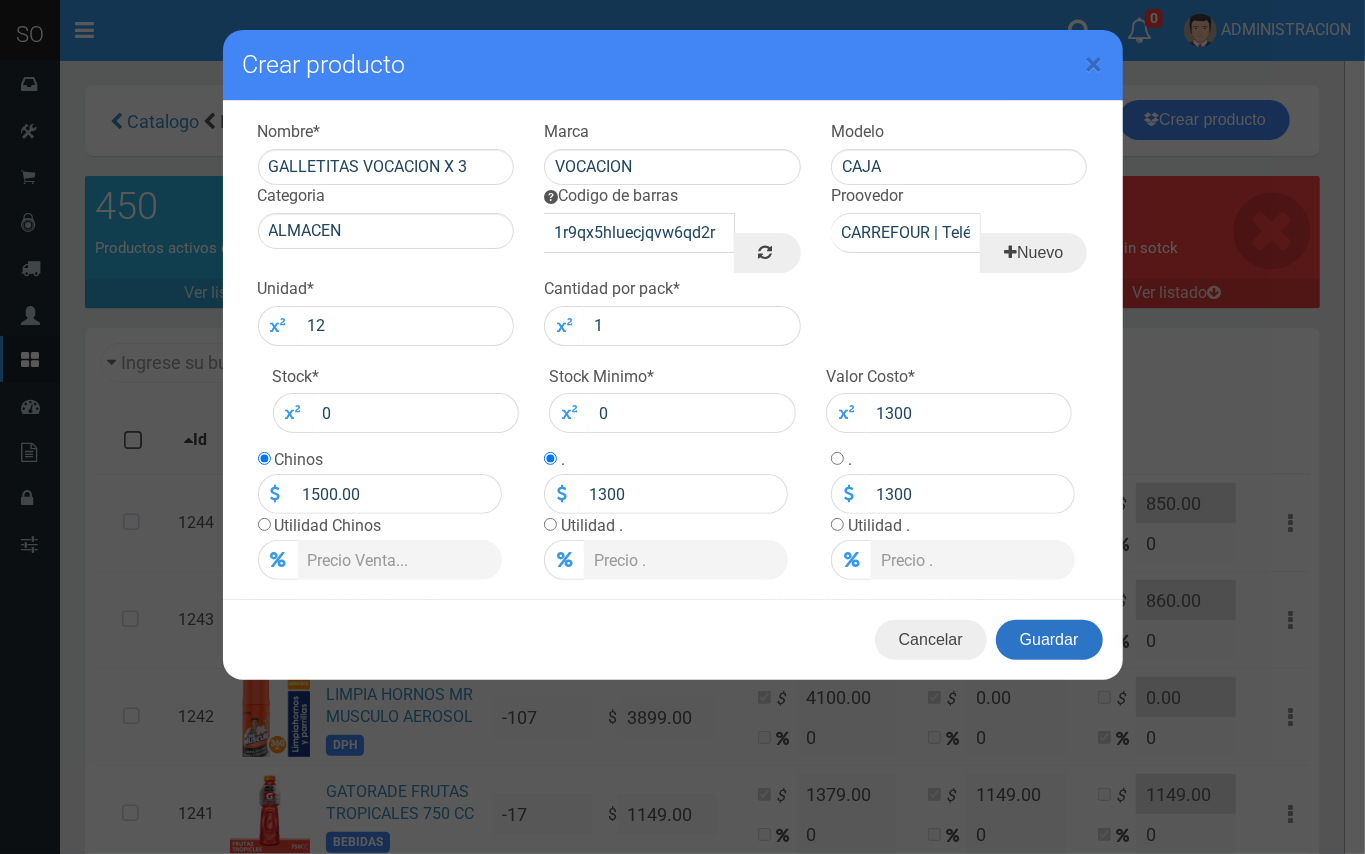 click on "Guardar" at bounding box center [1049, 640] 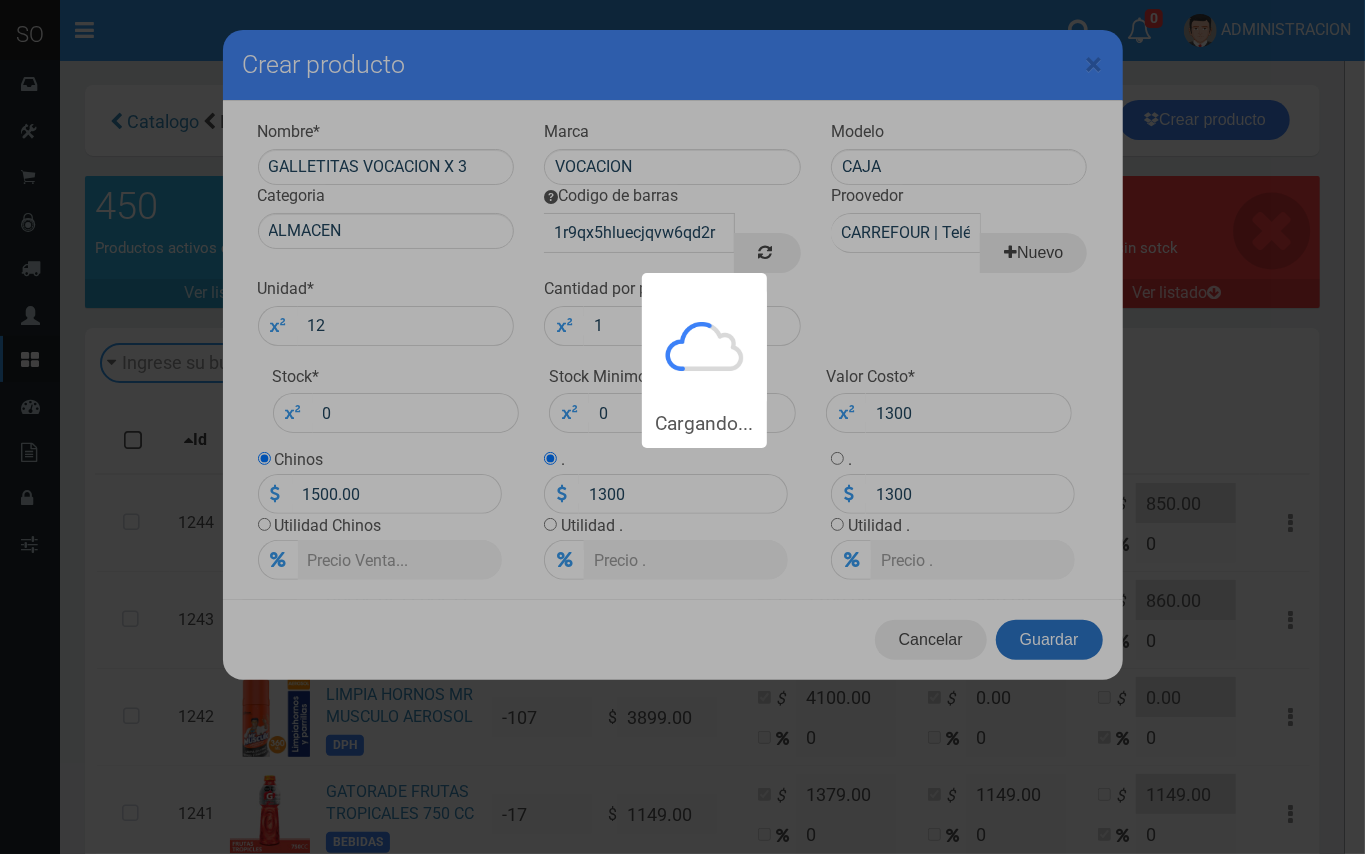 type 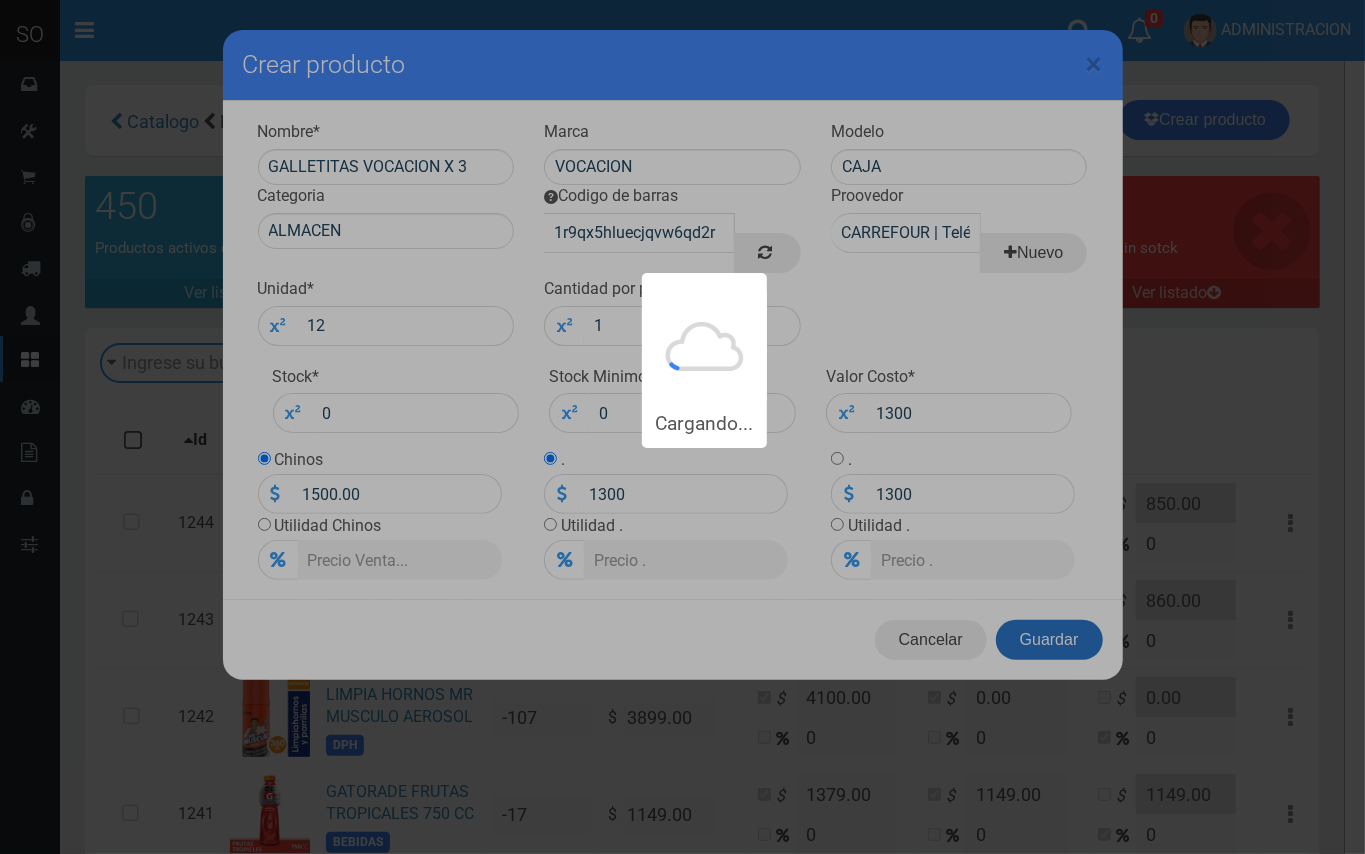 type 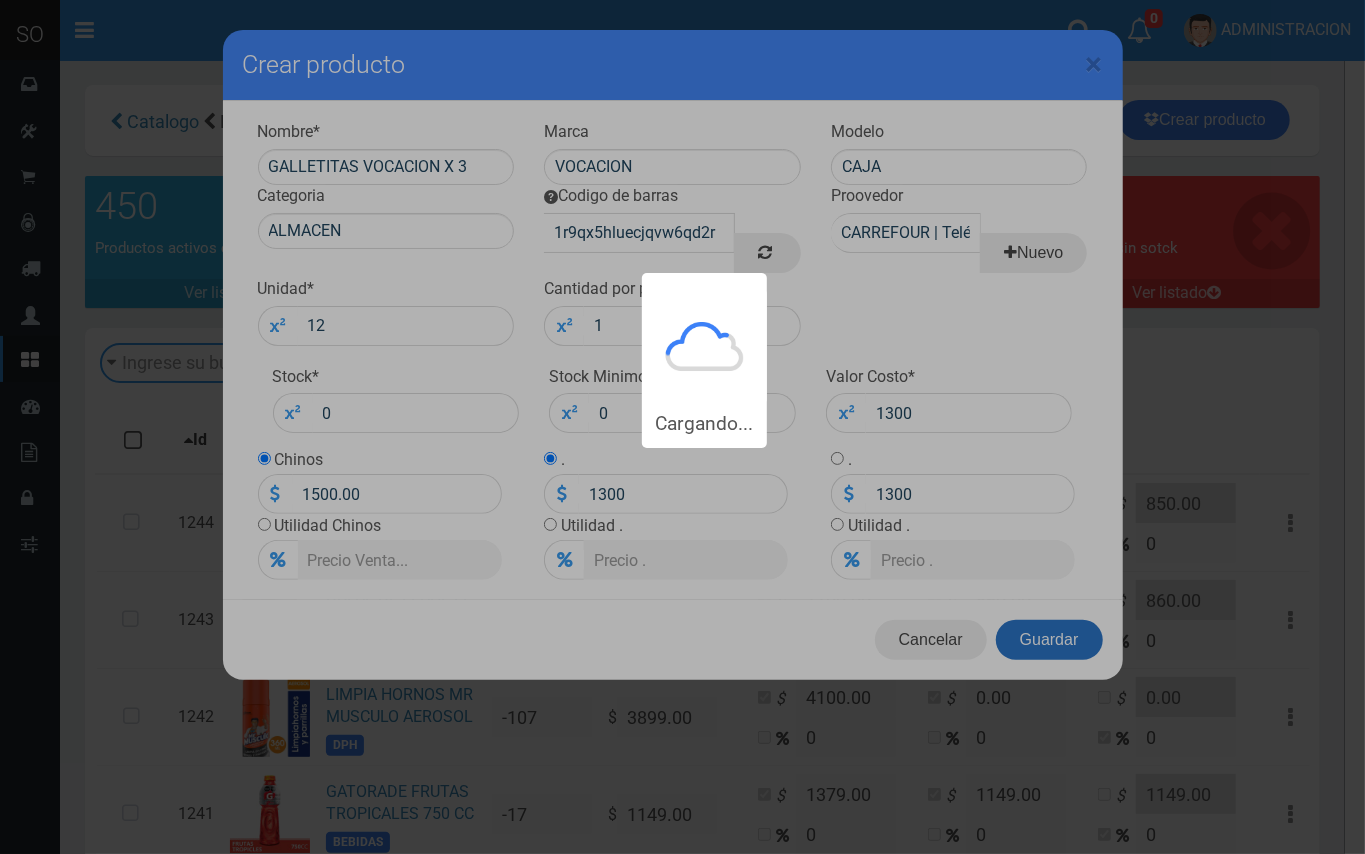 type 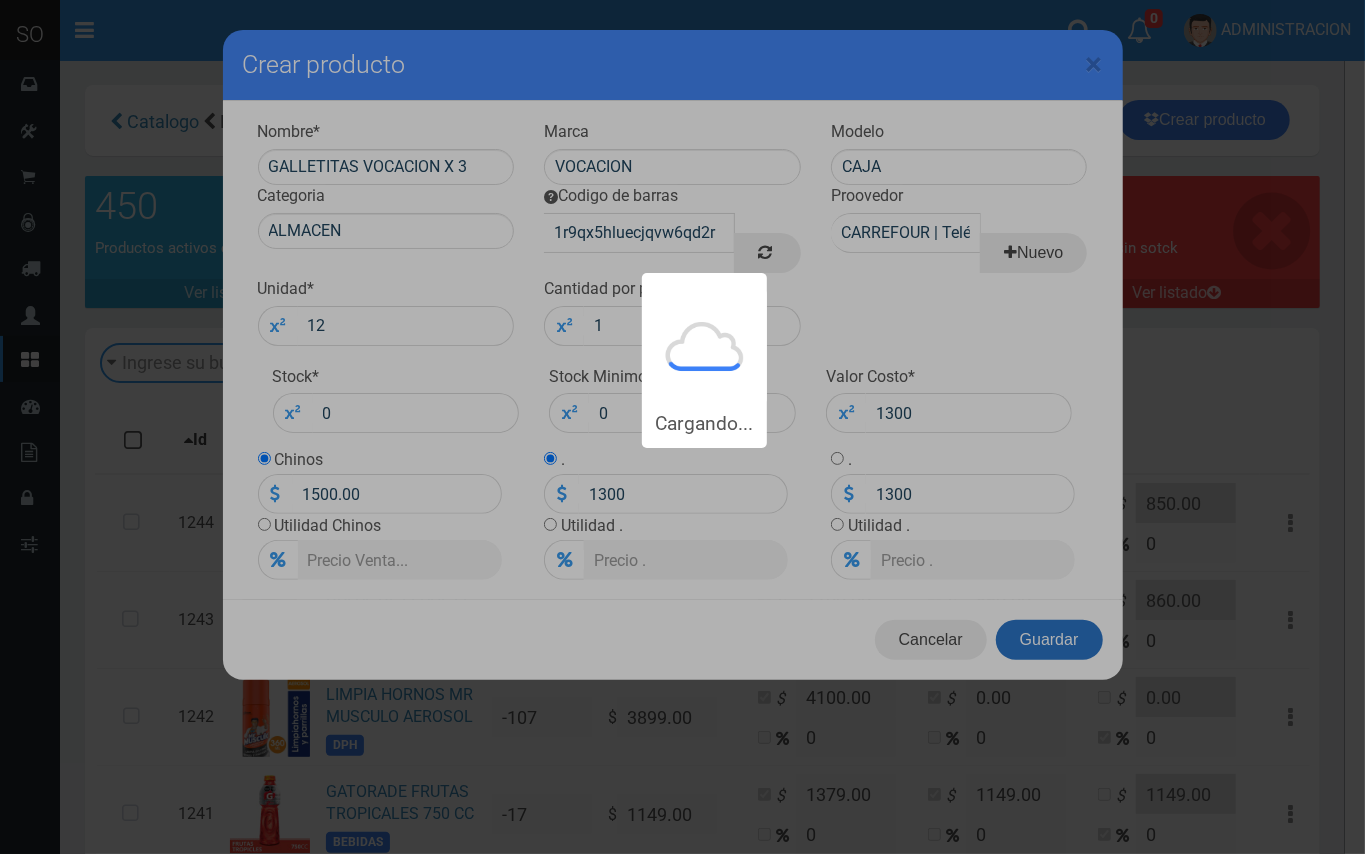 type 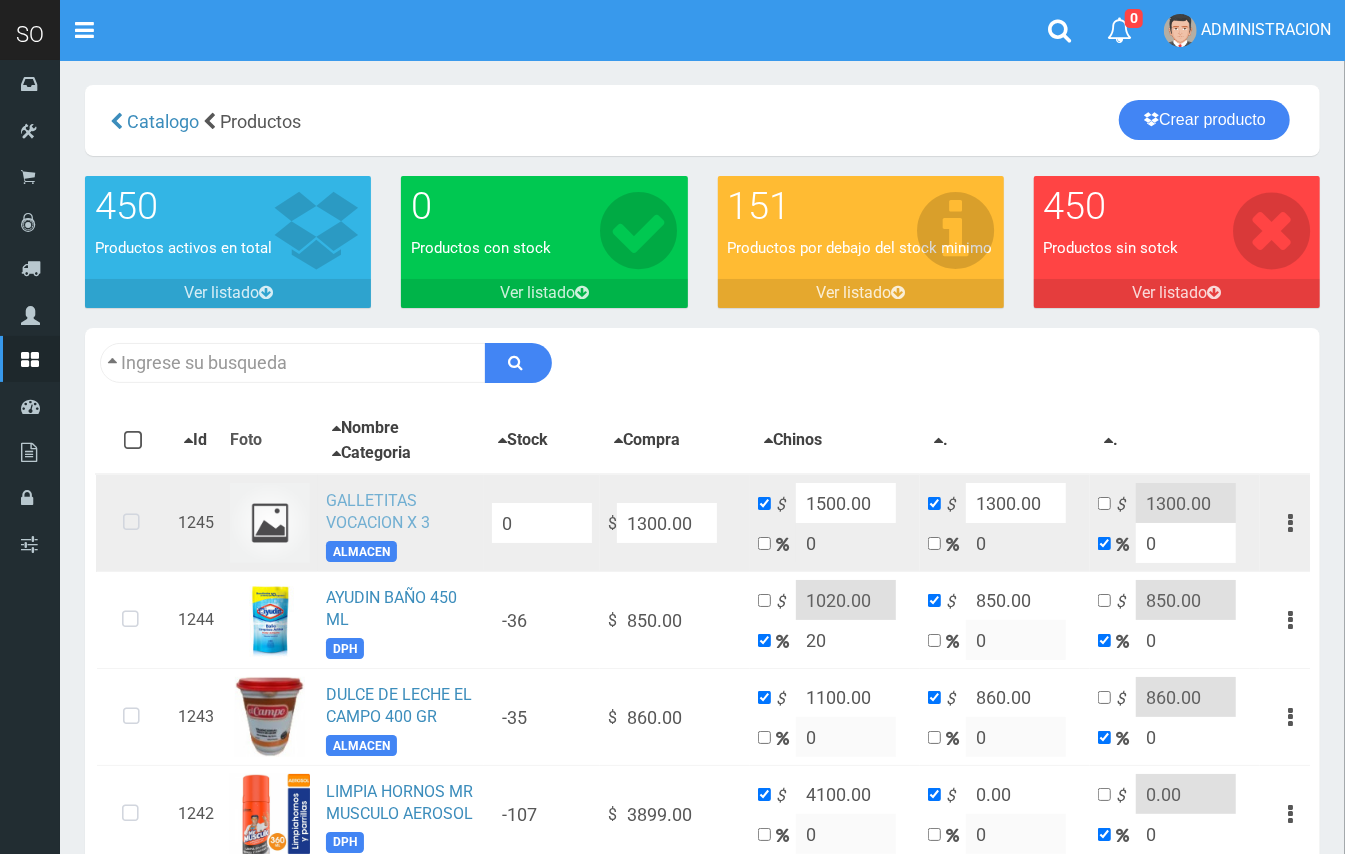 click on "GALLETITAS VOCACION X 3" at bounding box center (378, 512) 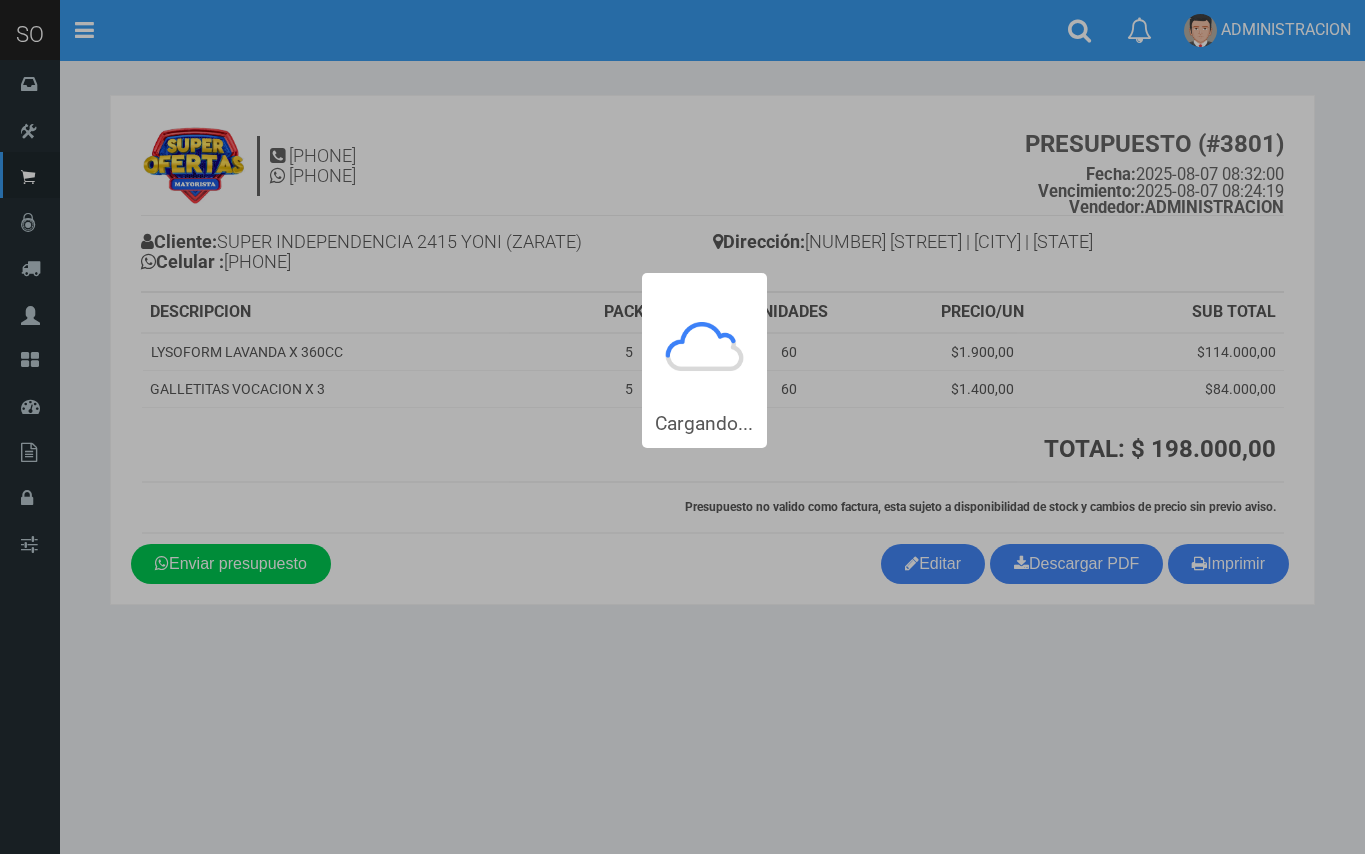scroll, scrollTop: 0, scrollLeft: 0, axis: both 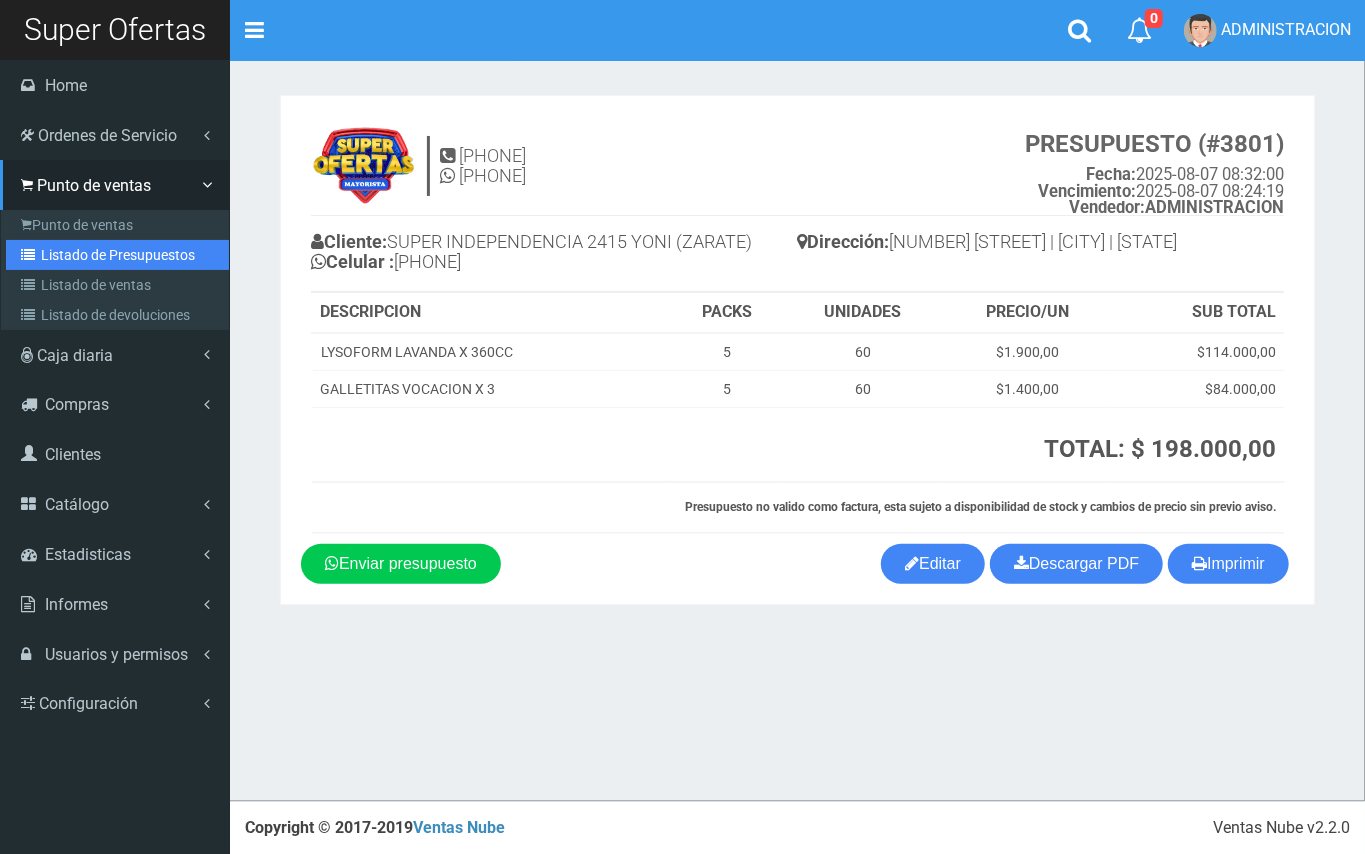 click on "Listado de Presupuestos" at bounding box center (117, 255) 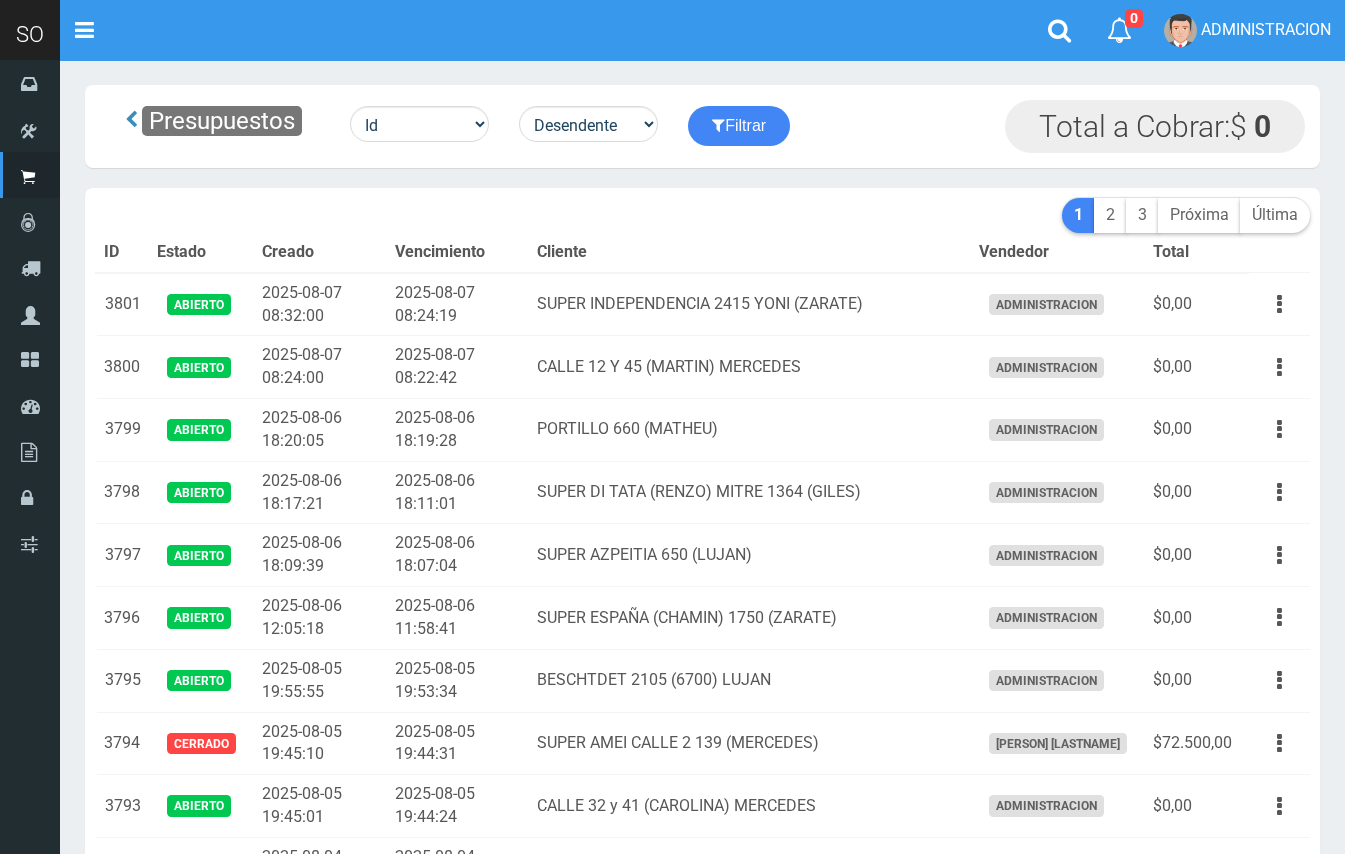 scroll, scrollTop: 0, scrollLeft: 0, axis: both 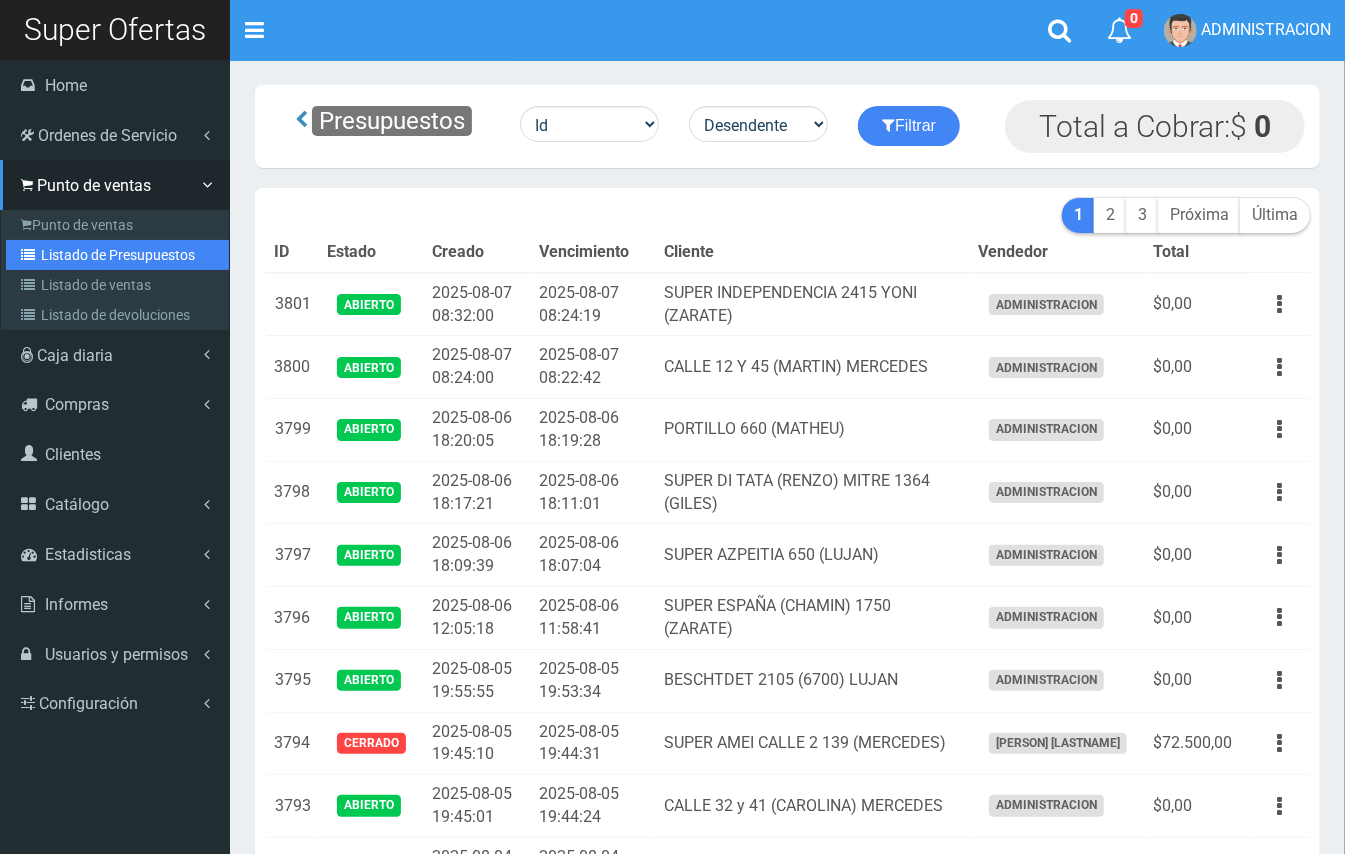 click on "Listado de Presupuestos" at bounding box center [117, 255] 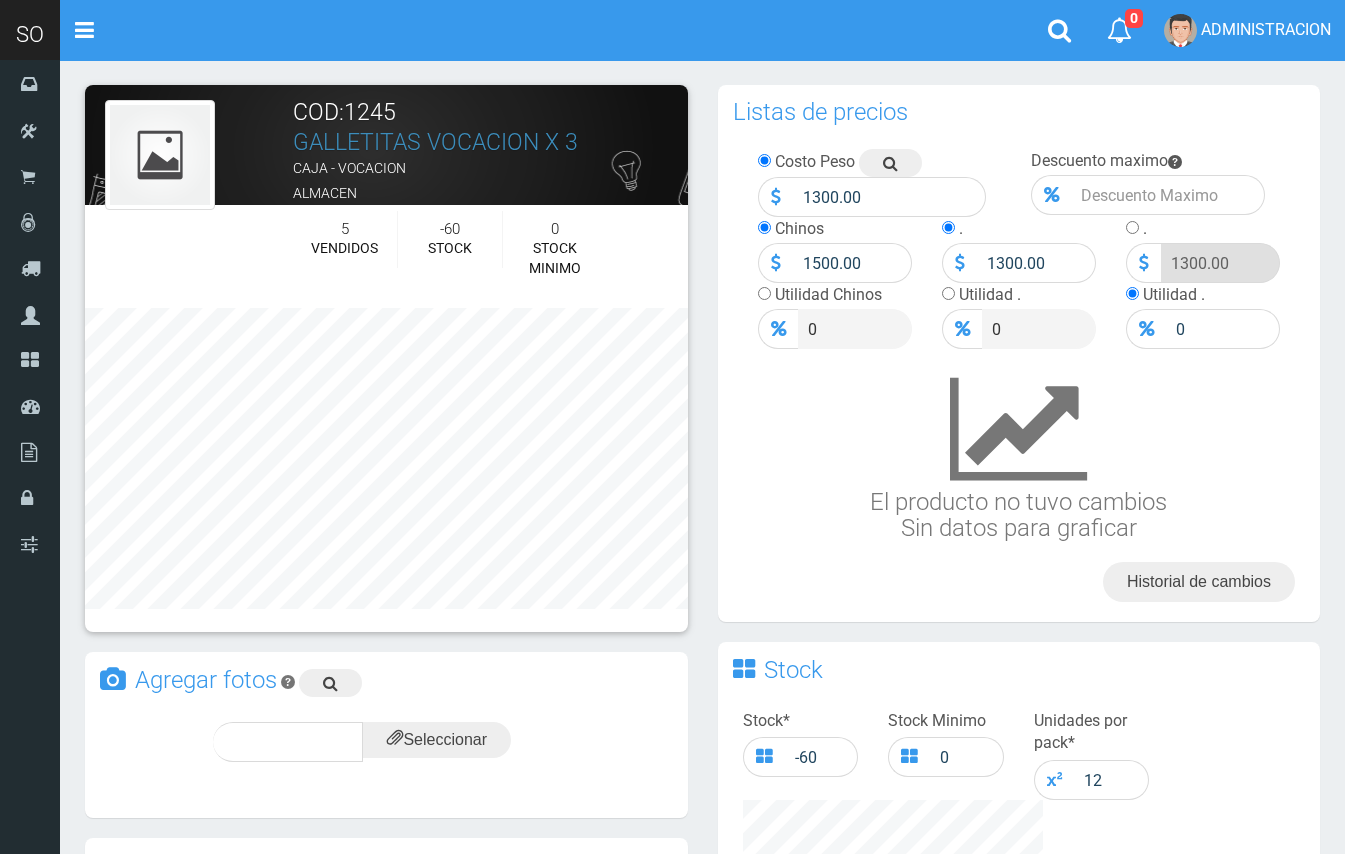 scroll, scrollTop: 0, scrollLeft: 0, axis: both 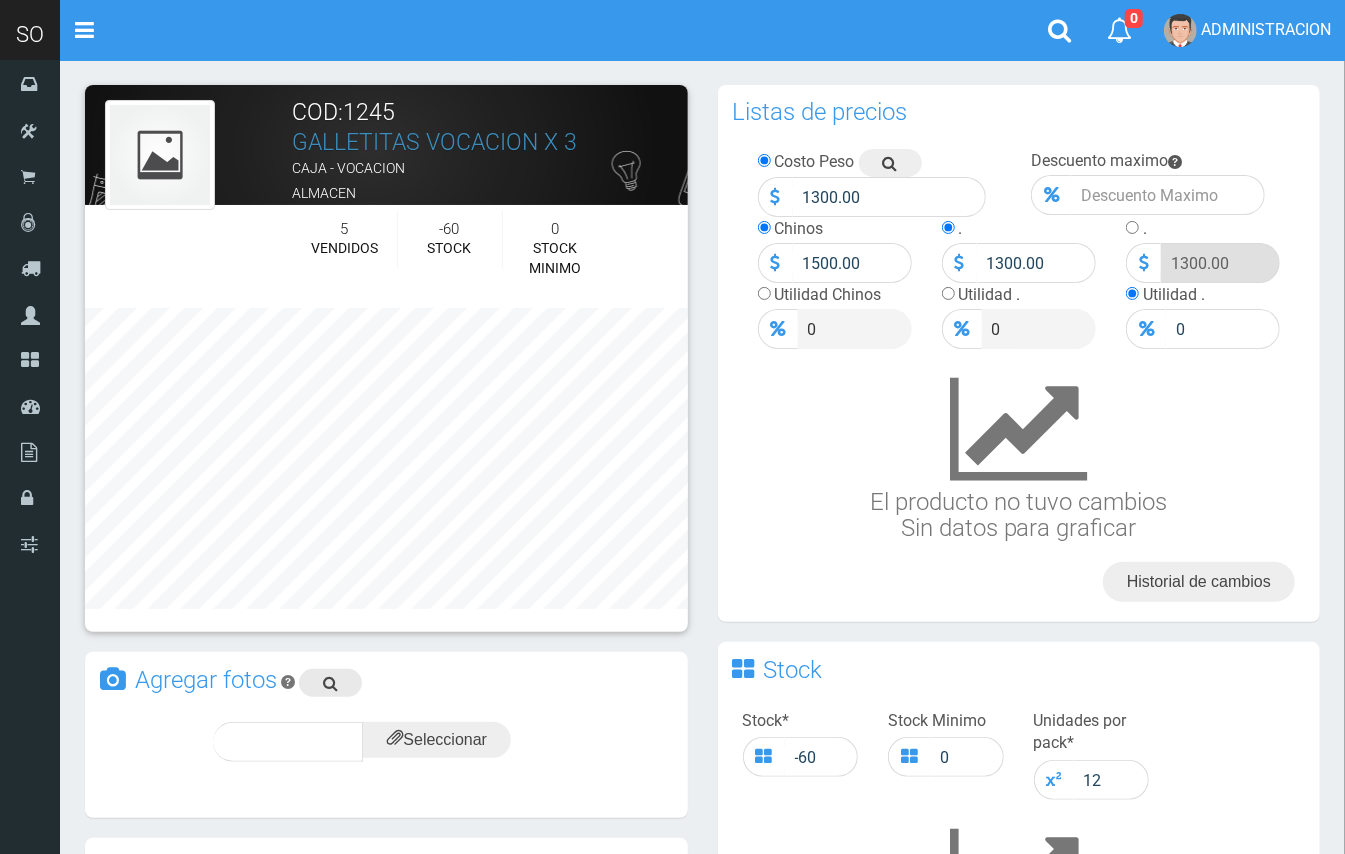 click at bounding box center [330, 683] 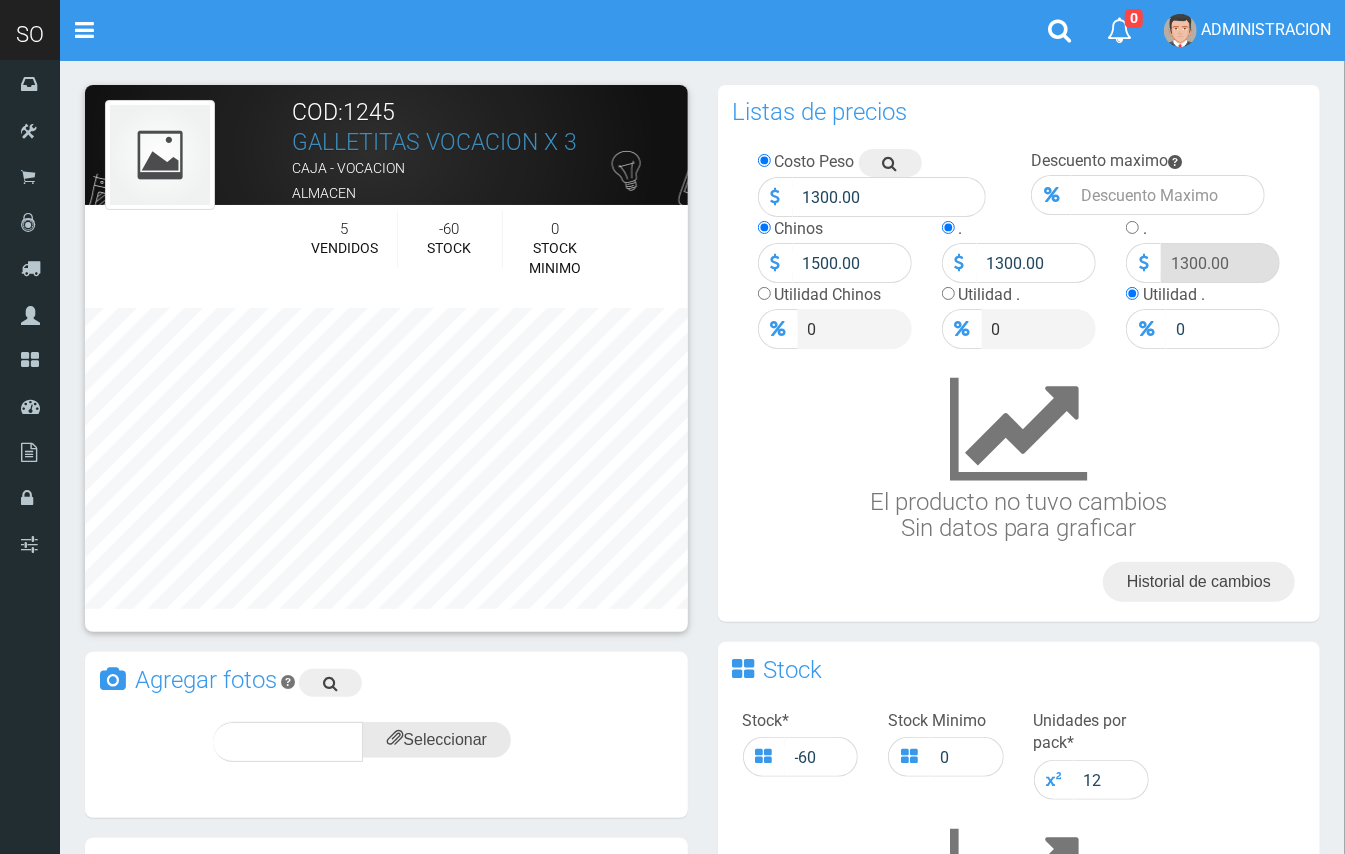 click at bounding box center [437, 740] 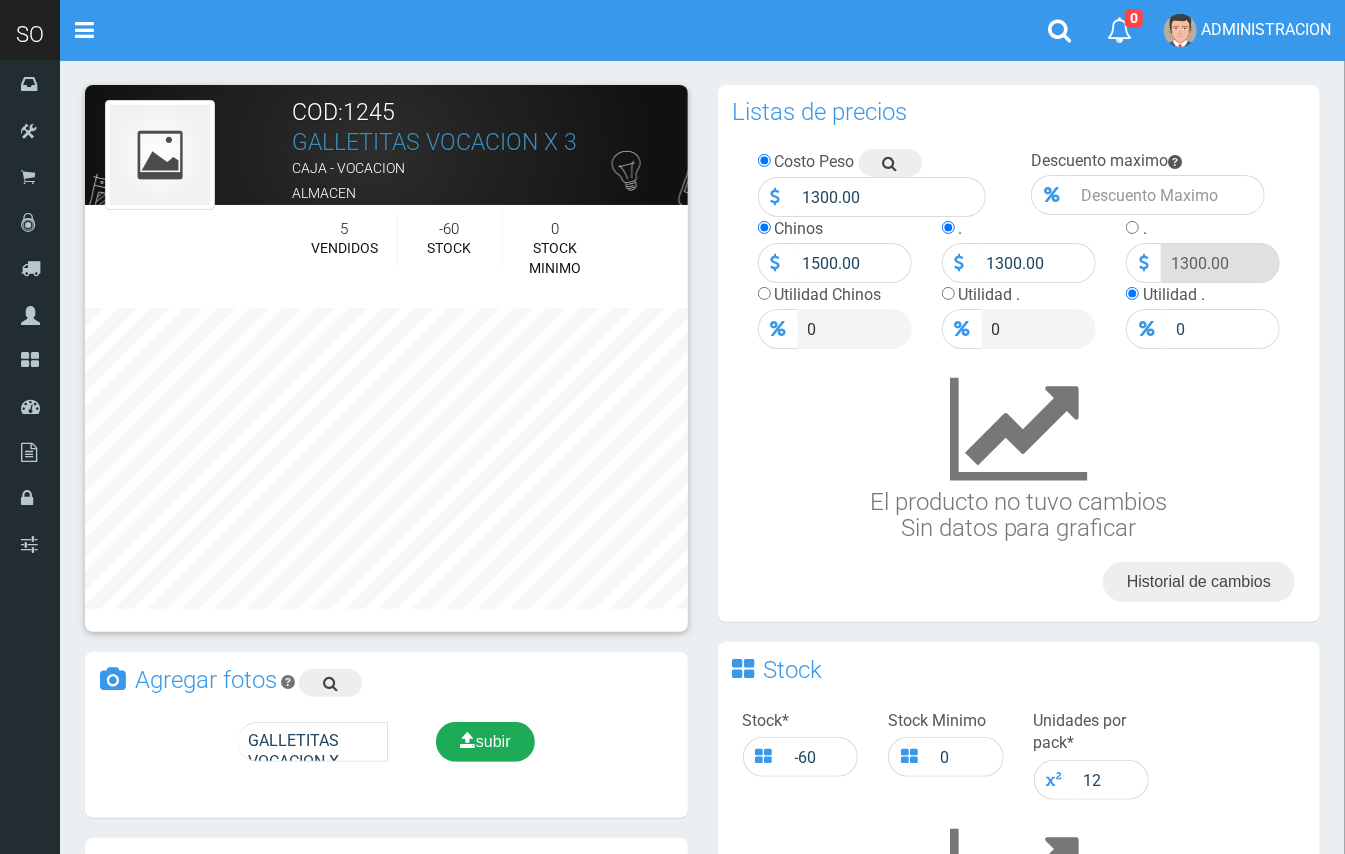 click on "subir" at bounding box center [485, 741] 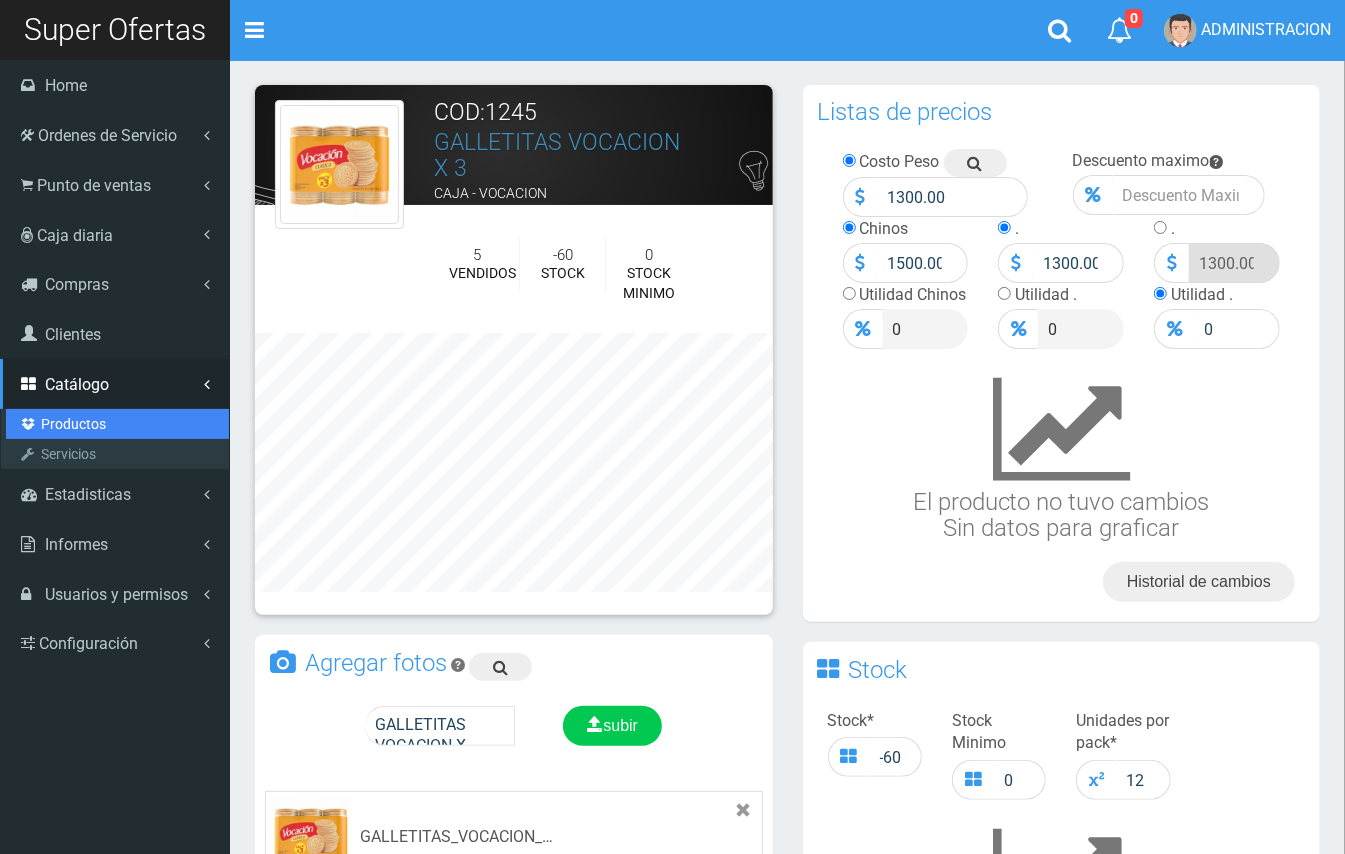 click on "Productos" at bounding box center (117, 424) 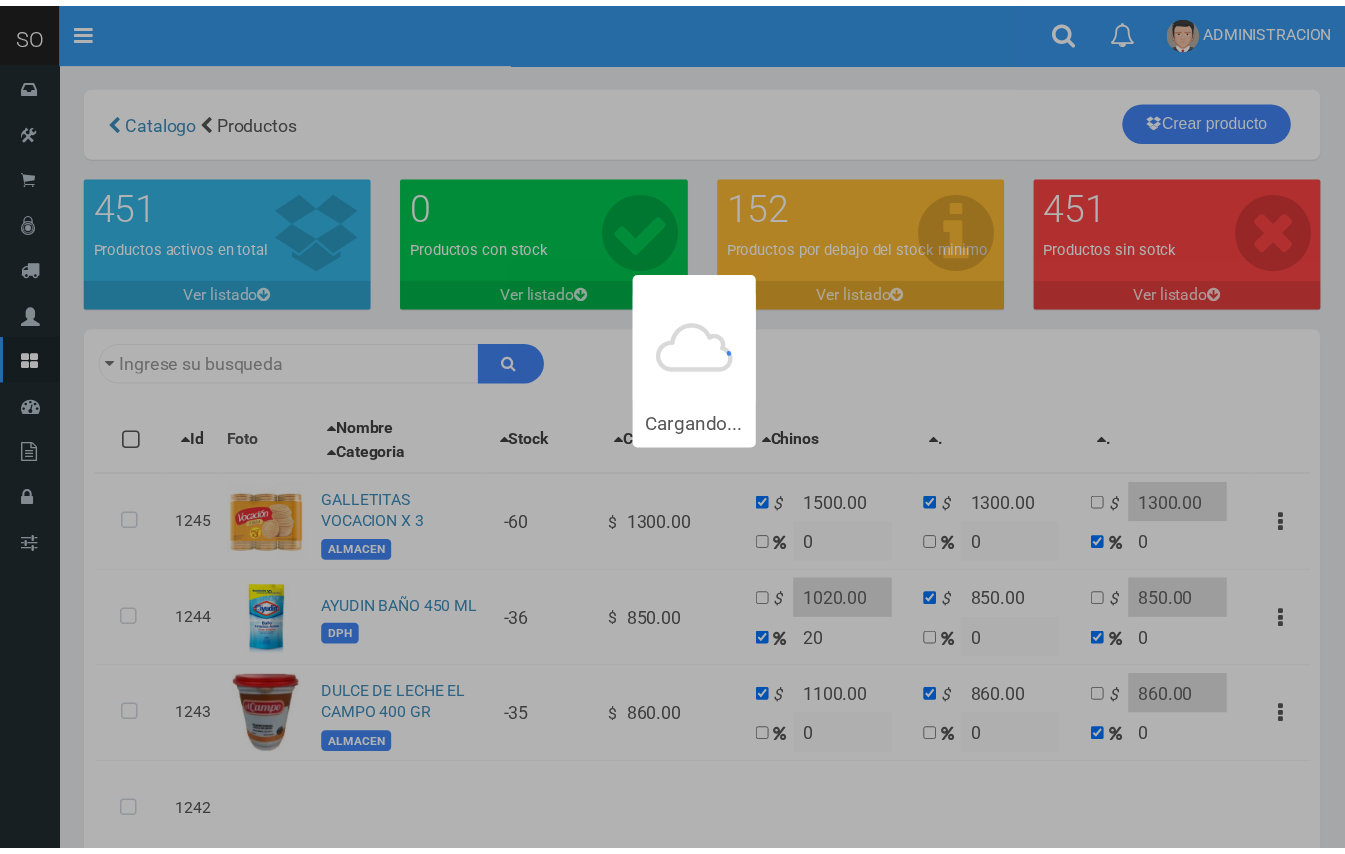 scroll, scrollTop: 0, scrollLeft: 0, axis: both 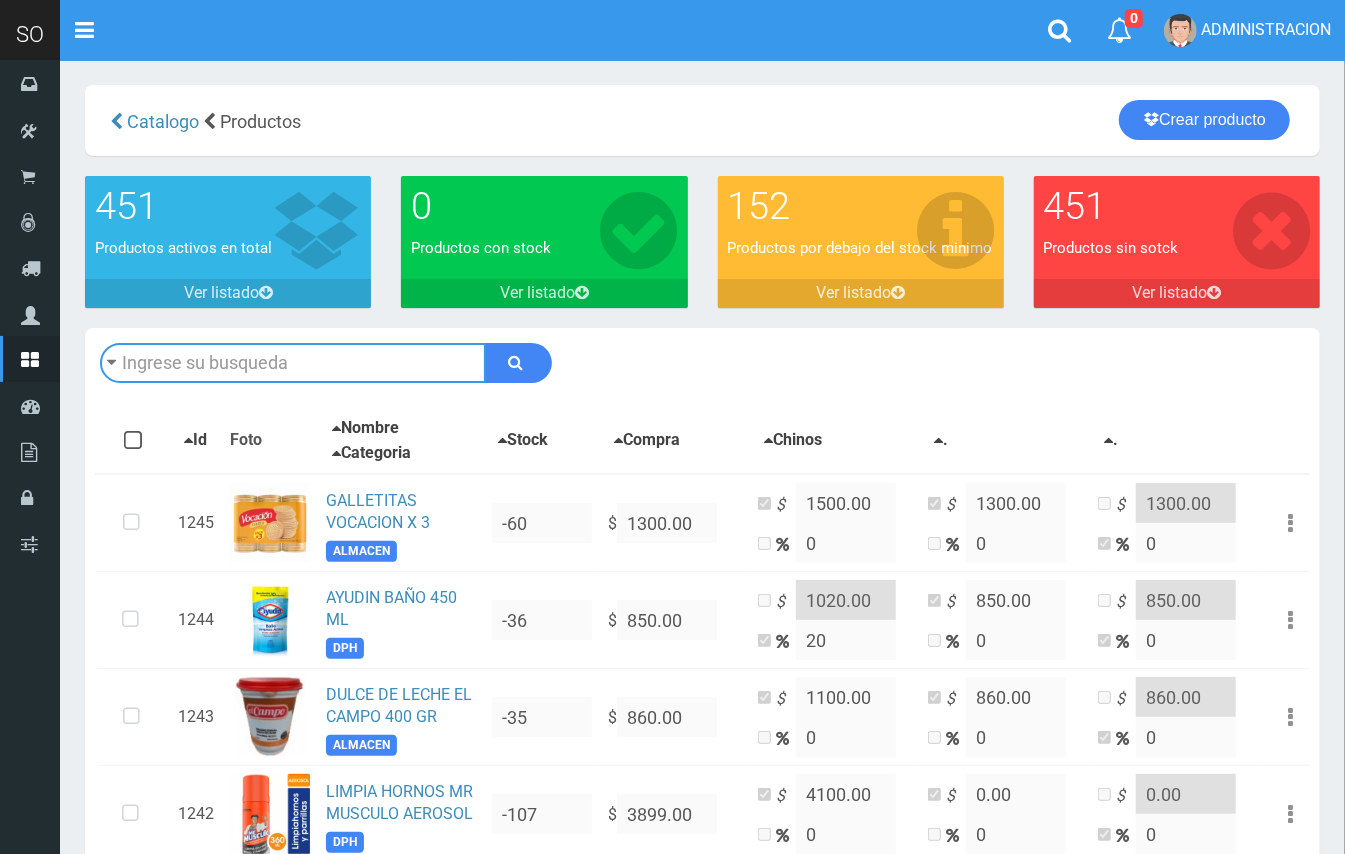 click at bounding box center (293, 363) 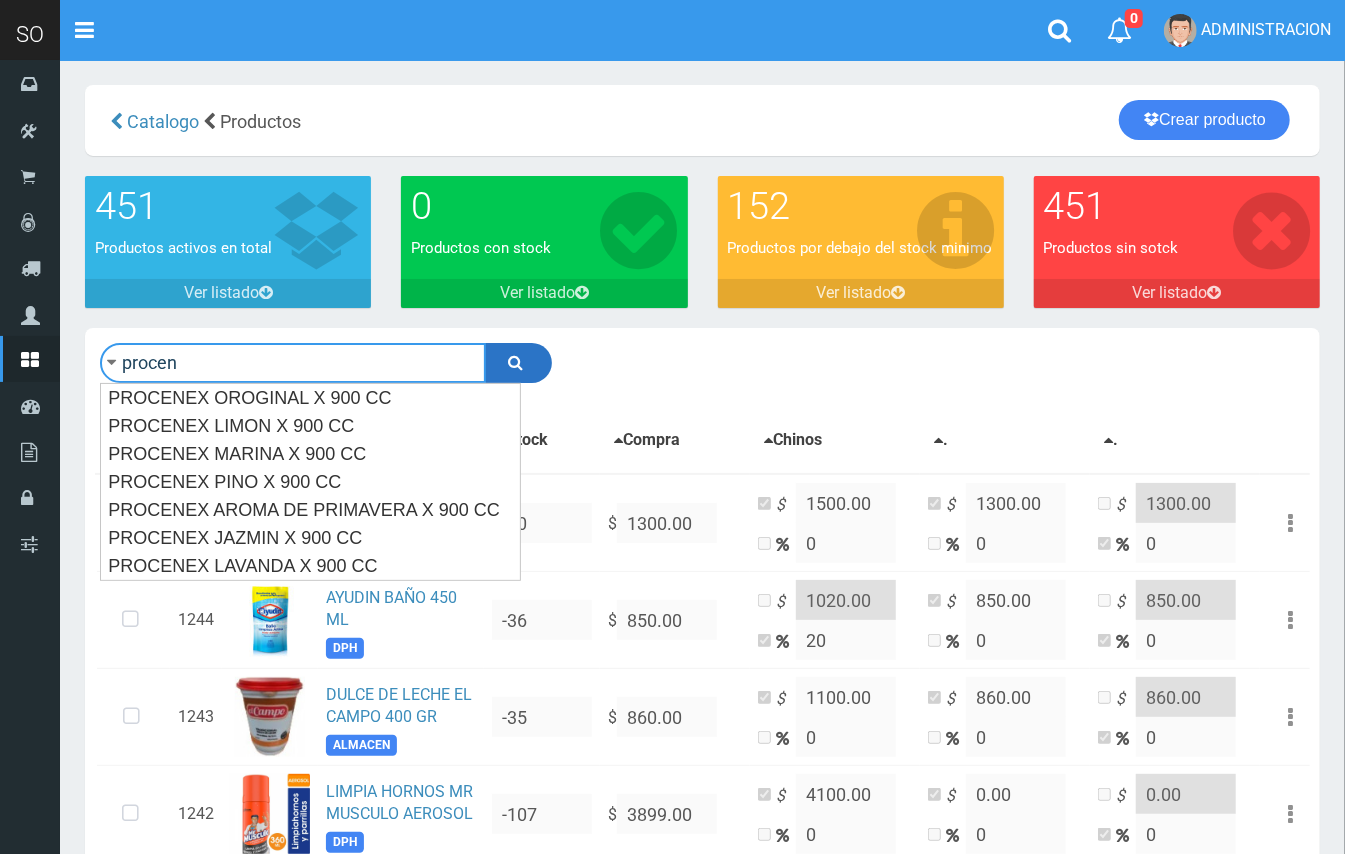 type on "procen" 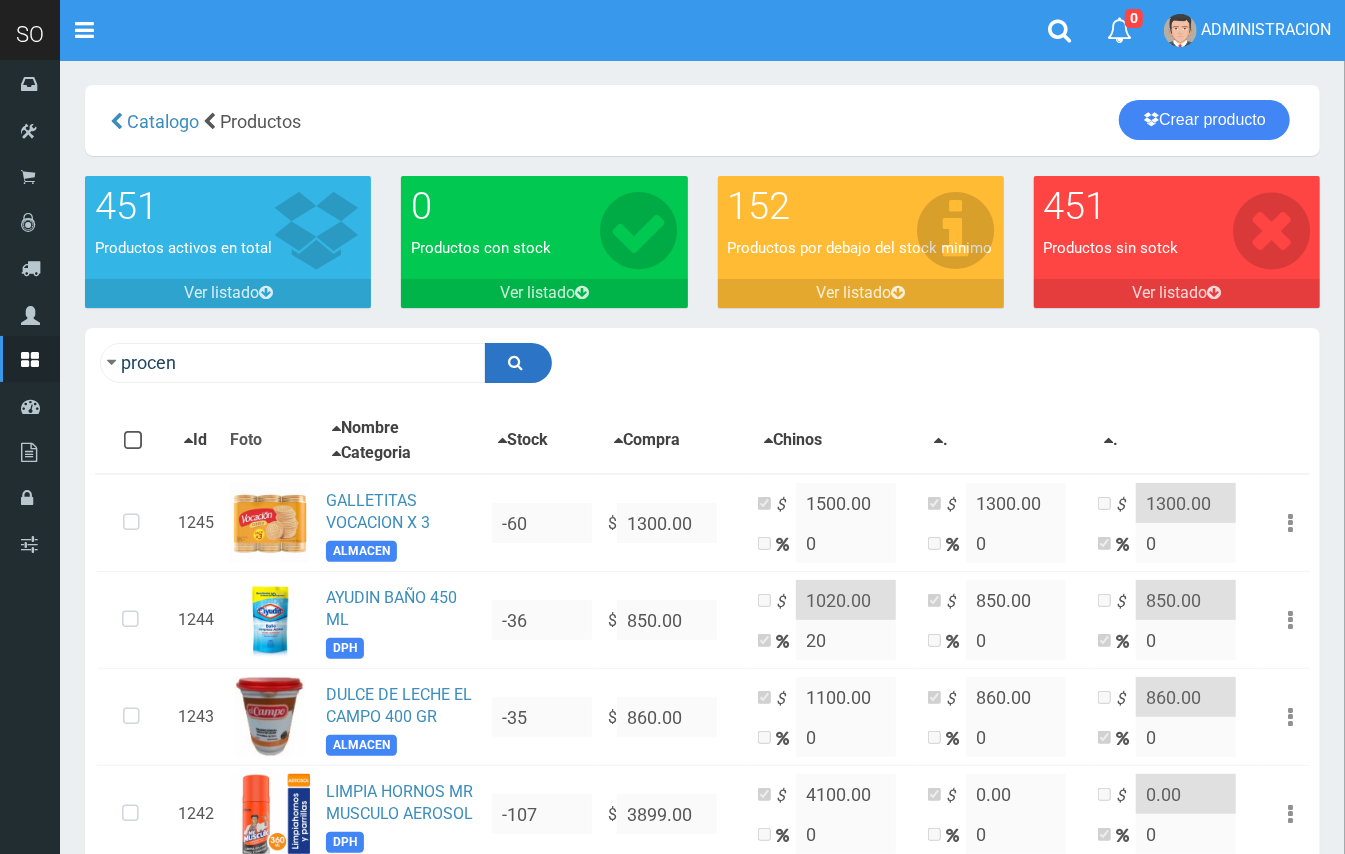 click at bounding box center [518, 363] 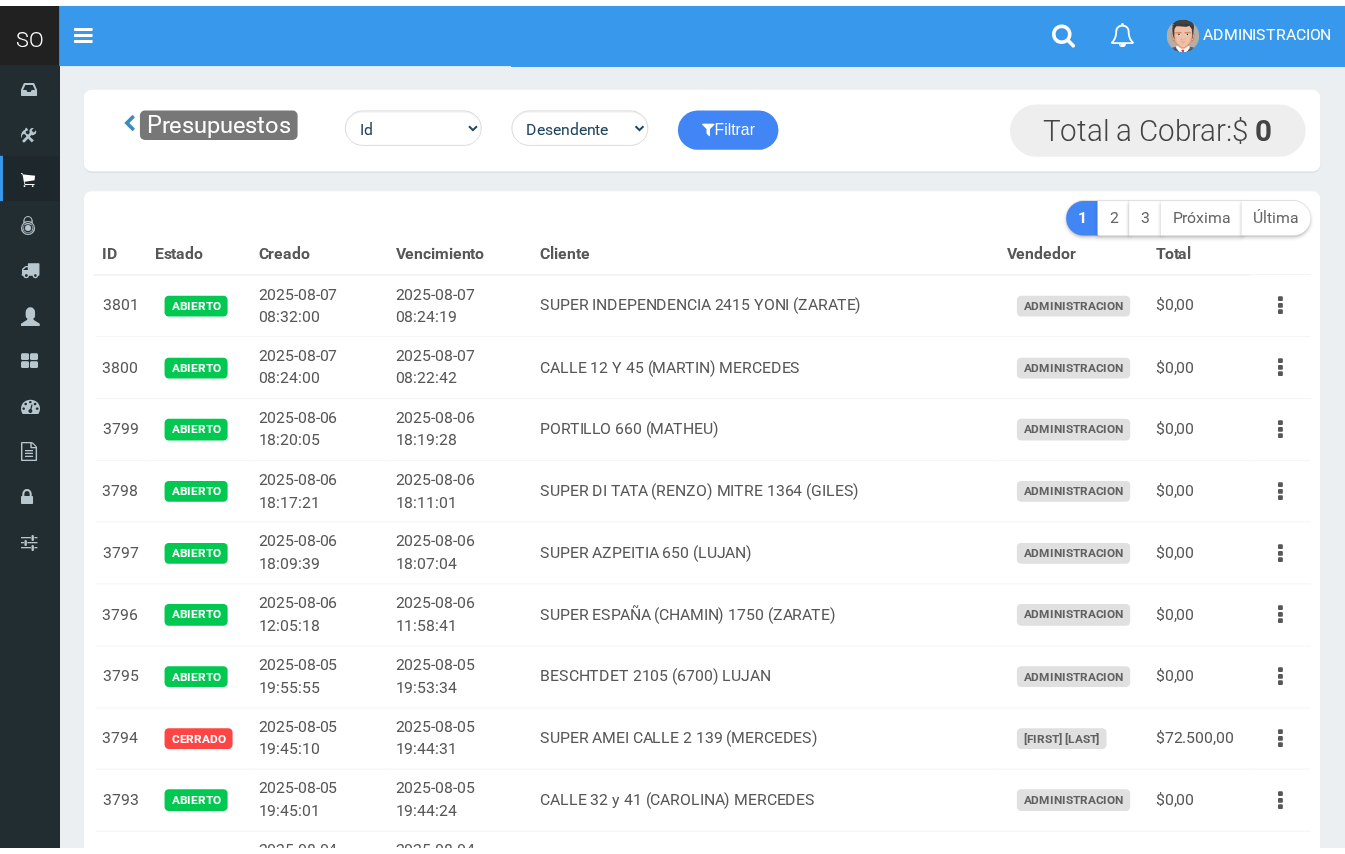 scroll, scrollTop: 0, scrollLeft: 0, axis: both 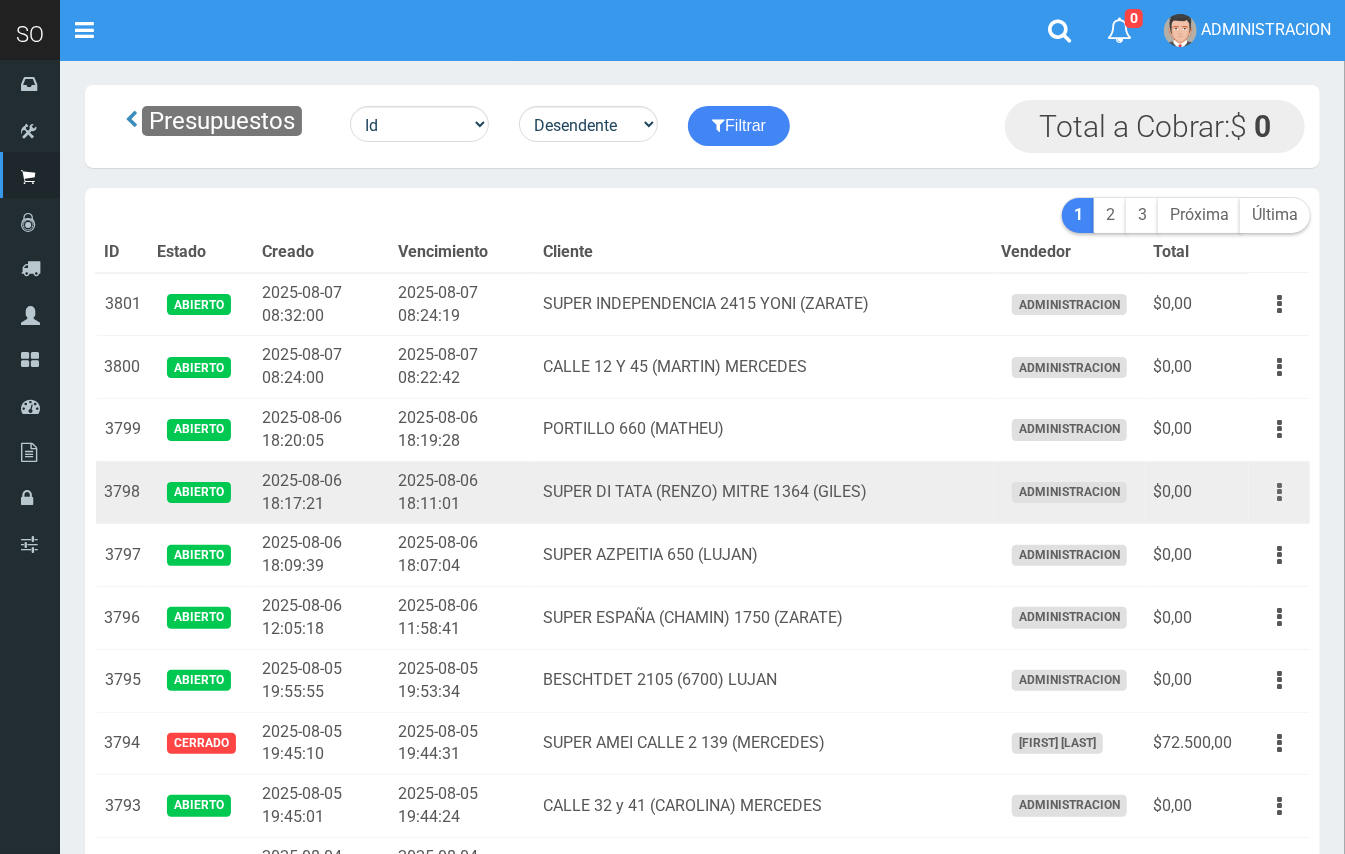 click at bounding box center (1279, 492) 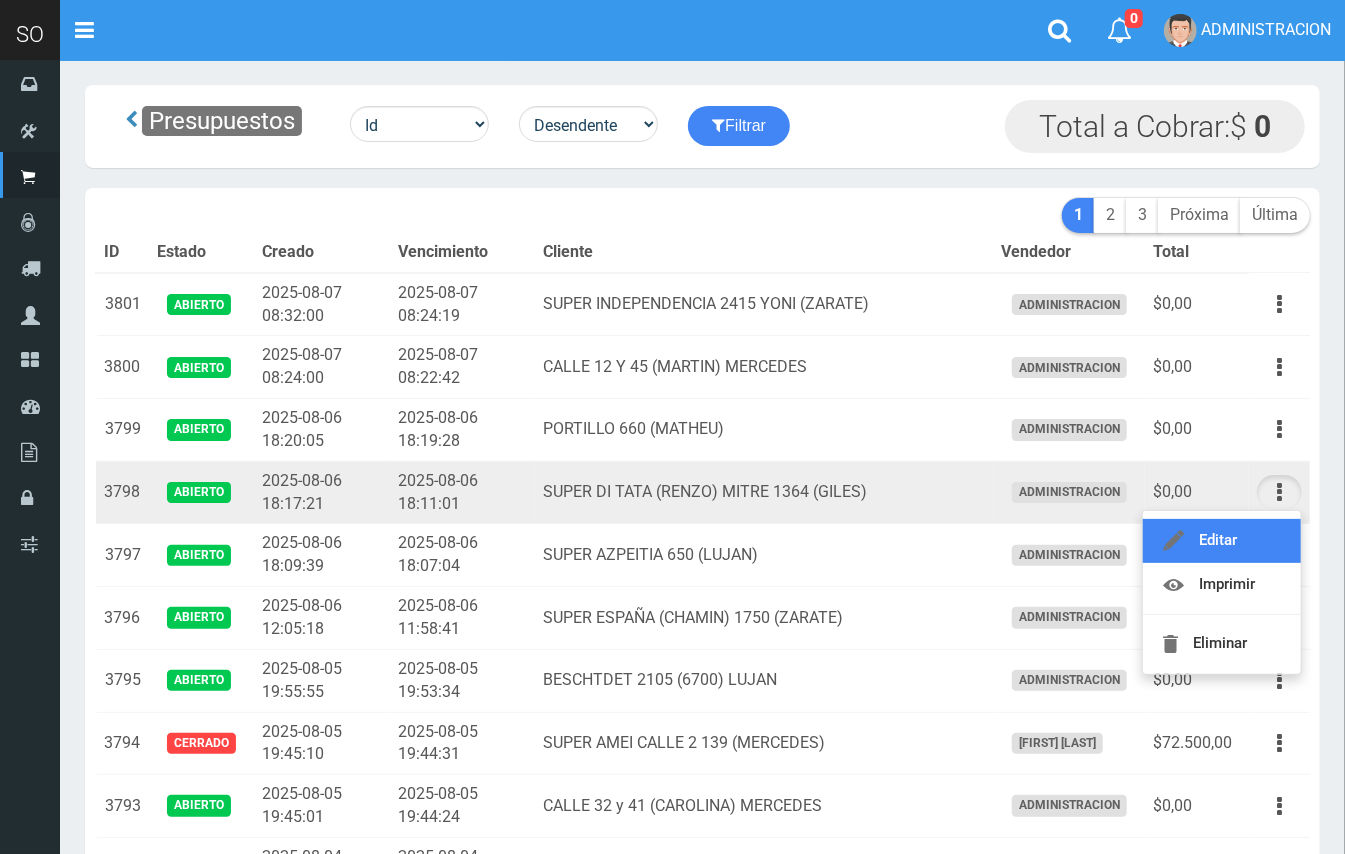 click on "Editar" at bounding box center [1222, 541] 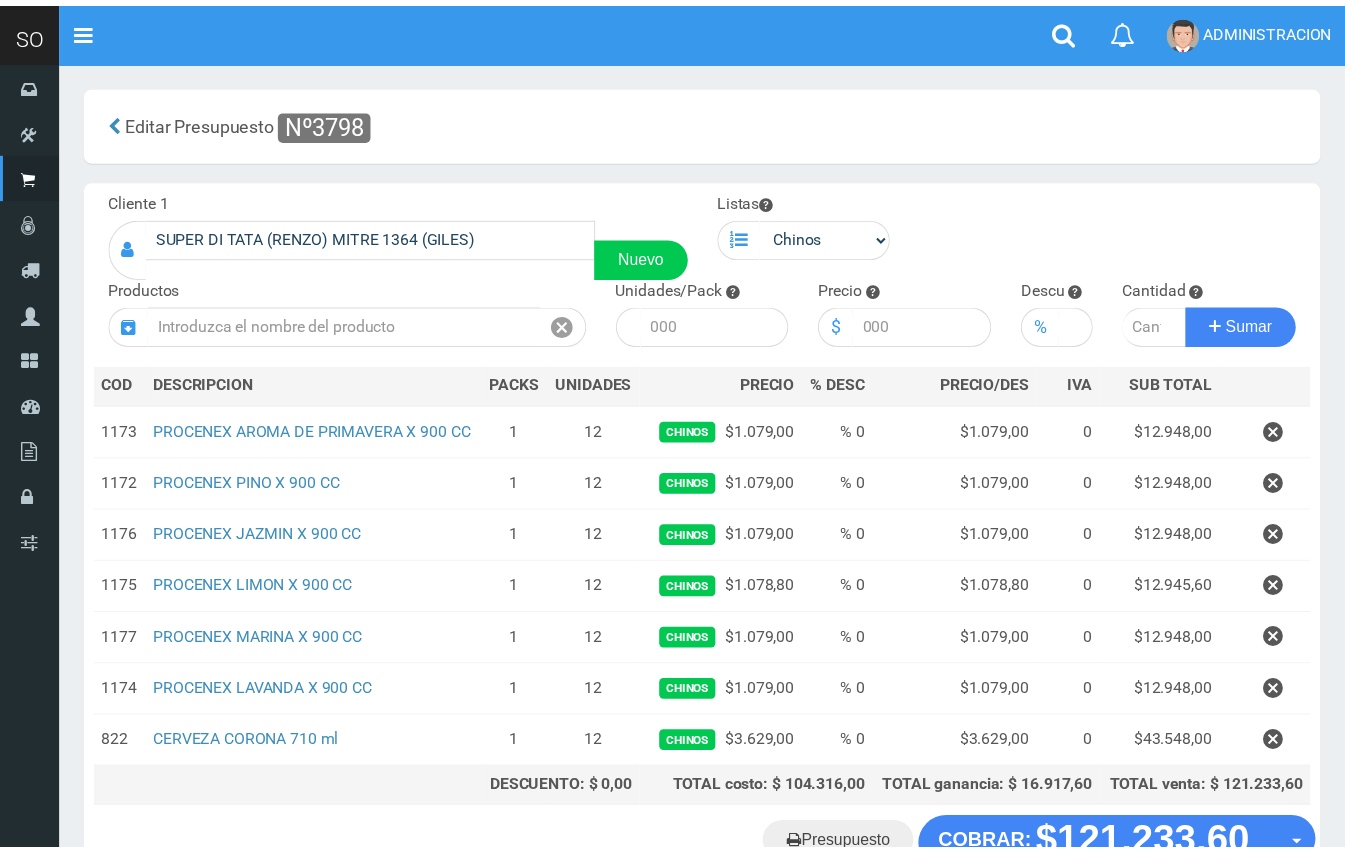 scroll, scrollTop: 0, scrollLeft: 0, axis: both 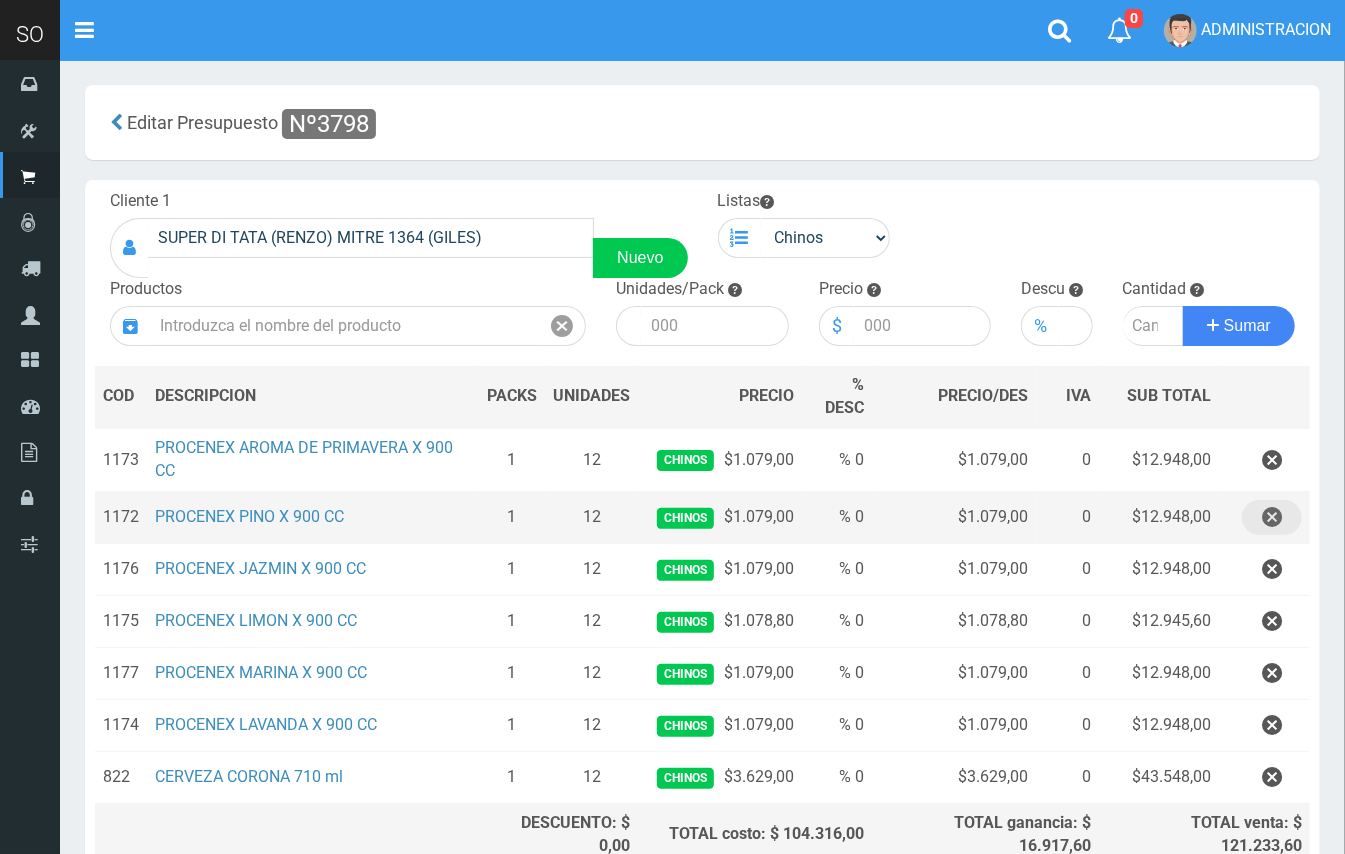 click at bounding box center [1272, 517] 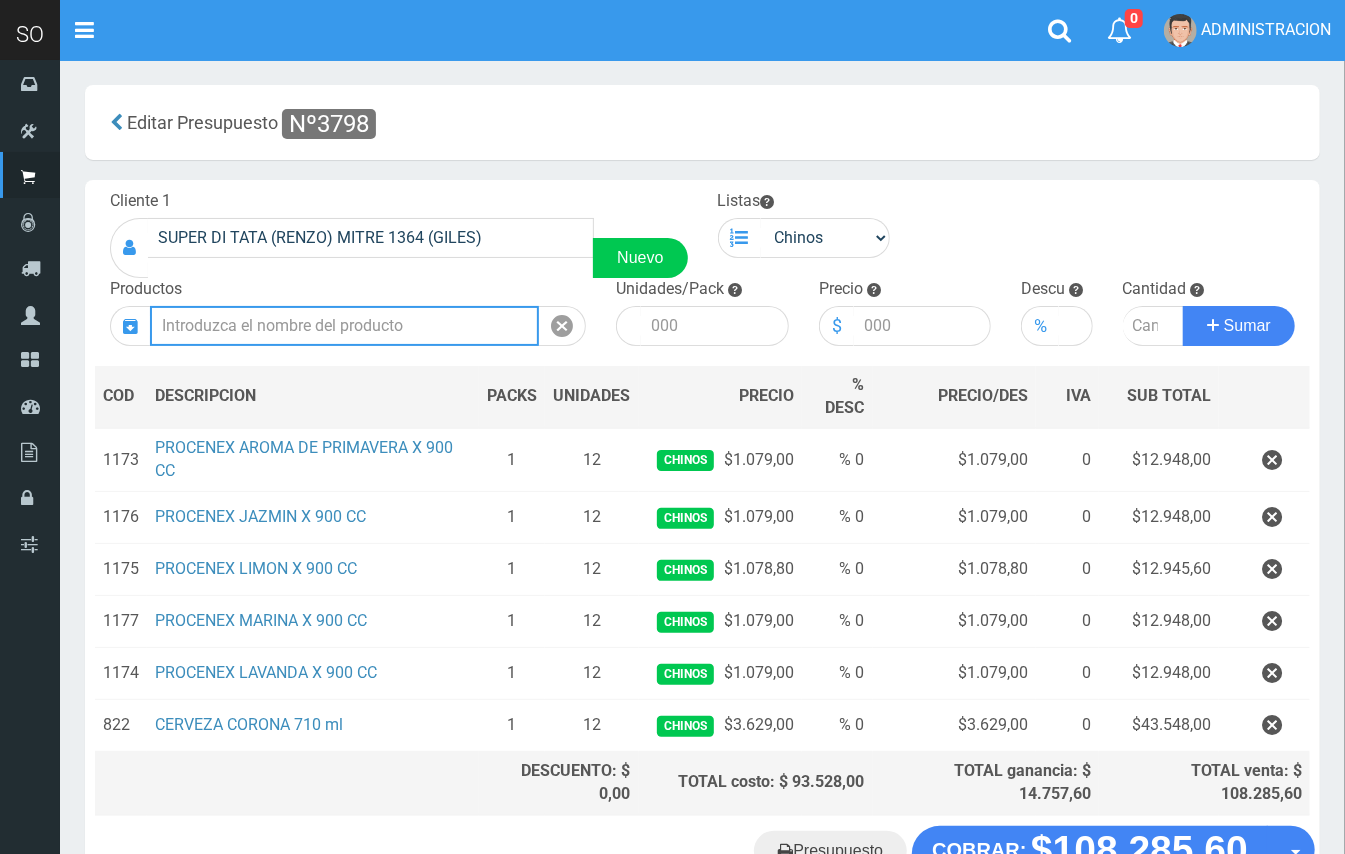 click at bounding box center (344, 326) 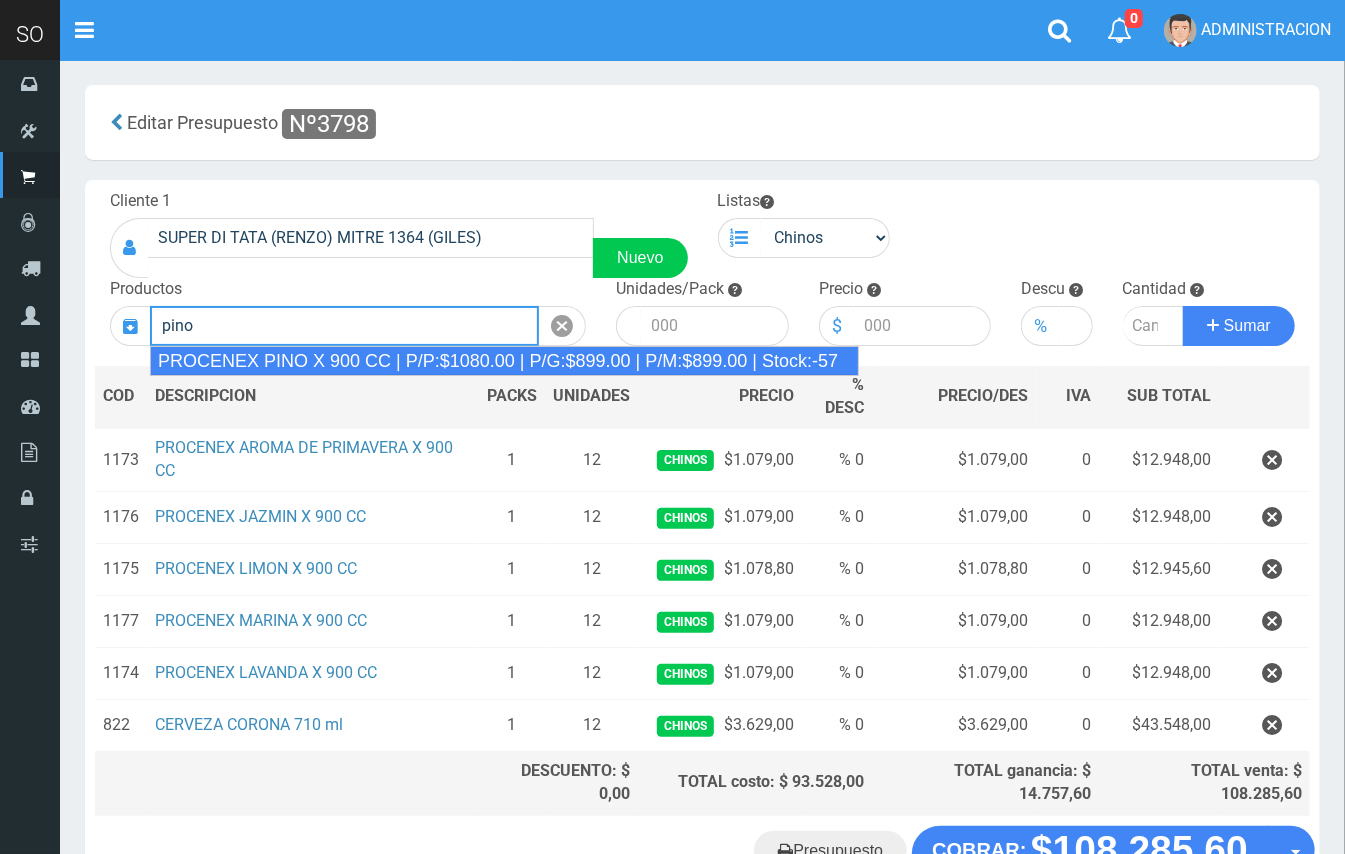 click on "PROCENEX PINO X 900 CC | P/P:$1080.00 | P/G:$899.00 | P/M:$899.00 | Stock:-57" at bounding box center [504, 361] 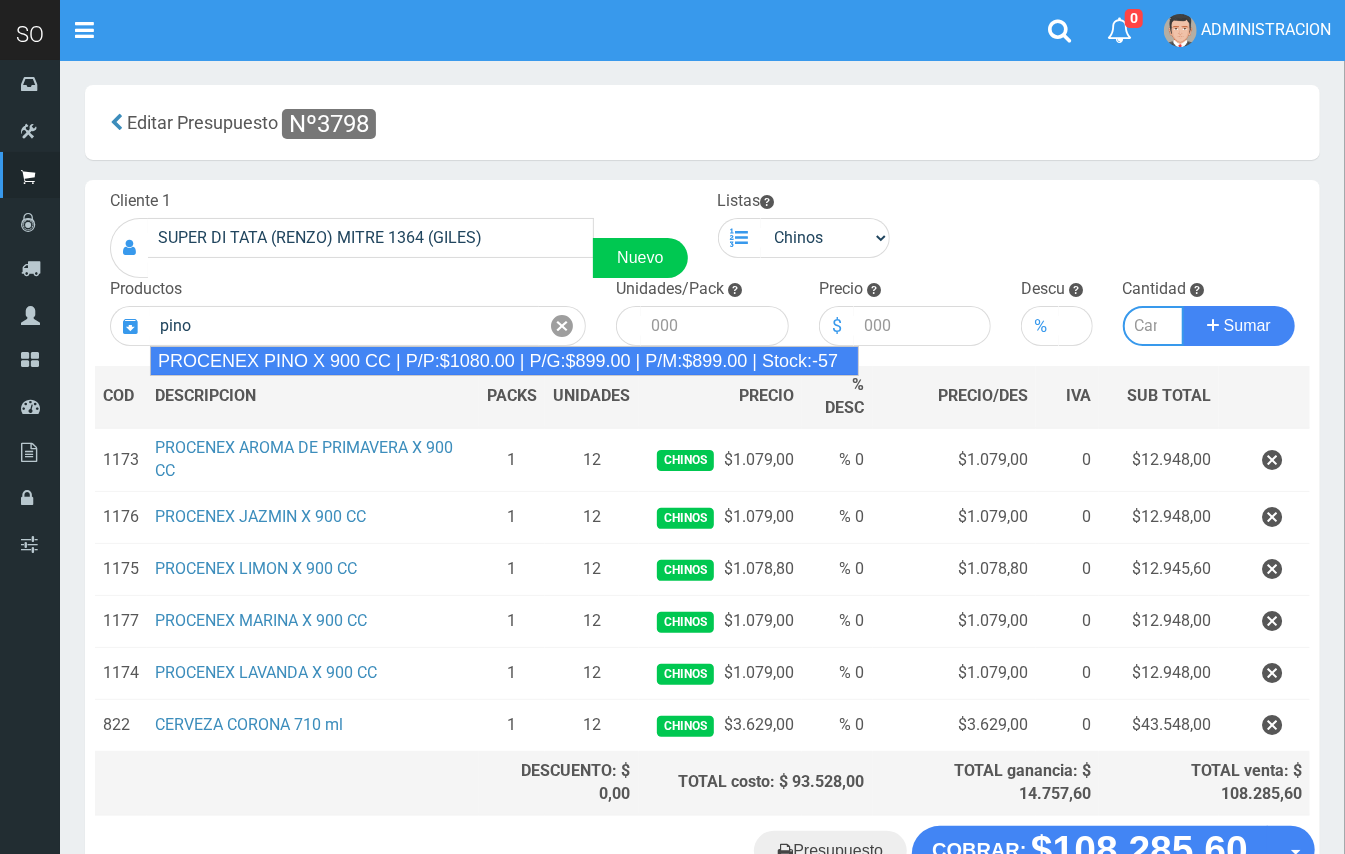 type on "PROCENEX PINO X 900 CC | P/P:$1080.00 | P/G:$899.00 | P/M:$899.00 | Stock:-57" 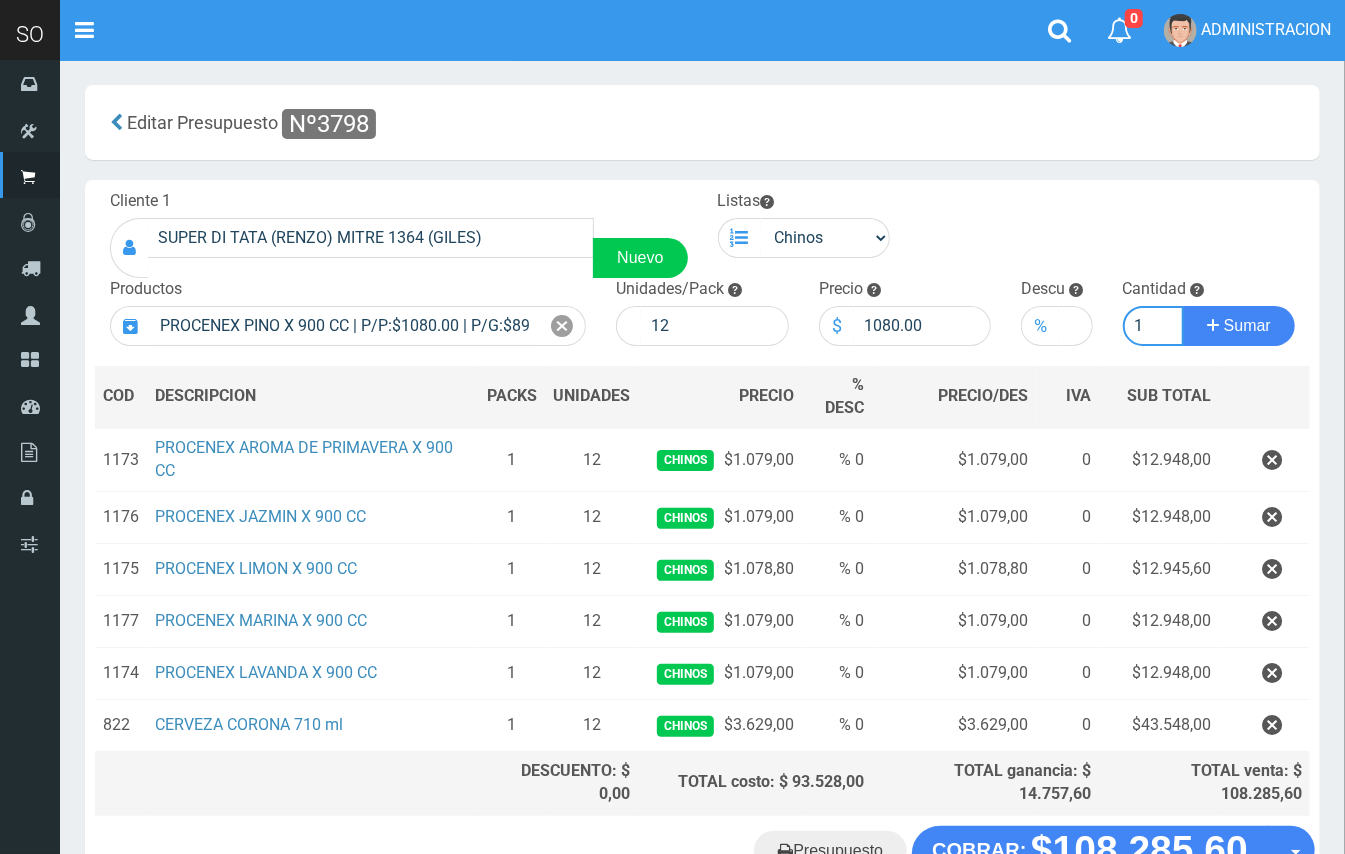 type on "1" 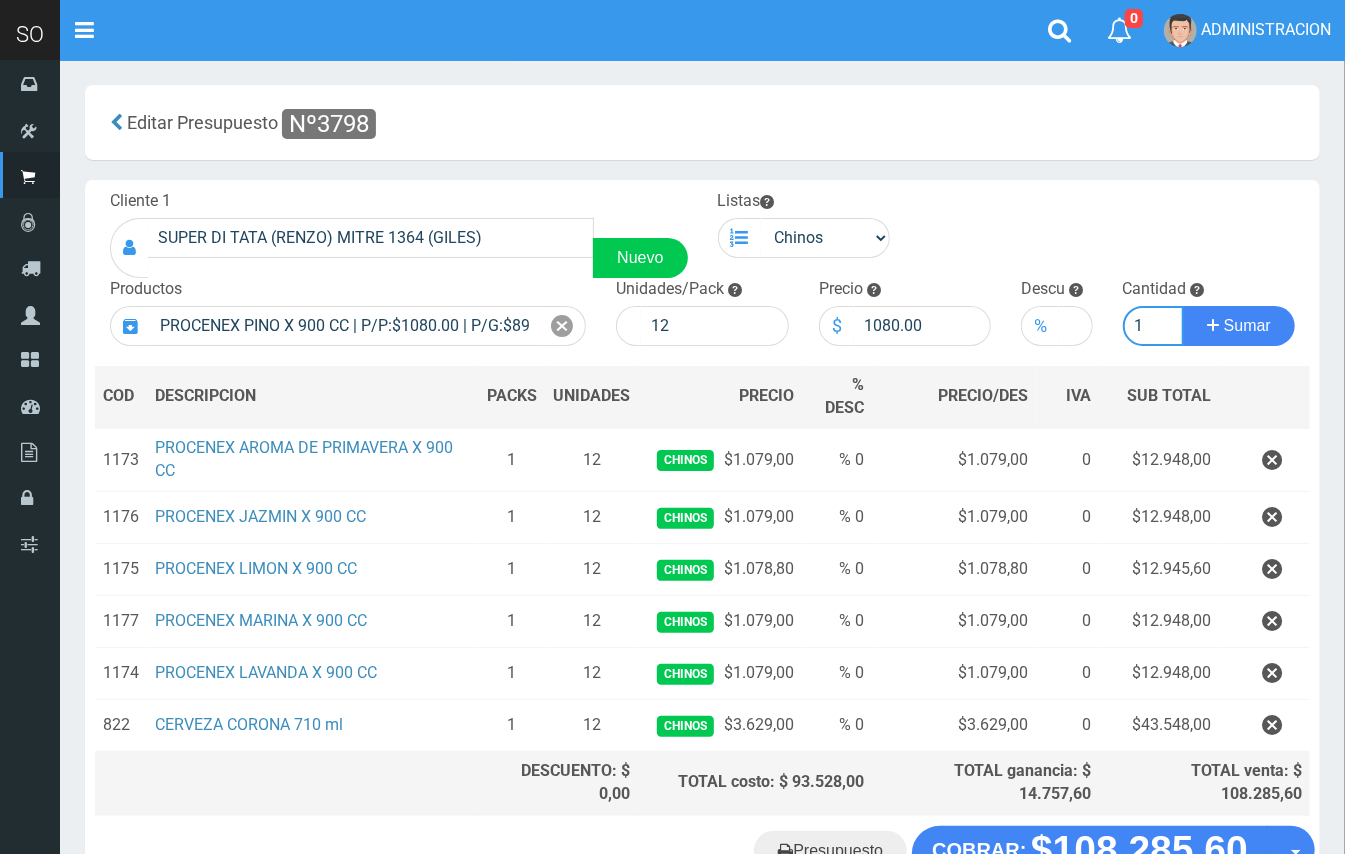 click on "Sumar" at bounding box center (1239, 326) 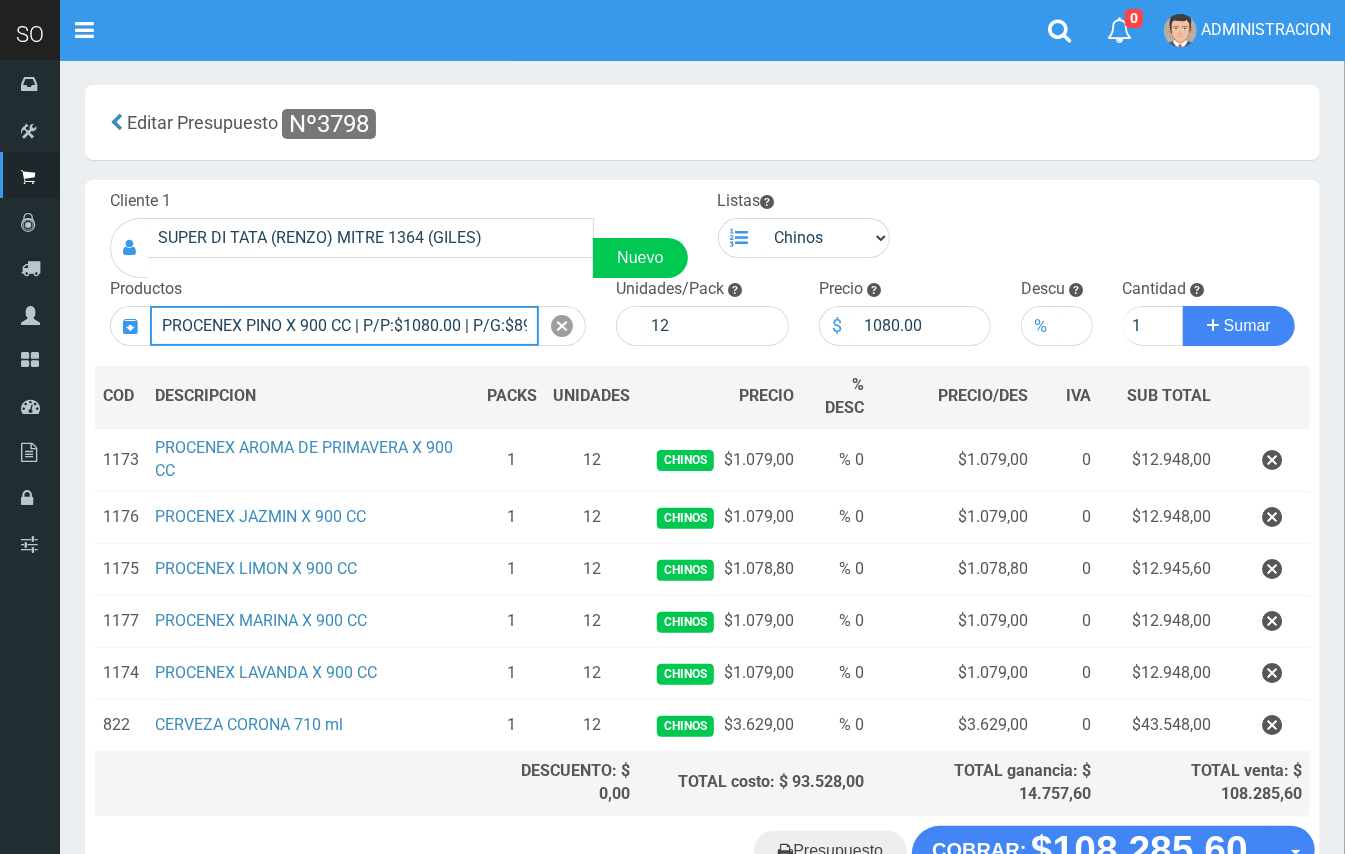 type 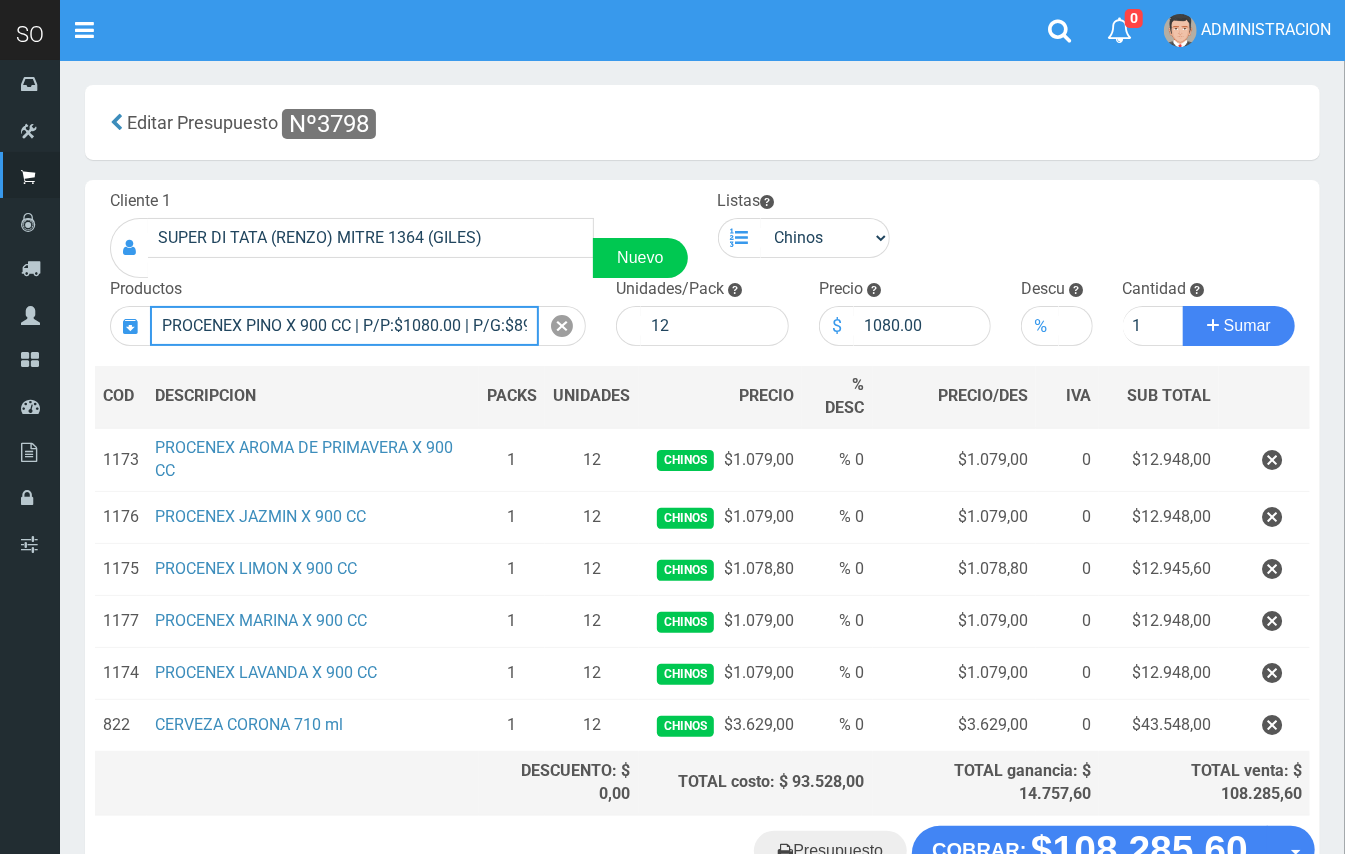 type 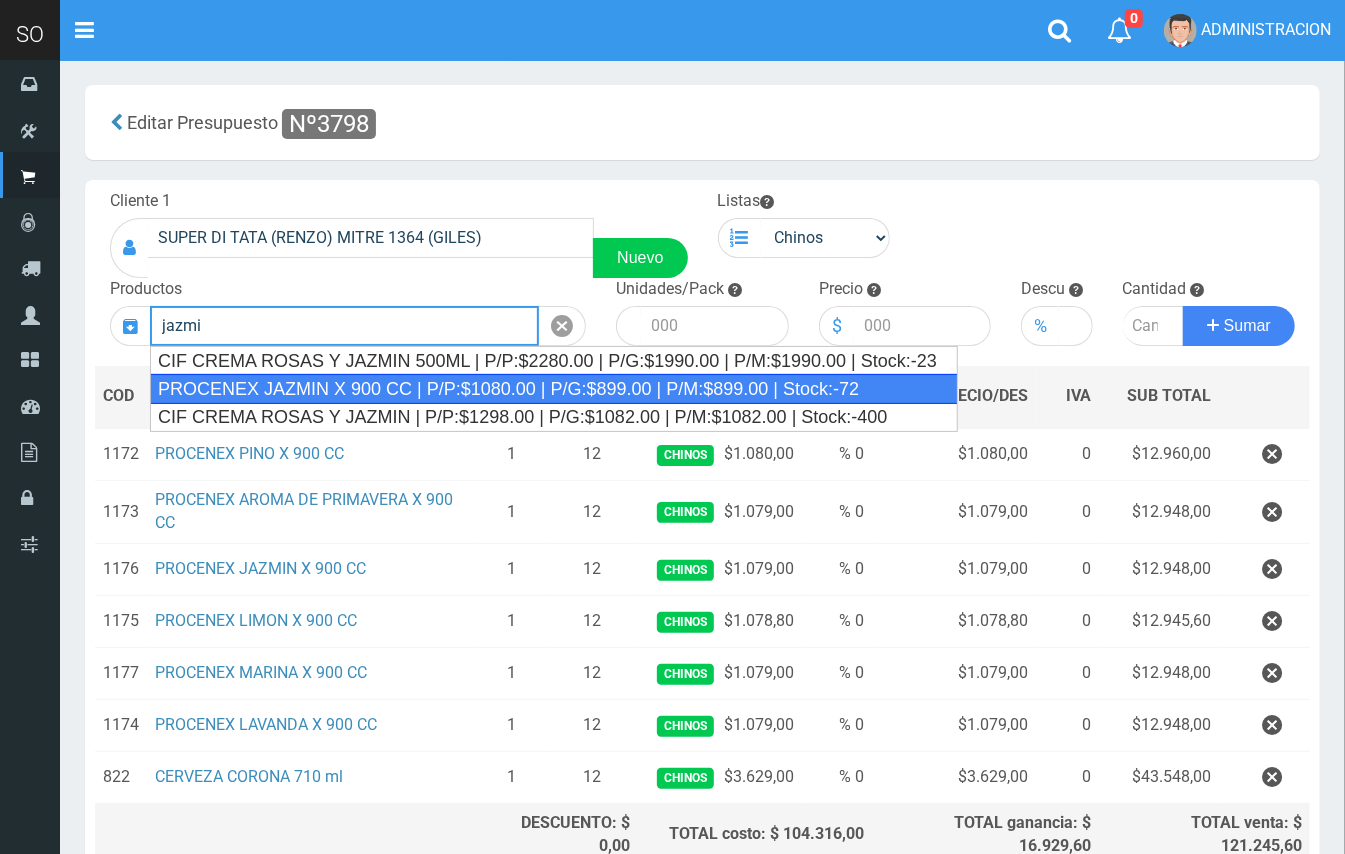 click on "PROCENEX  JAZMIN  X 900 CC | P/P:$1080.00 | P/G:$899.00 | P/M:$899.00 | Stock:-72" at bounding box center [554, 389] 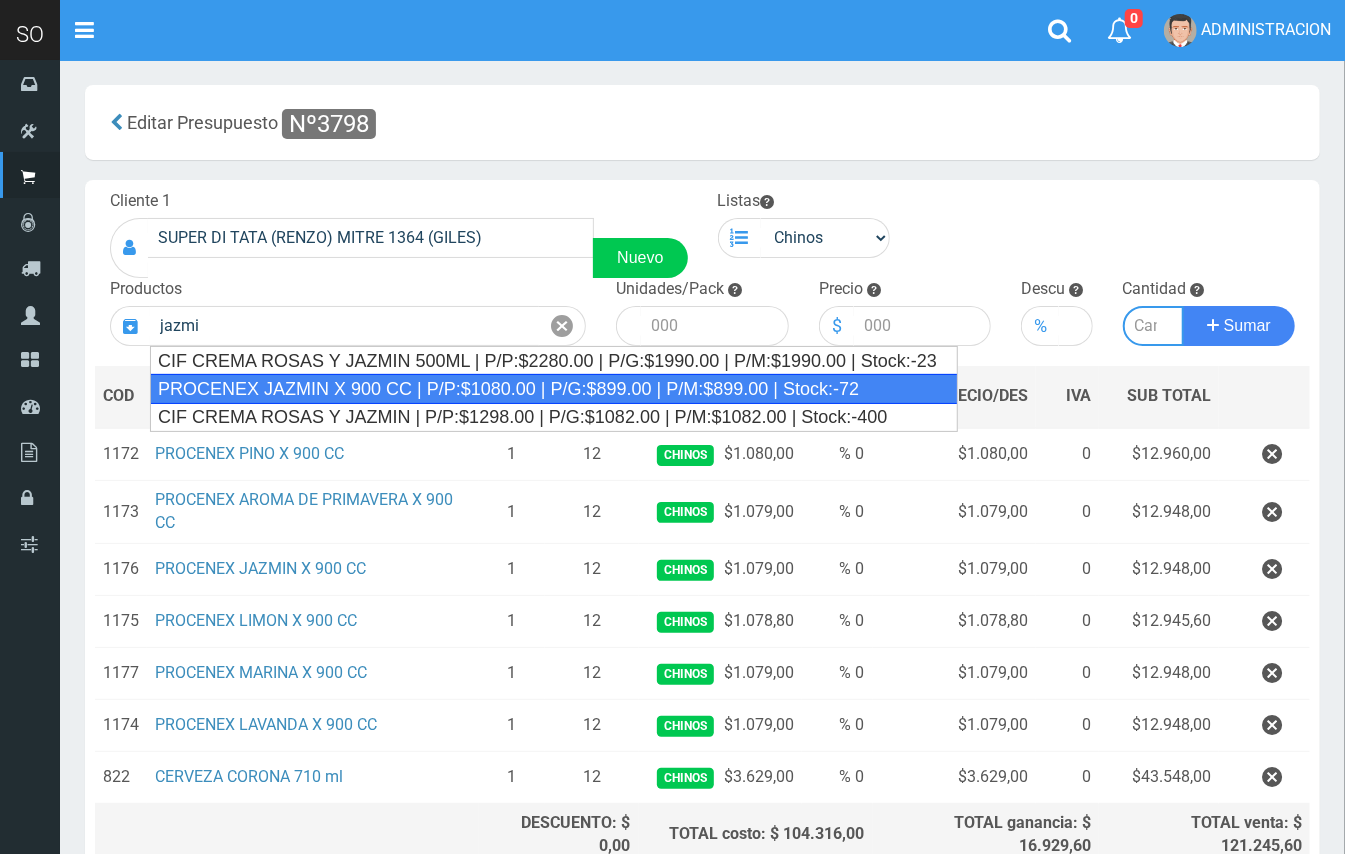 type on "PROCENEX  JAZMIN  X 900 CC | P/P:$1080.00 | P/G:$899.00 | P/M:$899.00 | Stock:-72" 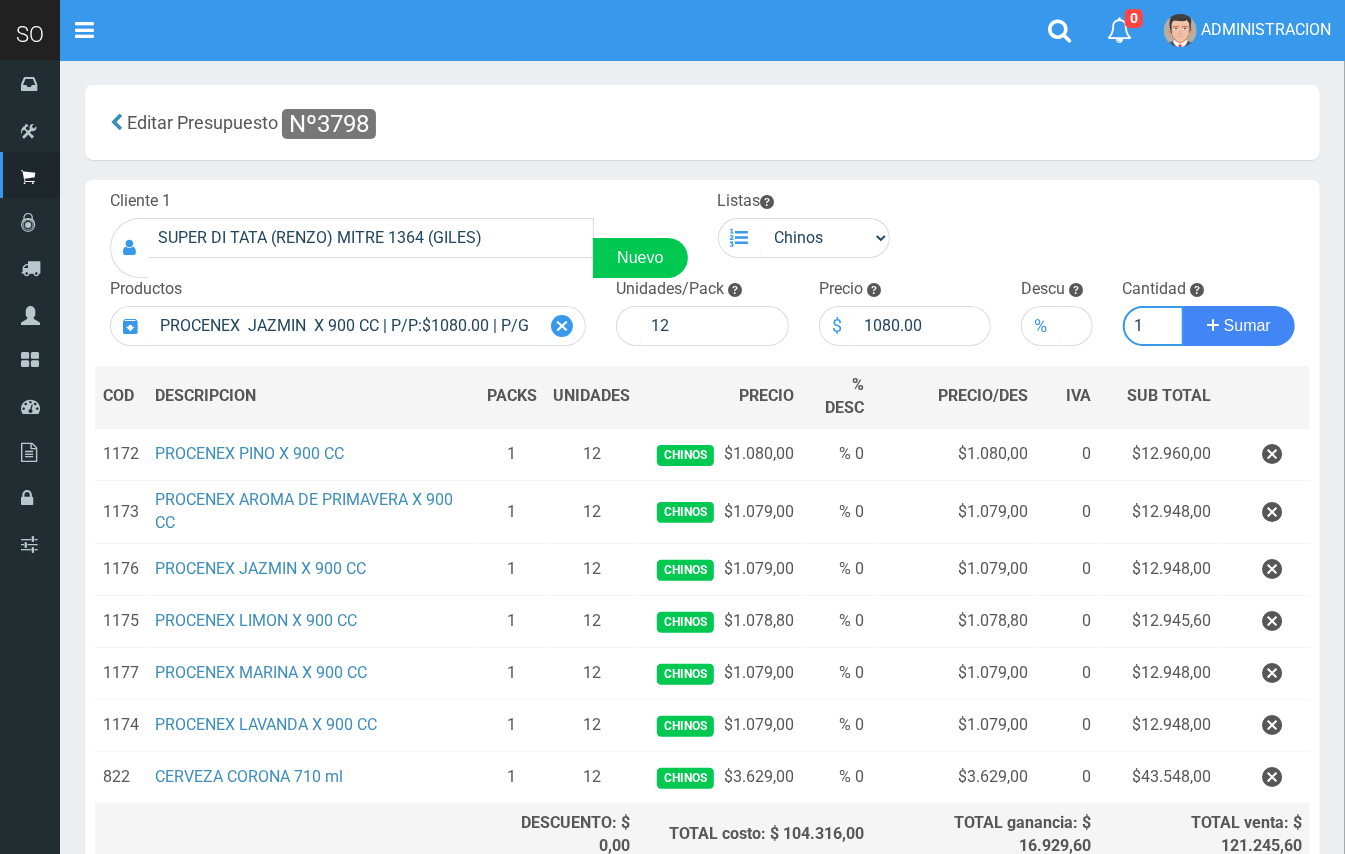 type on "1" 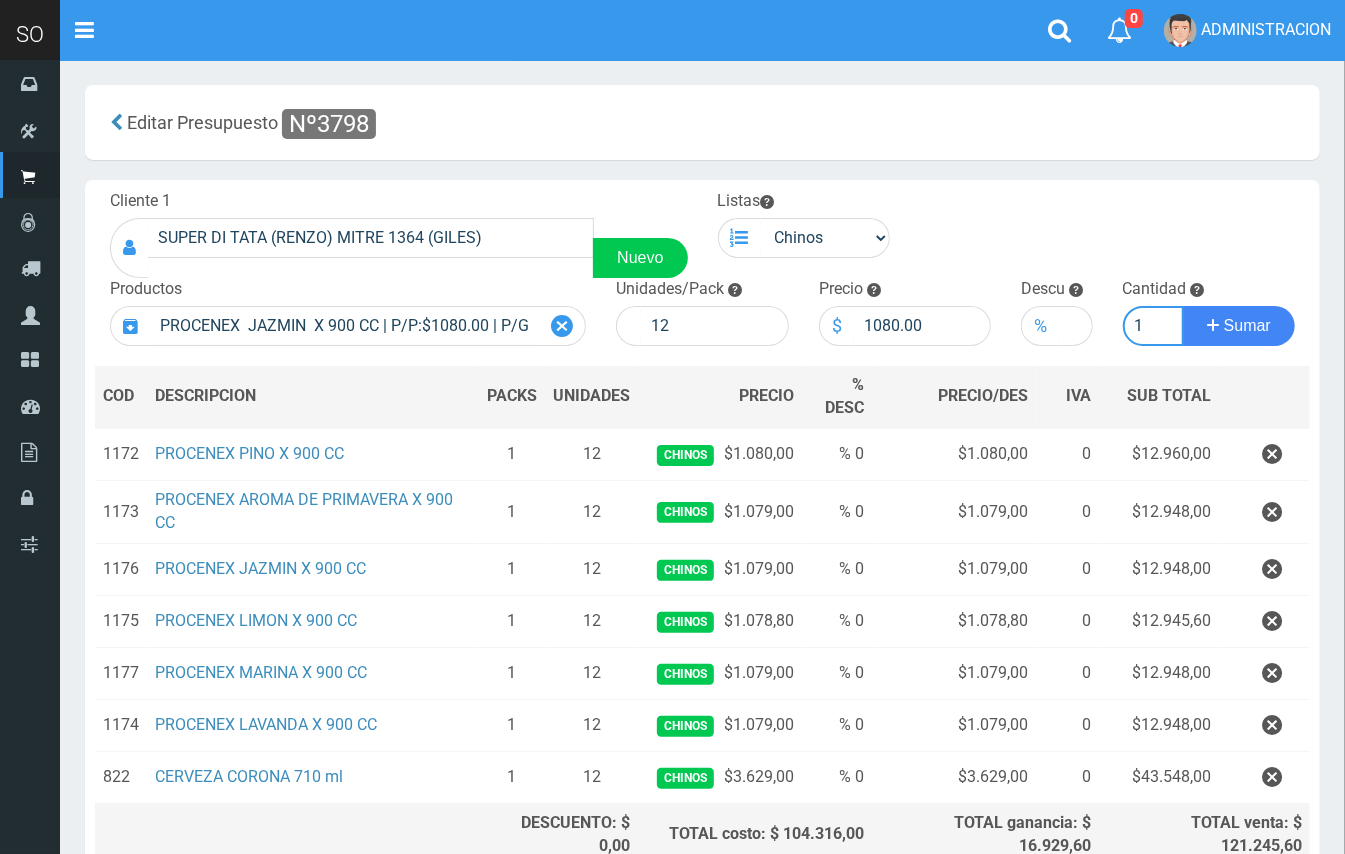 click on "Sumar" at bounding box center (1239, 326) 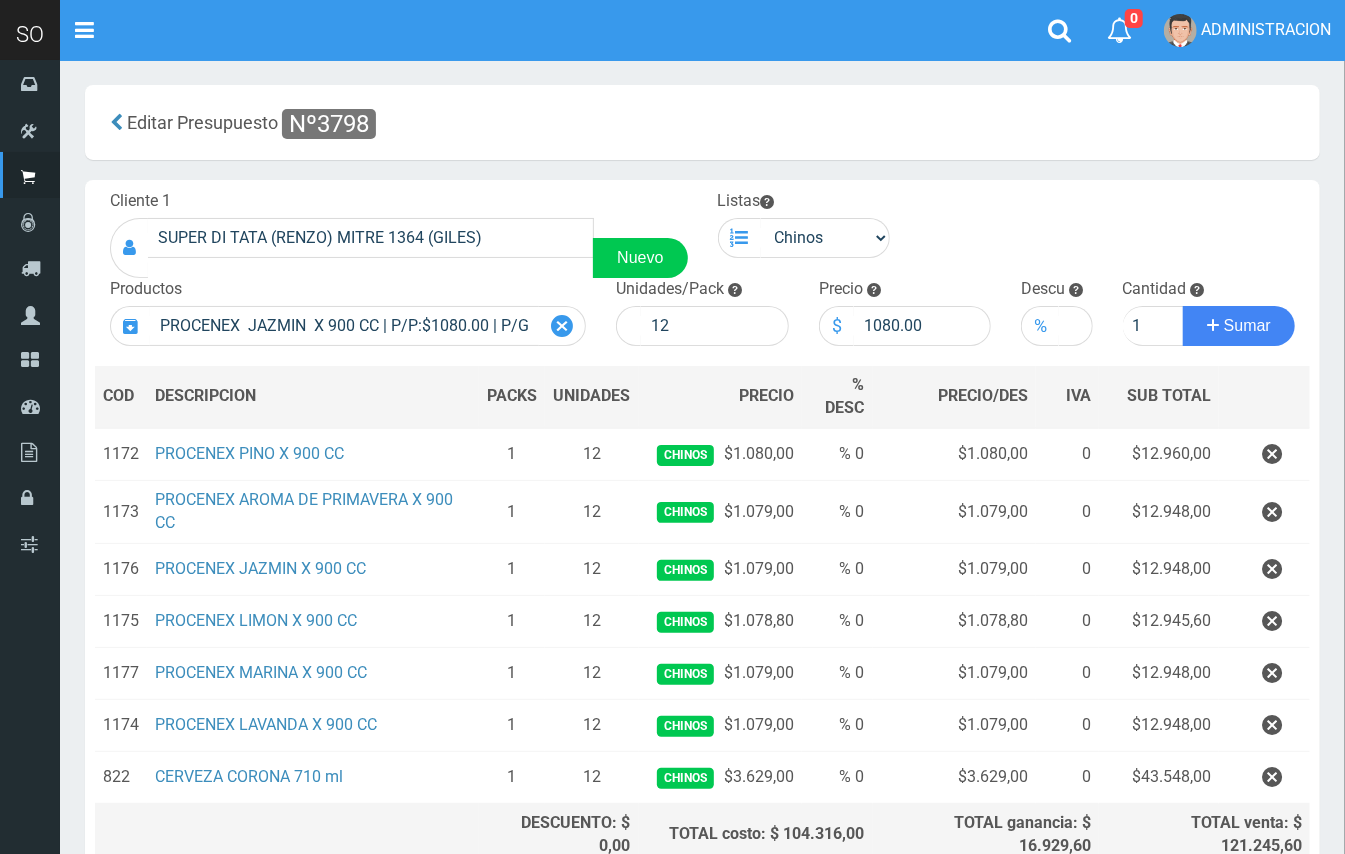 type 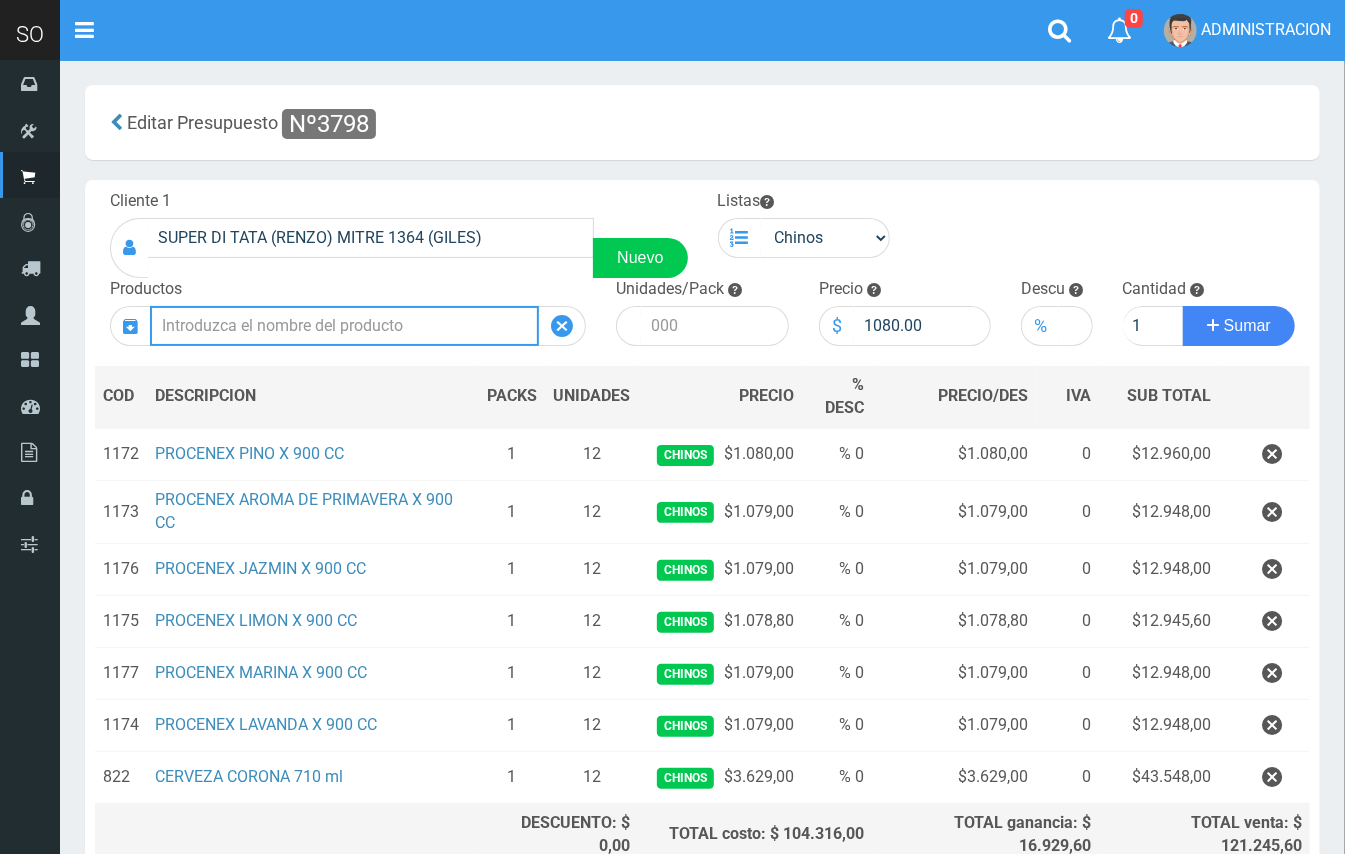 type 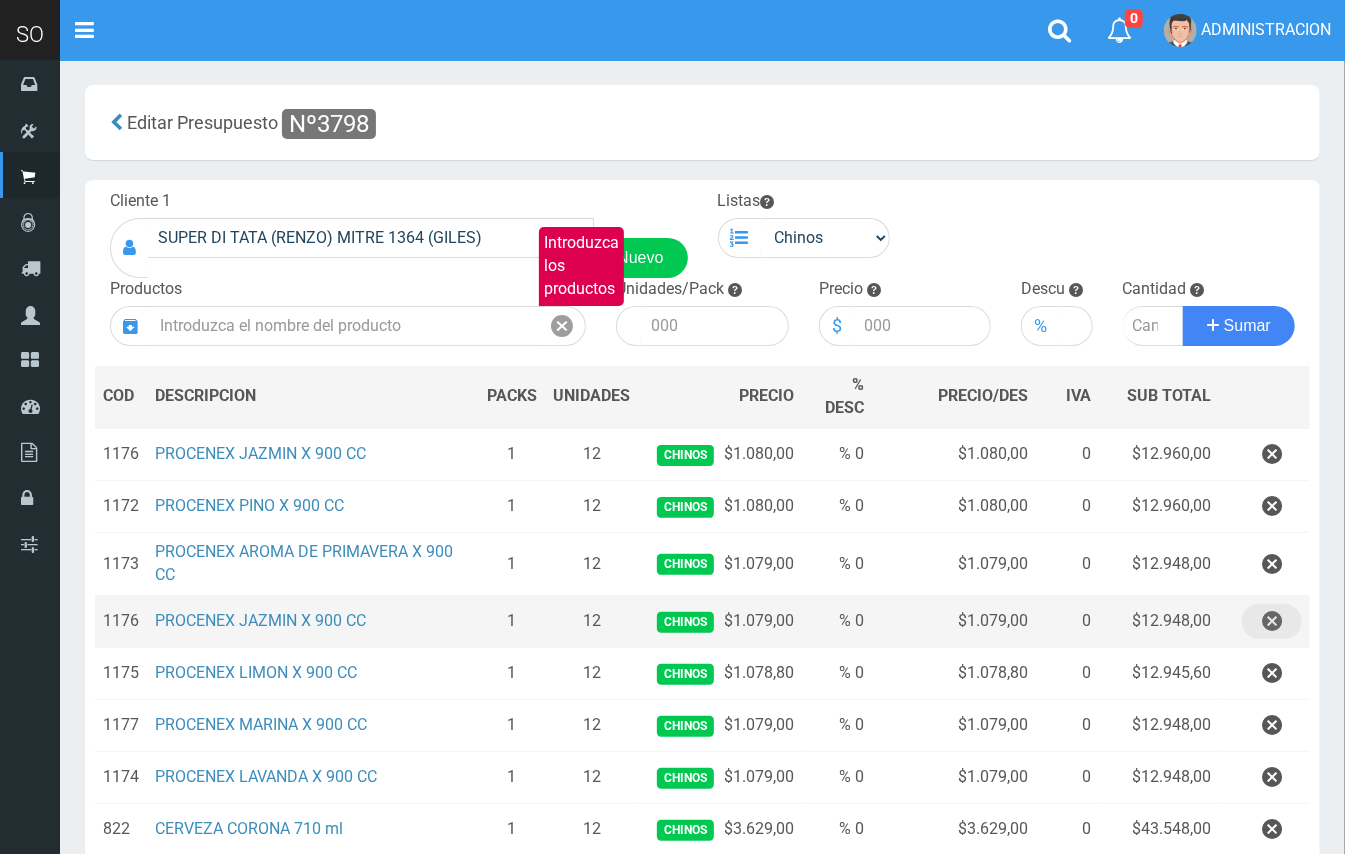 click at bounding box center (1272, 621) 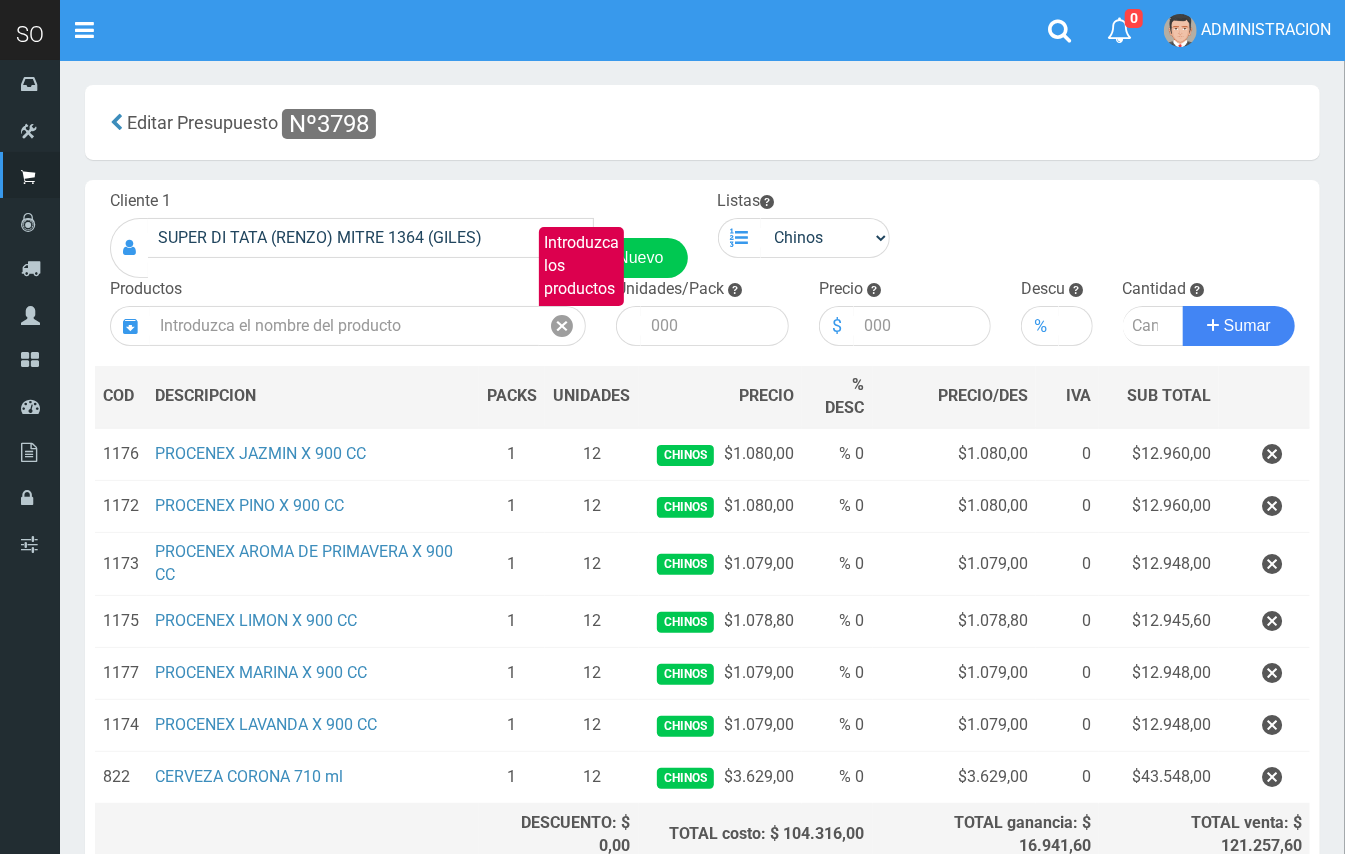 drag, startPoint x: 298, startPoint y: 298, endPoint x: 300, endPoint y: 316, distance: 18.110771 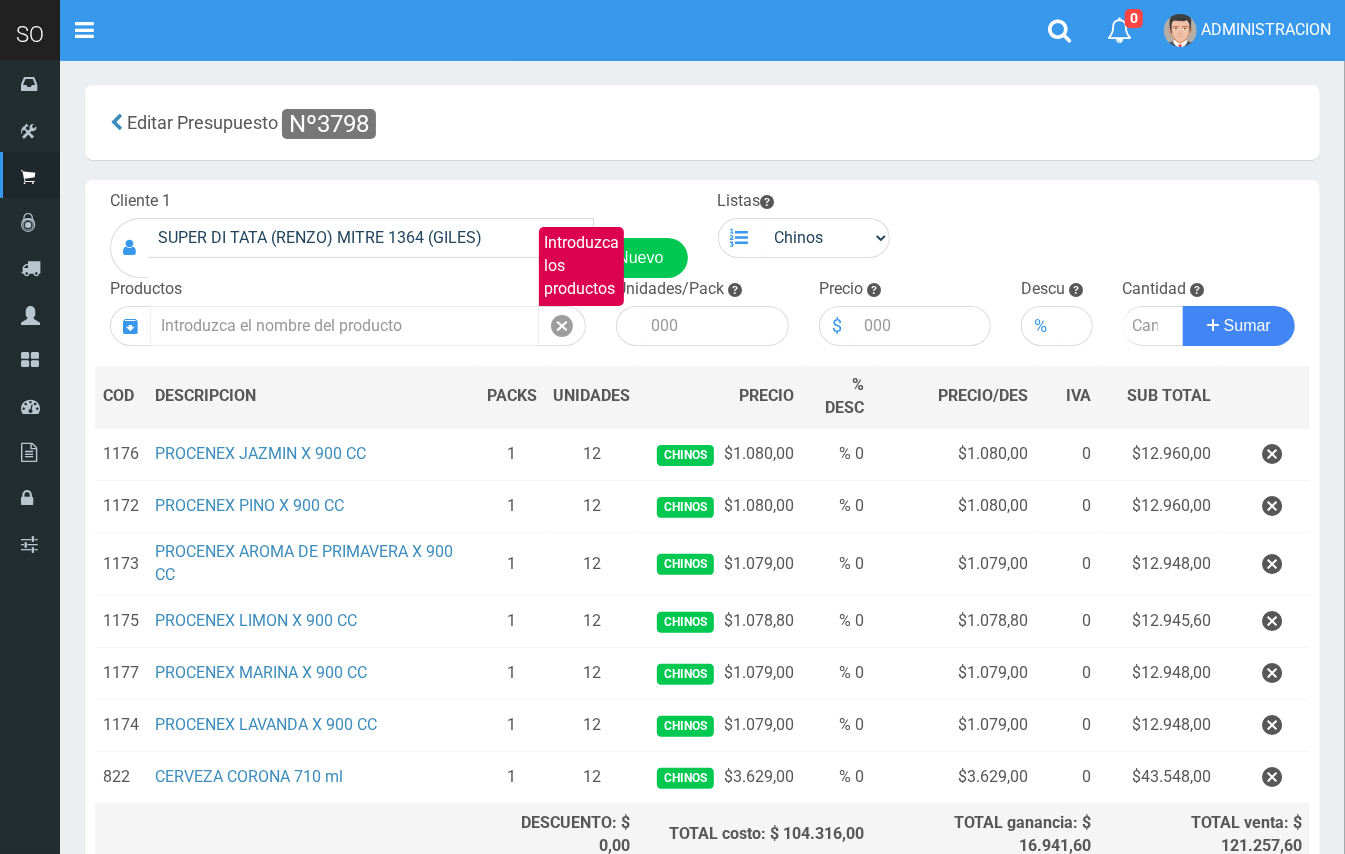 click on "Productos
Introduzca los productos" at bounding box center [348, 312] 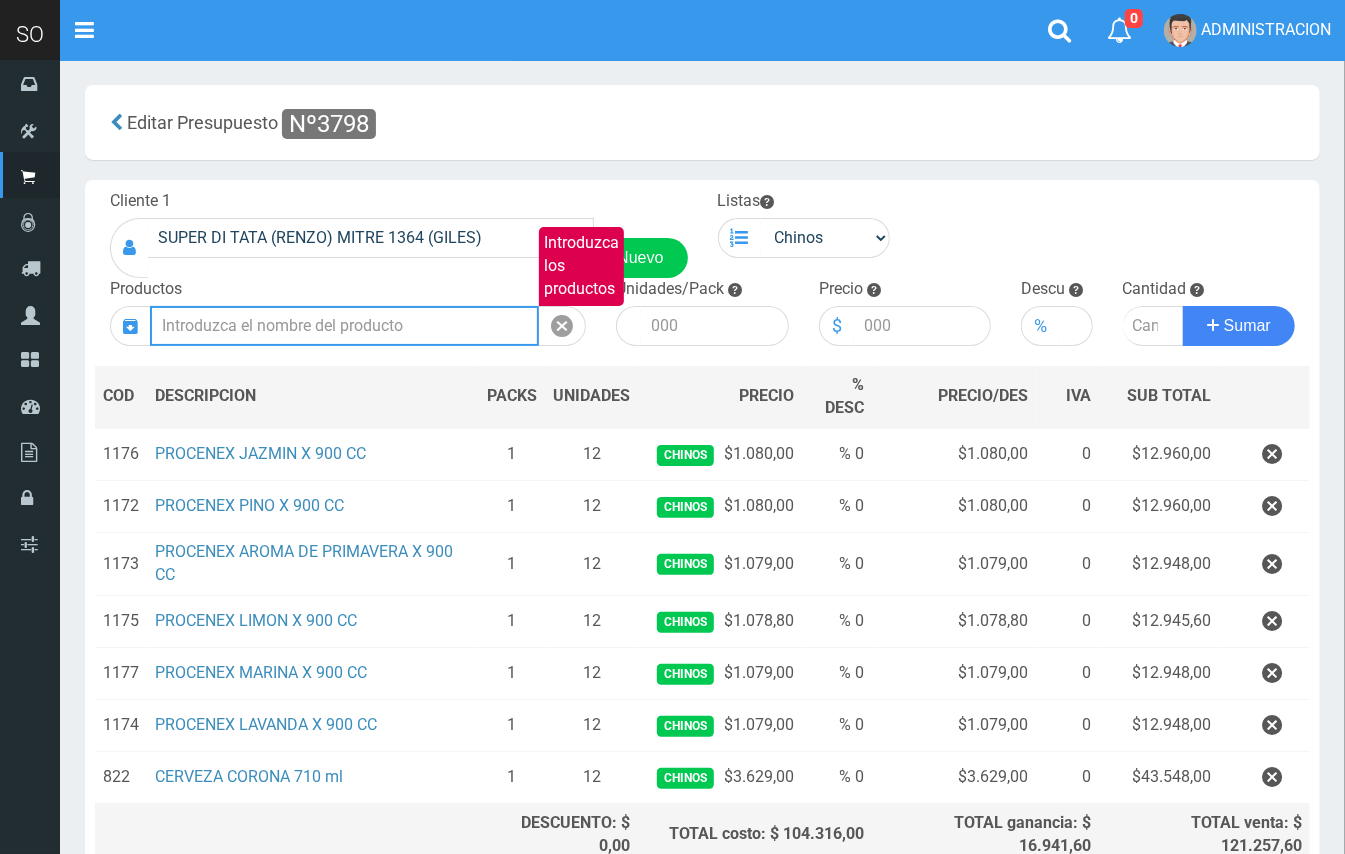 click on "Introduzca los productos" at bounding box center (344, 326) 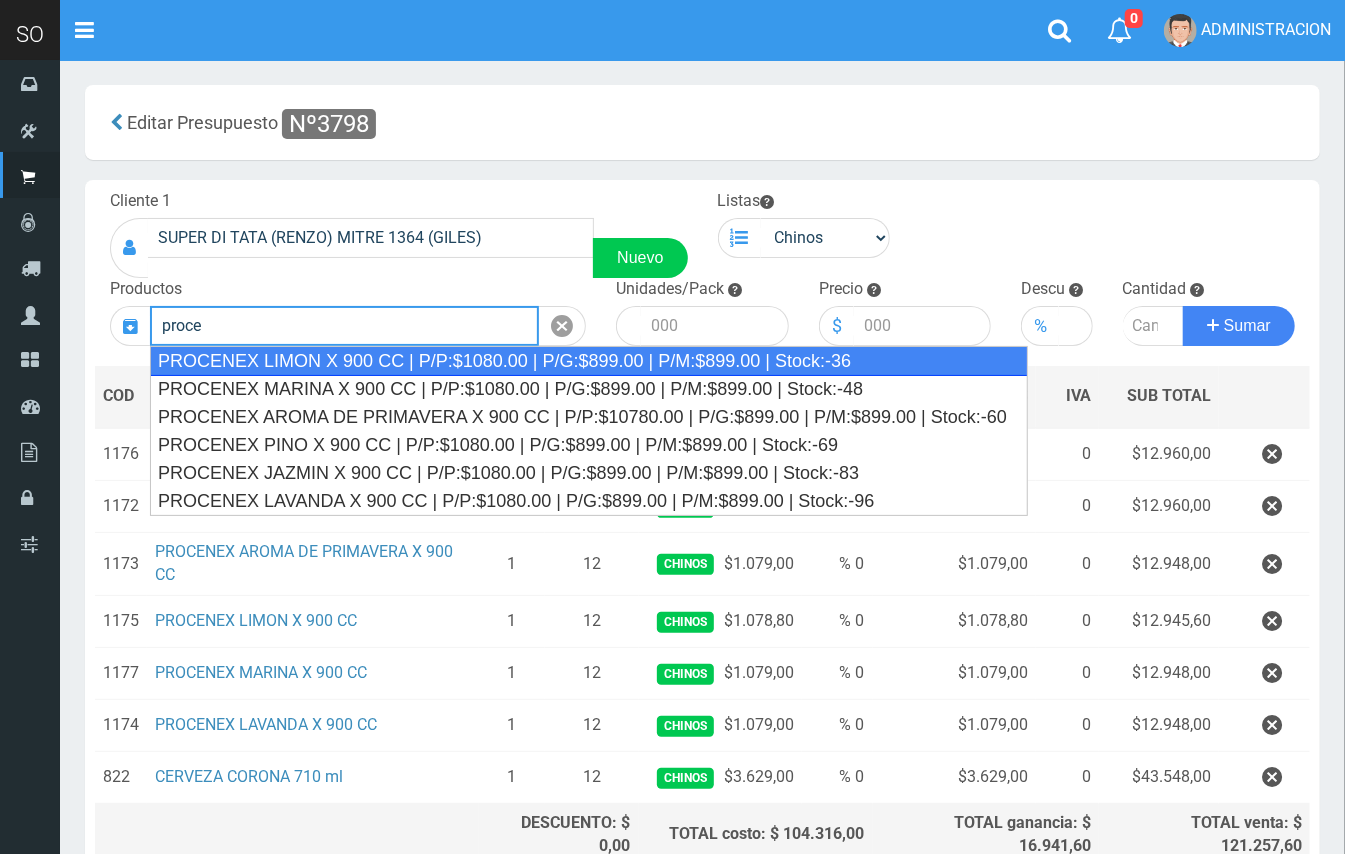 click on "PROCENEX LIMON X 900 CC | P/P:$1080.00 | P/G:$899.00 | P/M:$899.00 | Stock:-36" at bounding box center (589, 361) 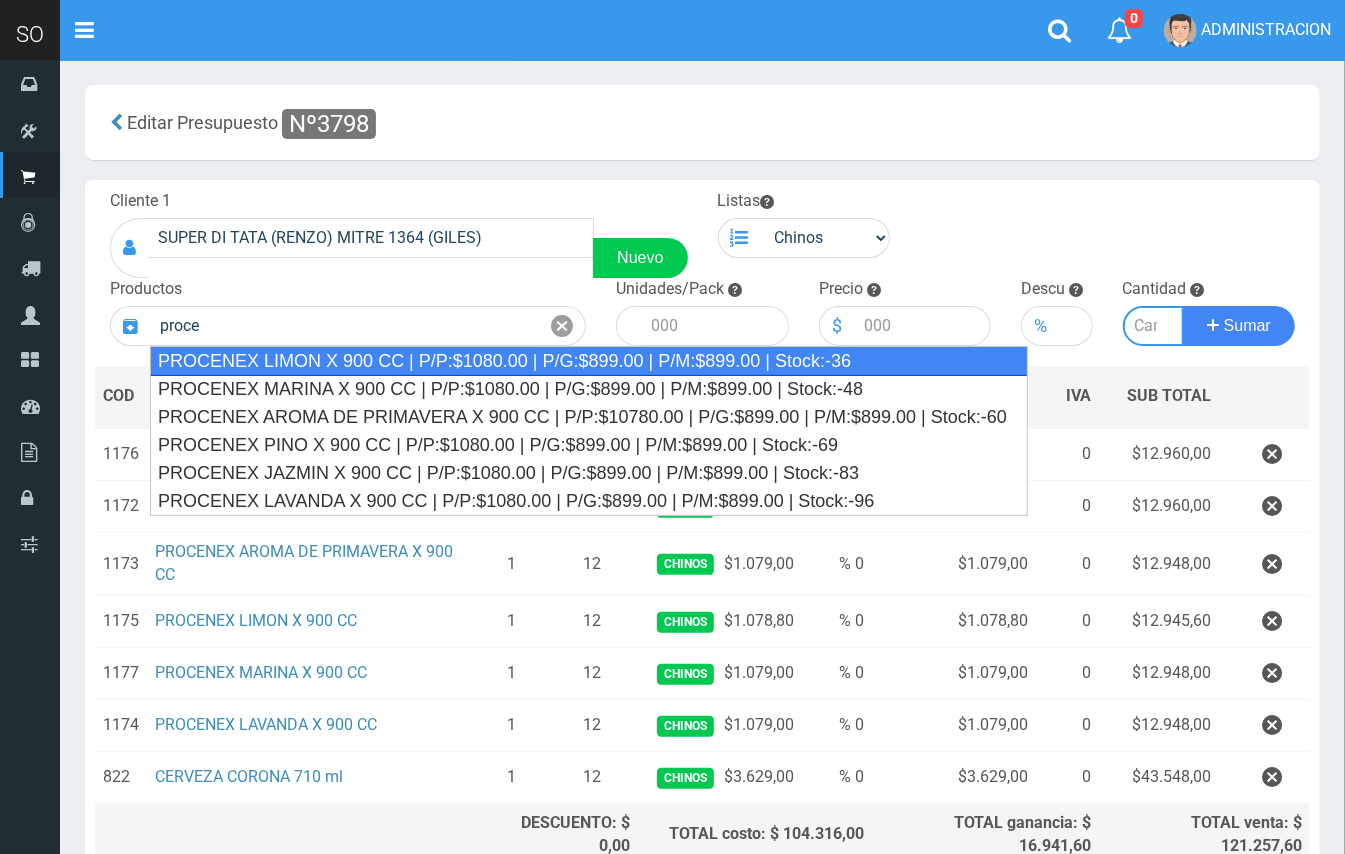 type on "PROCENEX LIMON X 900 CC | P/P:$1080.00 | P/G:$899.00 | P/M:$899.00 | Stock:-36" 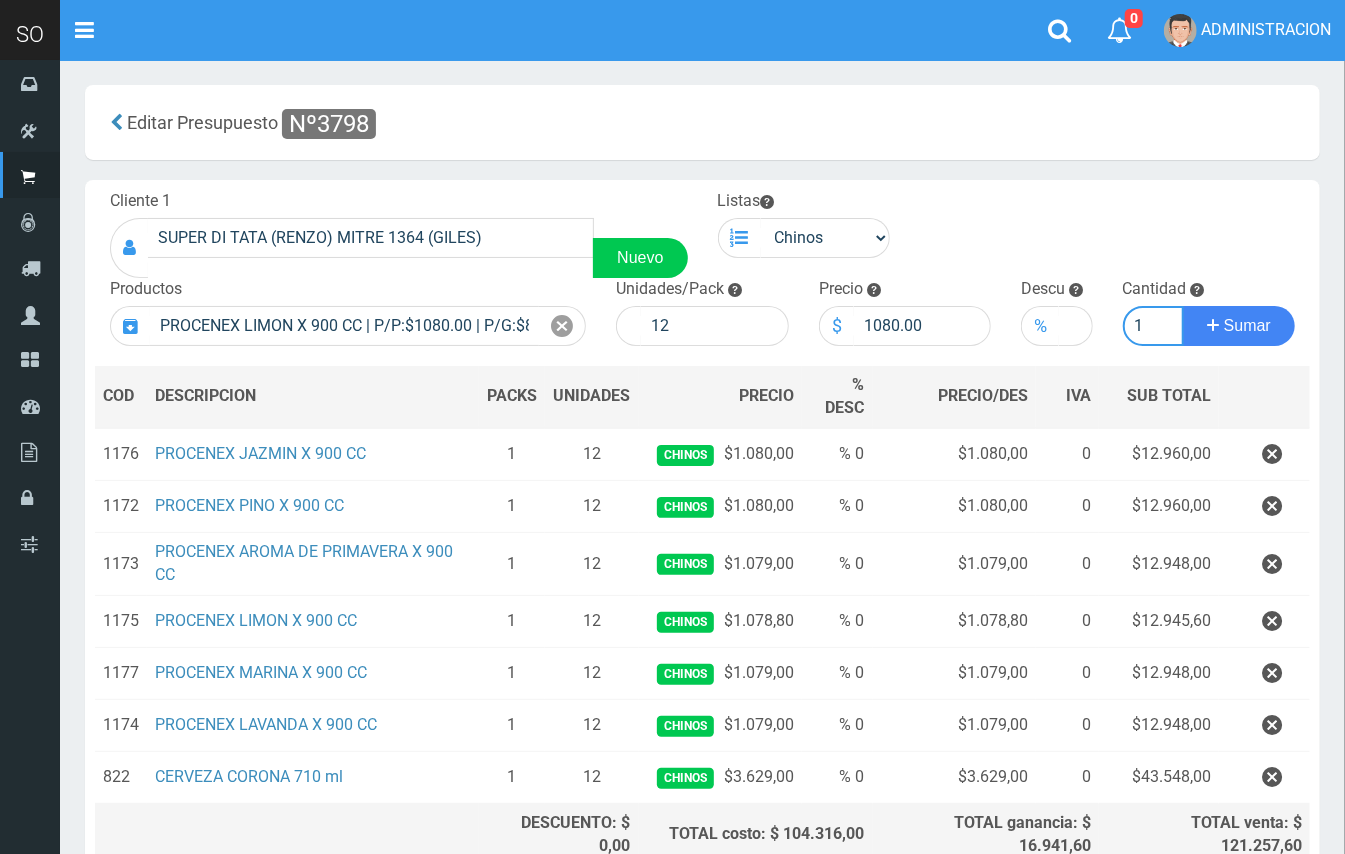 type on "1" 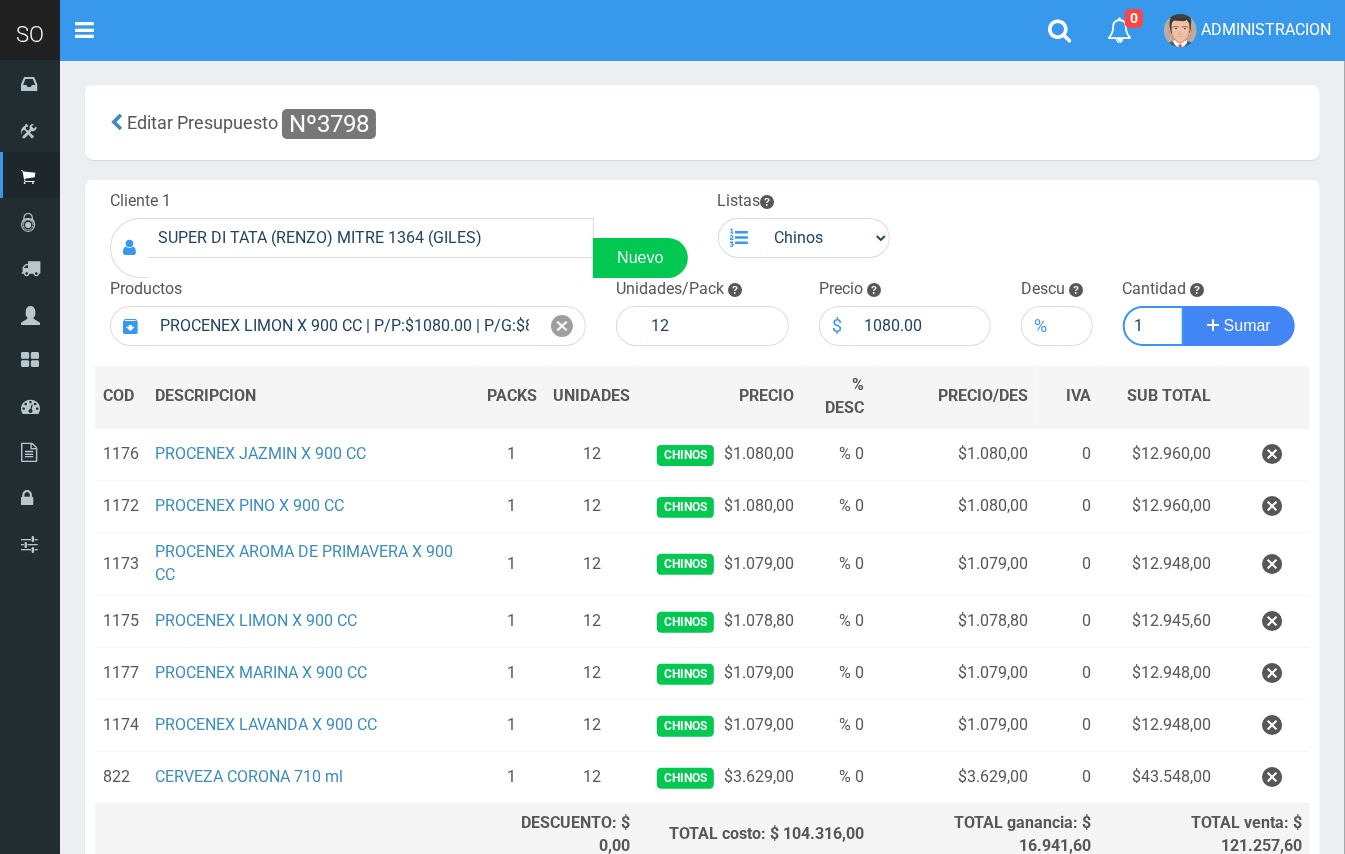 click on "Sumar" at bounding box center [1239, 326] 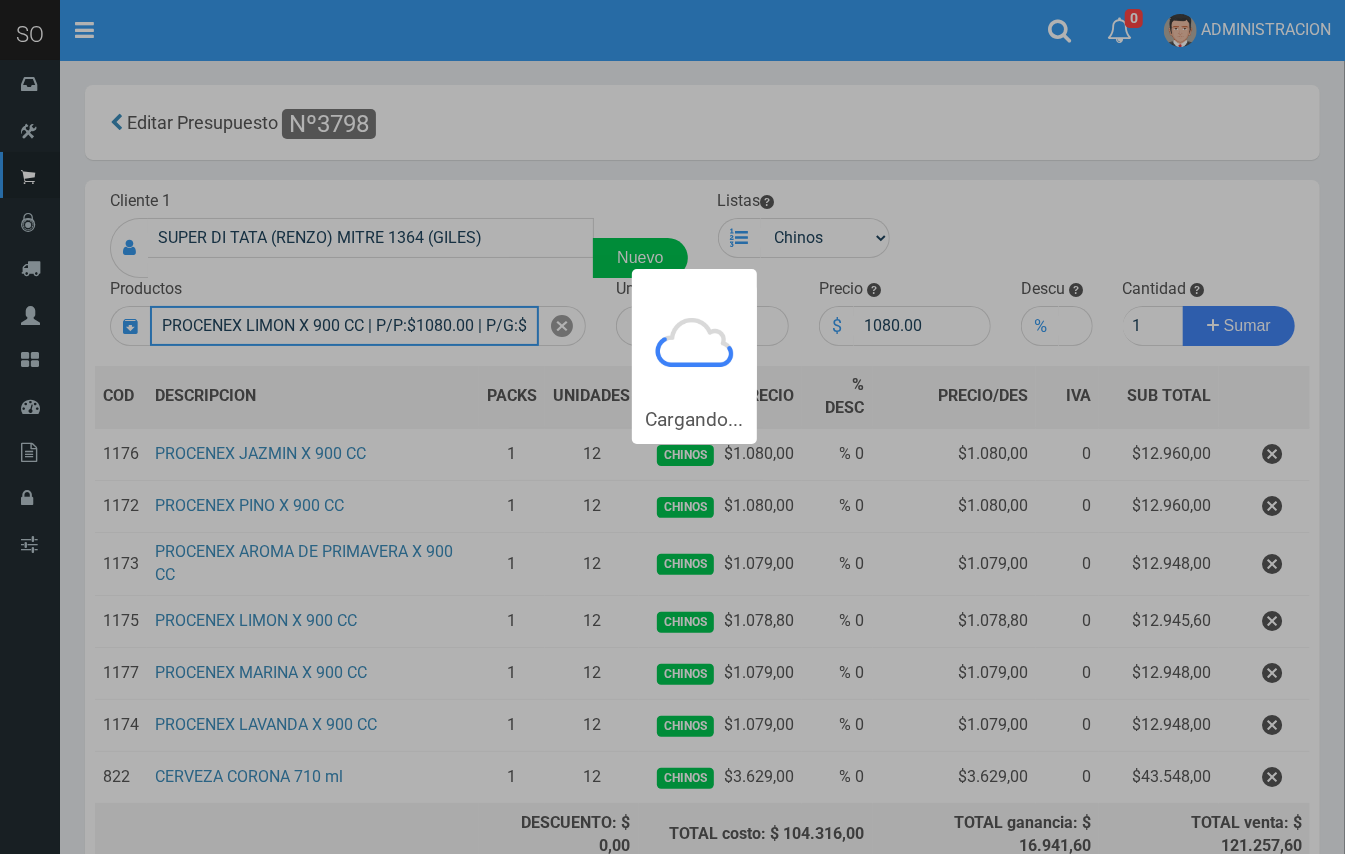 type 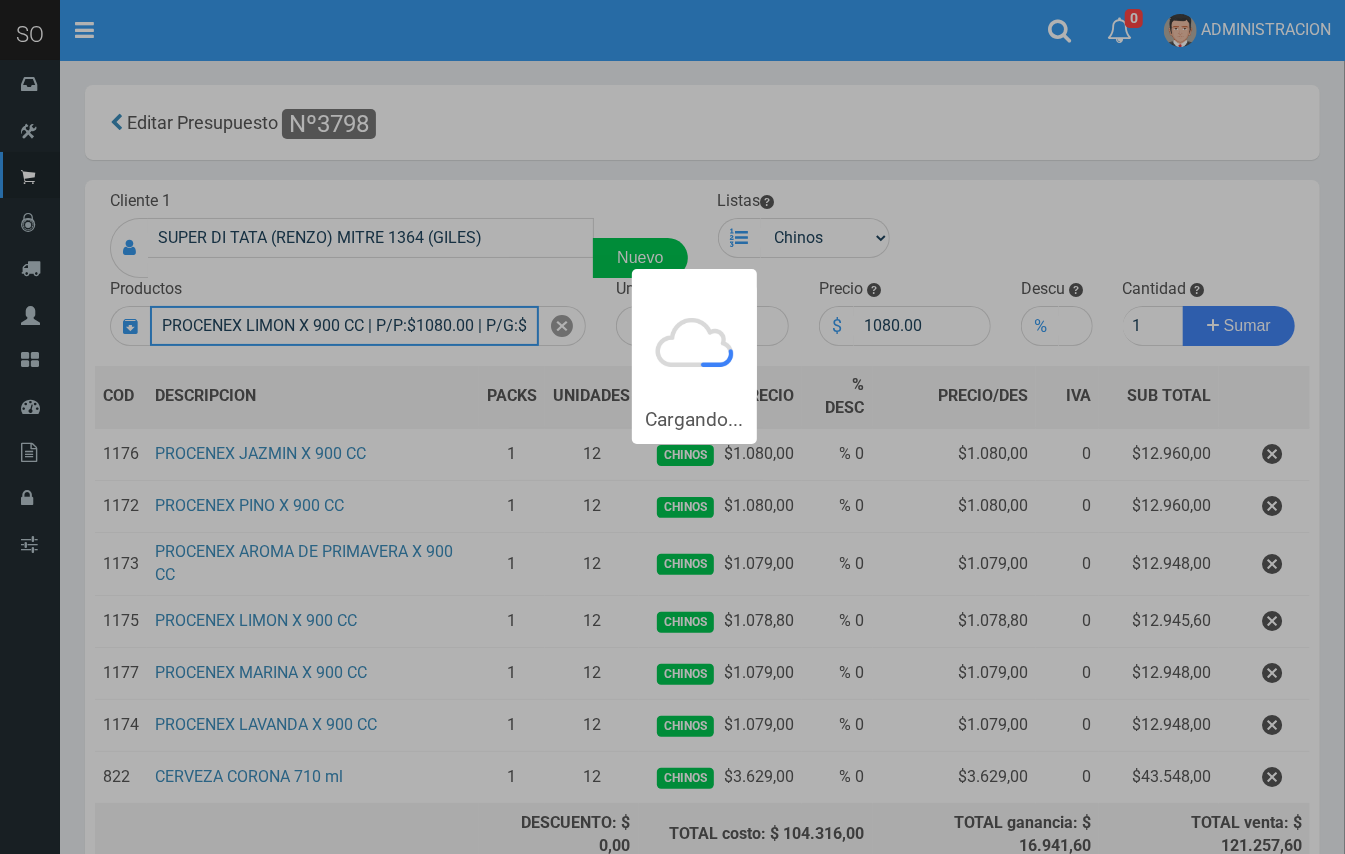 type 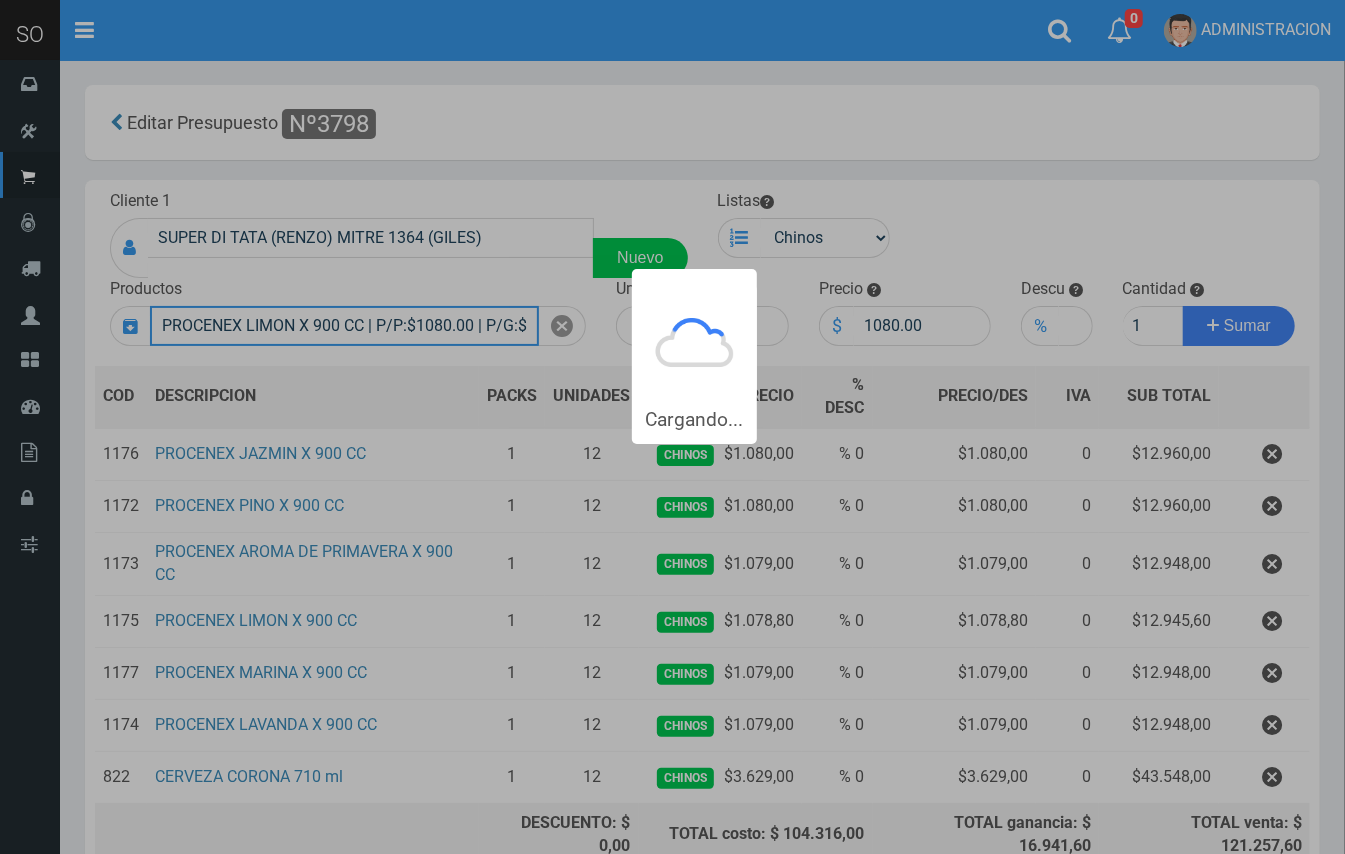 type 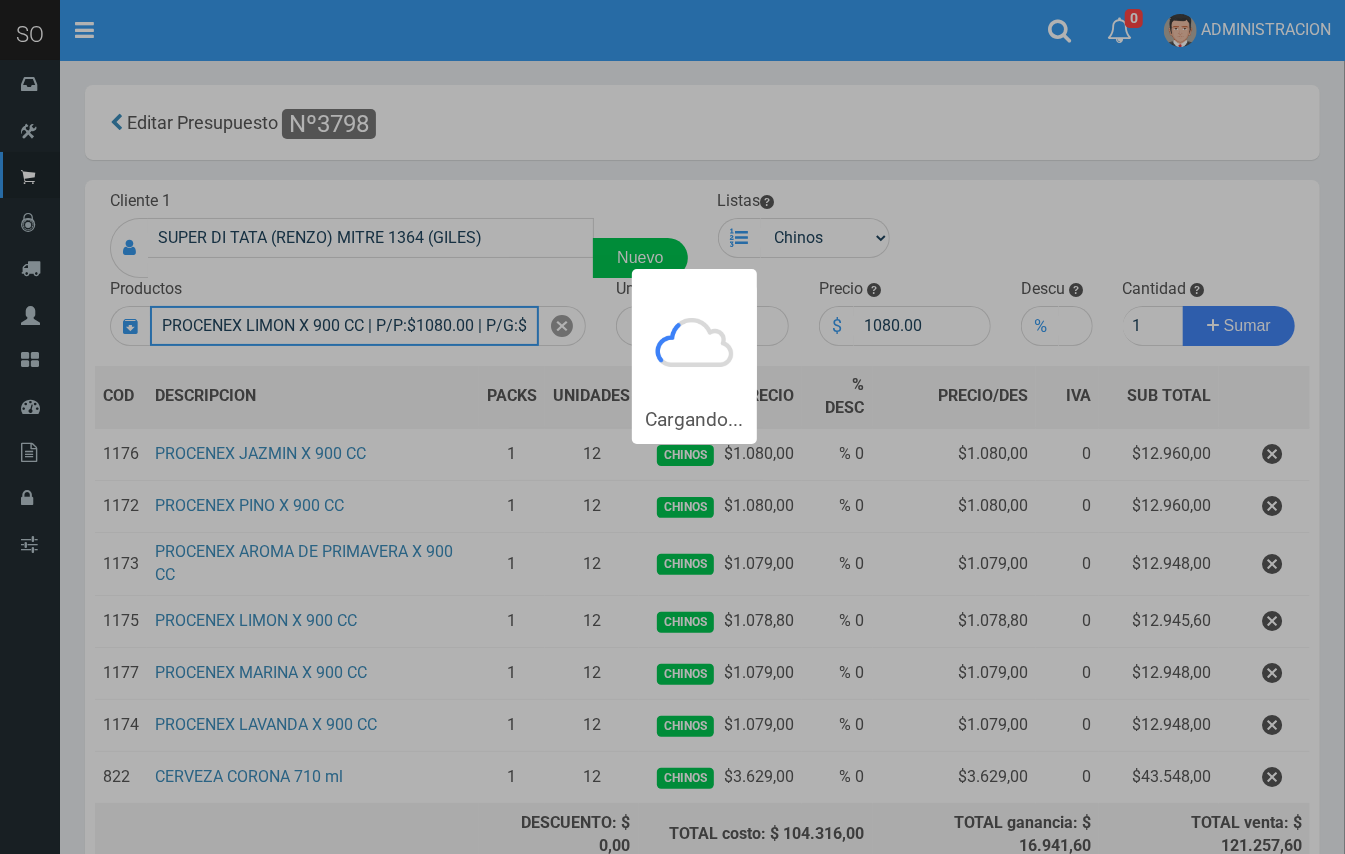 type 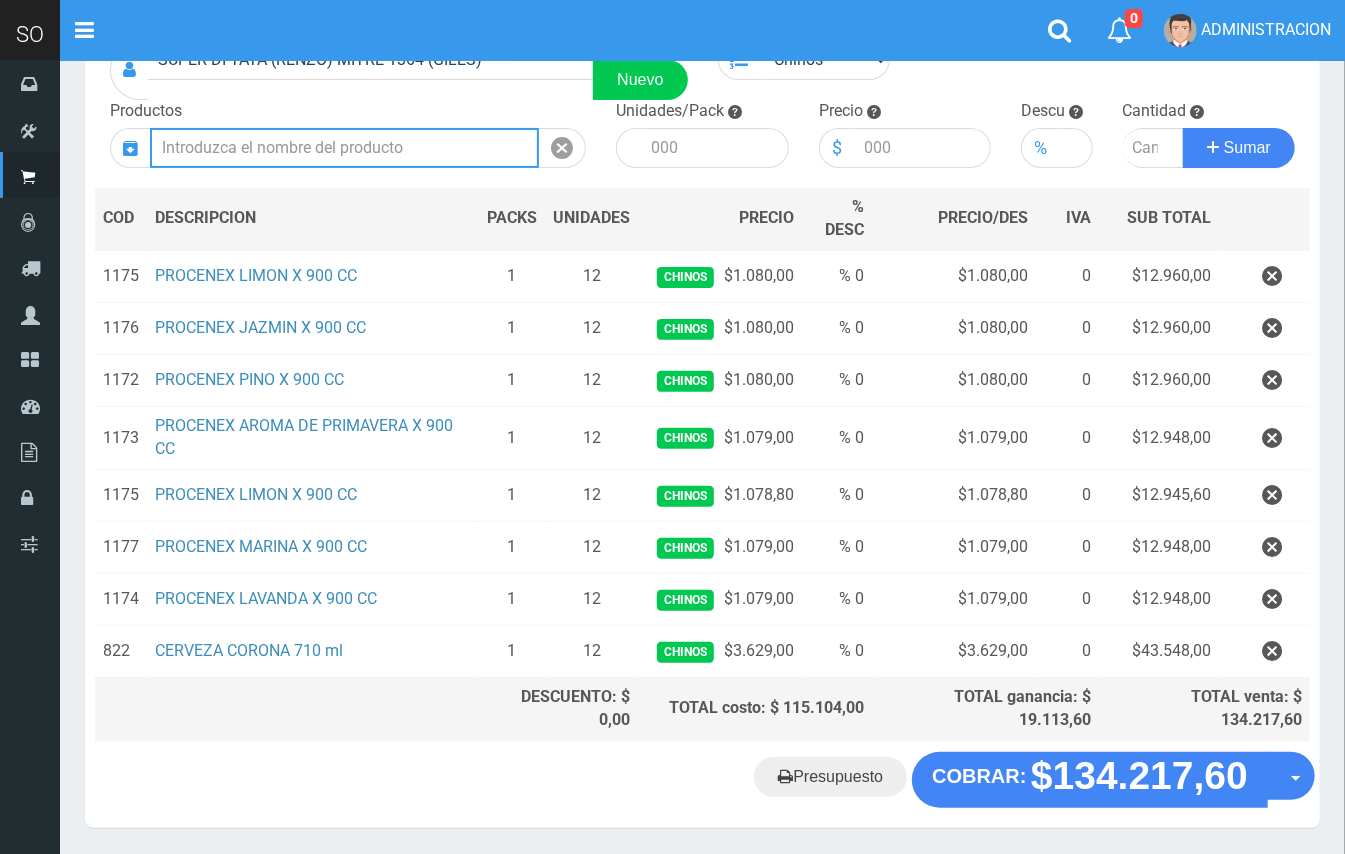 scroll, scrollTop: 180, scrollLeft: 0, axis: vertical 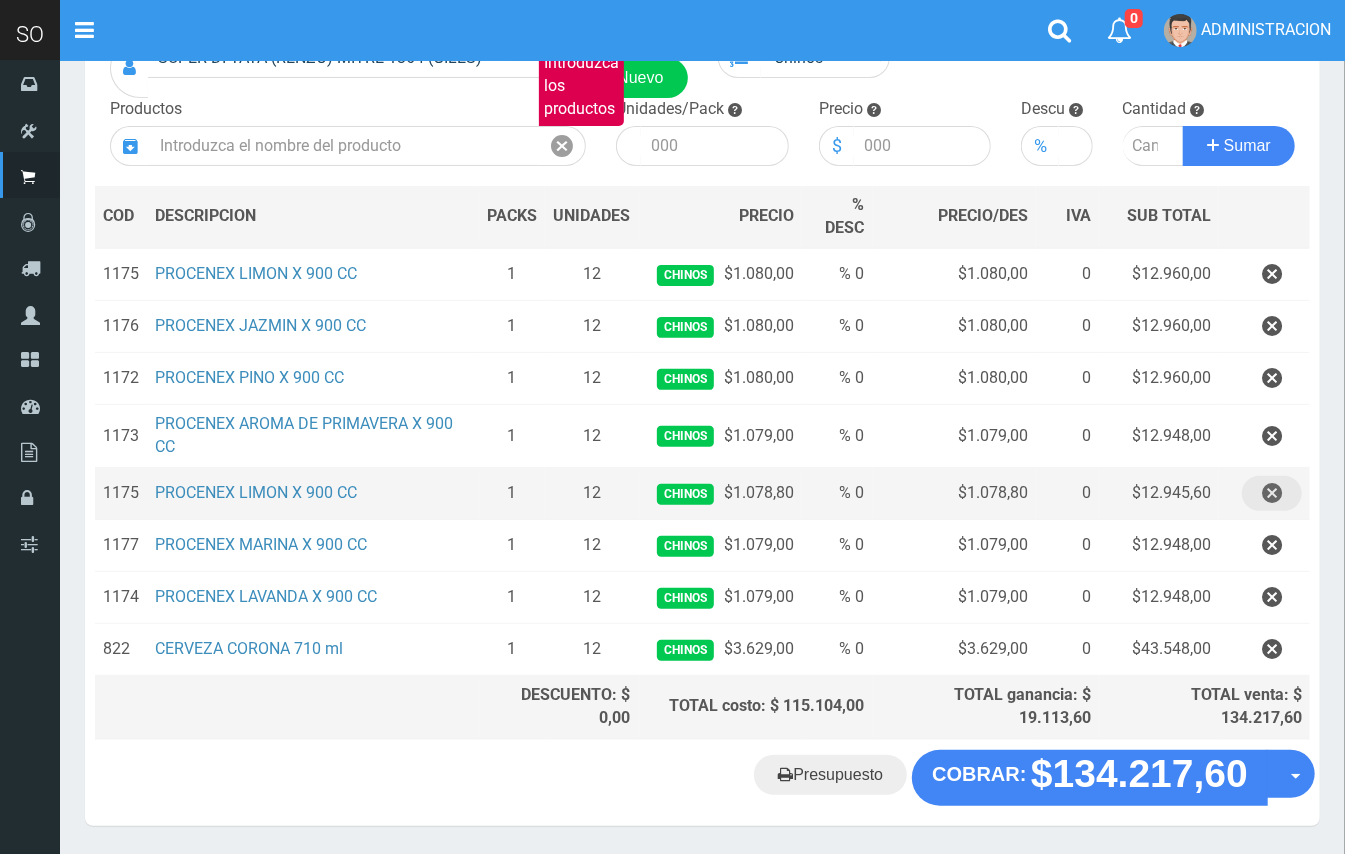 click at bounding box center (1272, 493) 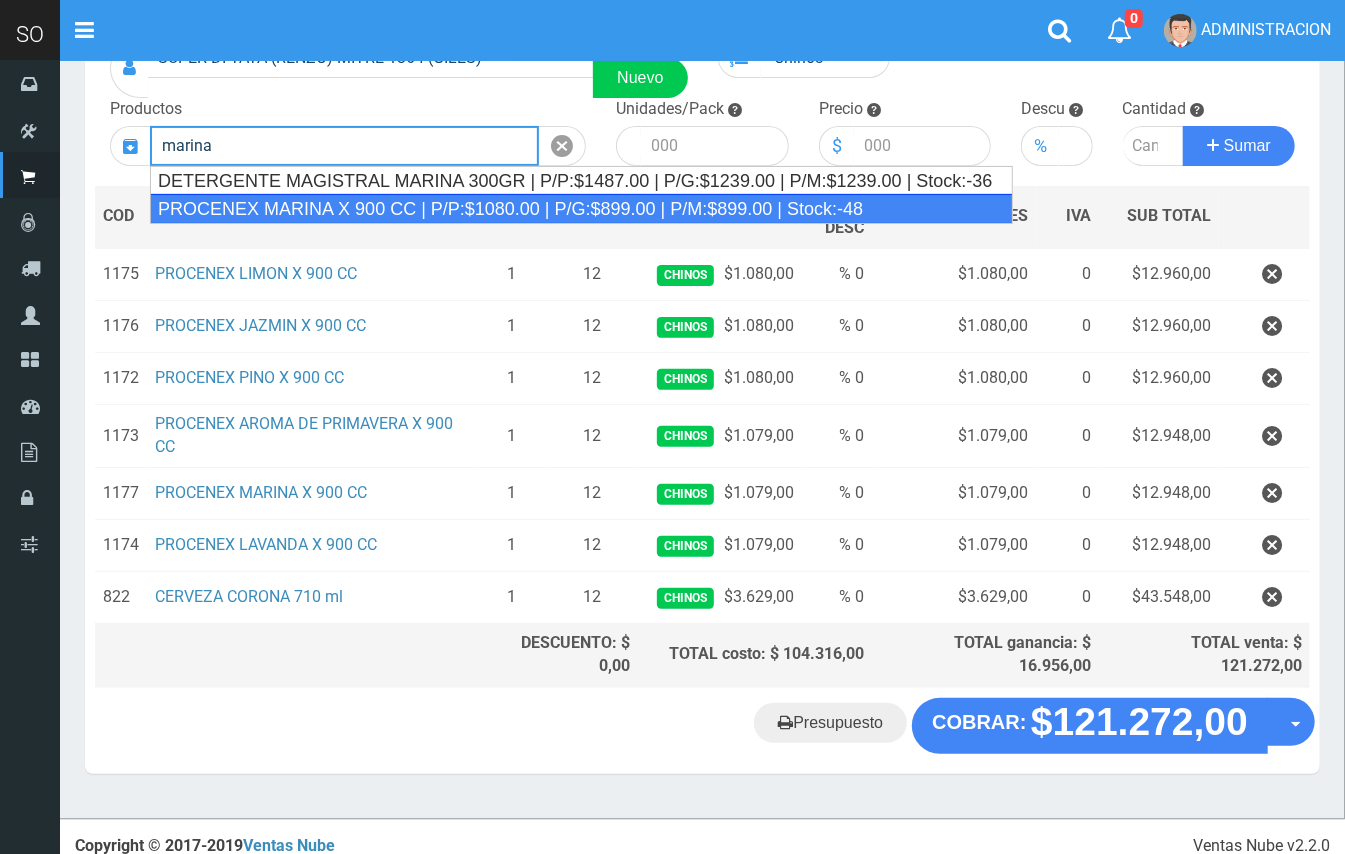 click on "PROCENEX MARINA X 900 CC | P/P:$1080.00 | P/G:$899.00 | P/M:$899.00 | Stock:-48" at bounding box center [581, 209] 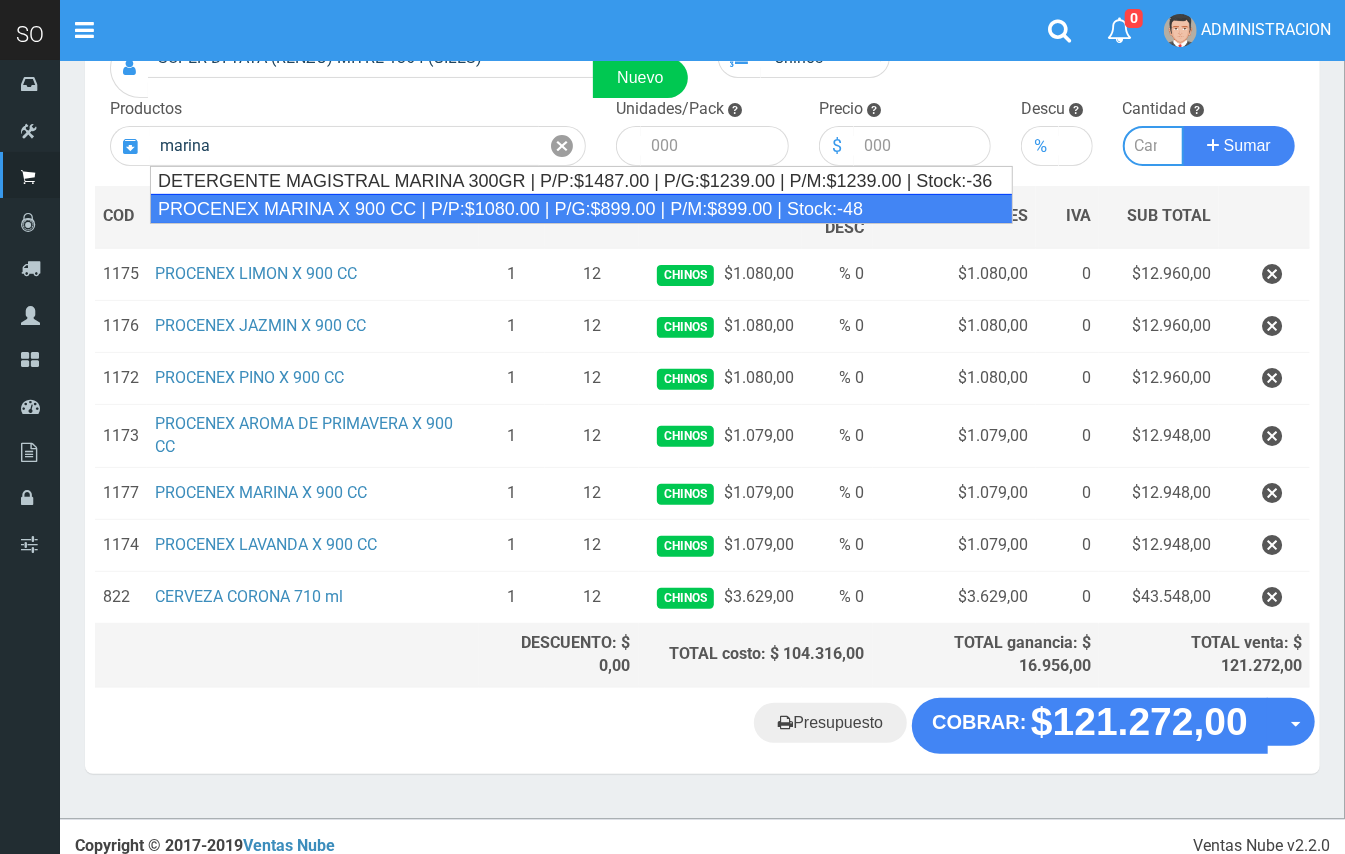 type on "PROCENEX MARINA X 900 CC | P/P:$1080.00 | P/G:$899.00 | P/M:$899.00 | Stock:-48" 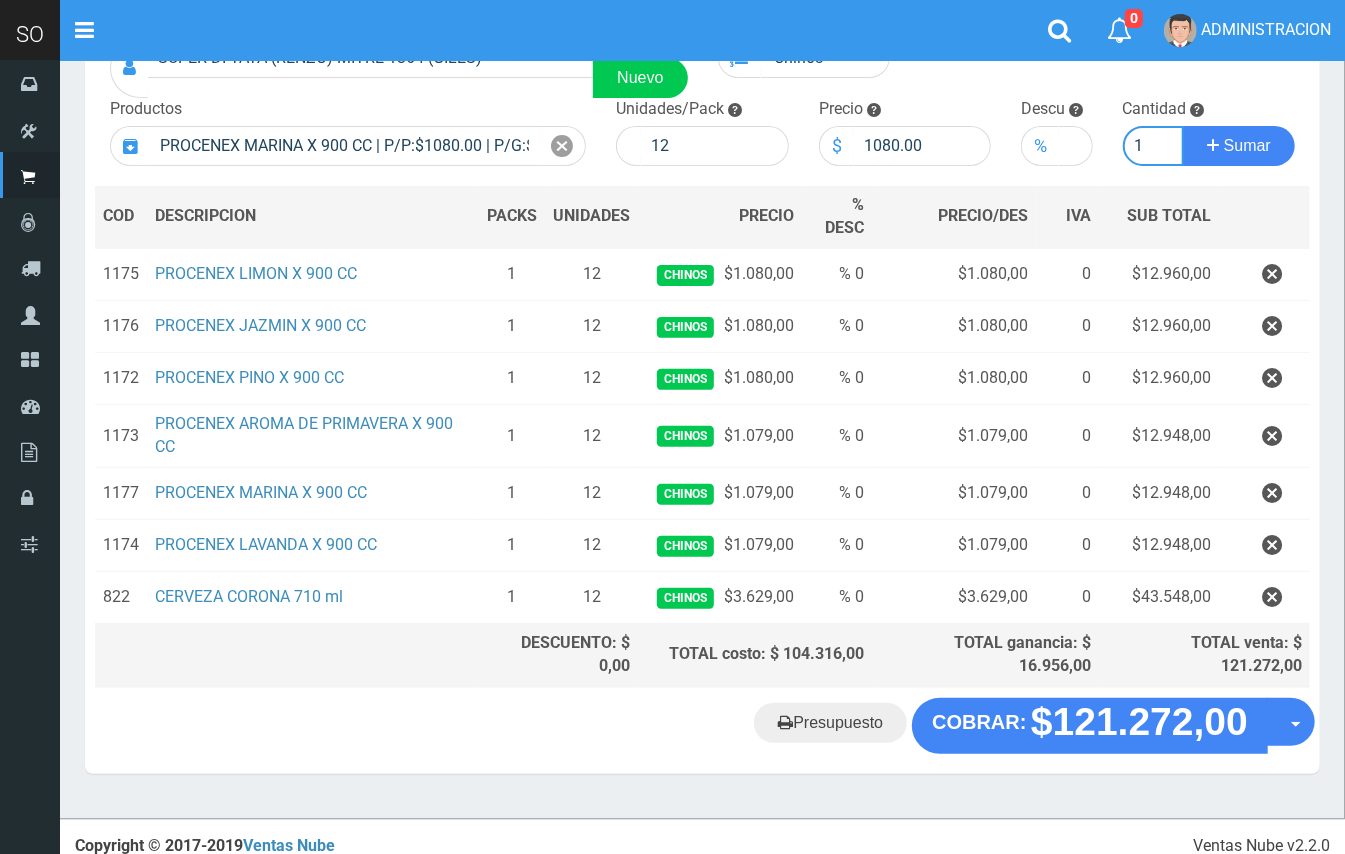type on "1" 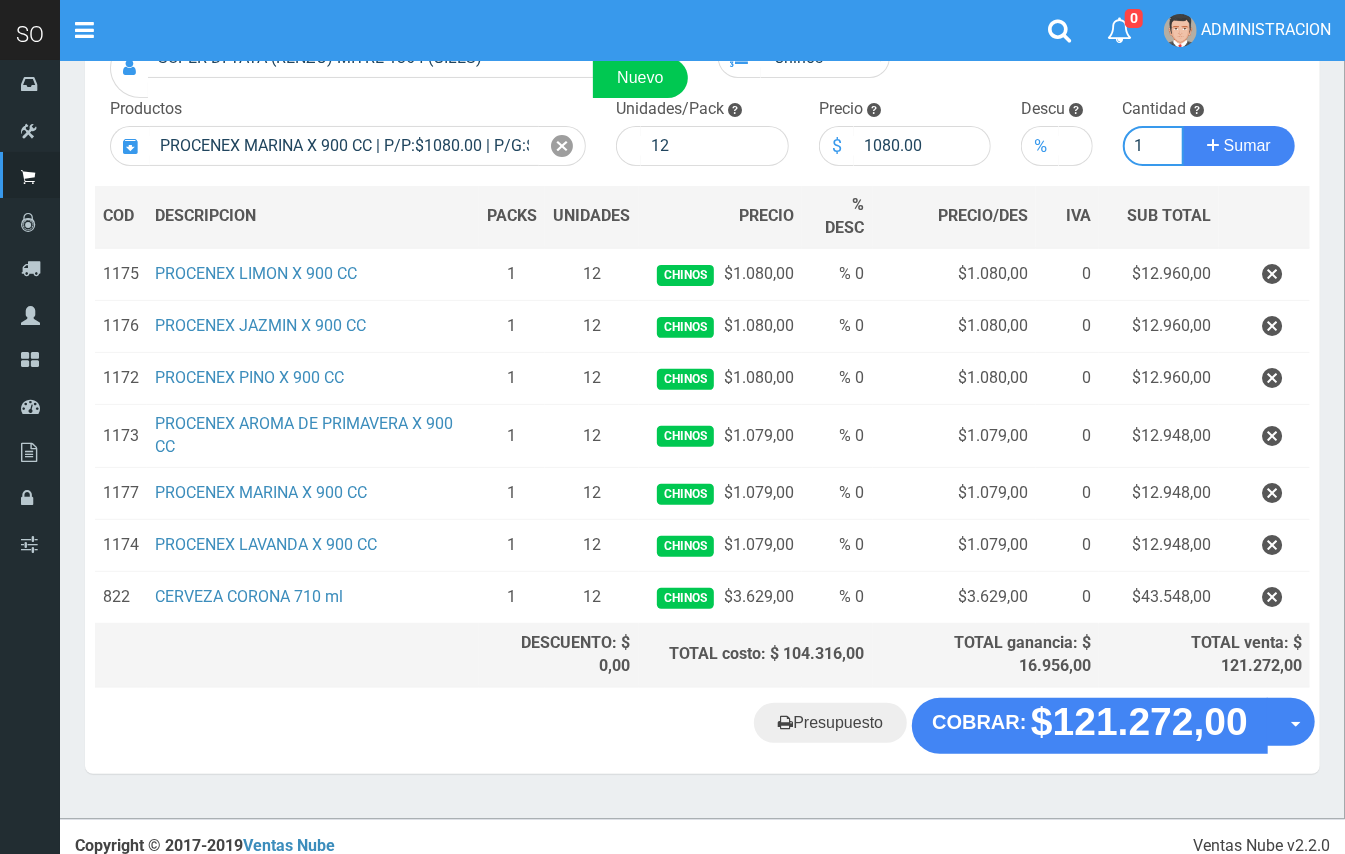 click on "Sumar" at bounding box center (1239, 146) 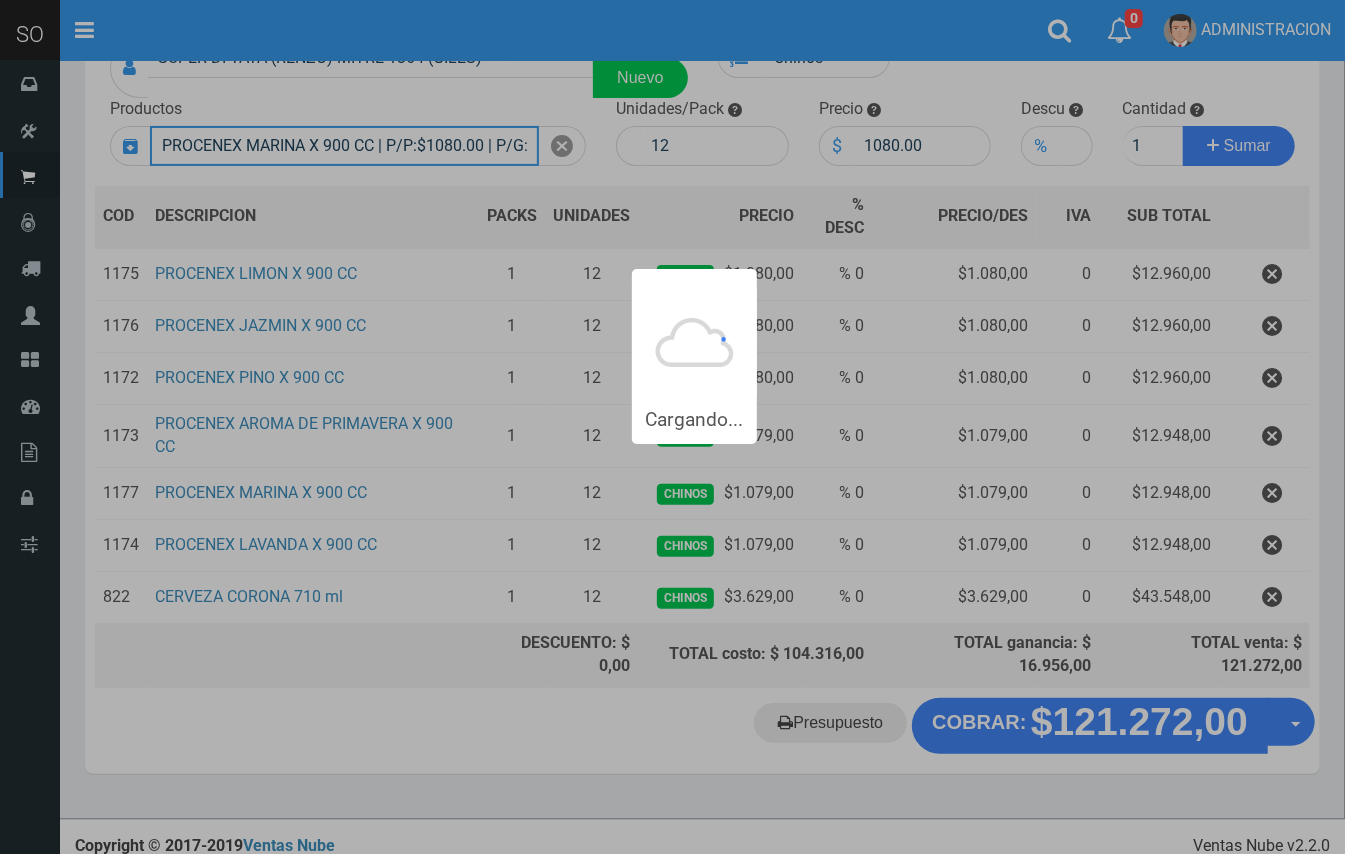 type 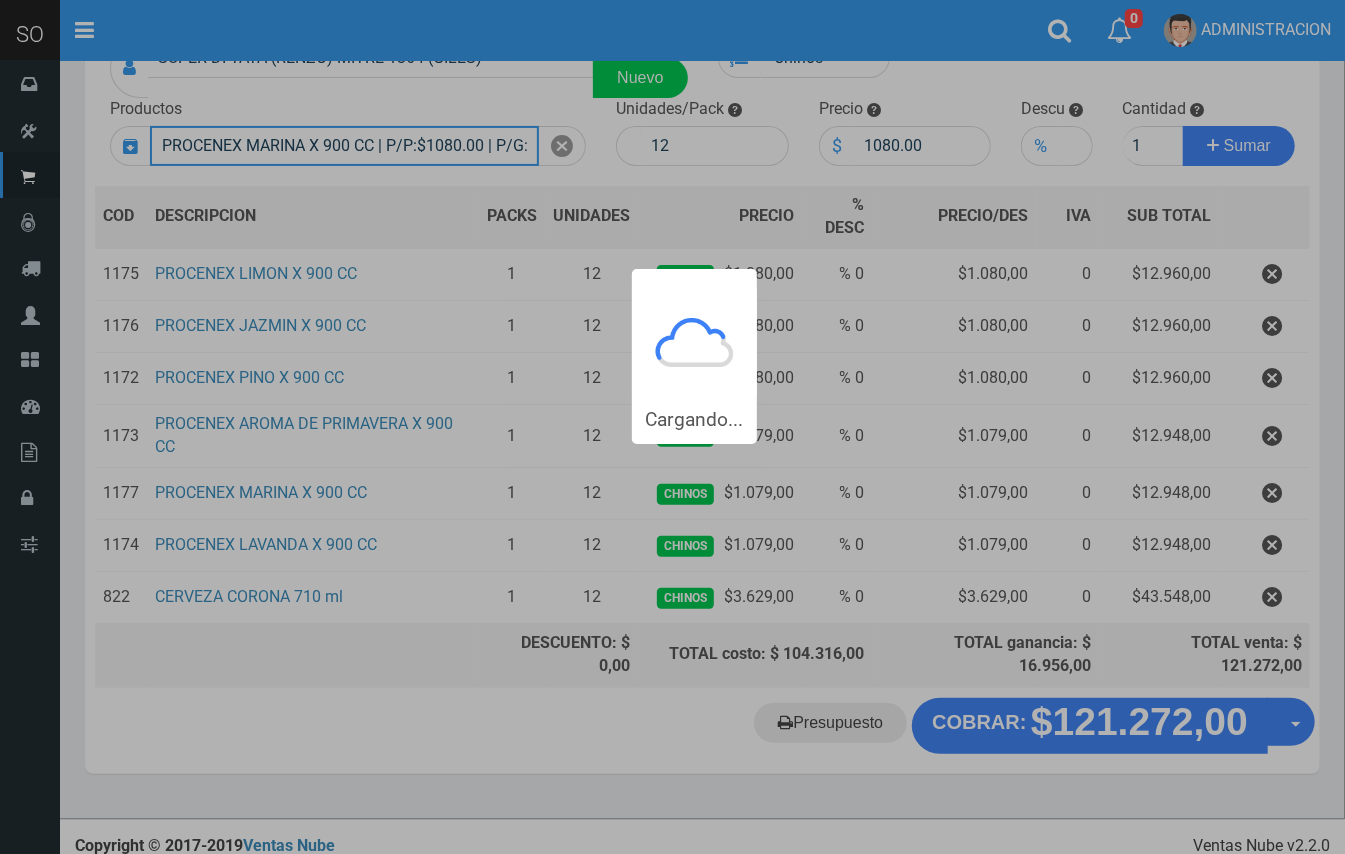 type 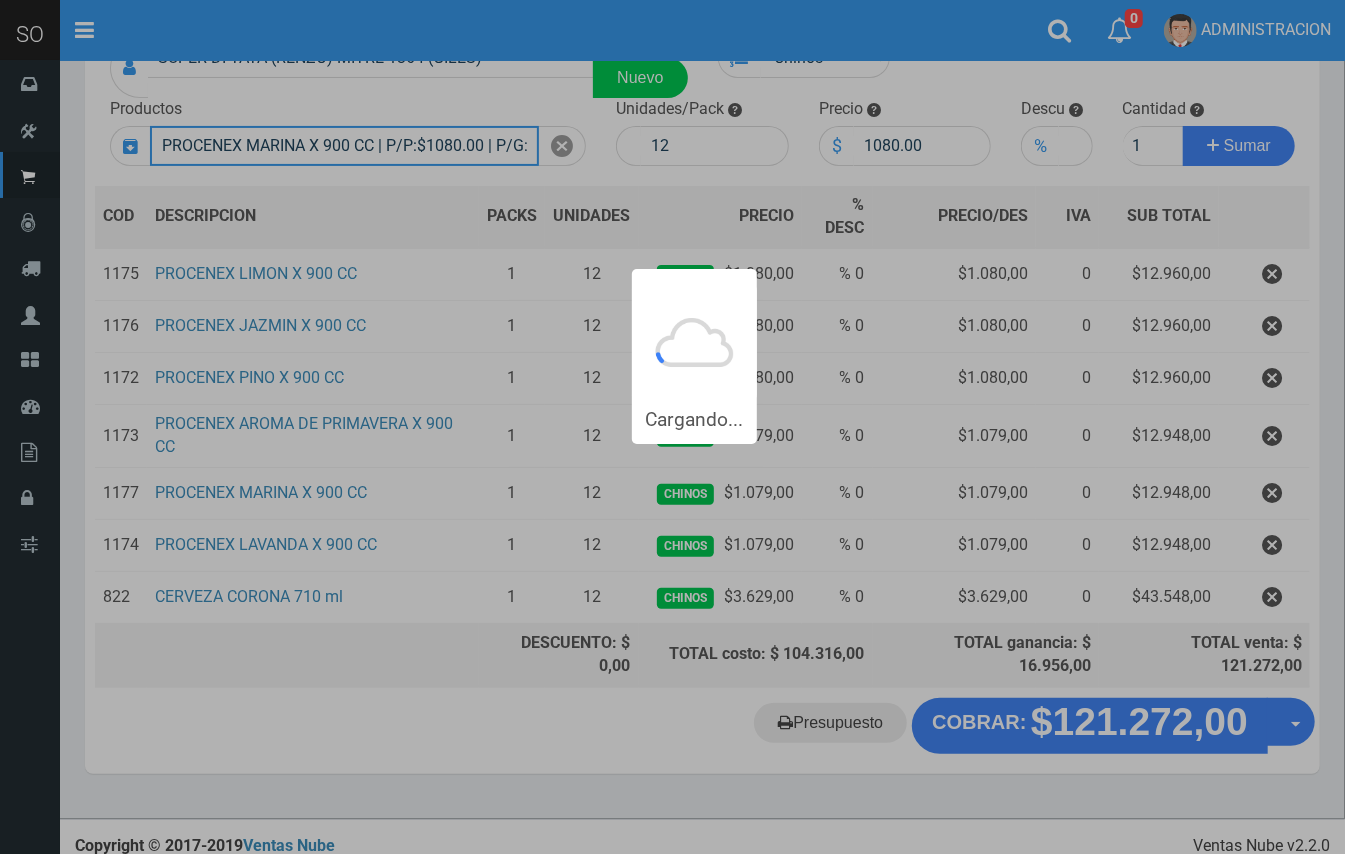 type 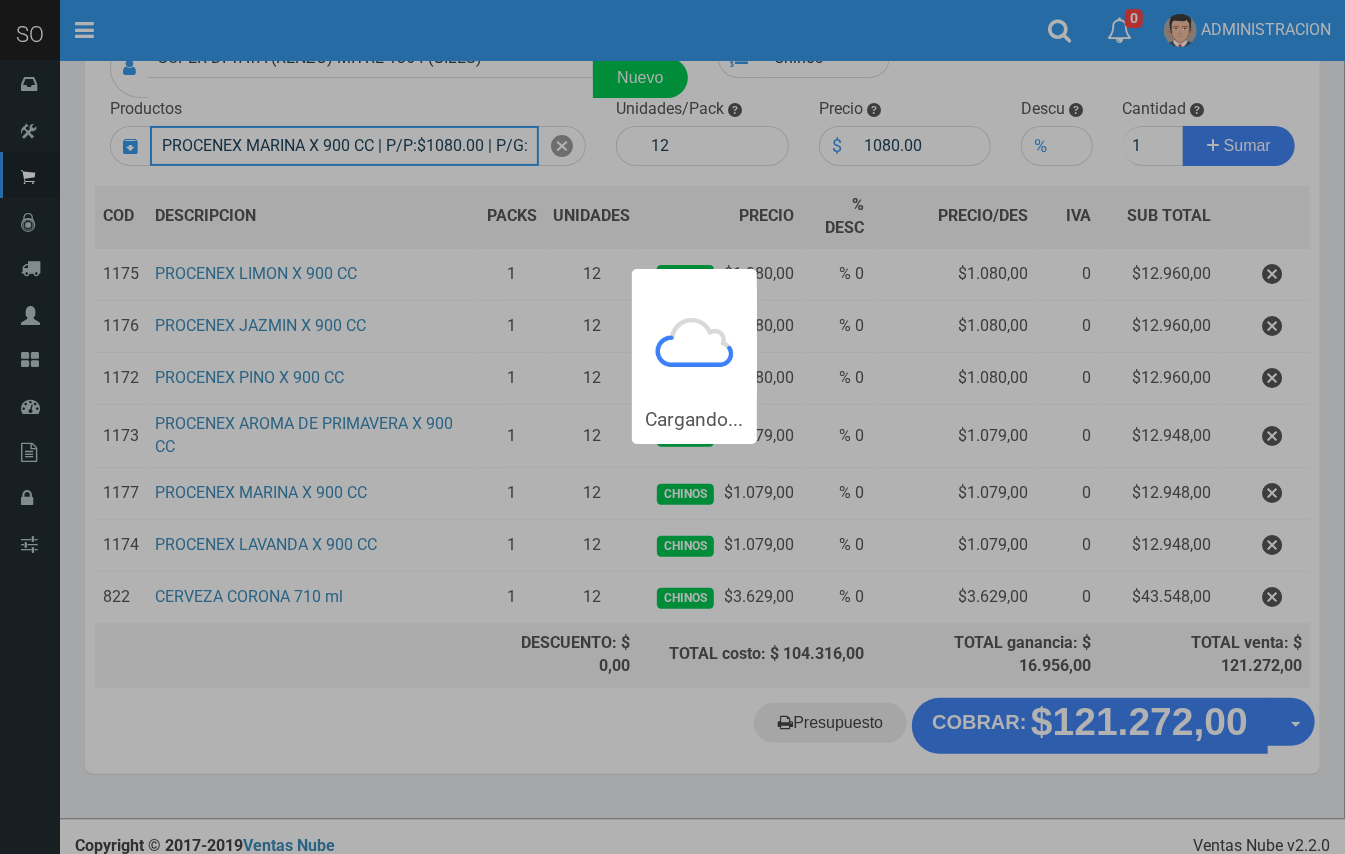 type 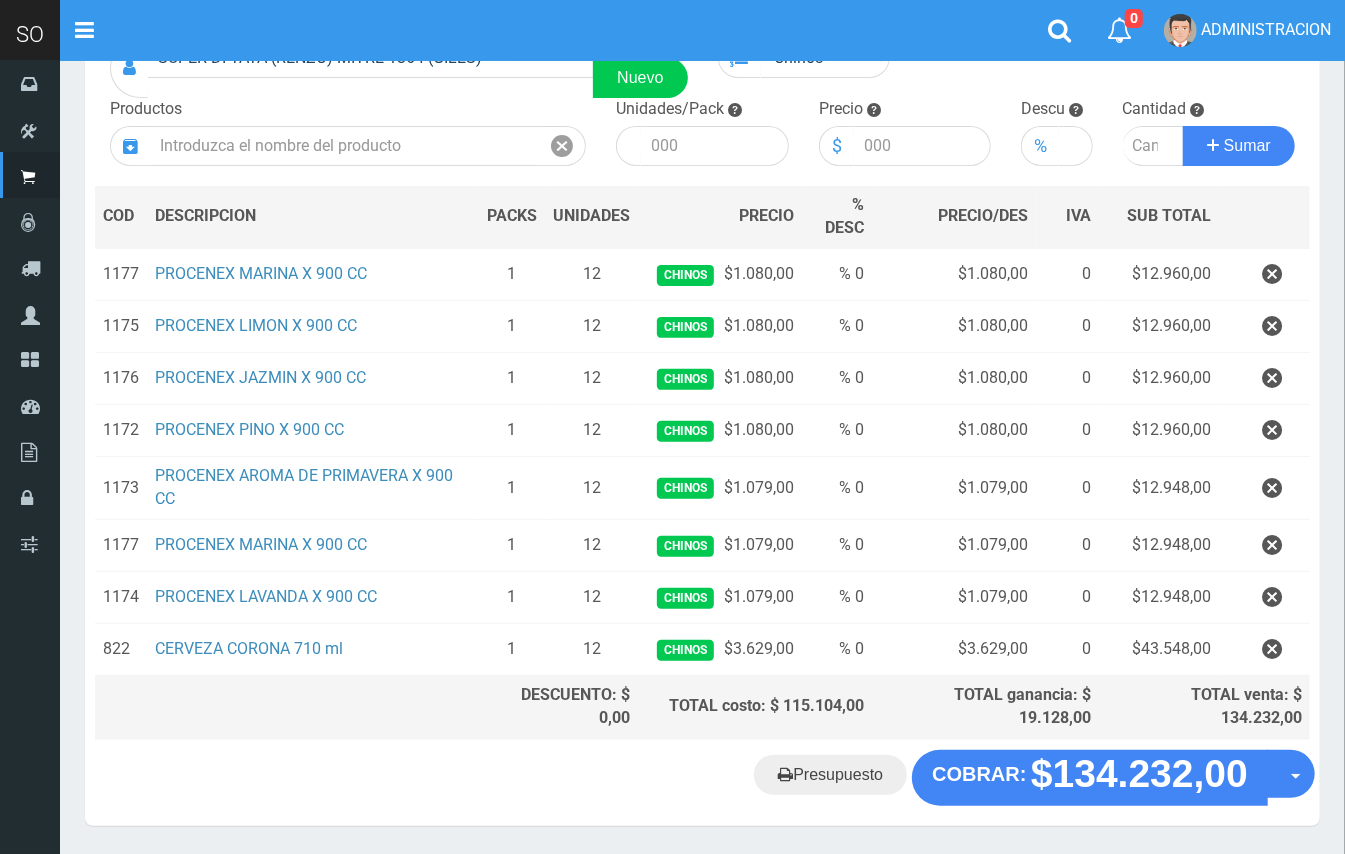 click at bounding box center (1272, 545) 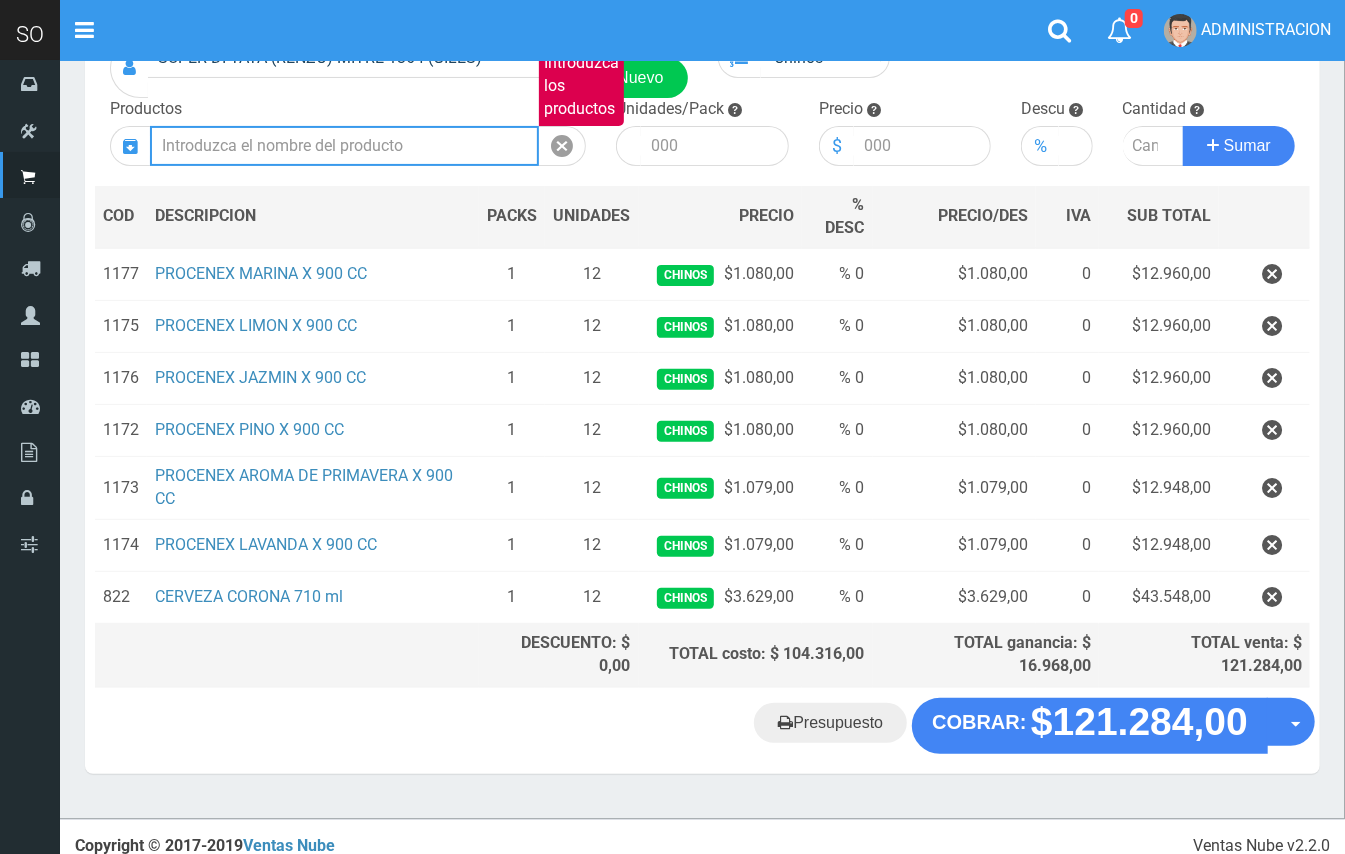 click on "Introduzca los productos" at bounding box center (344, 146) 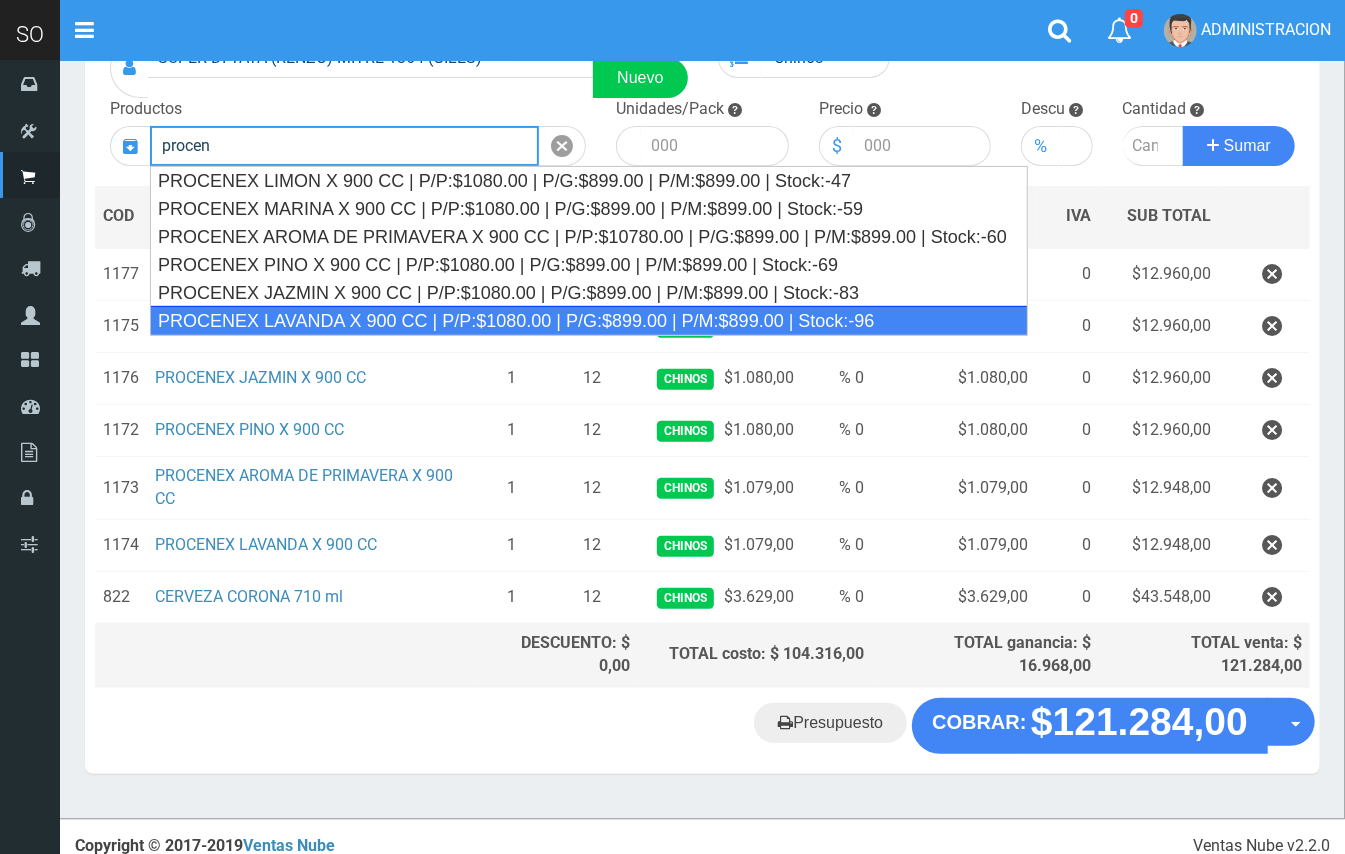 click on "PROCENEX LAVANDA  X 900 CC | P/P:$1080.00 | P/G:$899.00 | P/M:$899.00 | Stock:-96" at bounding box center [589, 321] 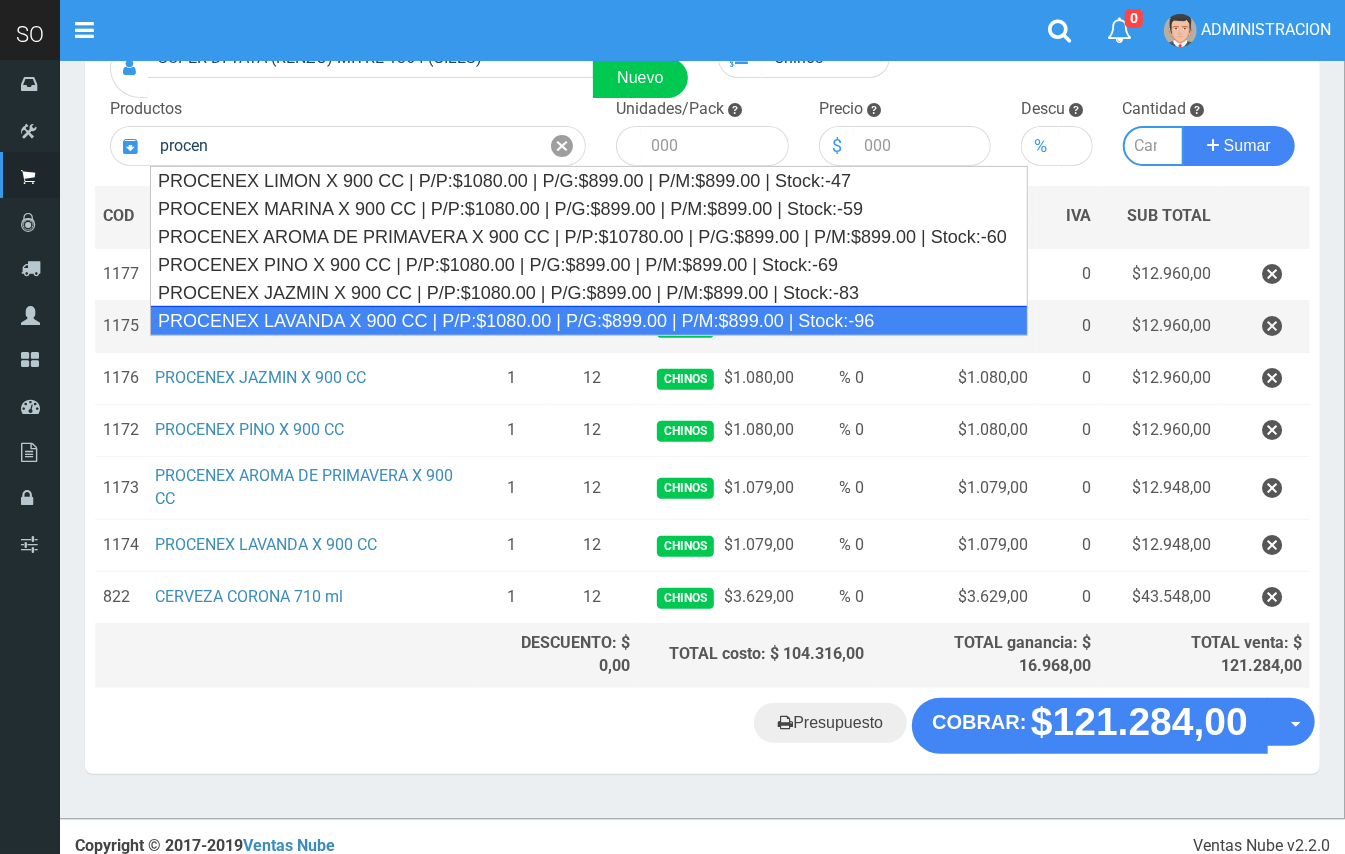 type on "PROCENEX LAVANDA  X 900 CC | P/P:$1080.00 | P/G:$899.00 | P/M:$899.00 | Stock:-96" 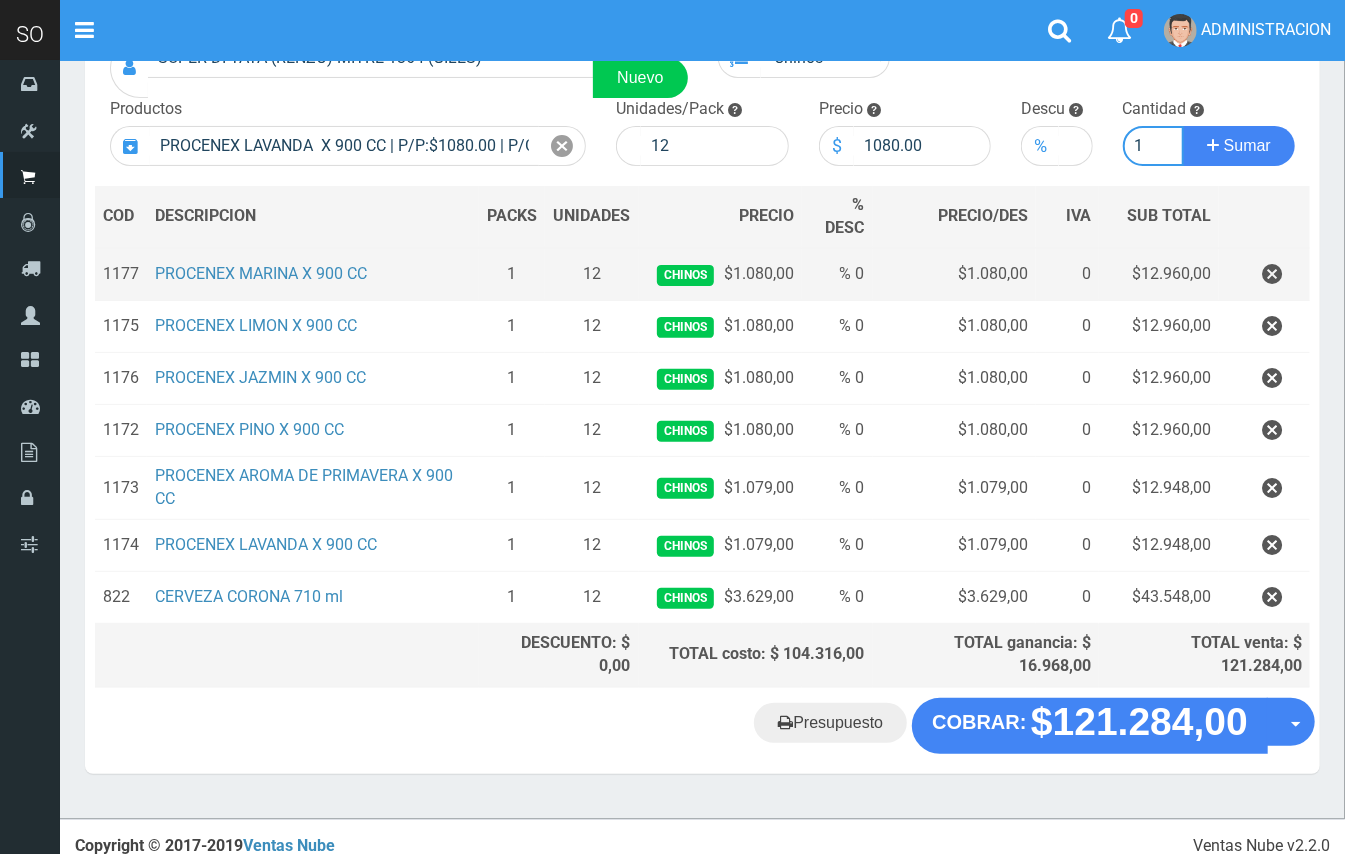 type on "1" 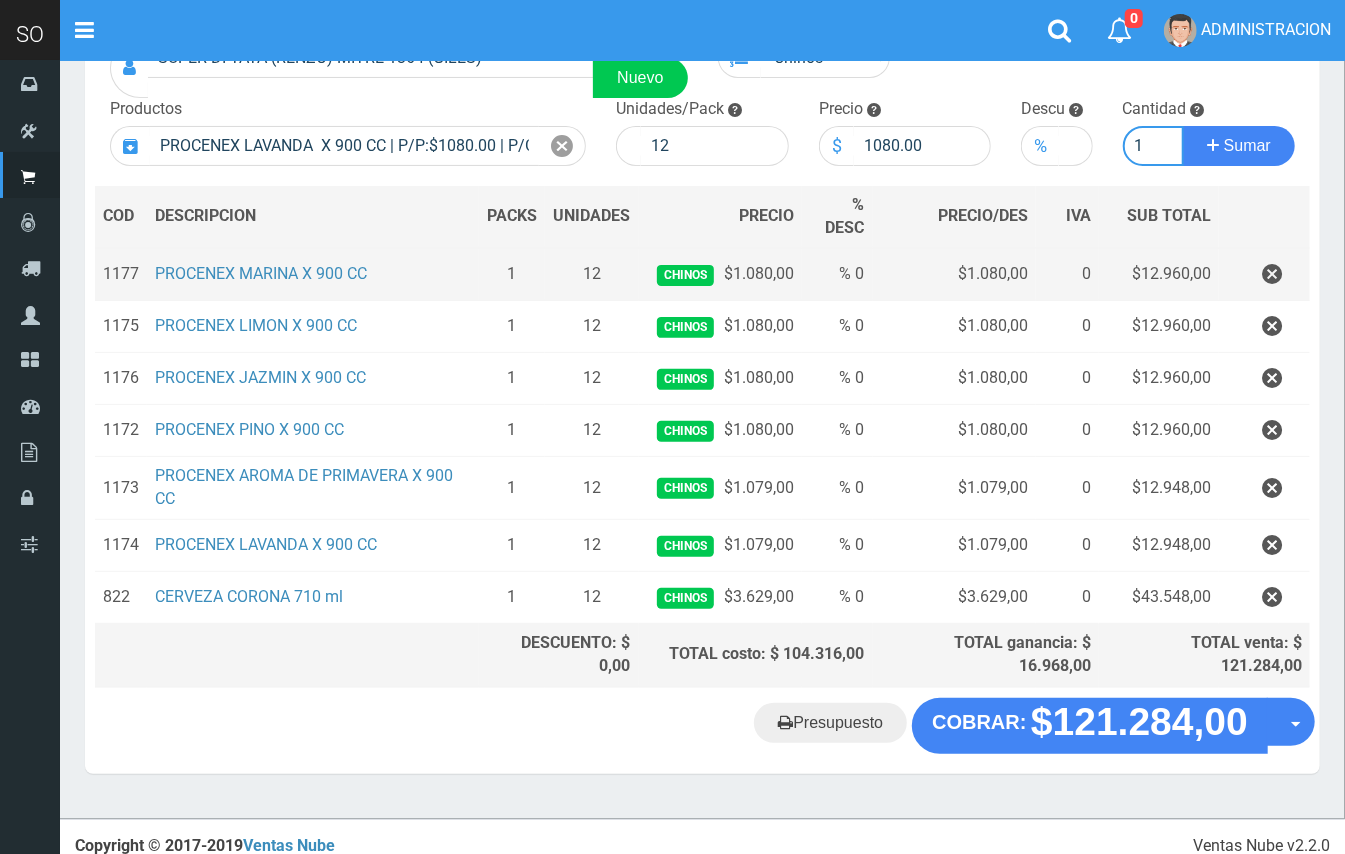 click on "Sumar" at bounding box center [1239, 146] 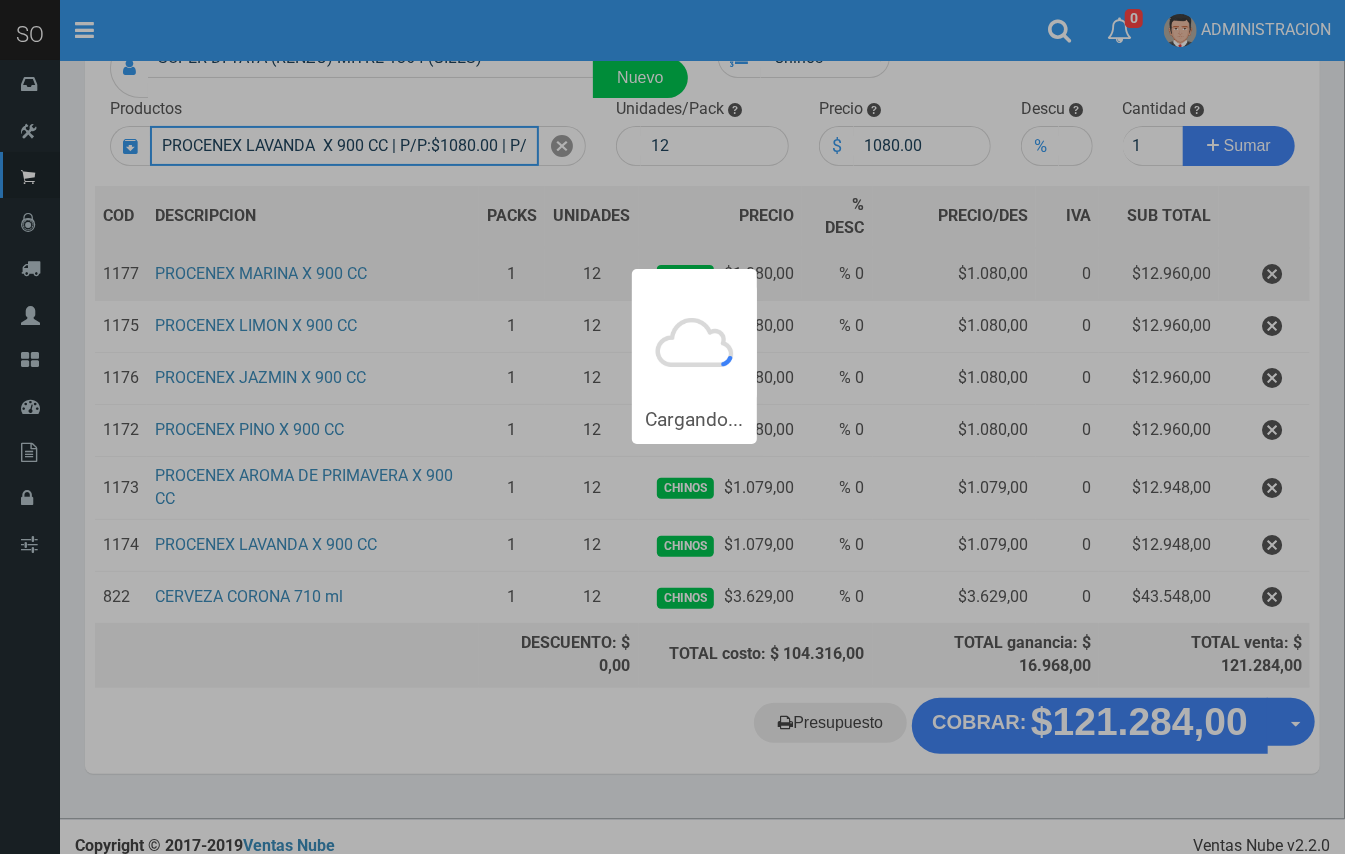 type 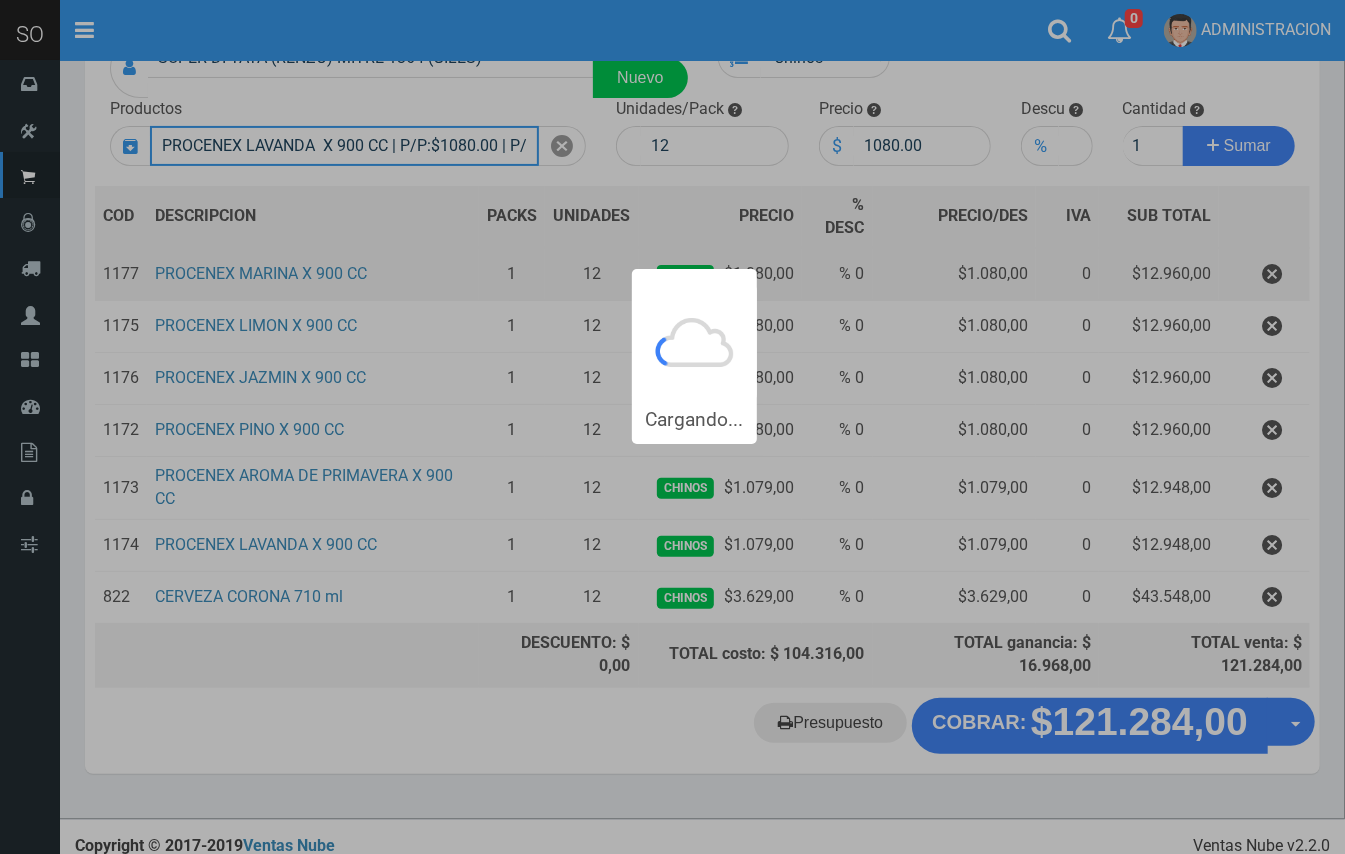 type 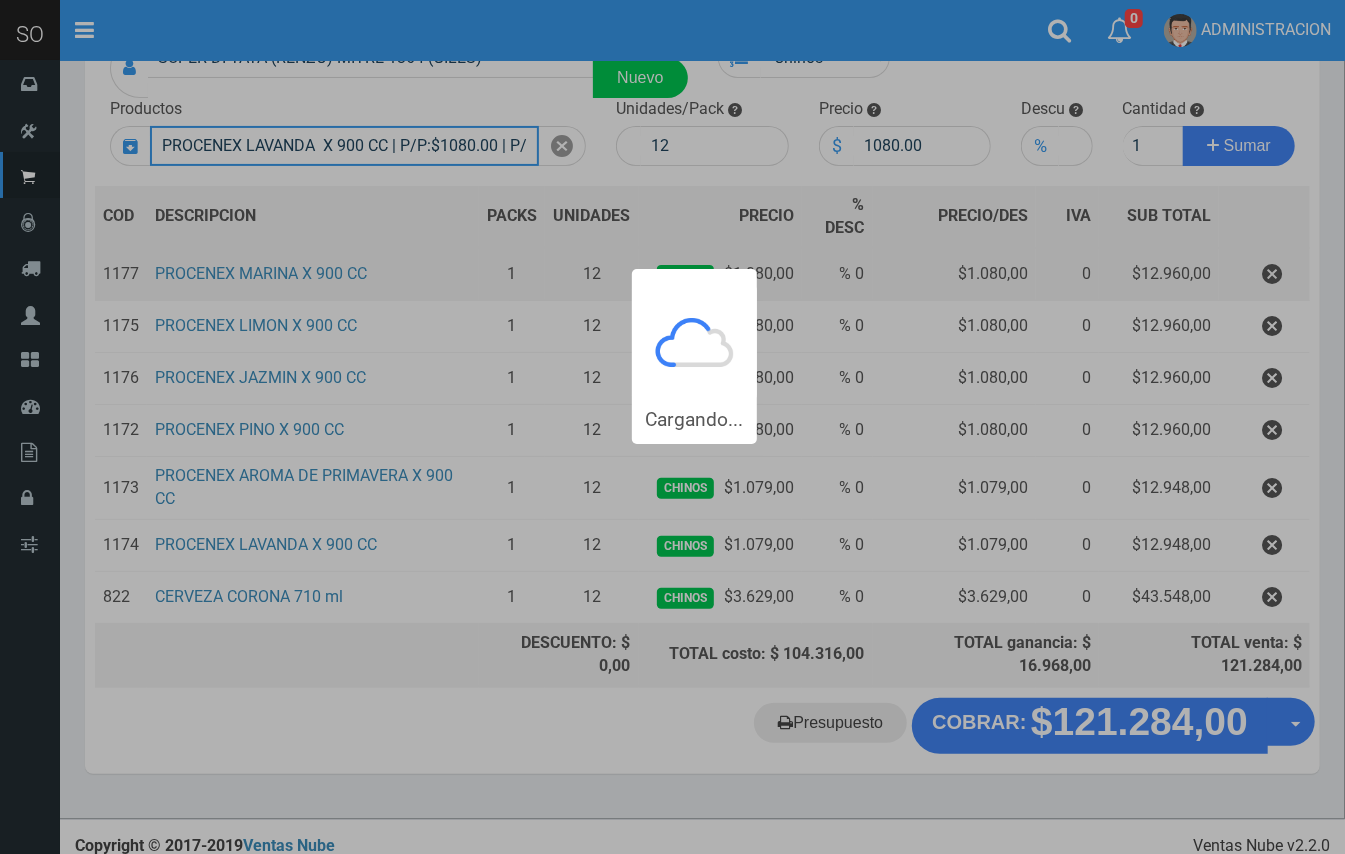 type 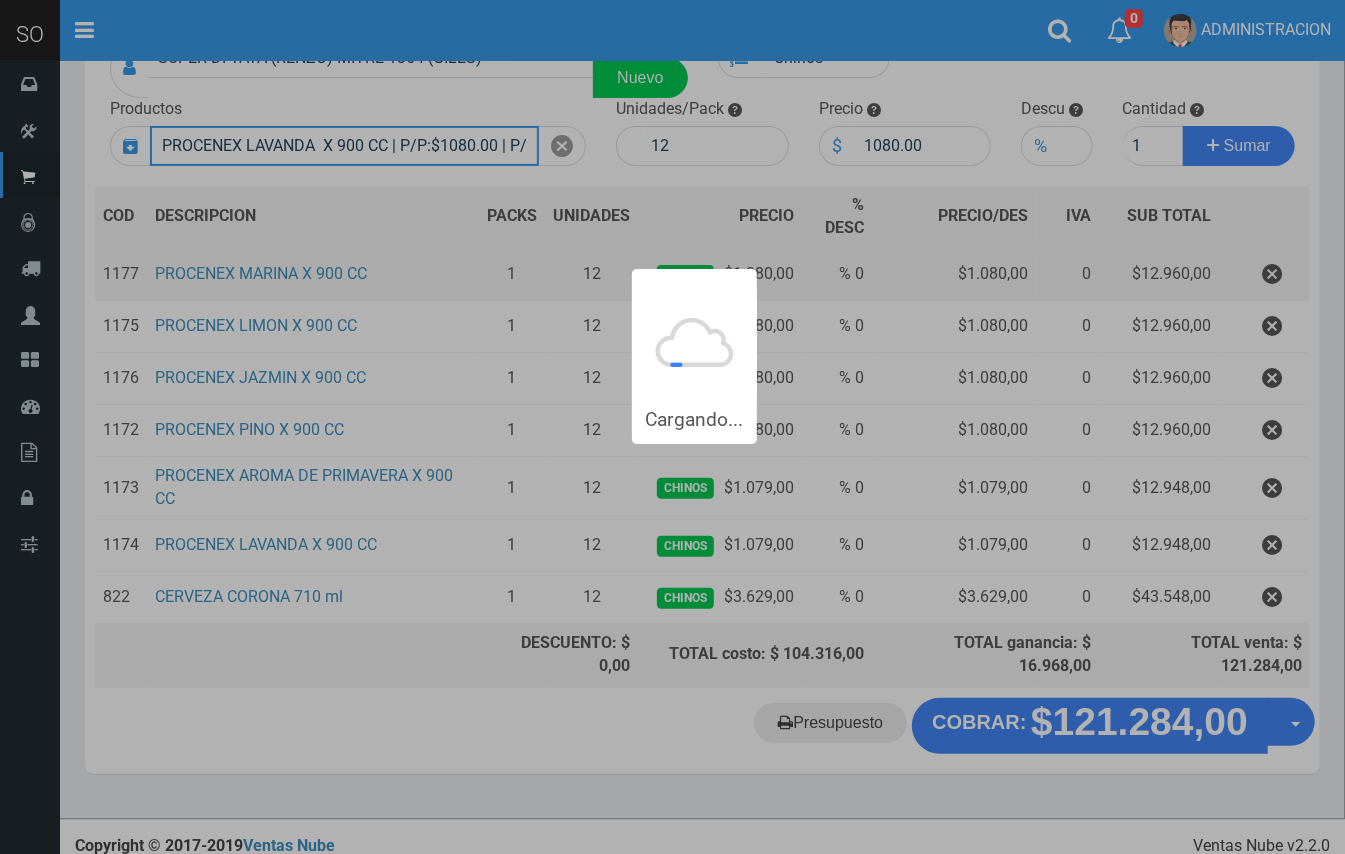 type 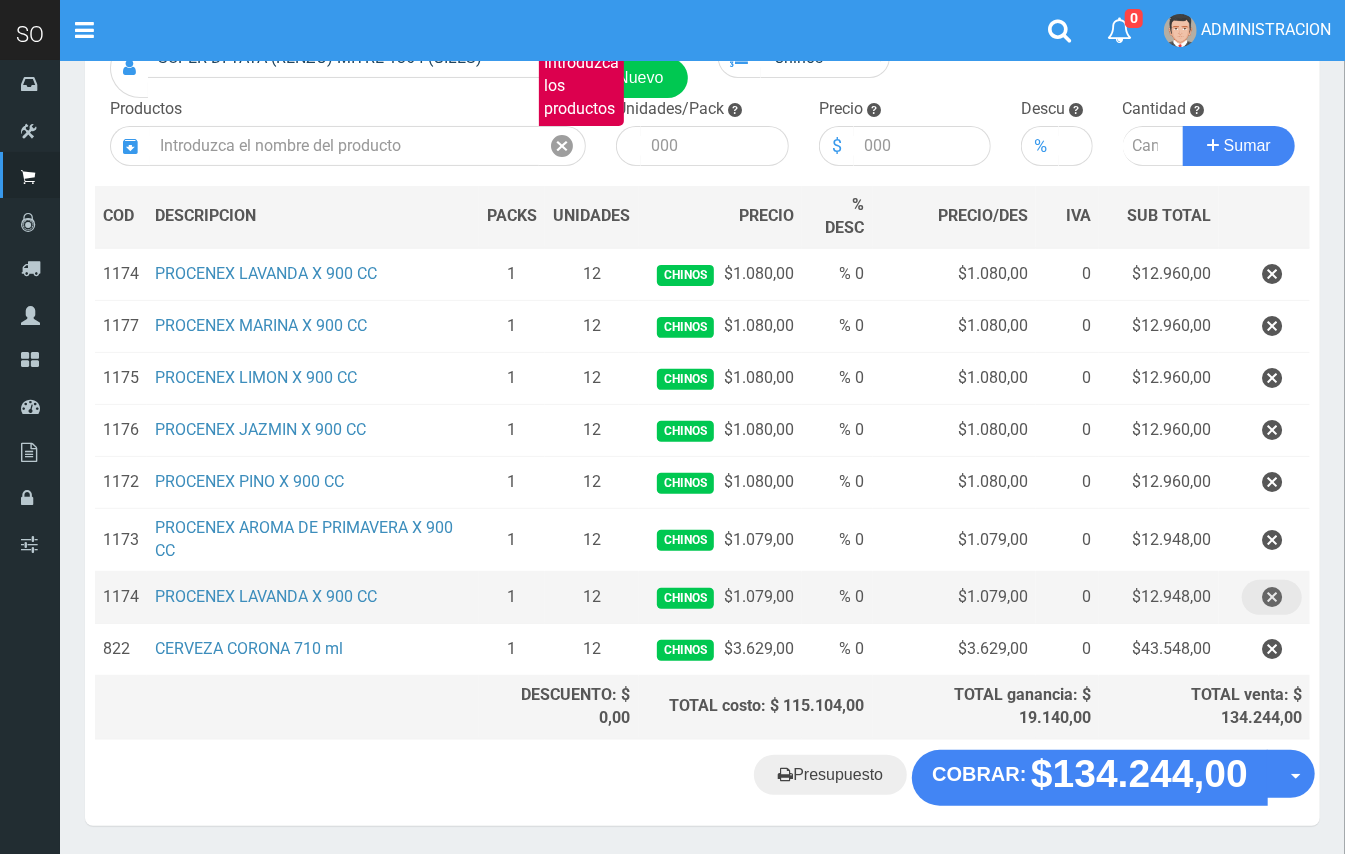 click at bounding box center [1272, 597] 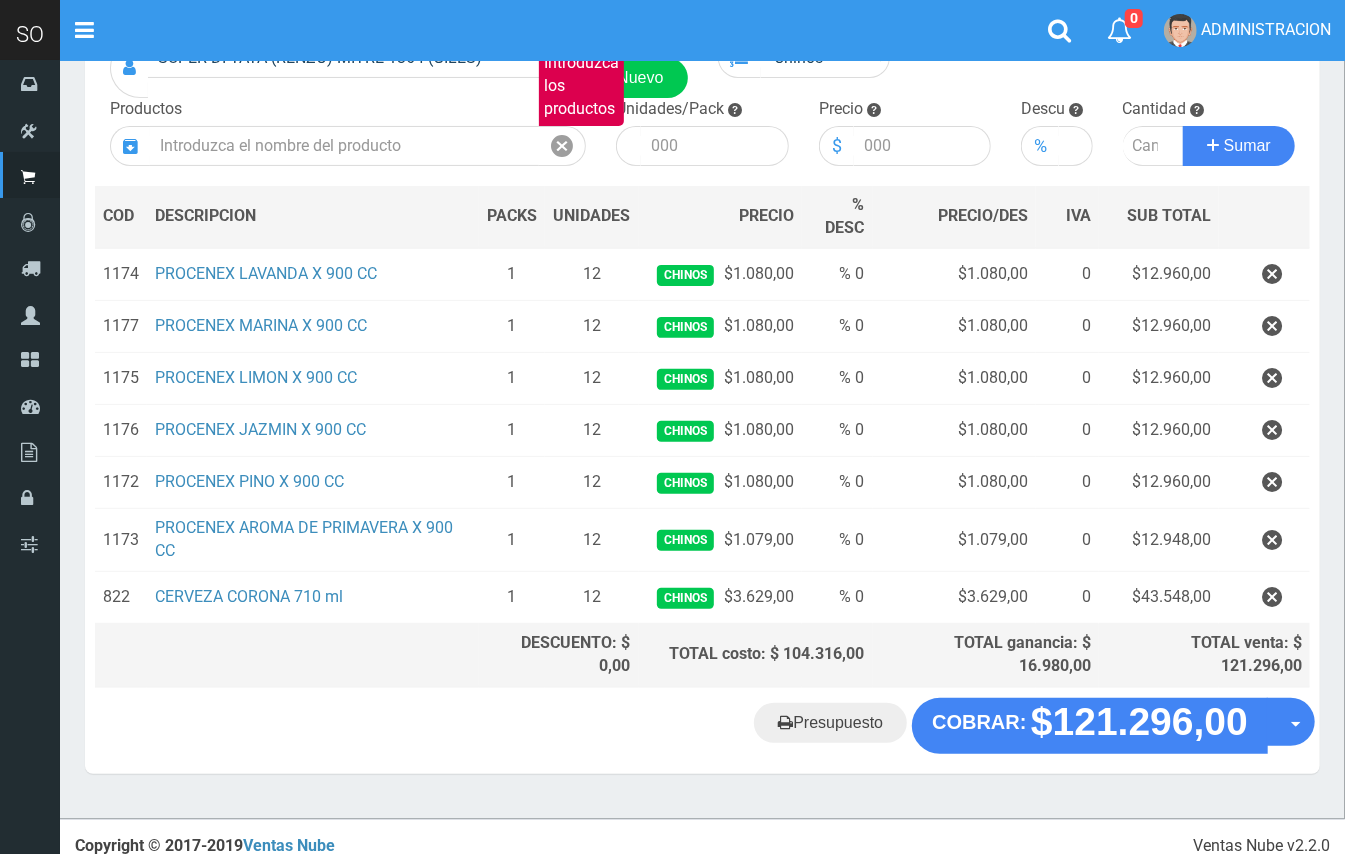 click on "Productos
Introduzca los productos" at bounding box center (348, 132) 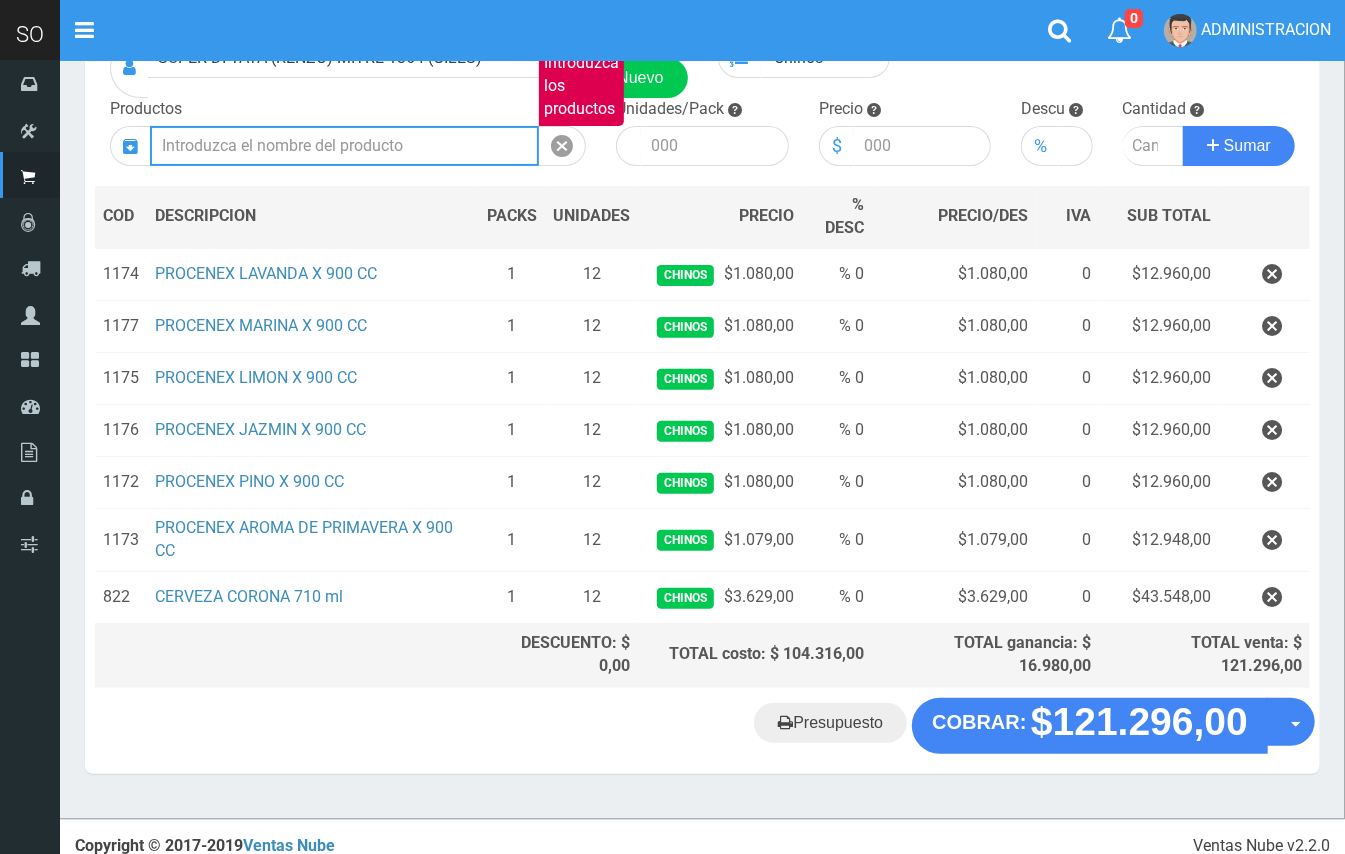 click on "Introduzca los productos" at bounding box center [344, 146] 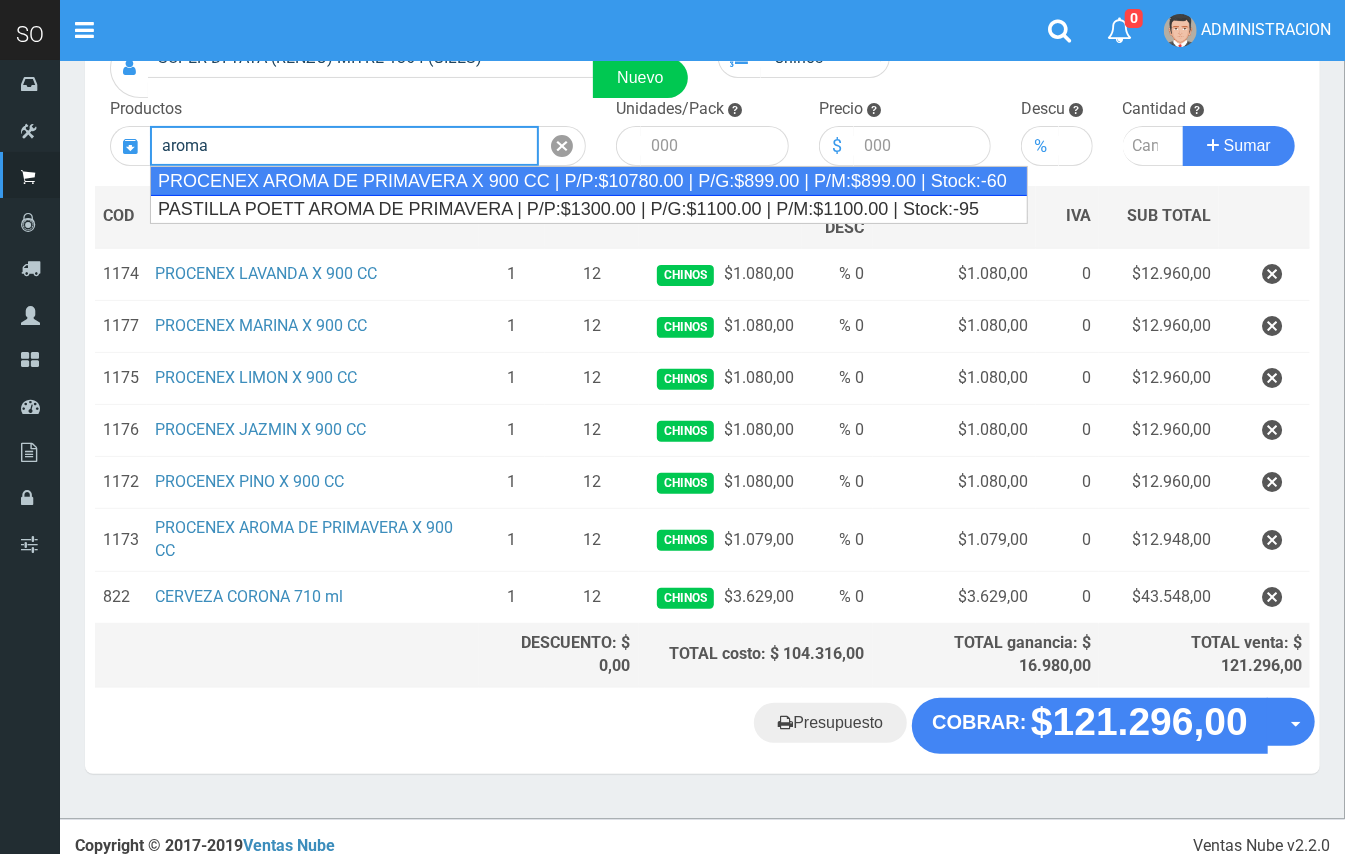 click on "PROCENEX AROMA DE PRIMAVERA  X 900 CC | P/P:$10780.00 | P/G:$899.00 | P/M:$899.00 | Stock:-60" at bounding box center [589, 181] 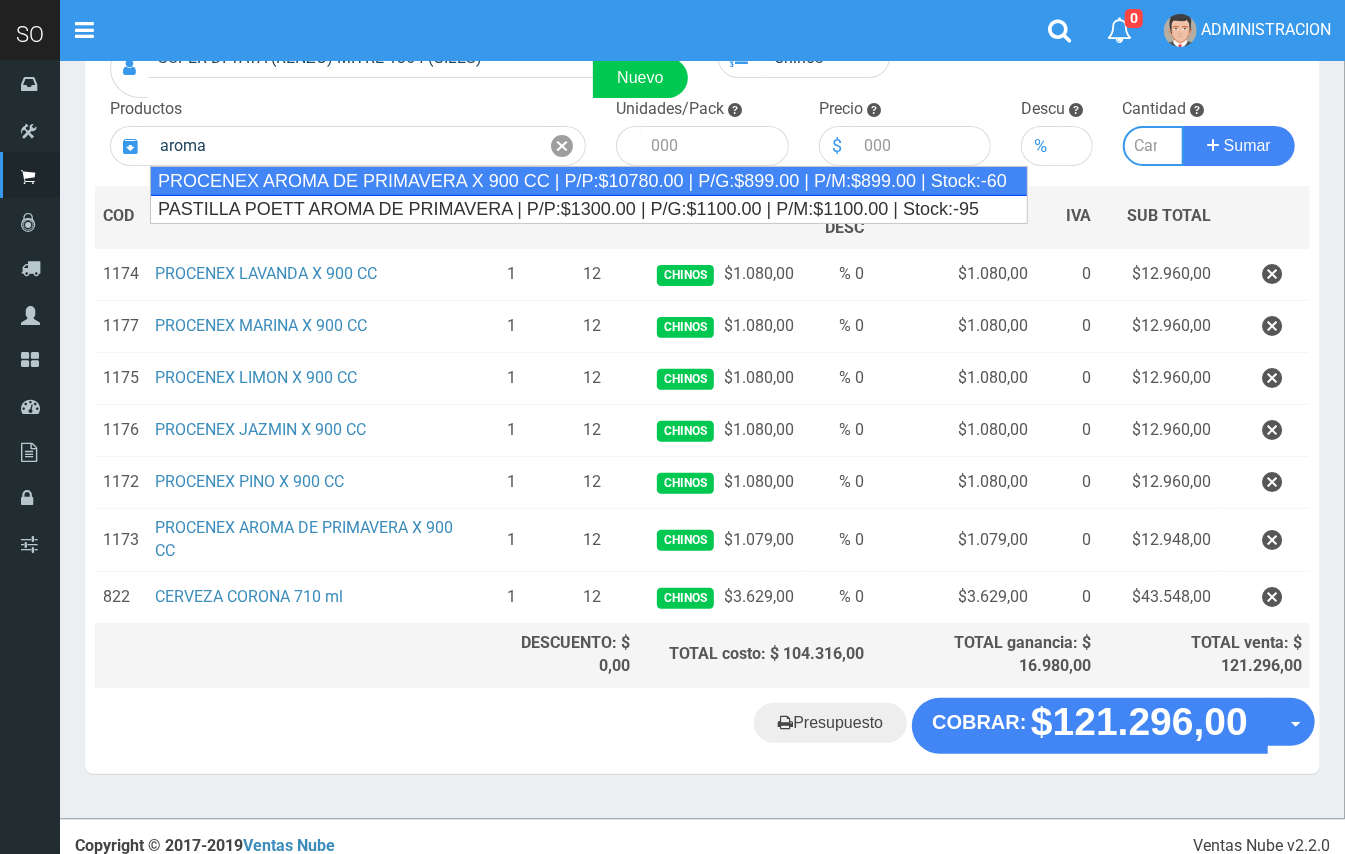 type on "PROCENEX AROMA DE PRIMAVERA  X 900 CC | P/P:$10780.00 | P/G:$899.00 | P/M:$899.00 | Stock:-60" 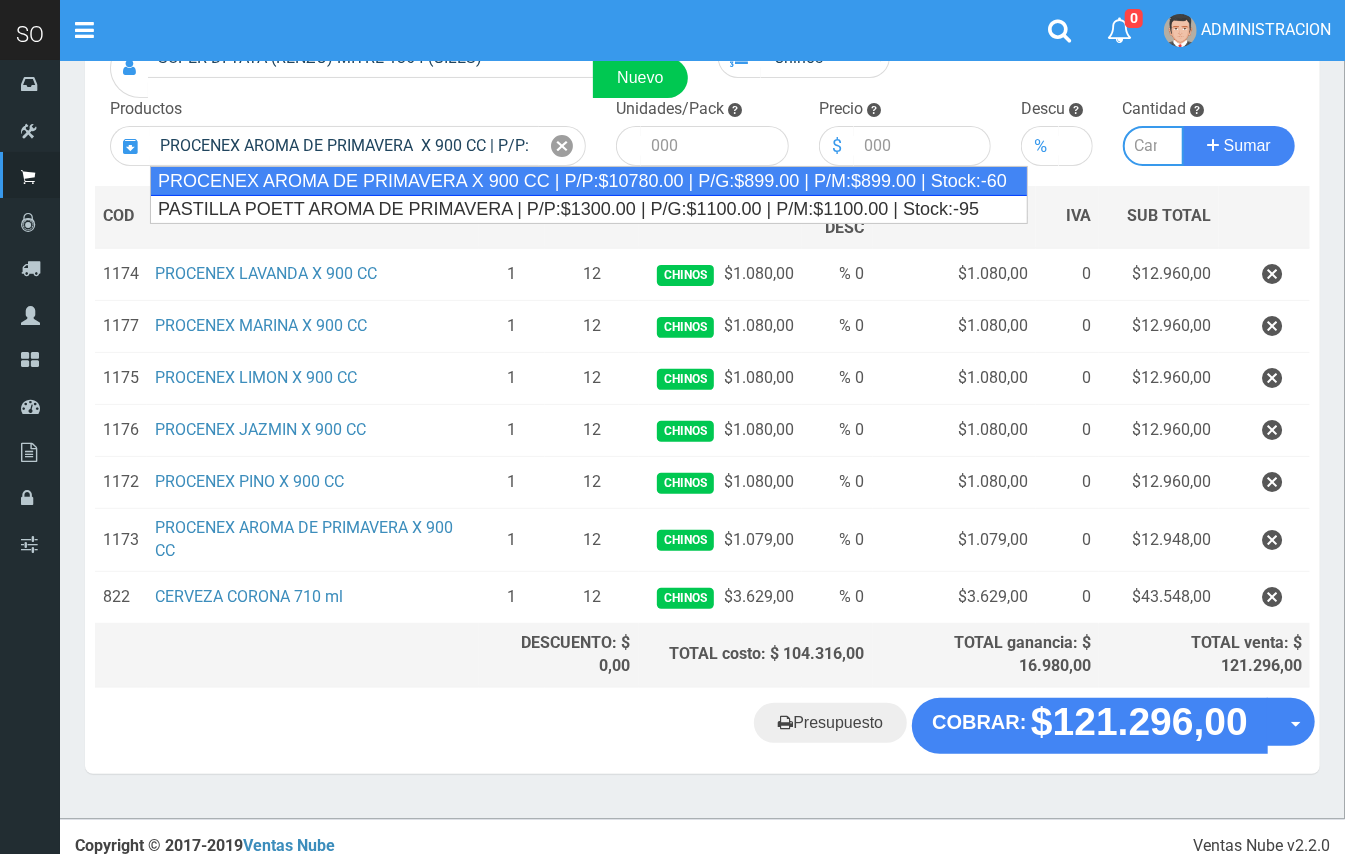 type on "12" 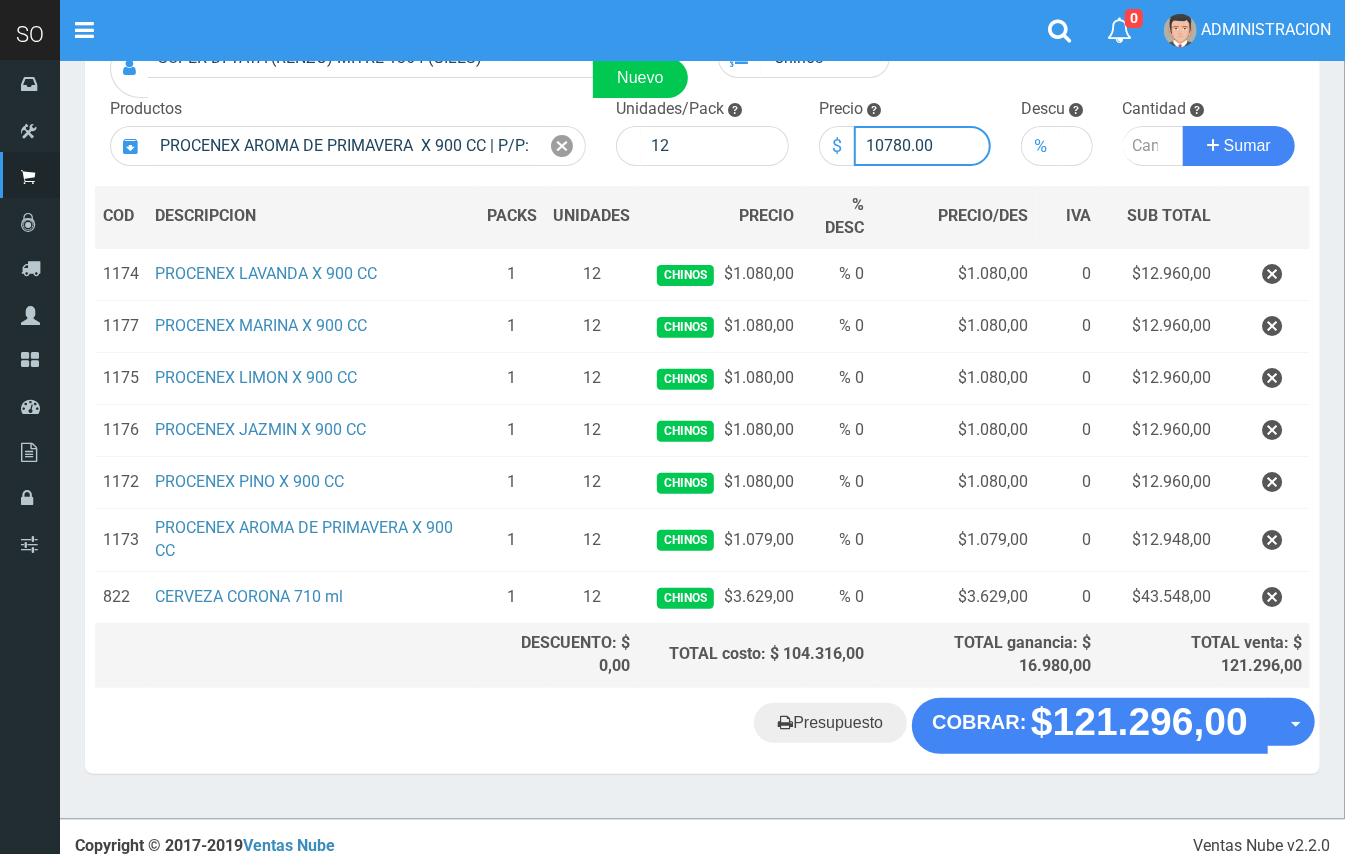 drag, startPoint x: 910, startPoint y: 137, endPoint x: 885, endPoint y: 140, distance: 25.179358 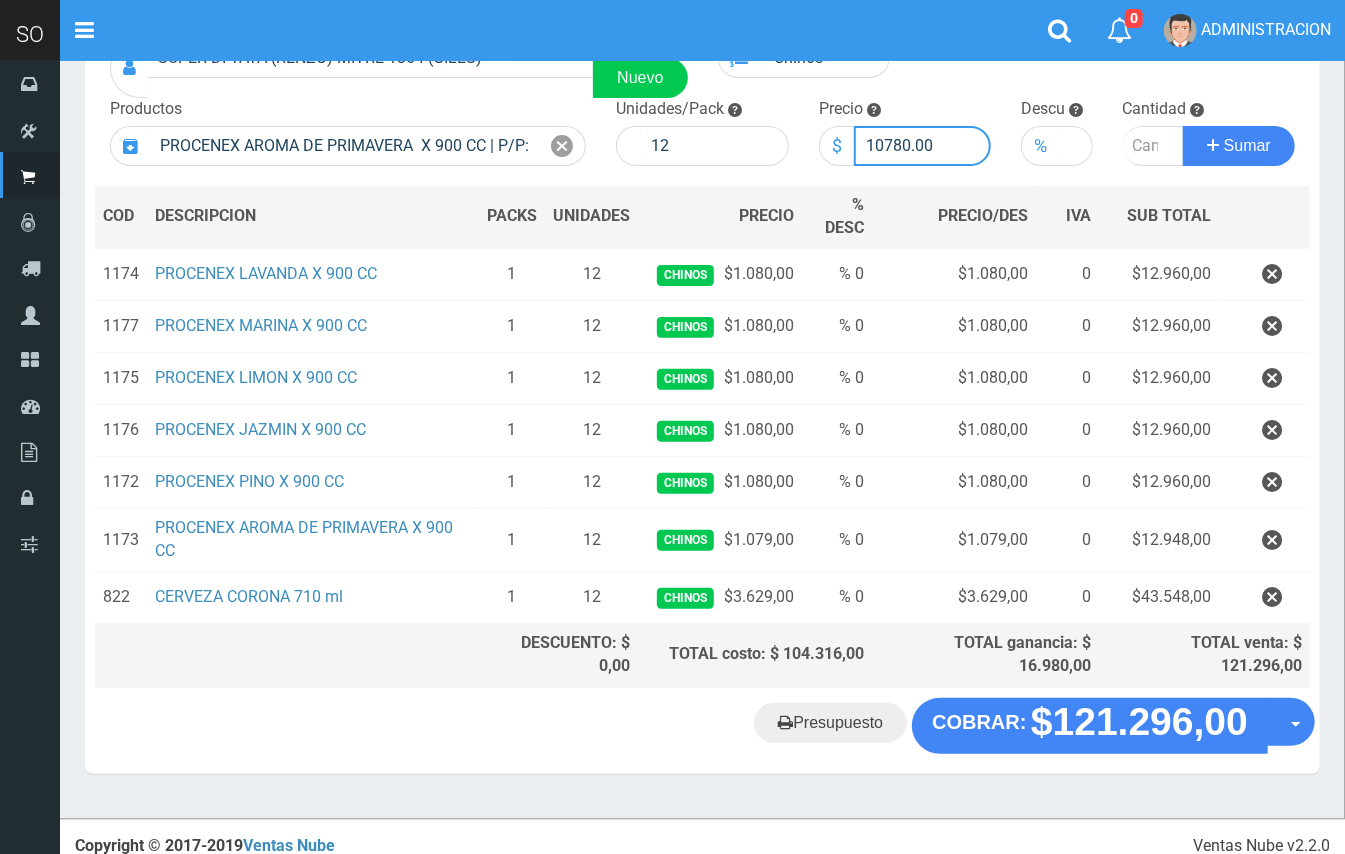 click on "10780.00" at bounding box center (923, 146) 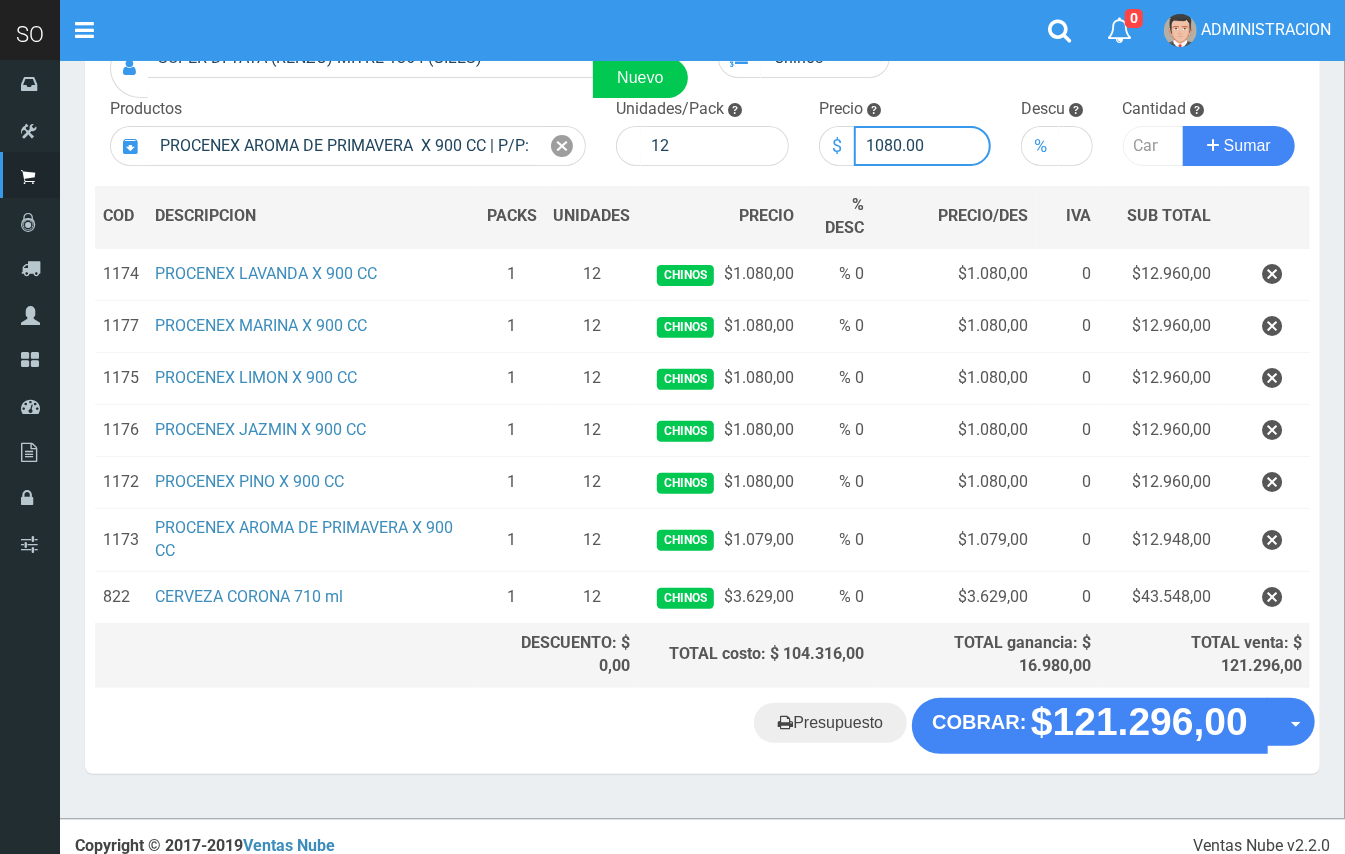 type on "1080.00" 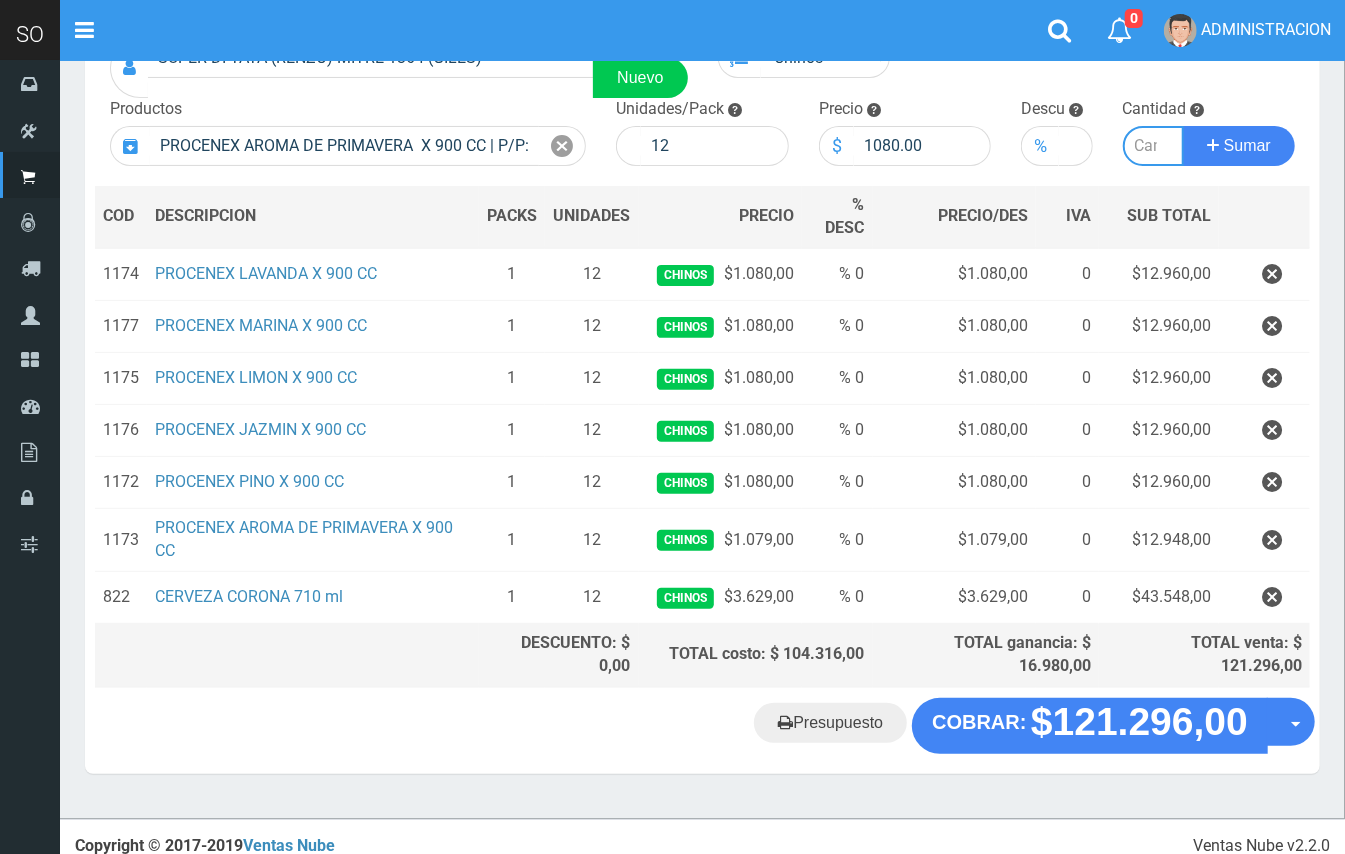click at bounding box center [1154, 146] 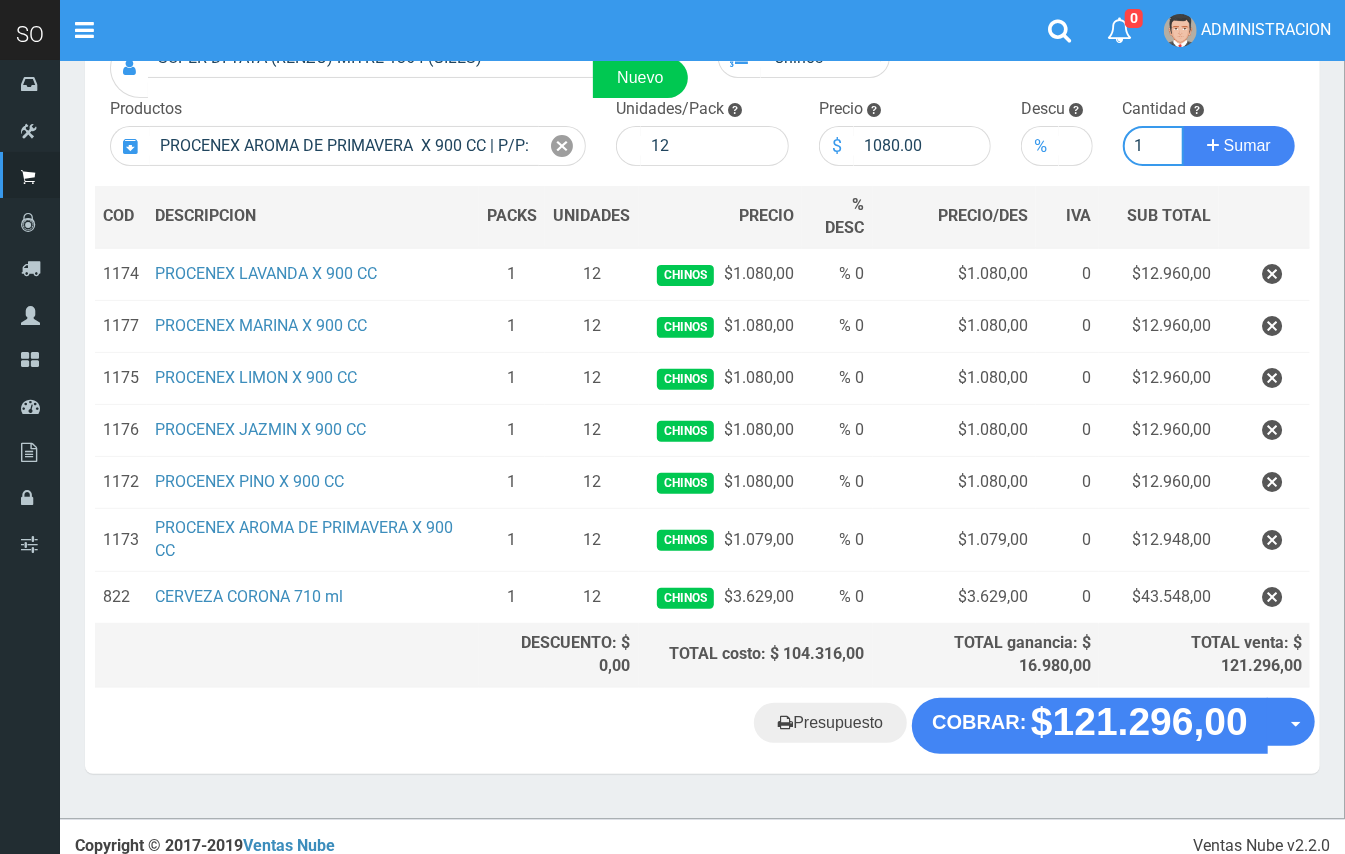 type on "1" 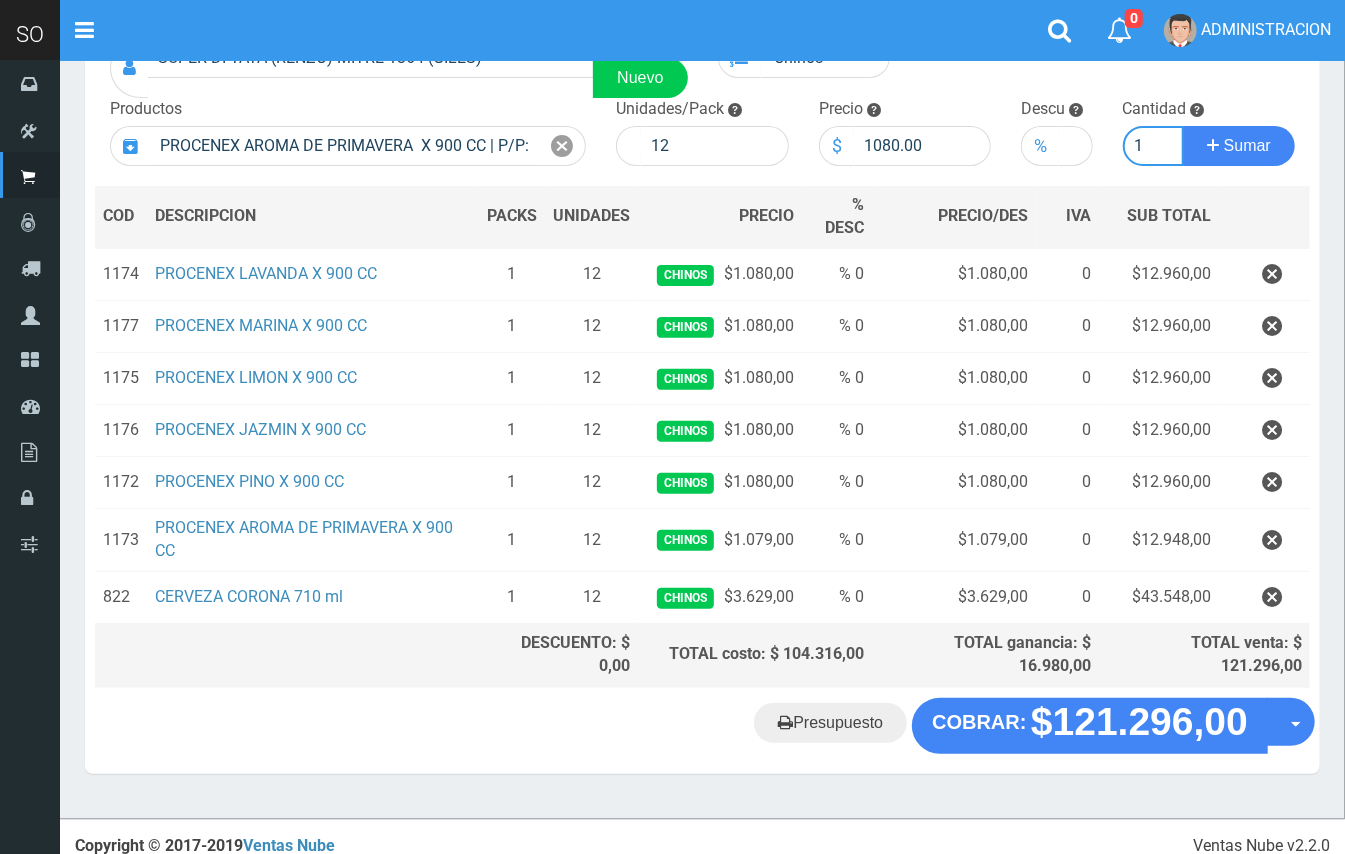 click on "Sumar" at bounding box center [1239, 146] 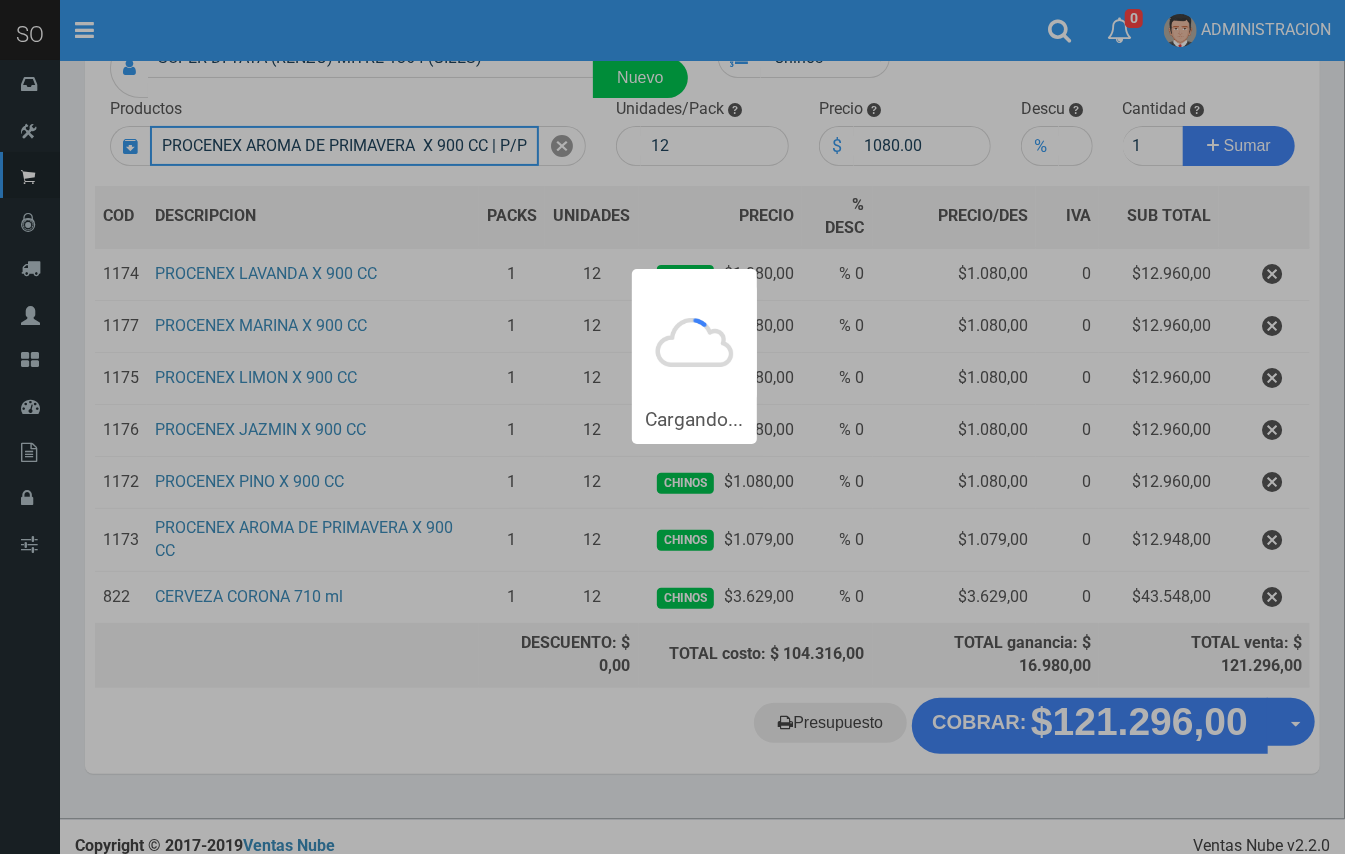 type 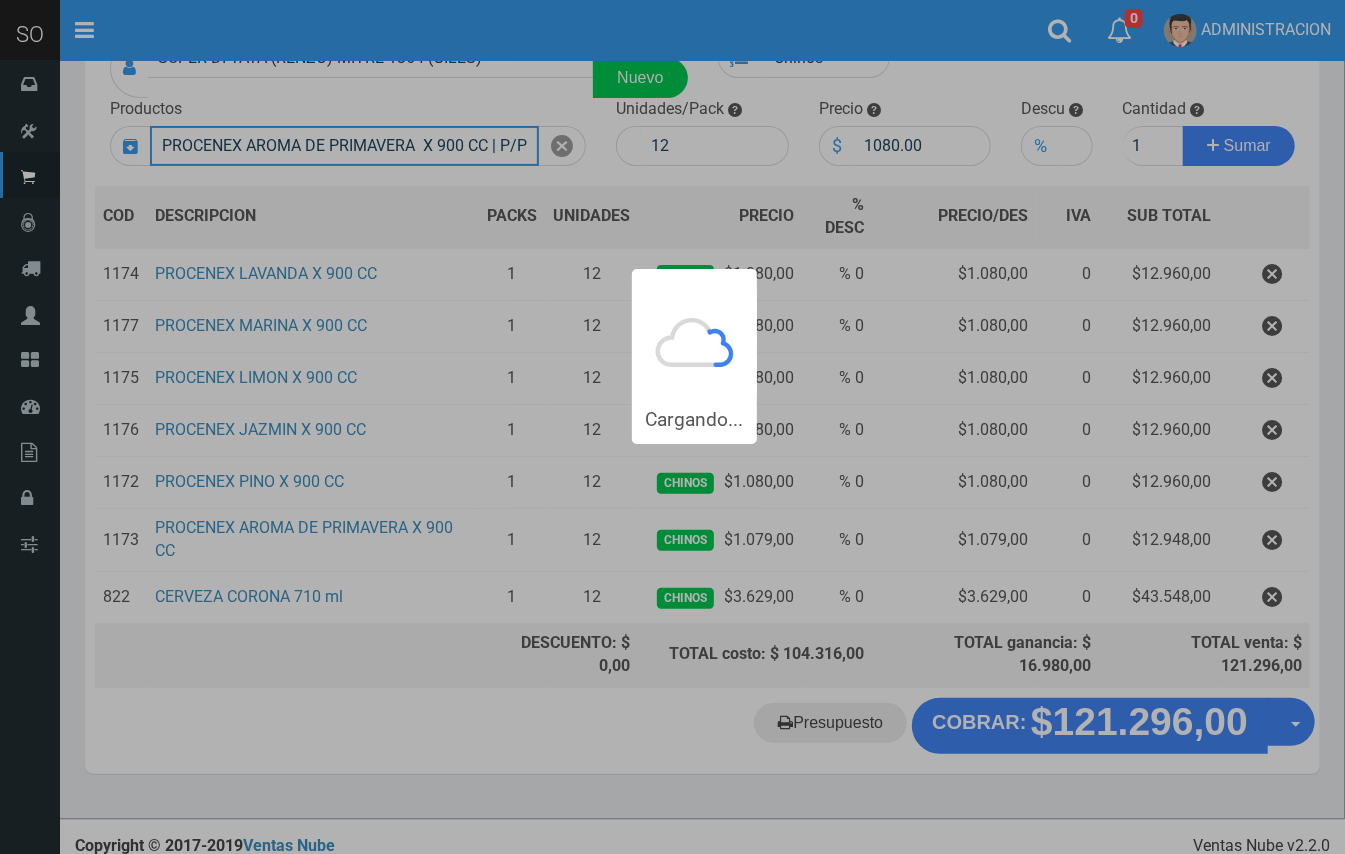 type 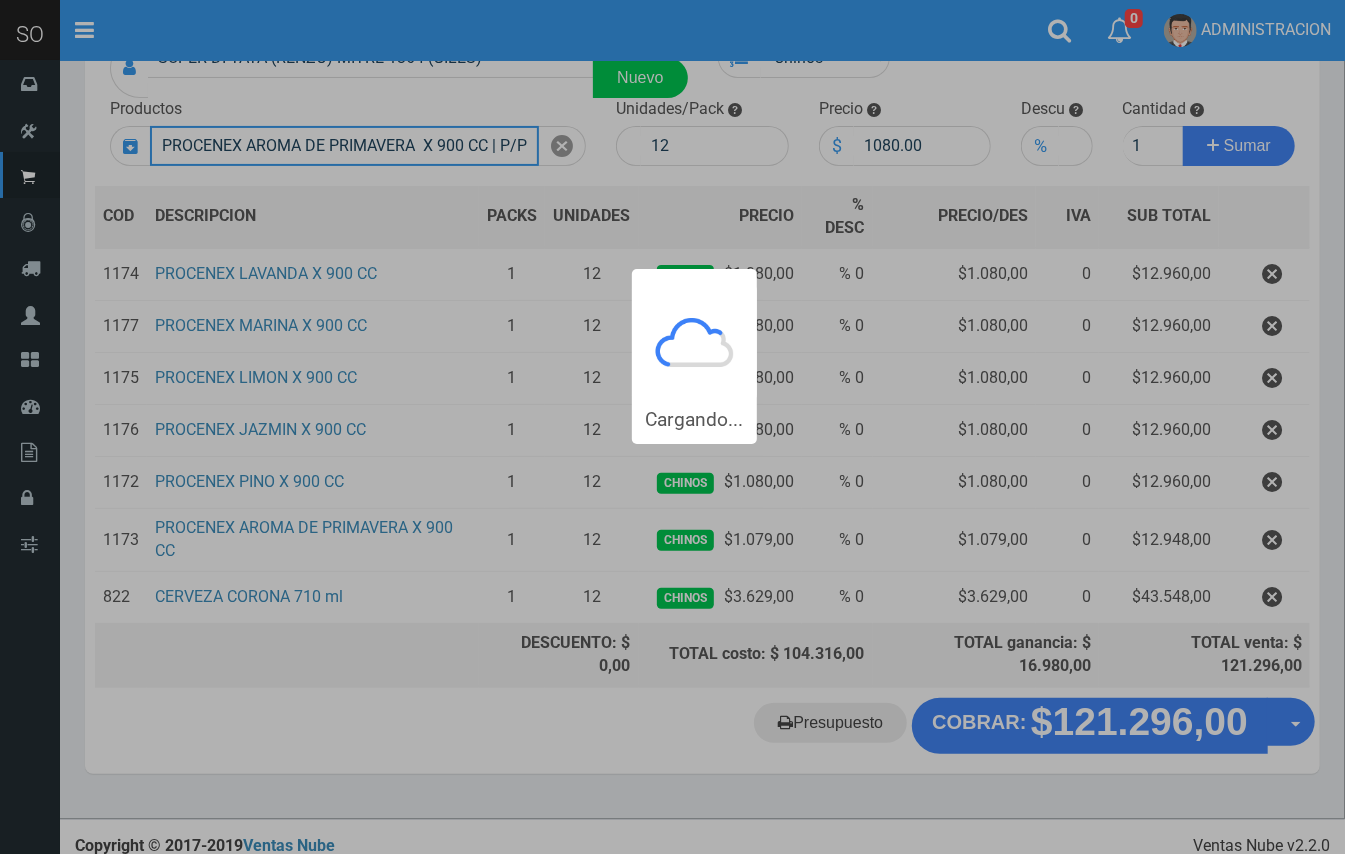 type 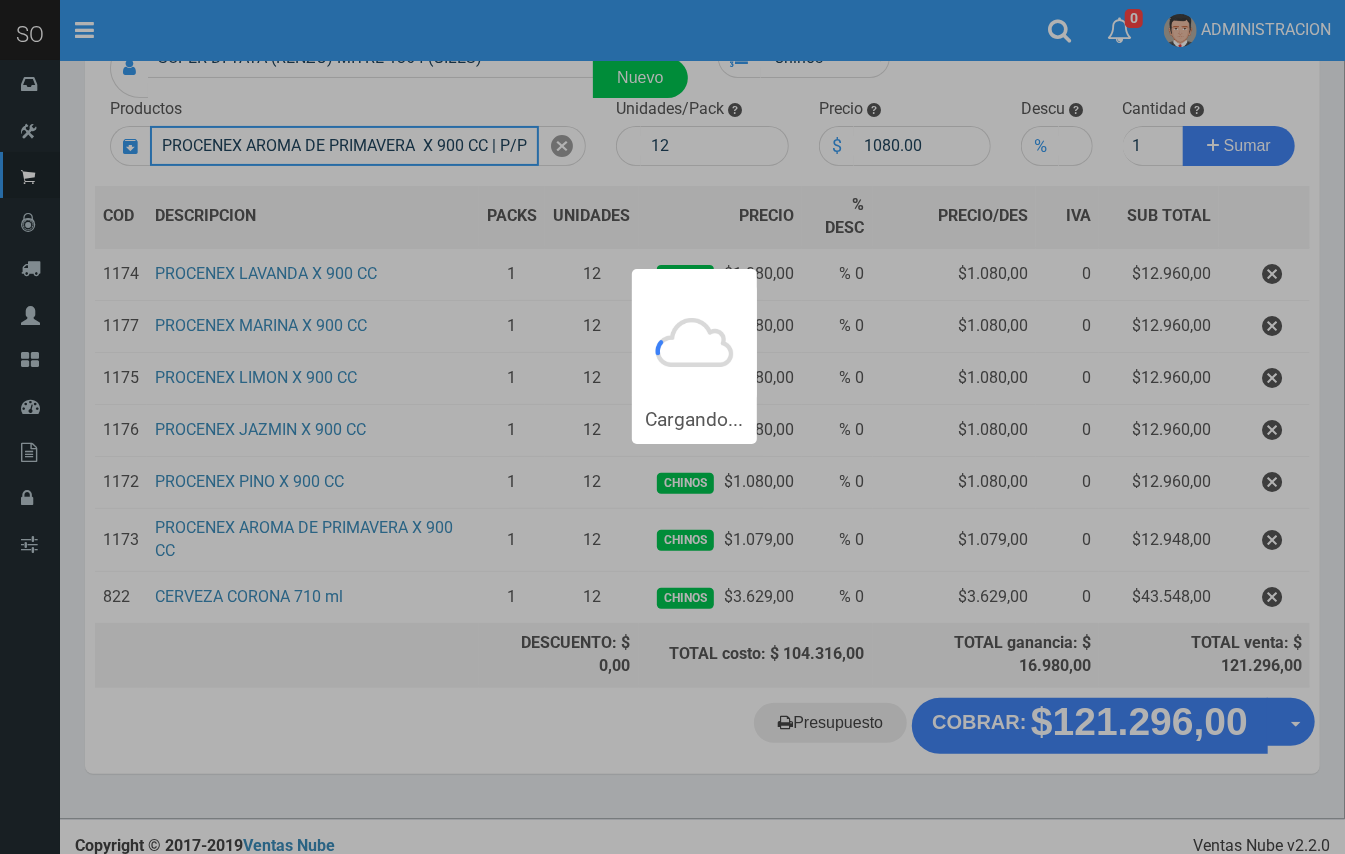 type 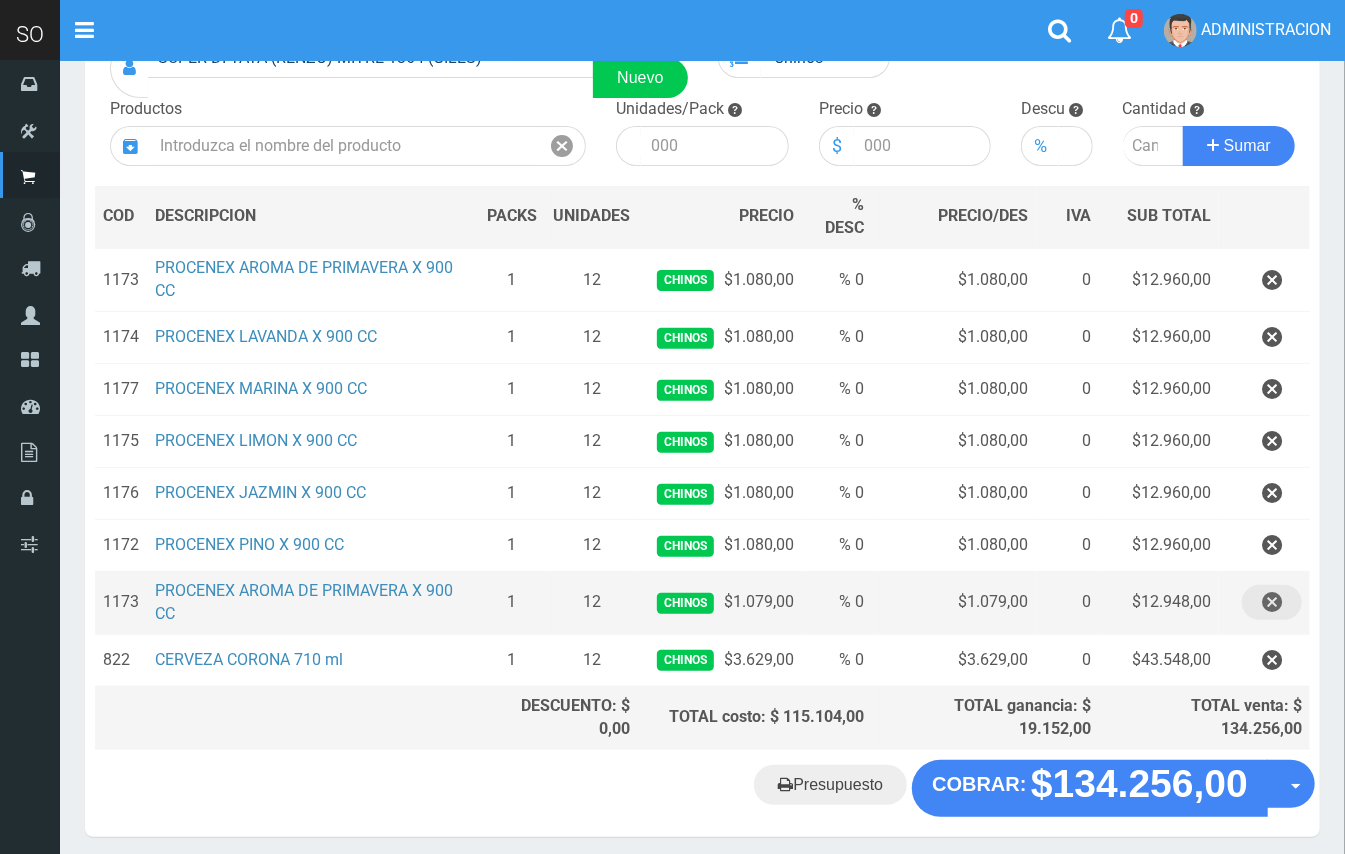 click at bounding box center (1272, 602) 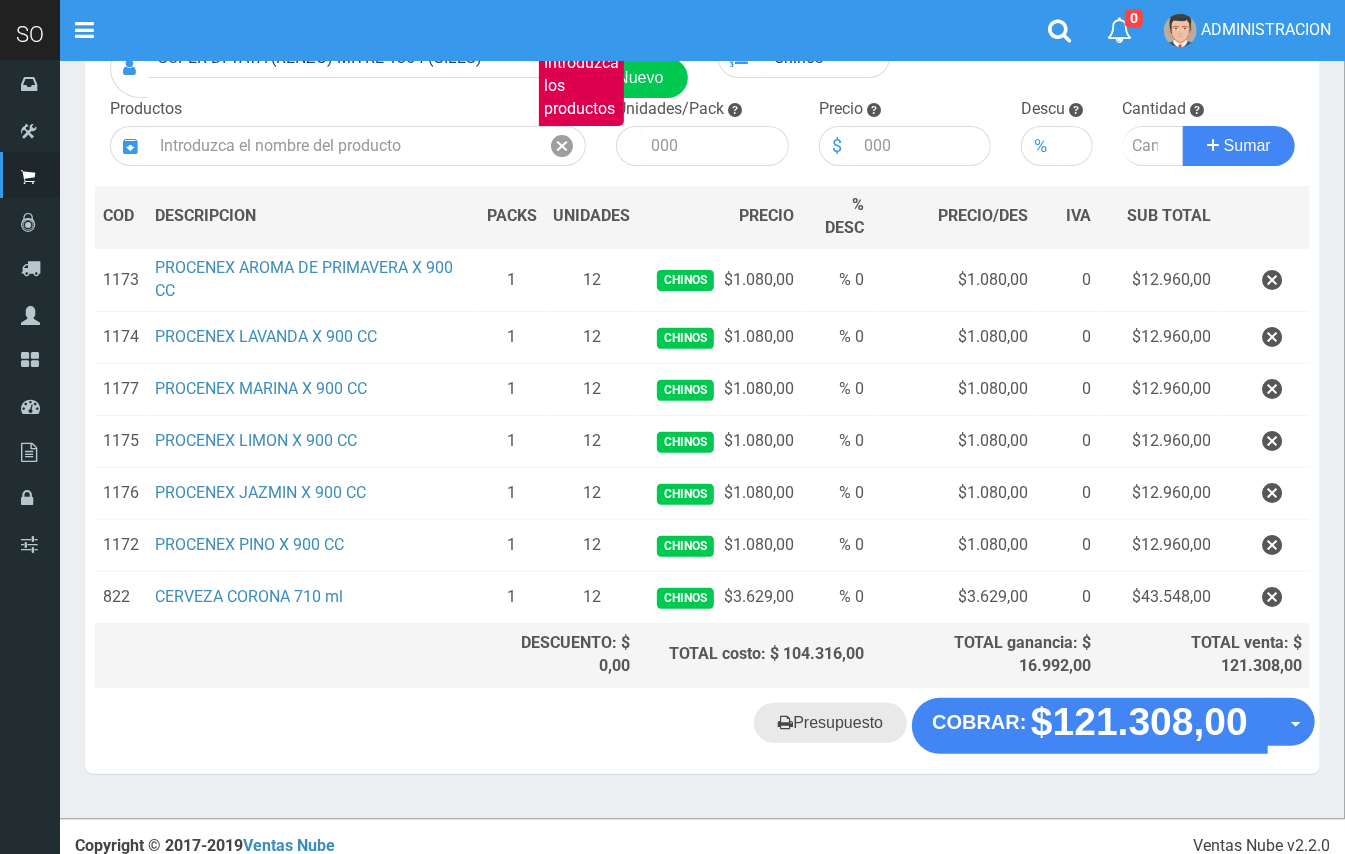 click on "Presupuesto" at bounding box center [830, 723] 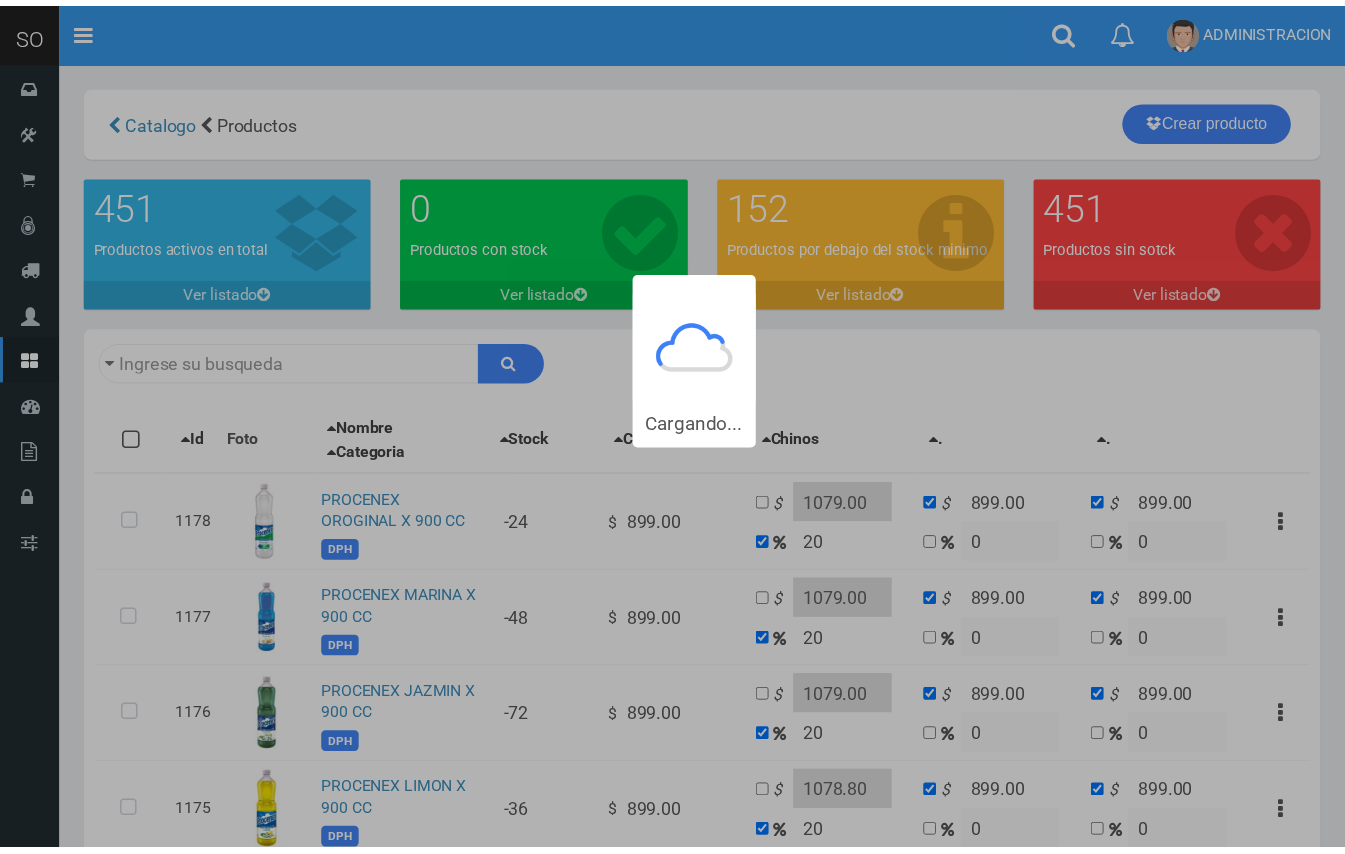 scroll, scrollTop: 0, scrollLeft: 0, axis: both 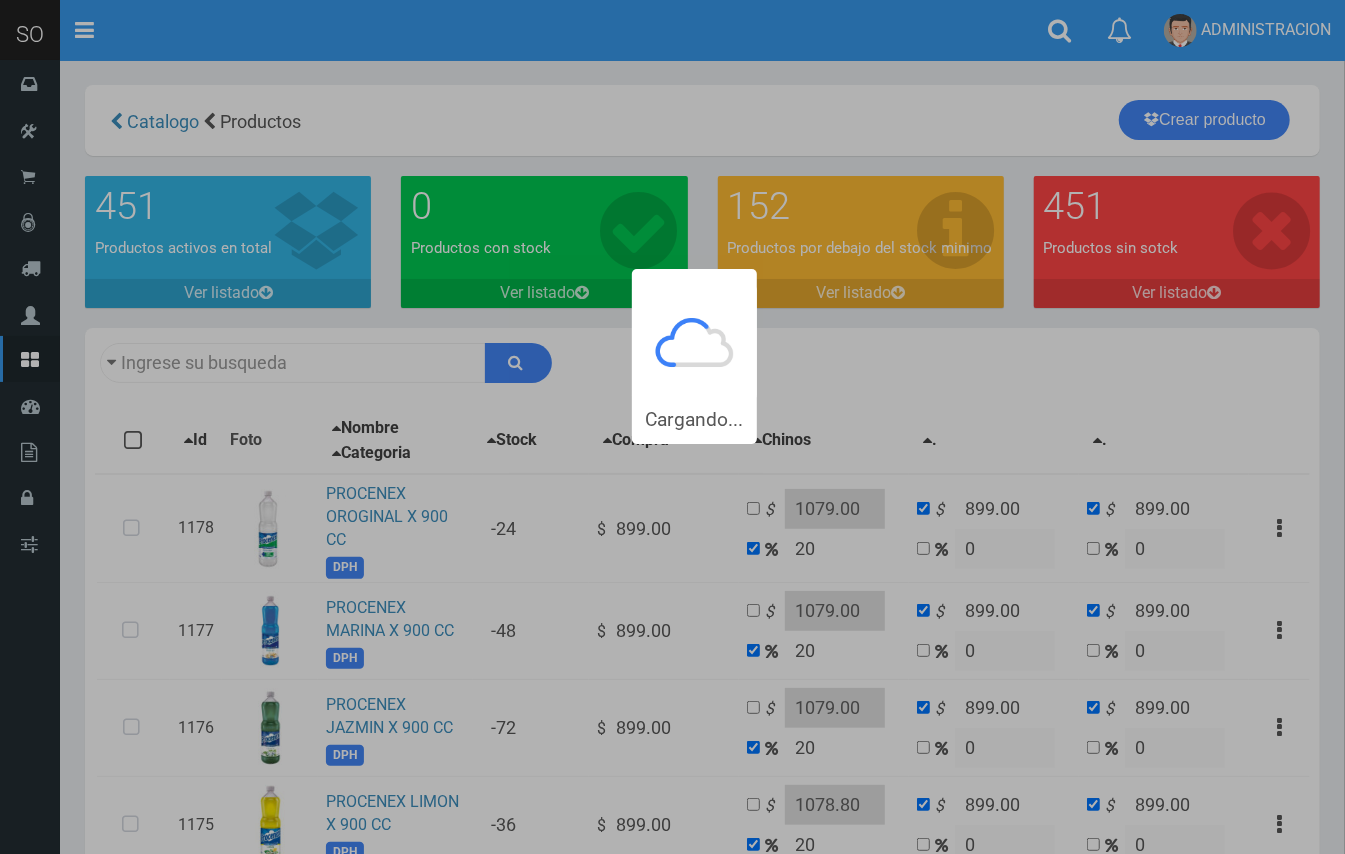 type on "procen" 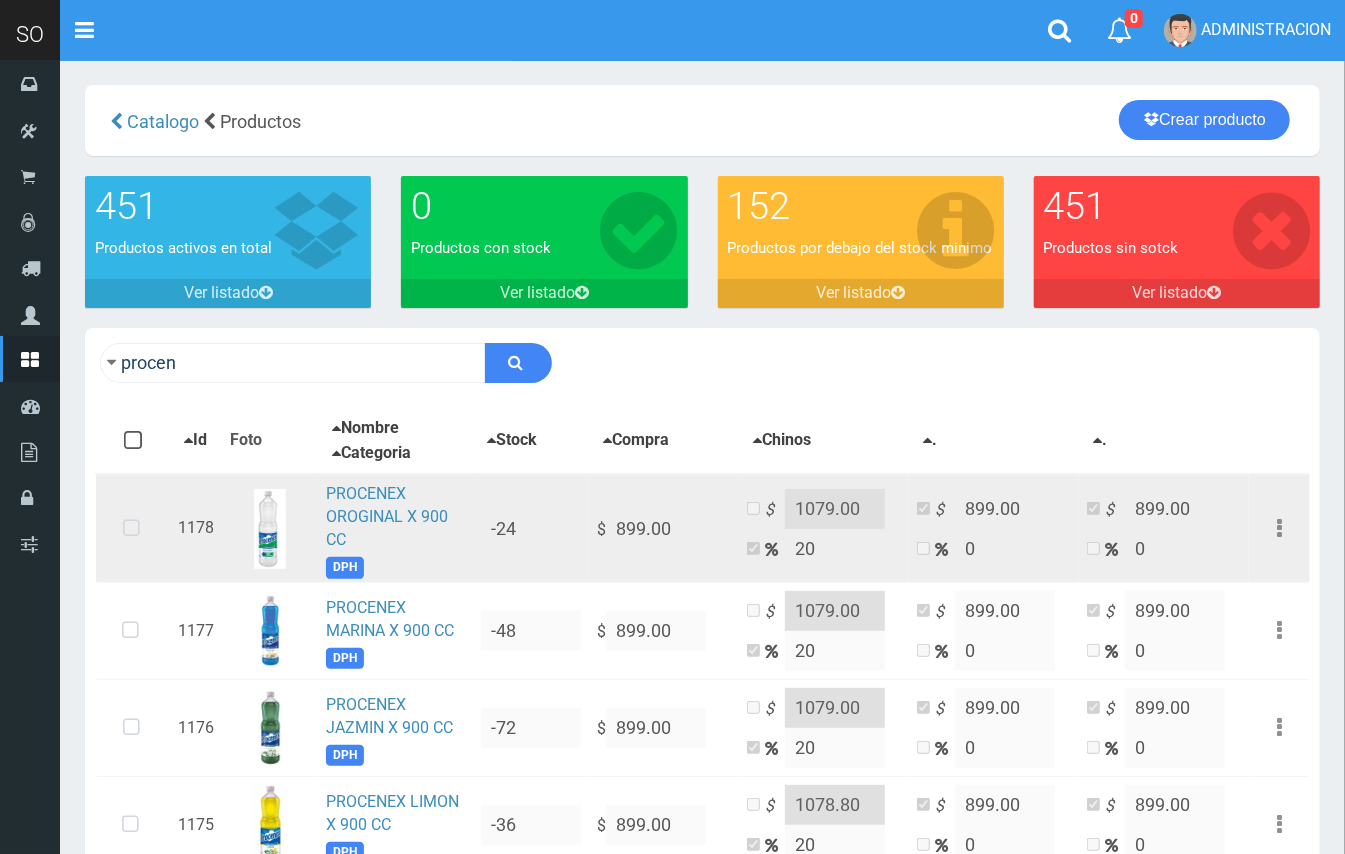 drag, startPoint x: 132, startPoint y: 521, endPoint x: 137, endPoint y: 533, distance: 13 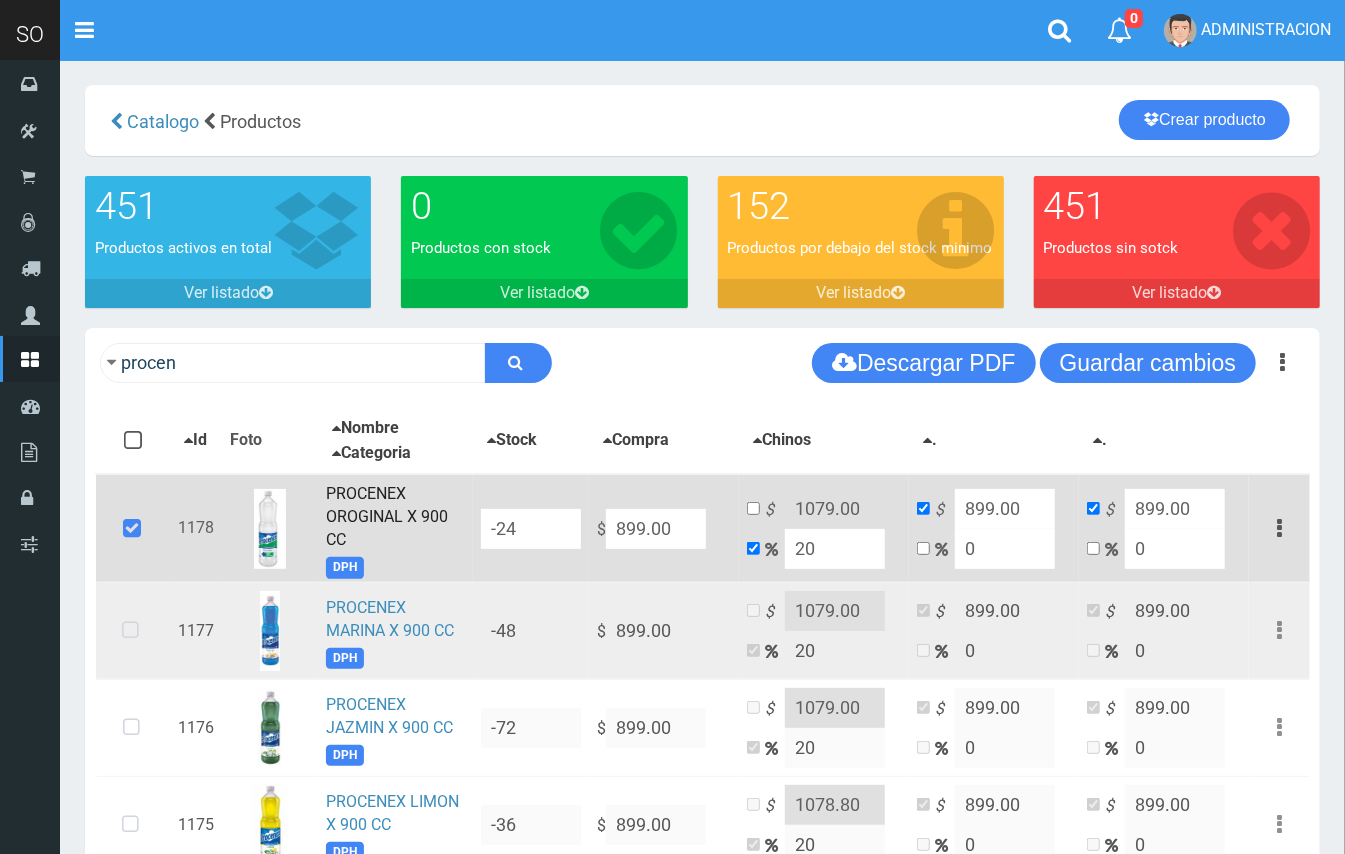 click at bounding box center [130, 631] 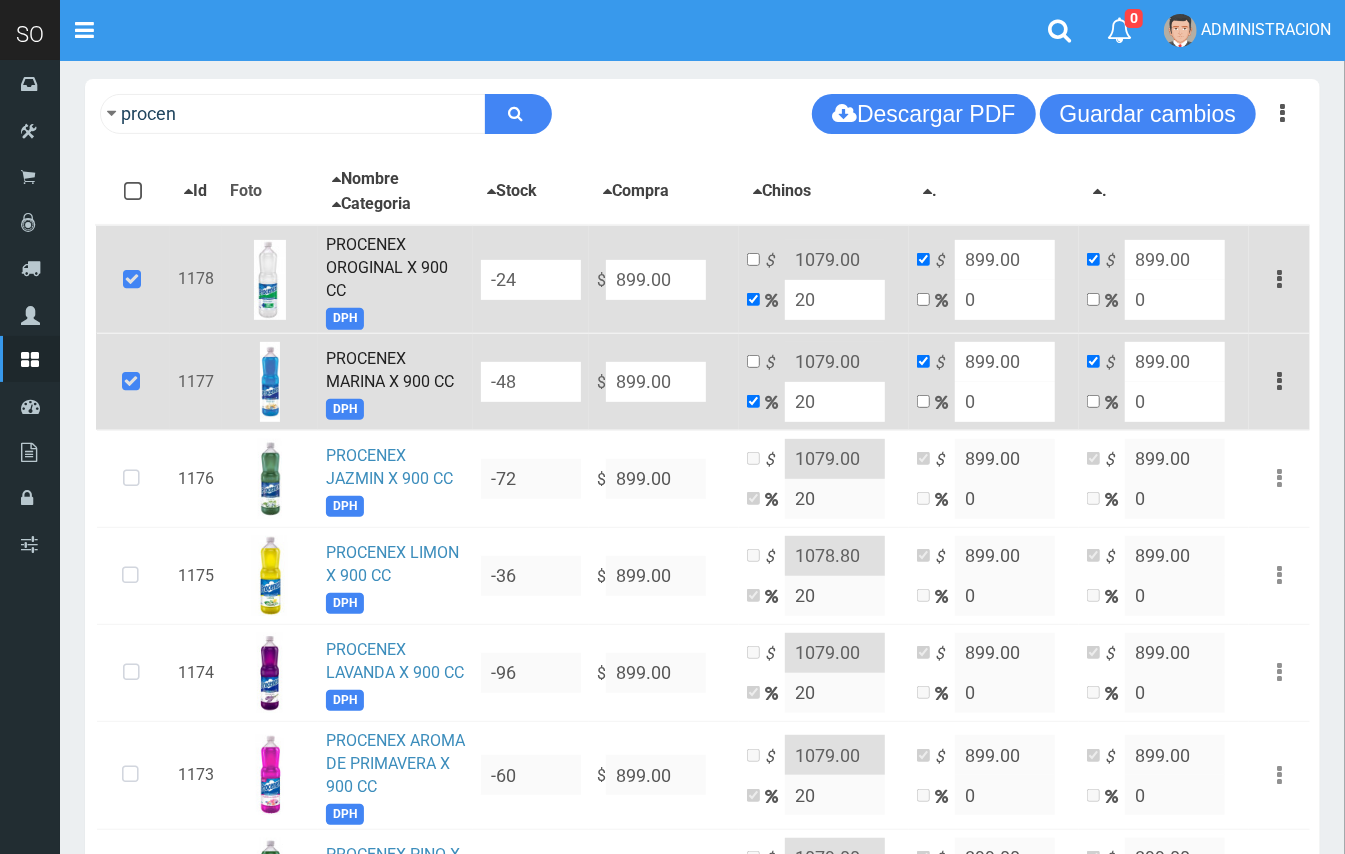 scroll, scrollTop: 360, scrollLeft: 0, axis: vertical 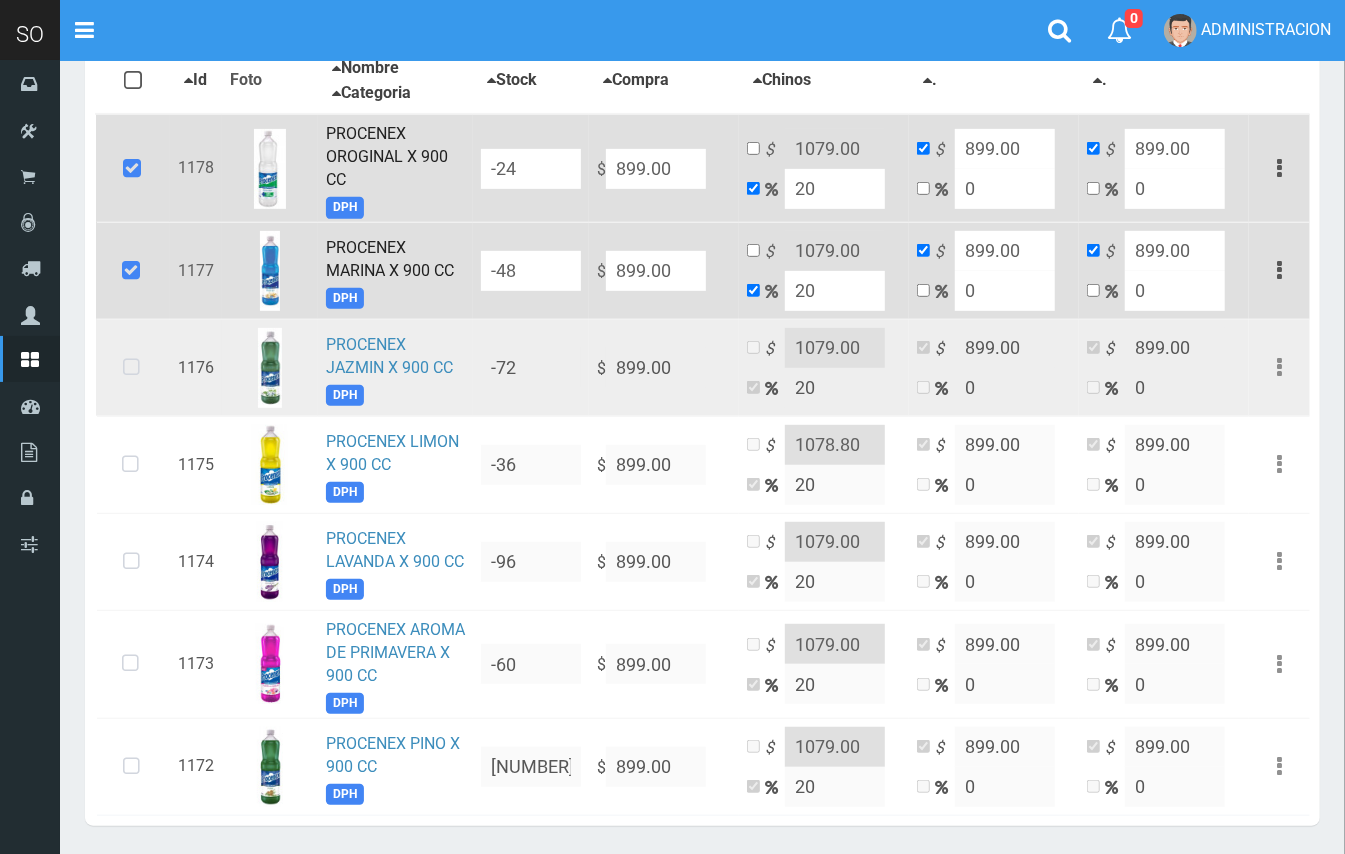 click at bounding box center [131, 368] 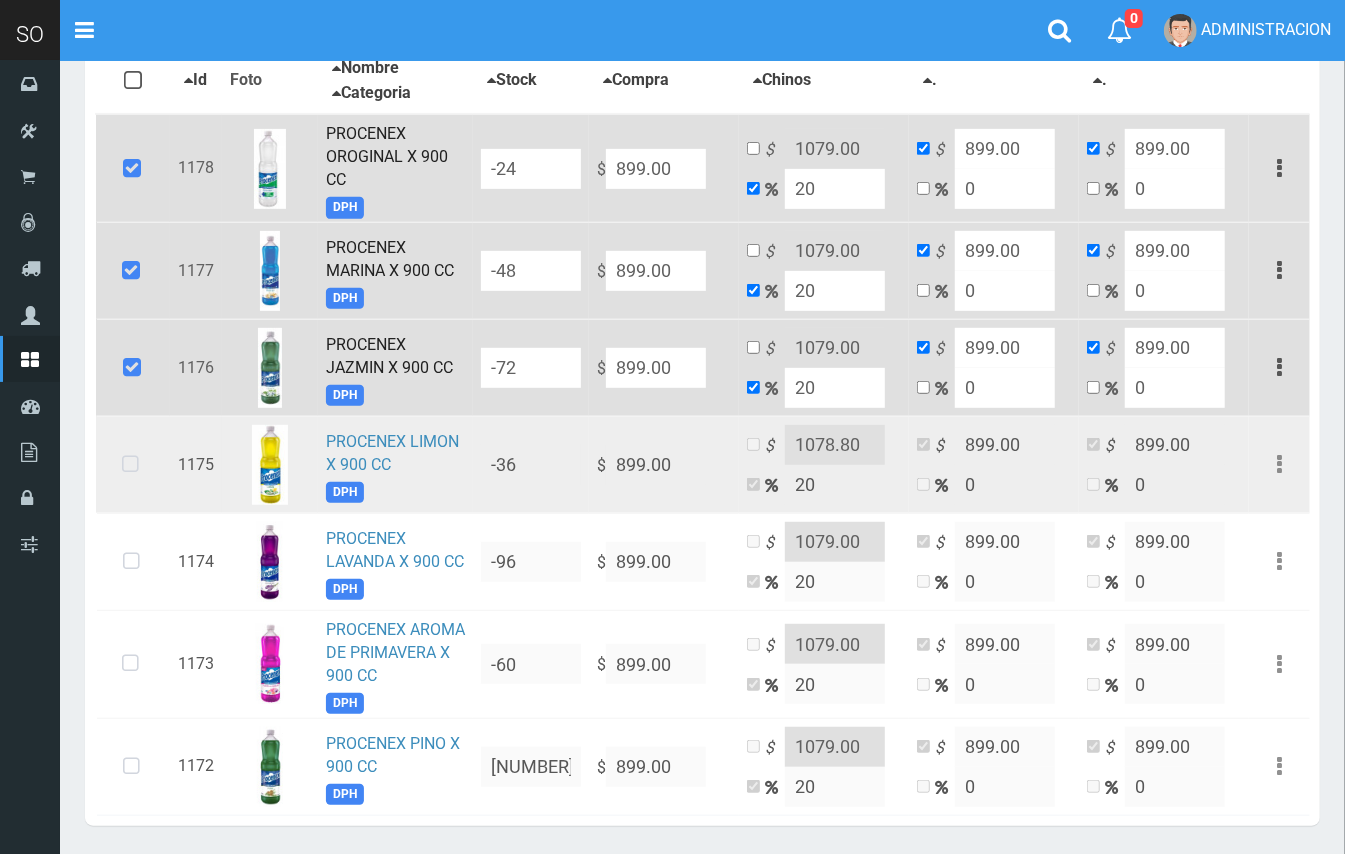 click at bounding box center [130, 465] 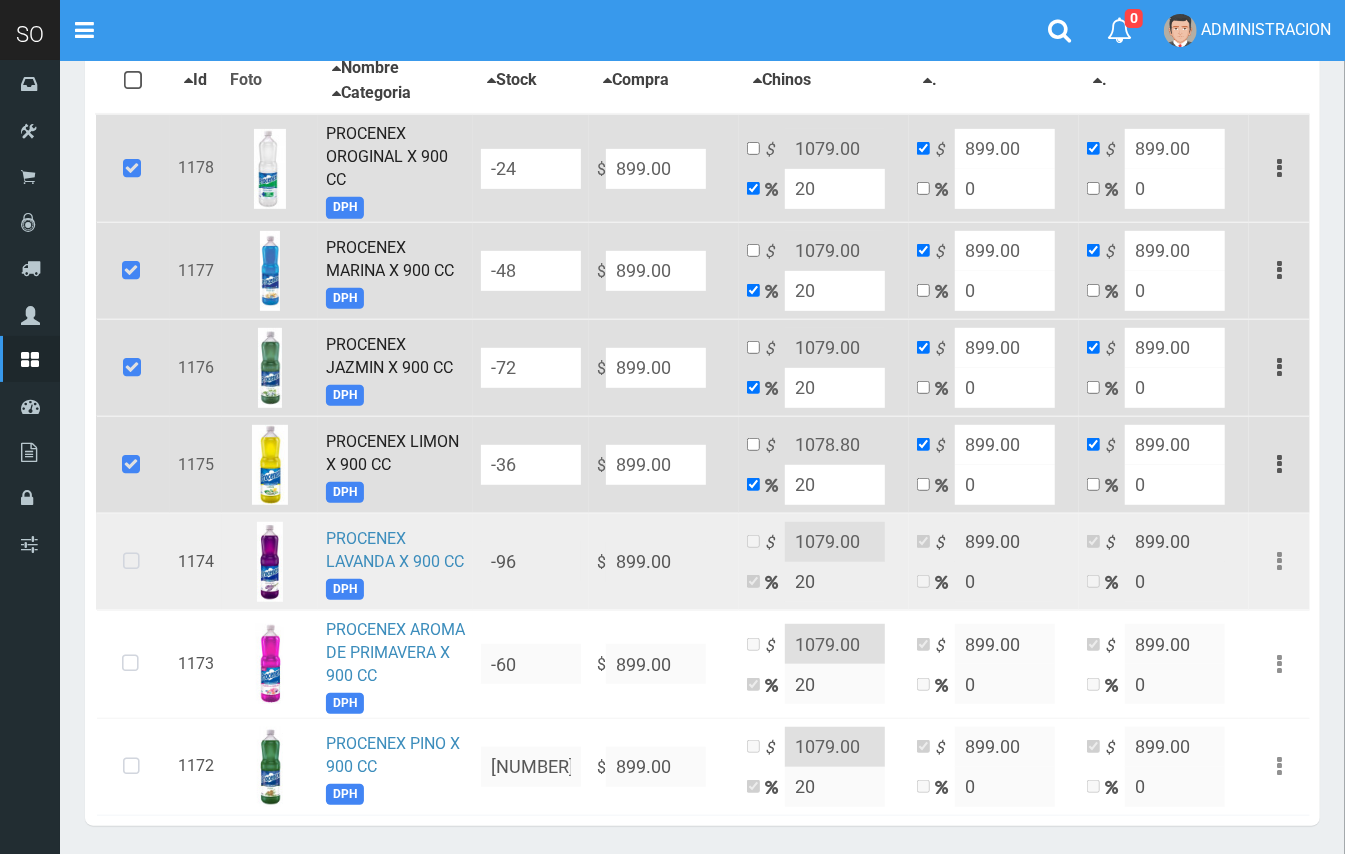 click at bounding box center (131, 562) 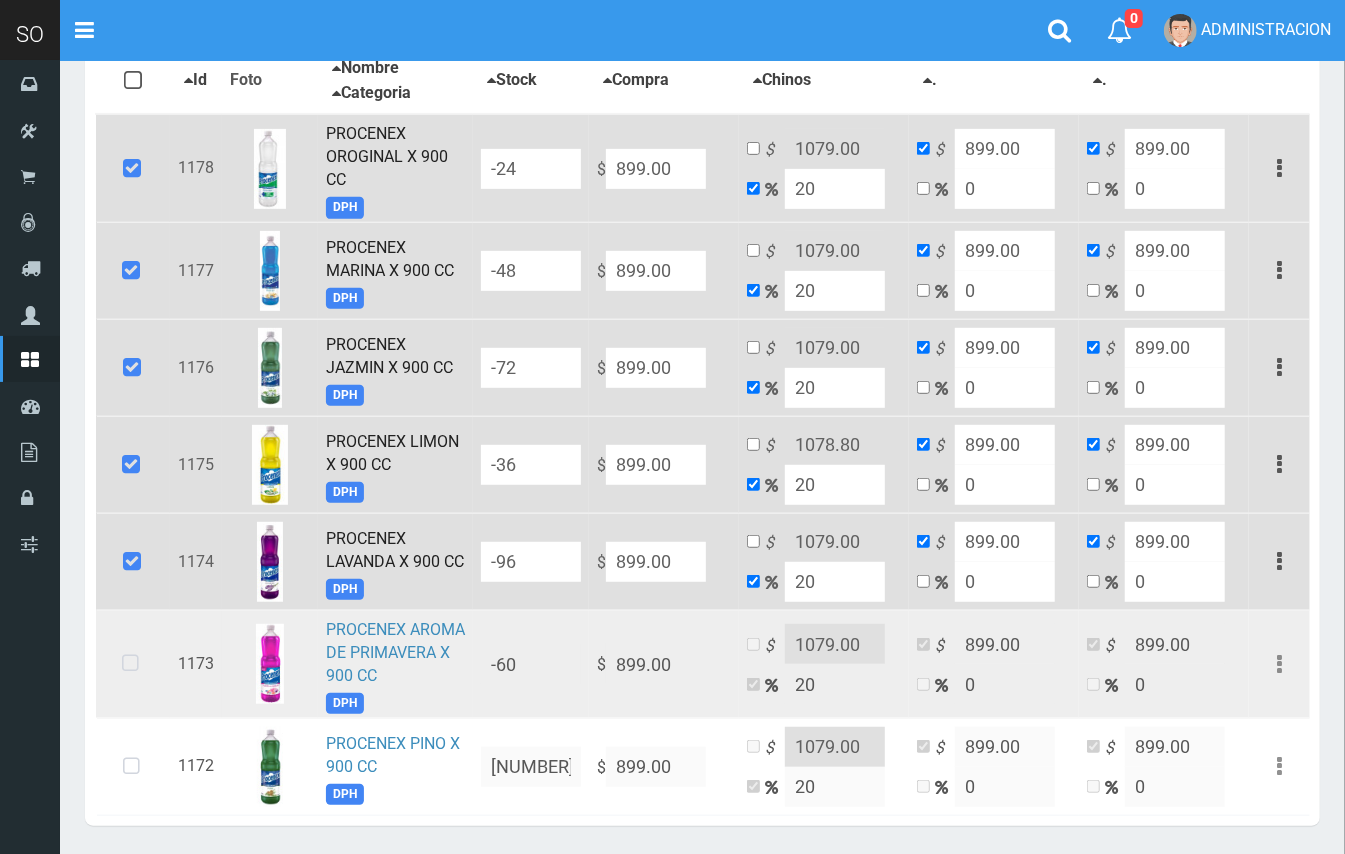 click at bounding box center [130, 664] 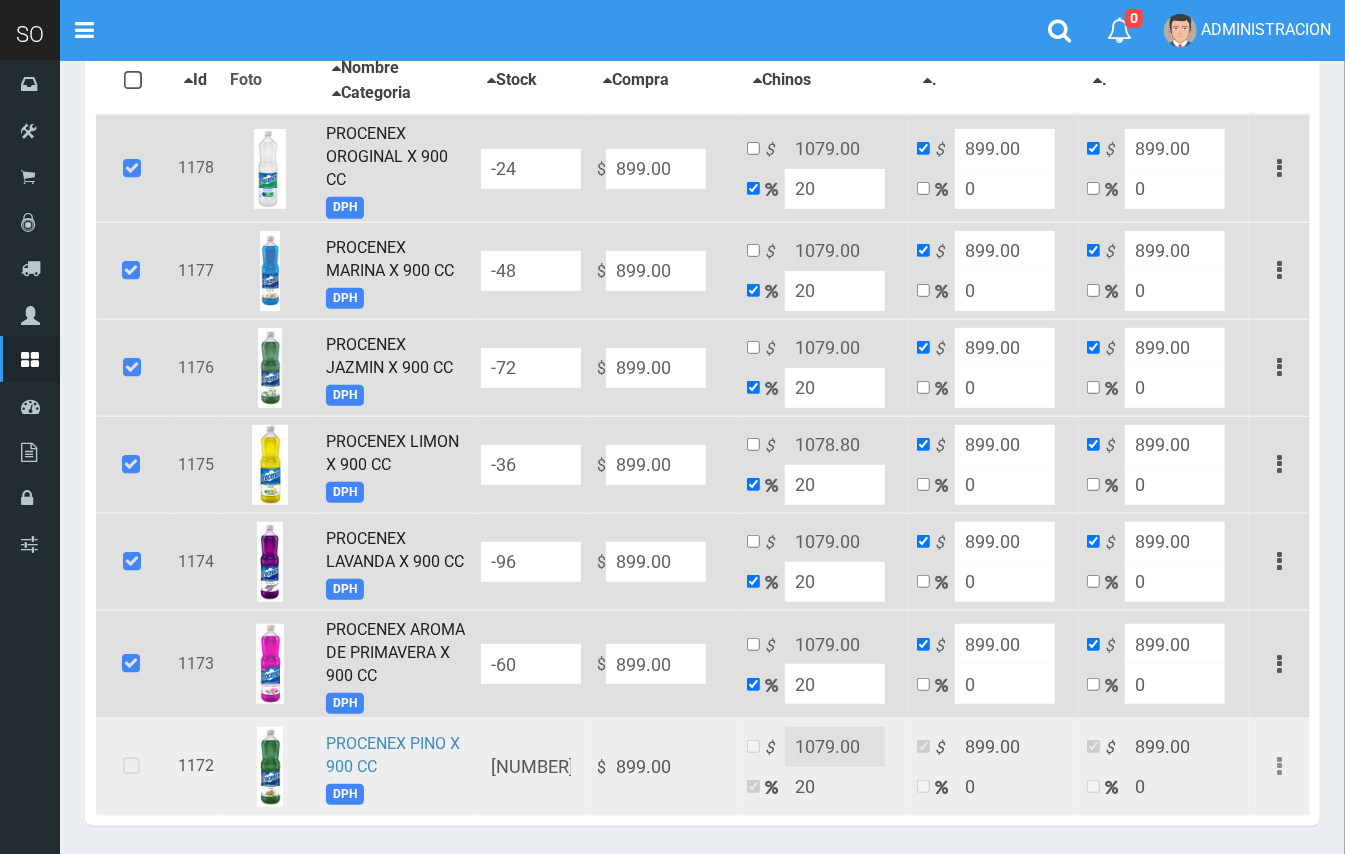 click at bounding box center [131, 767] 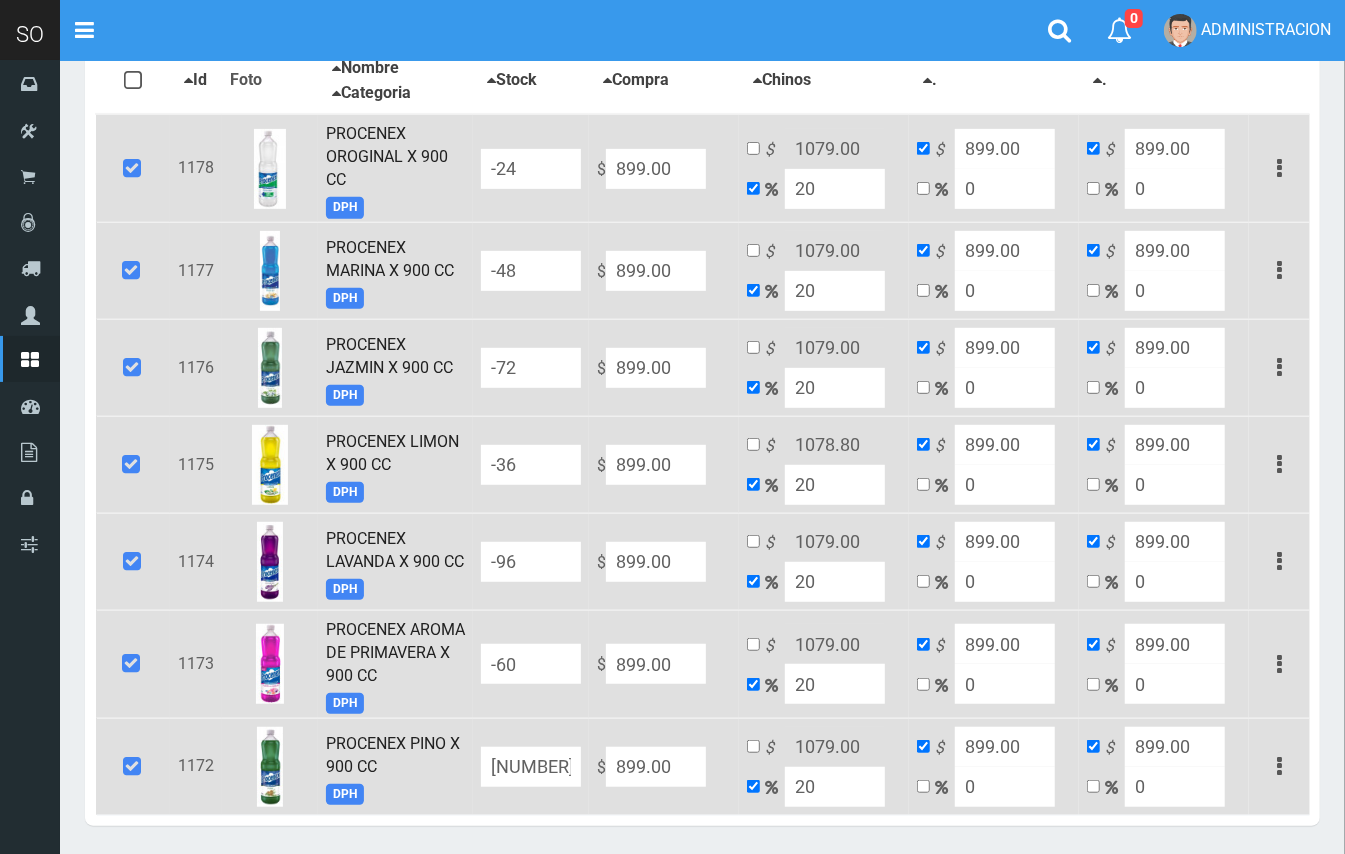 scroll, scrollTop: 465, scrollLeft: 0, axis: vertical 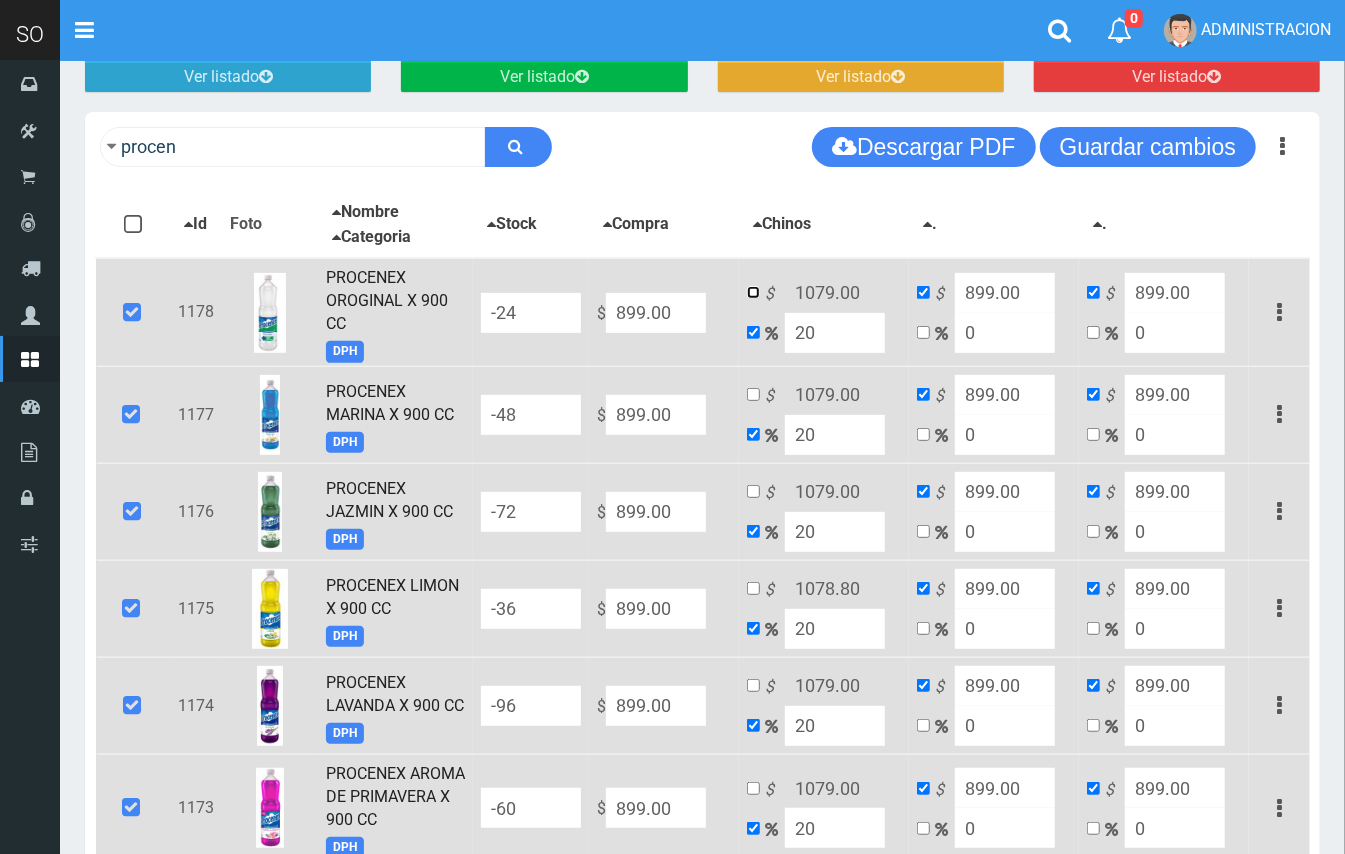 click at bounding box center (753, 292) 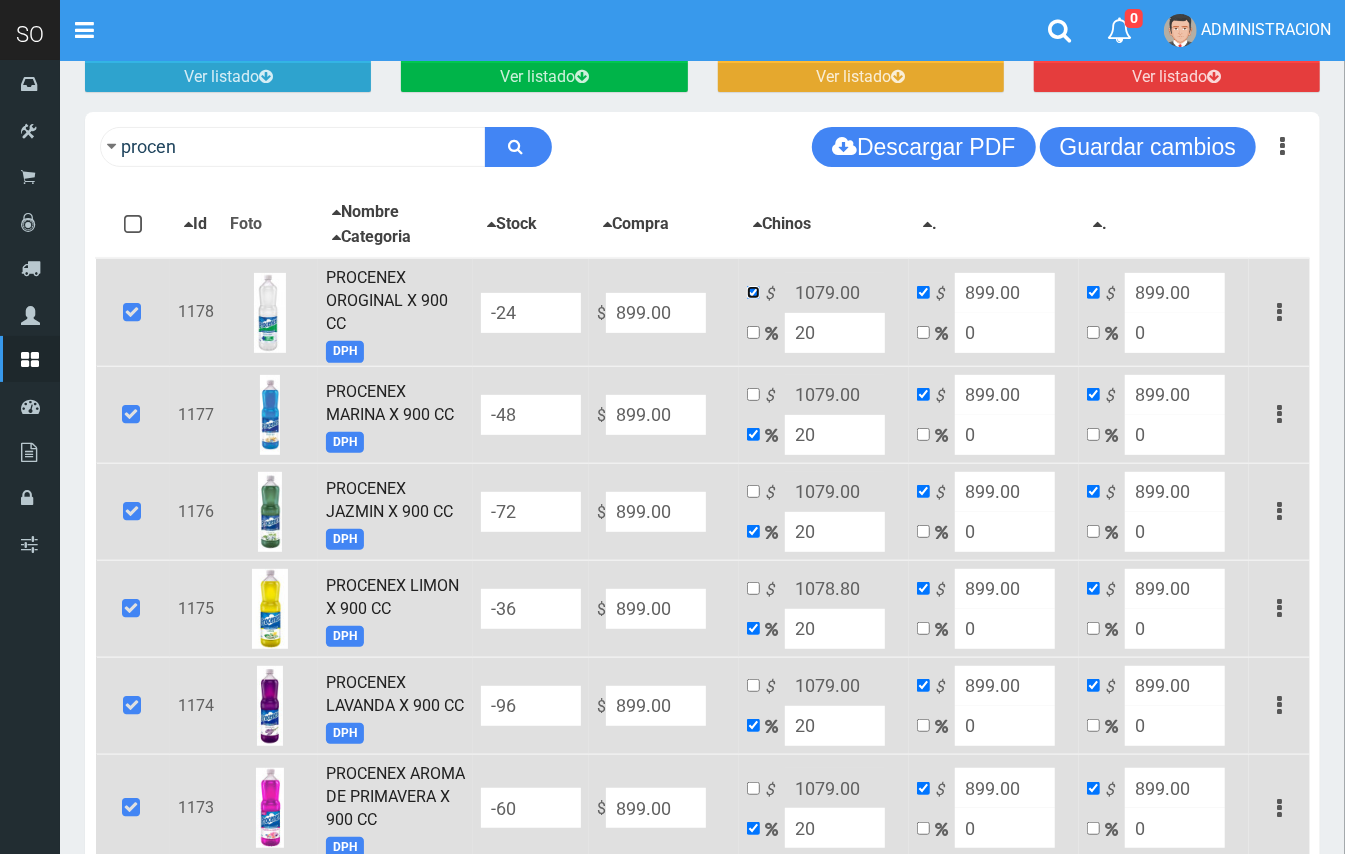 checkbox on "false" 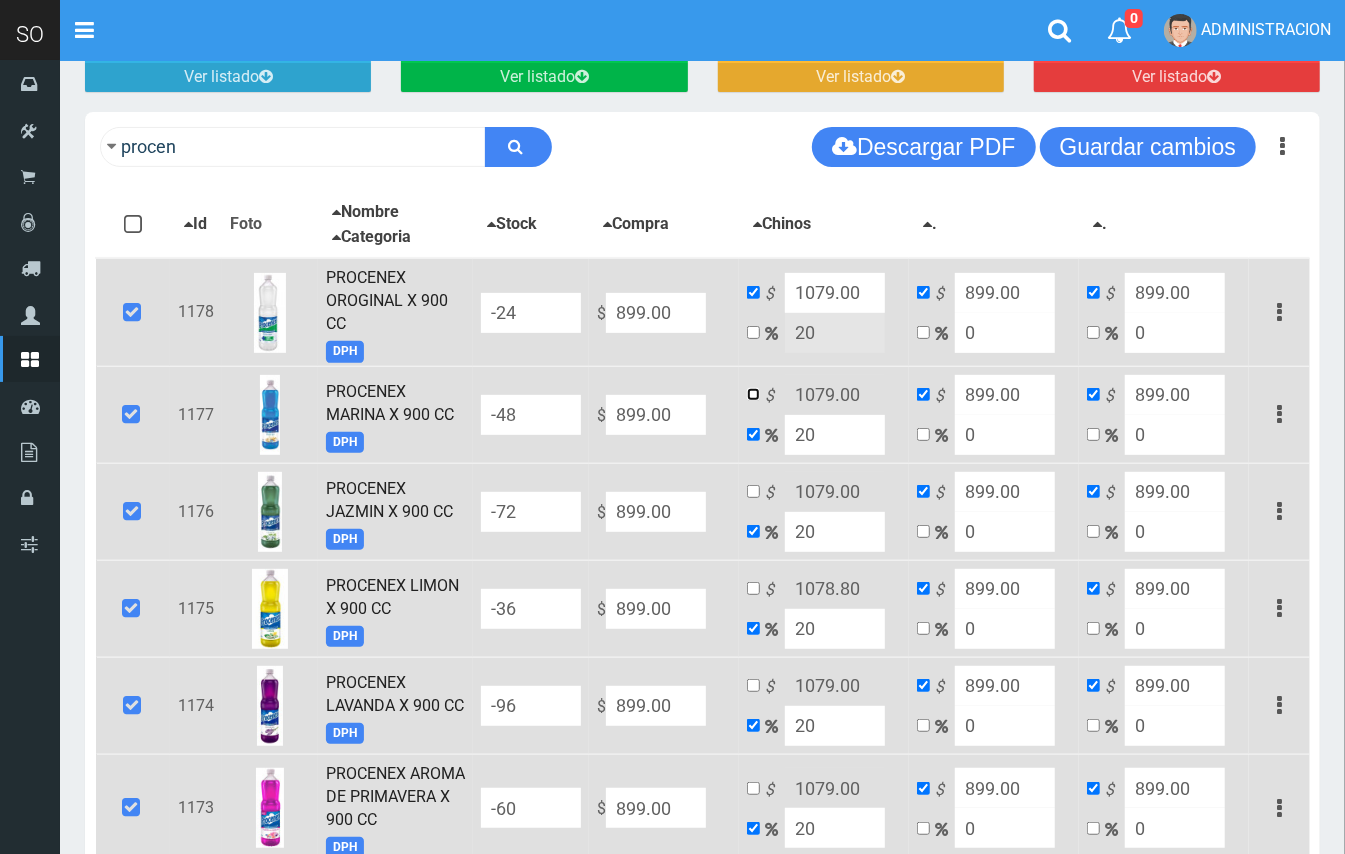 click at bounding box center (753, 394) 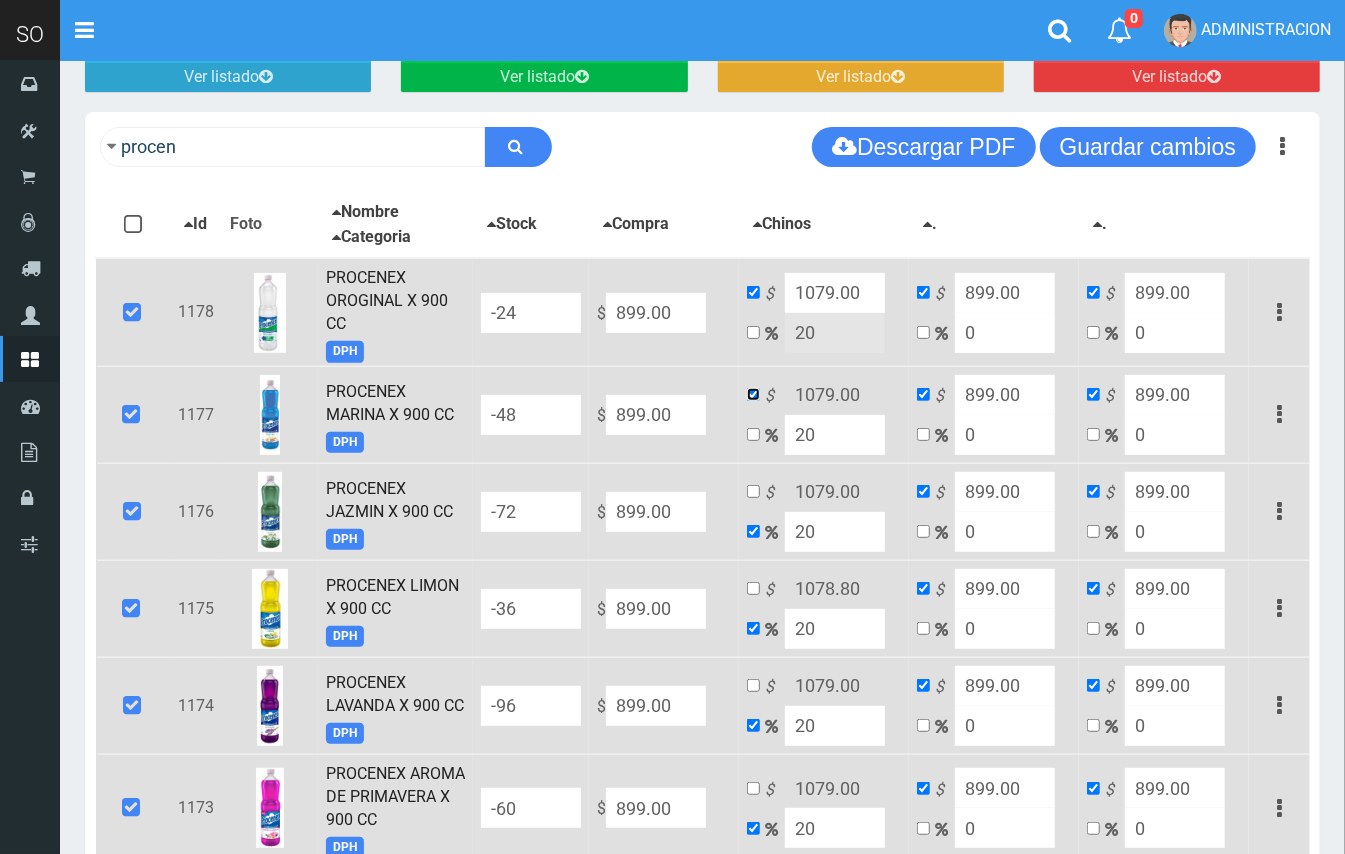checkbox on "false" 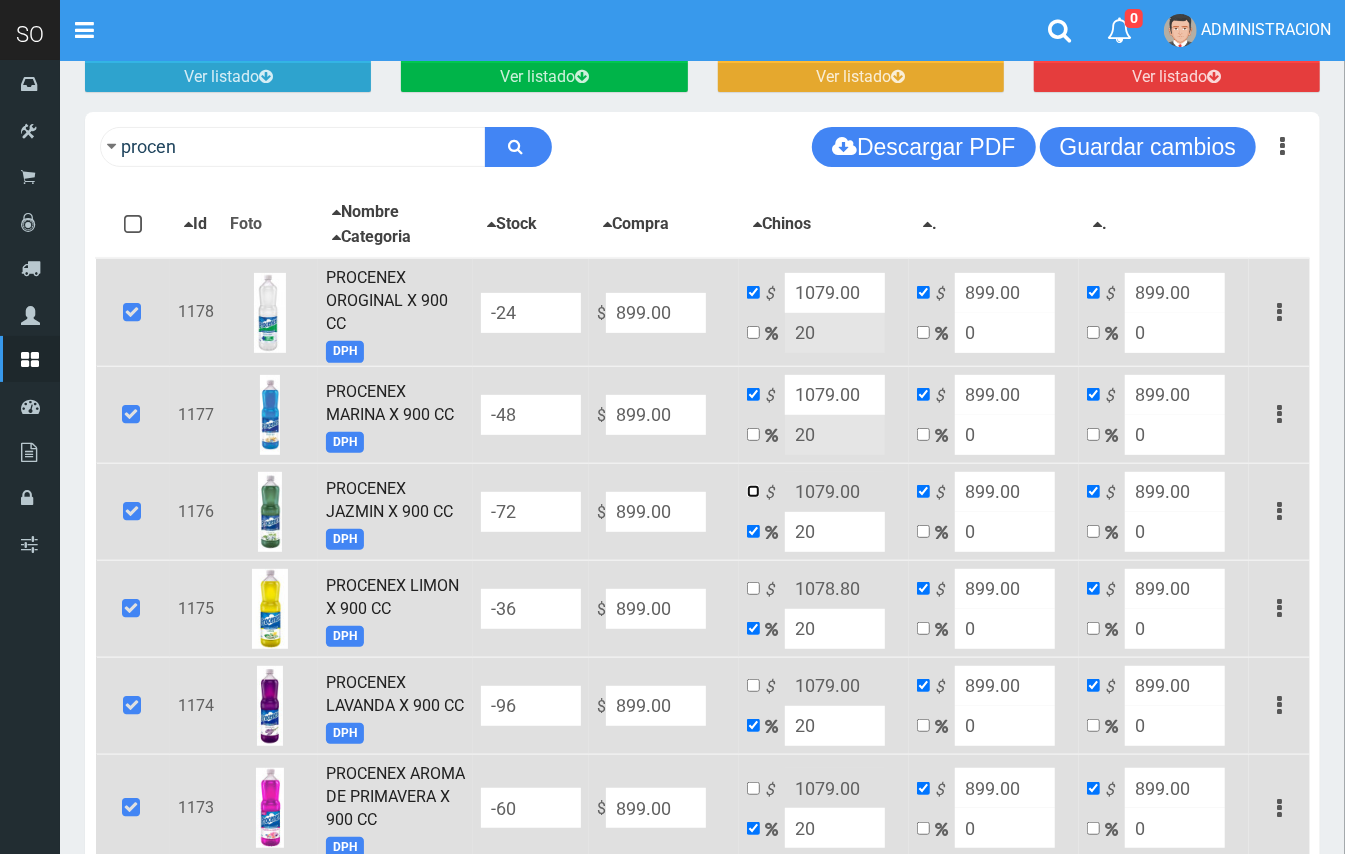 click at bounding box center (753, 491) 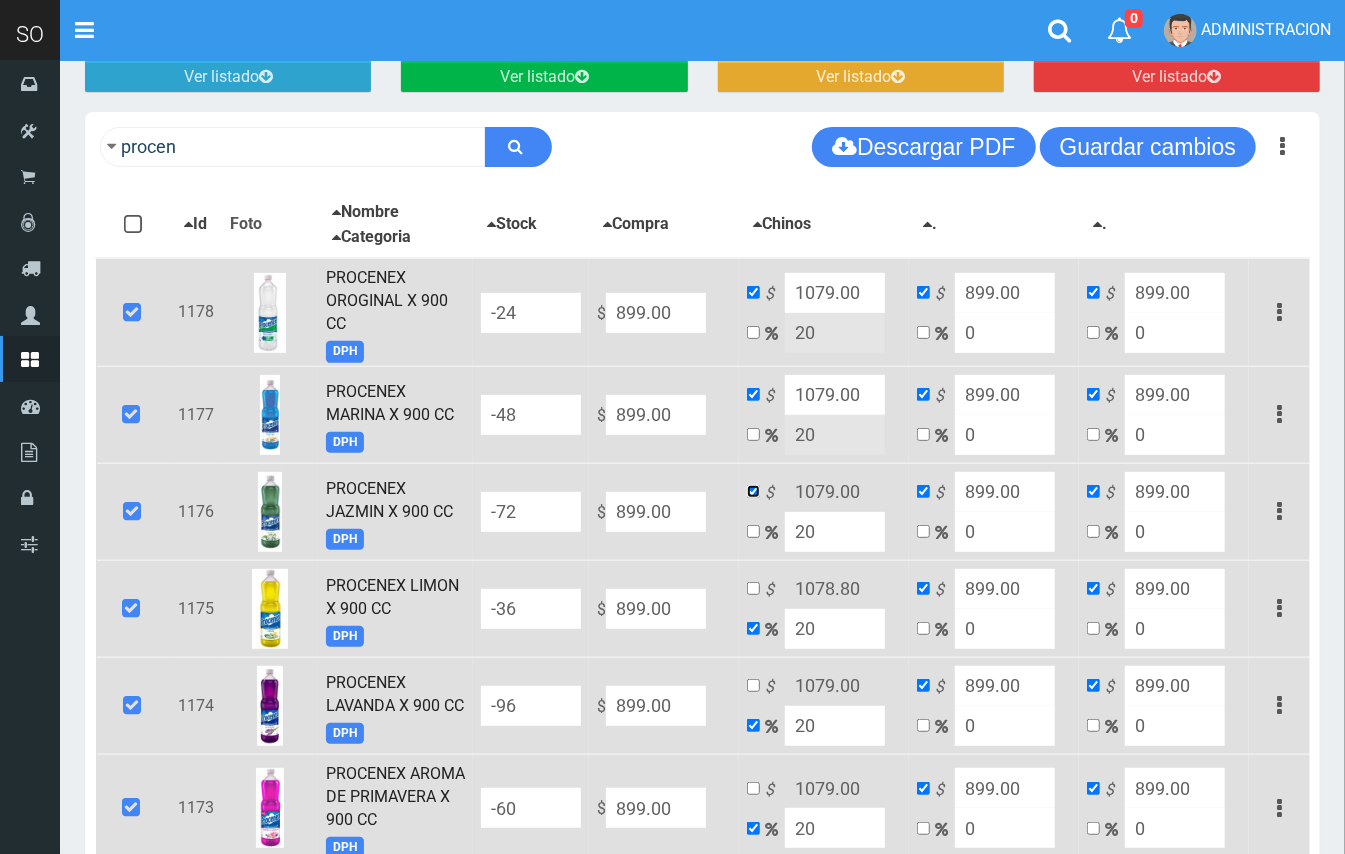 checkbox on "false" 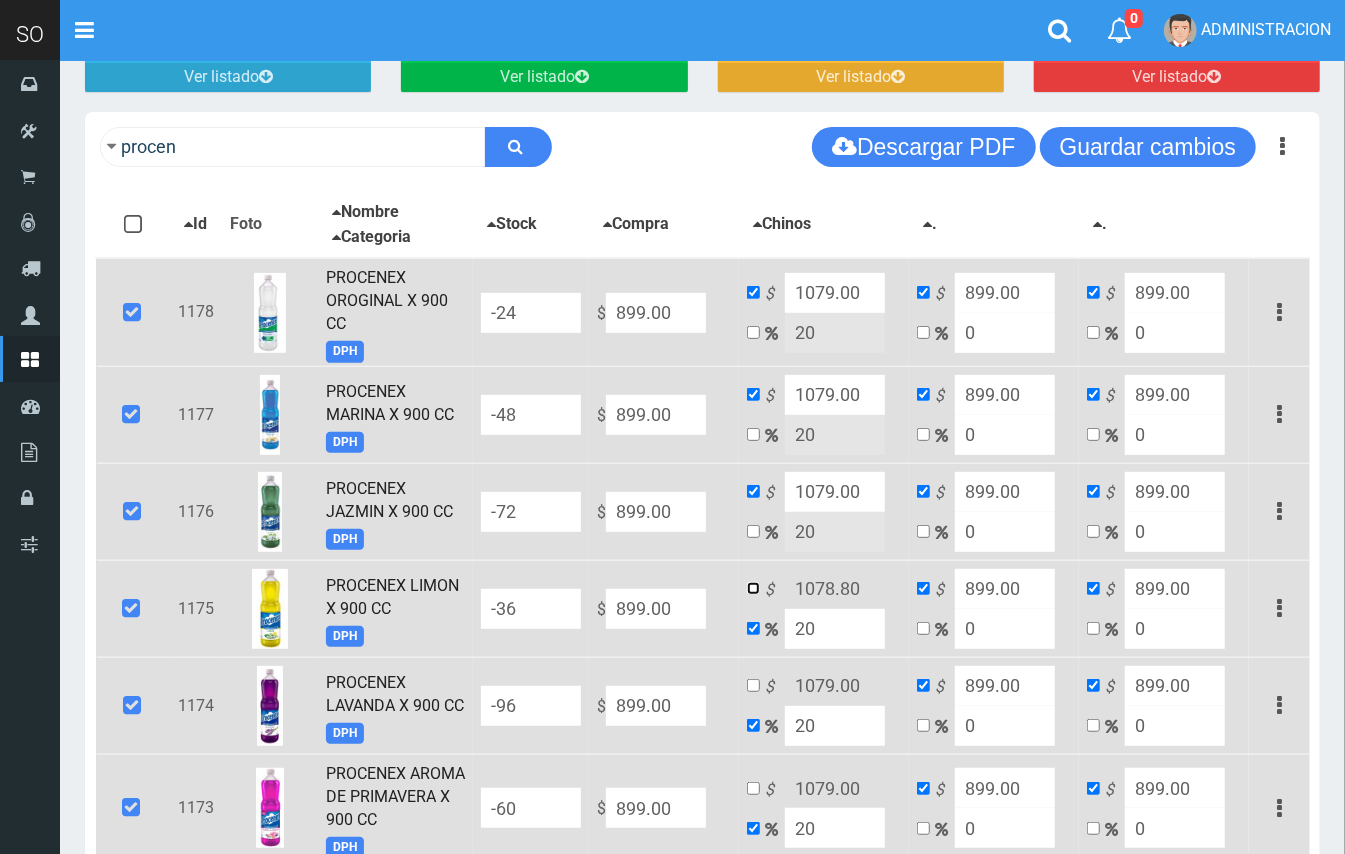 click at bounding box center [753, 588] 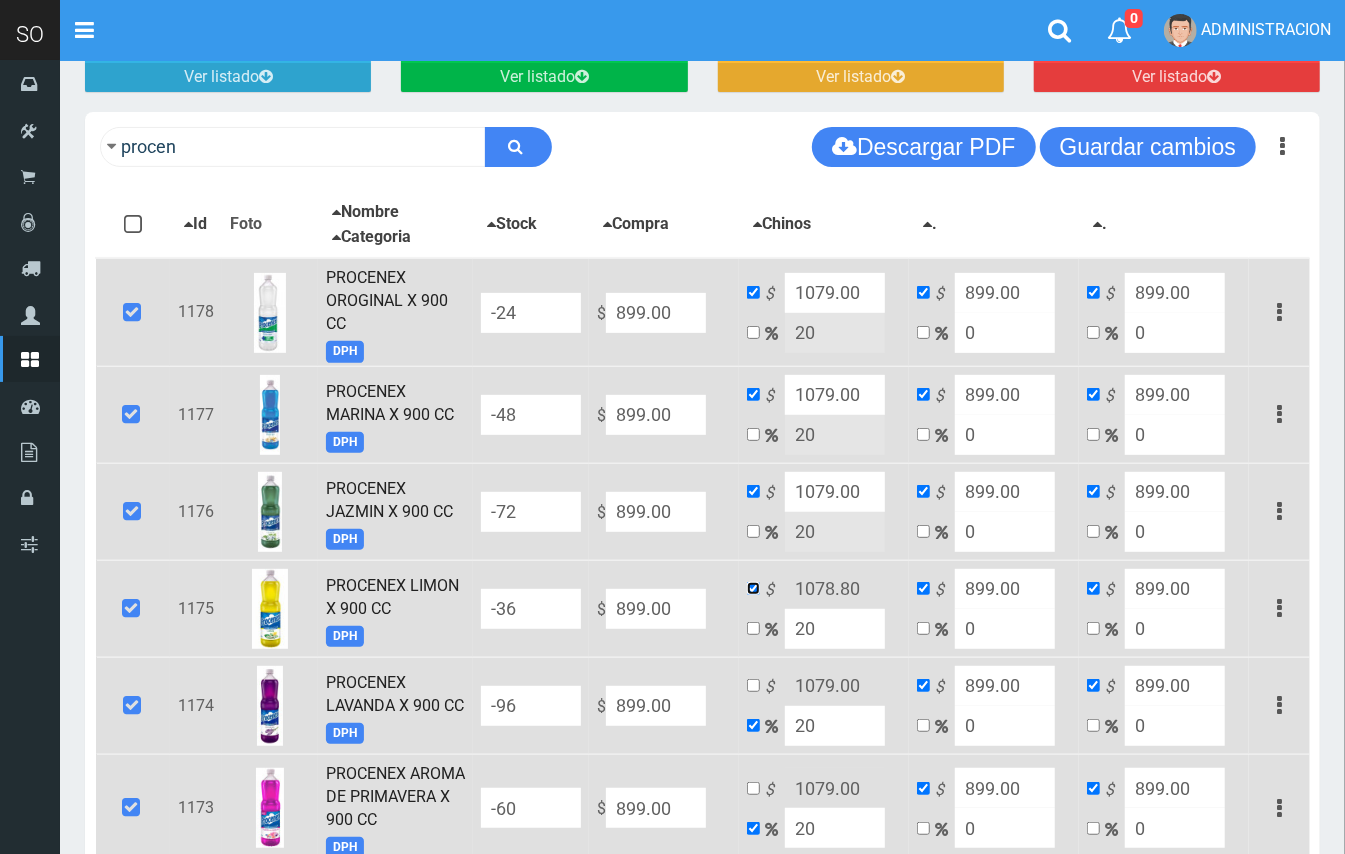 checkbox on "false" 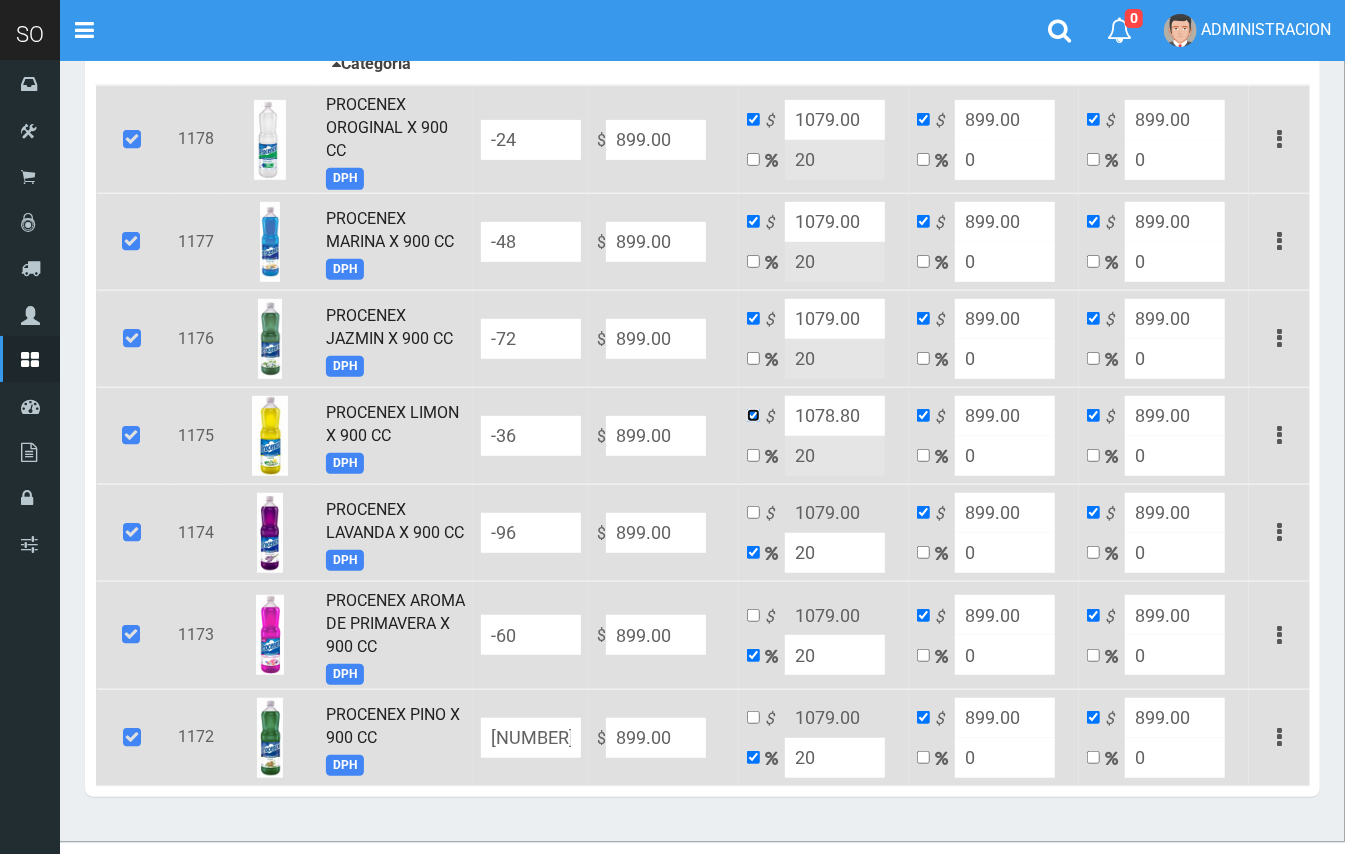 scroll, scrollTop: 390, scrollLeft: 0, axis: vertical 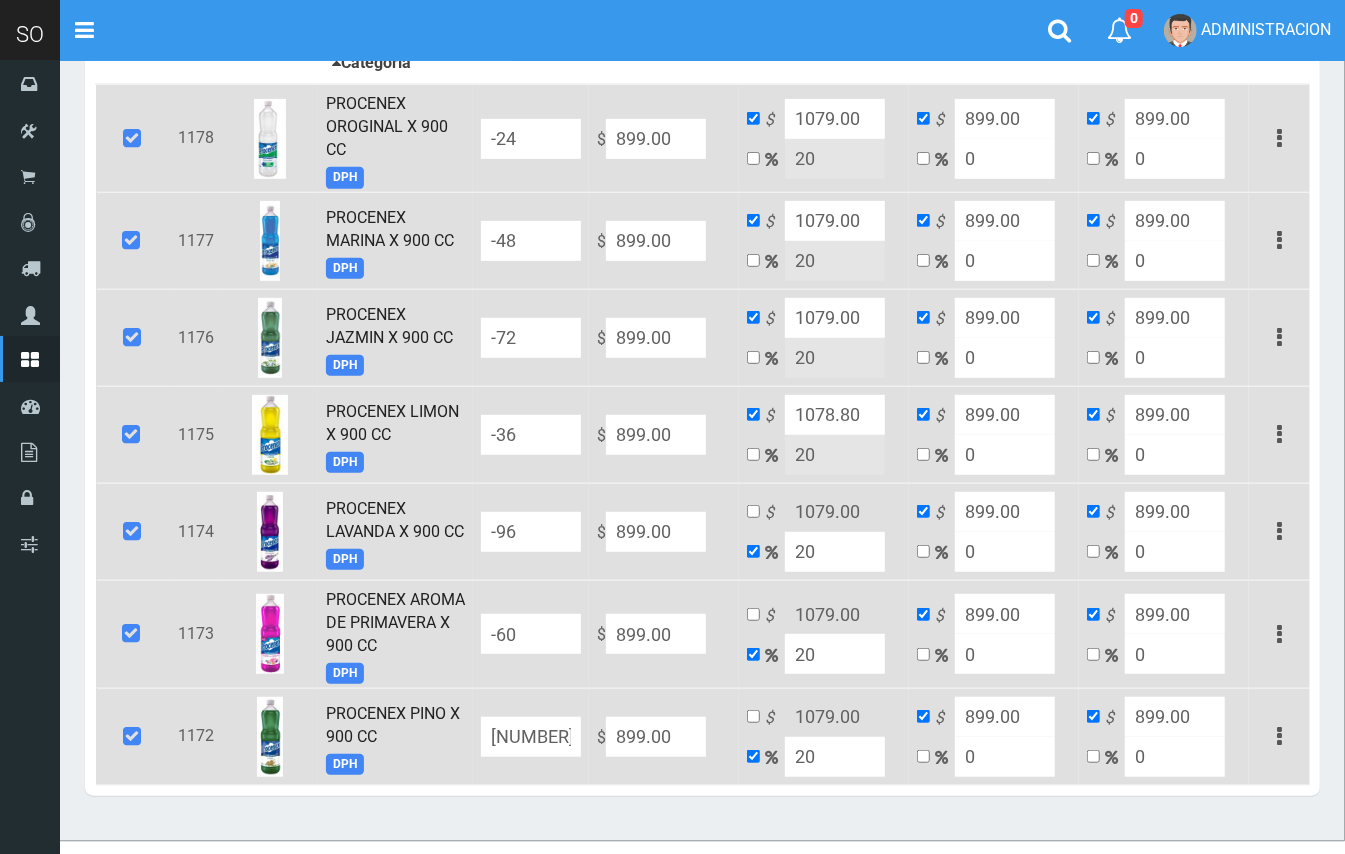 drag, startPoint x: 870, startPoint y: 413, endPoint x: 818, endPoint y: 414, distance: 52.009613 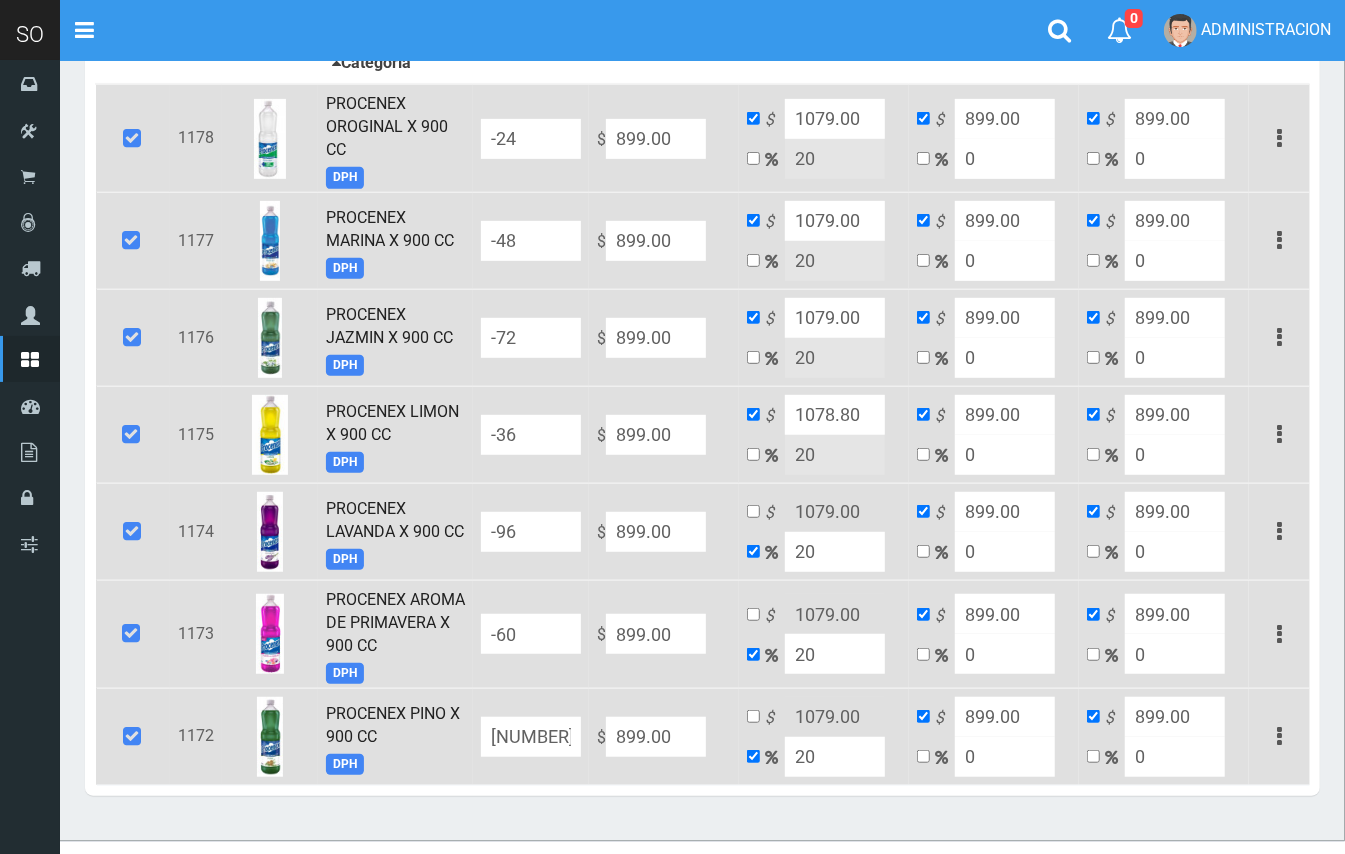 click on "1078.80" at bounding box center (835, 415) 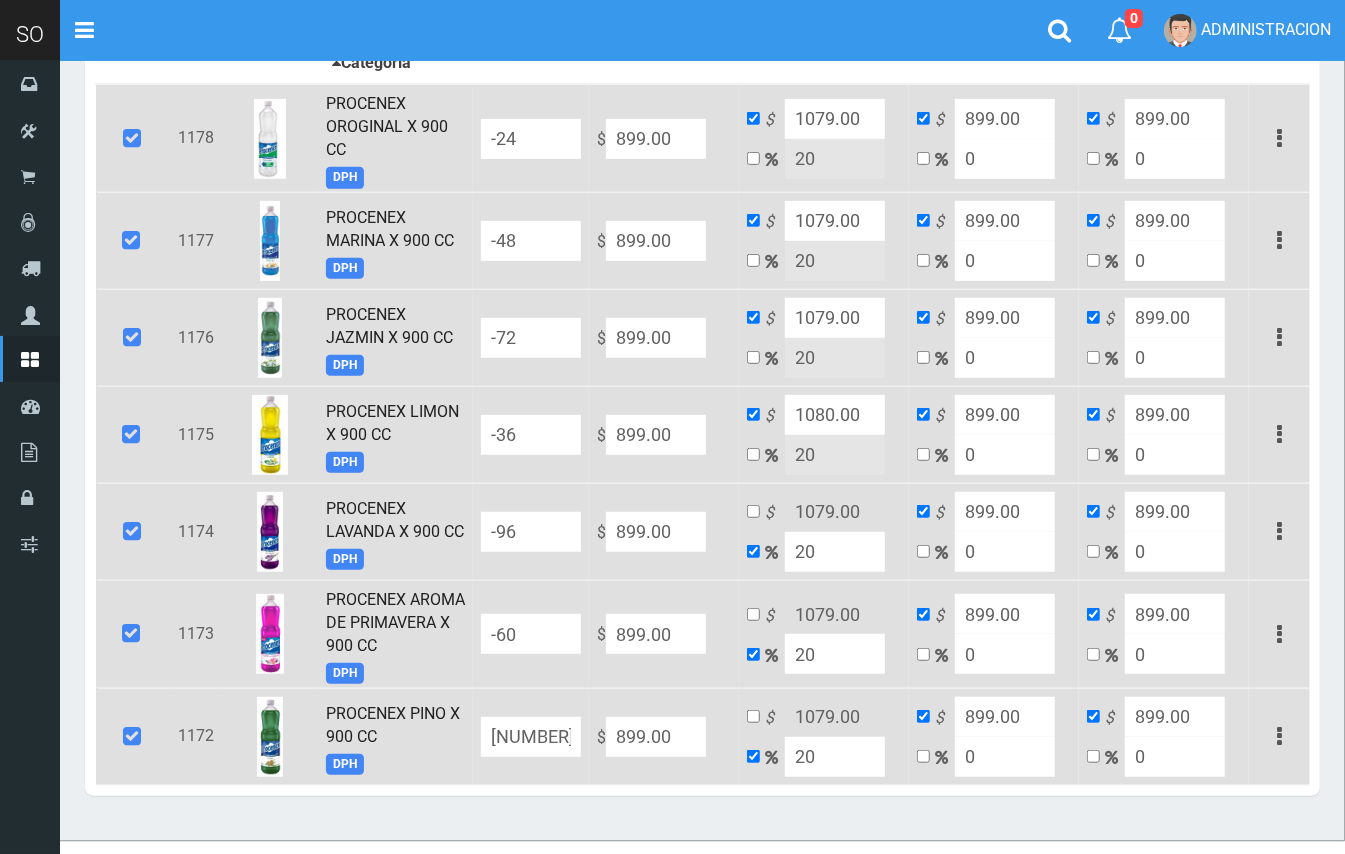 type on "1080.00" 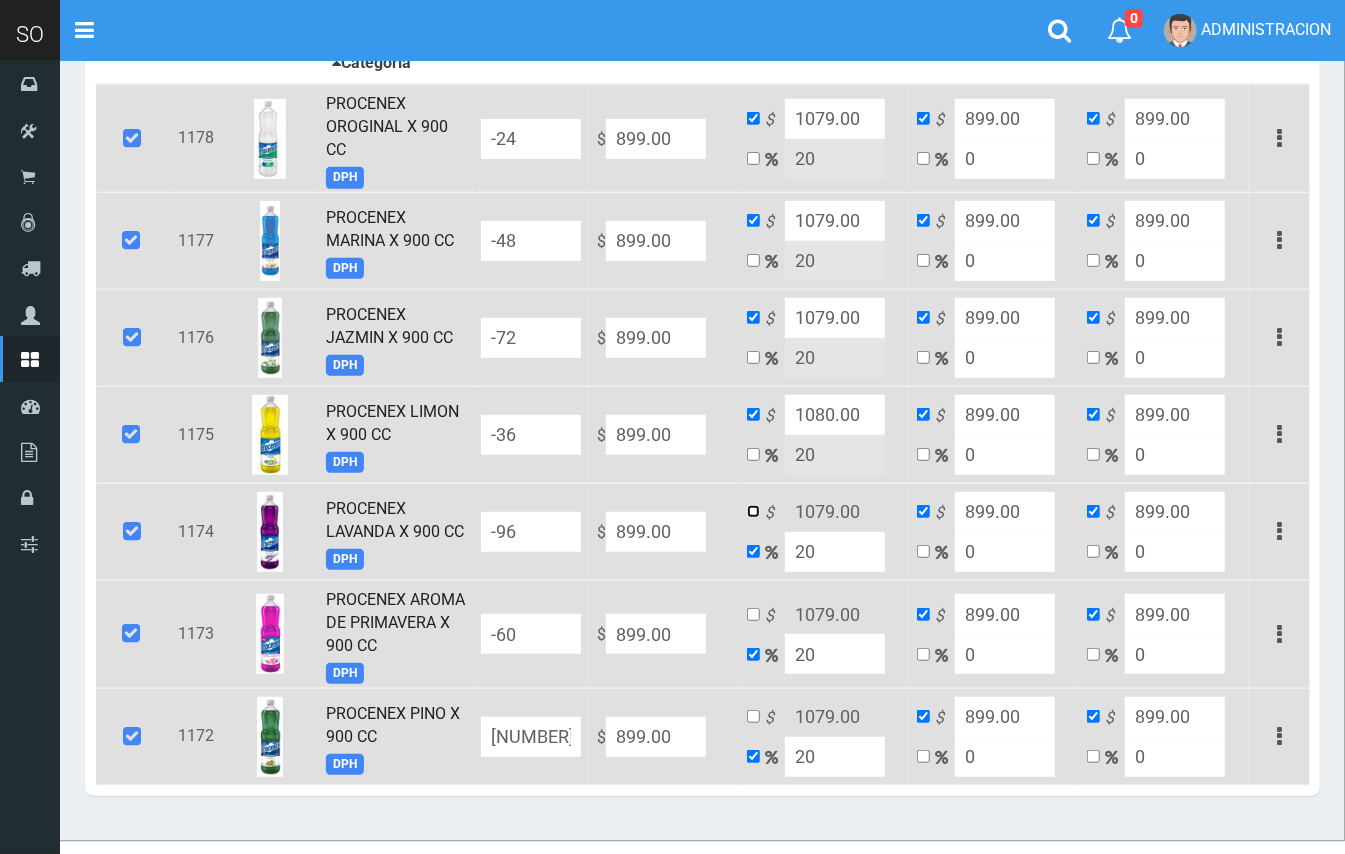 click at bounding box center (753, 511) 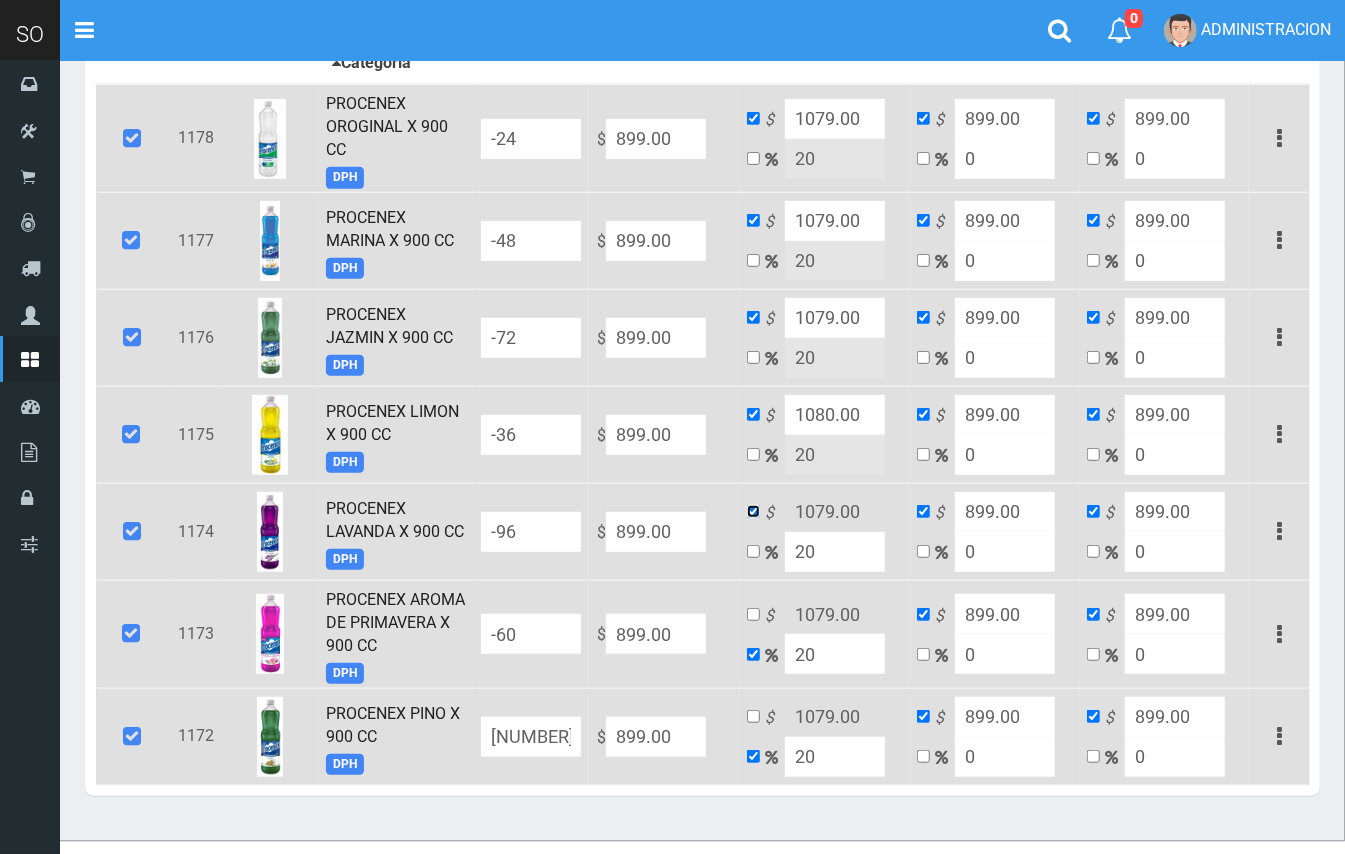 checkbox on "false" 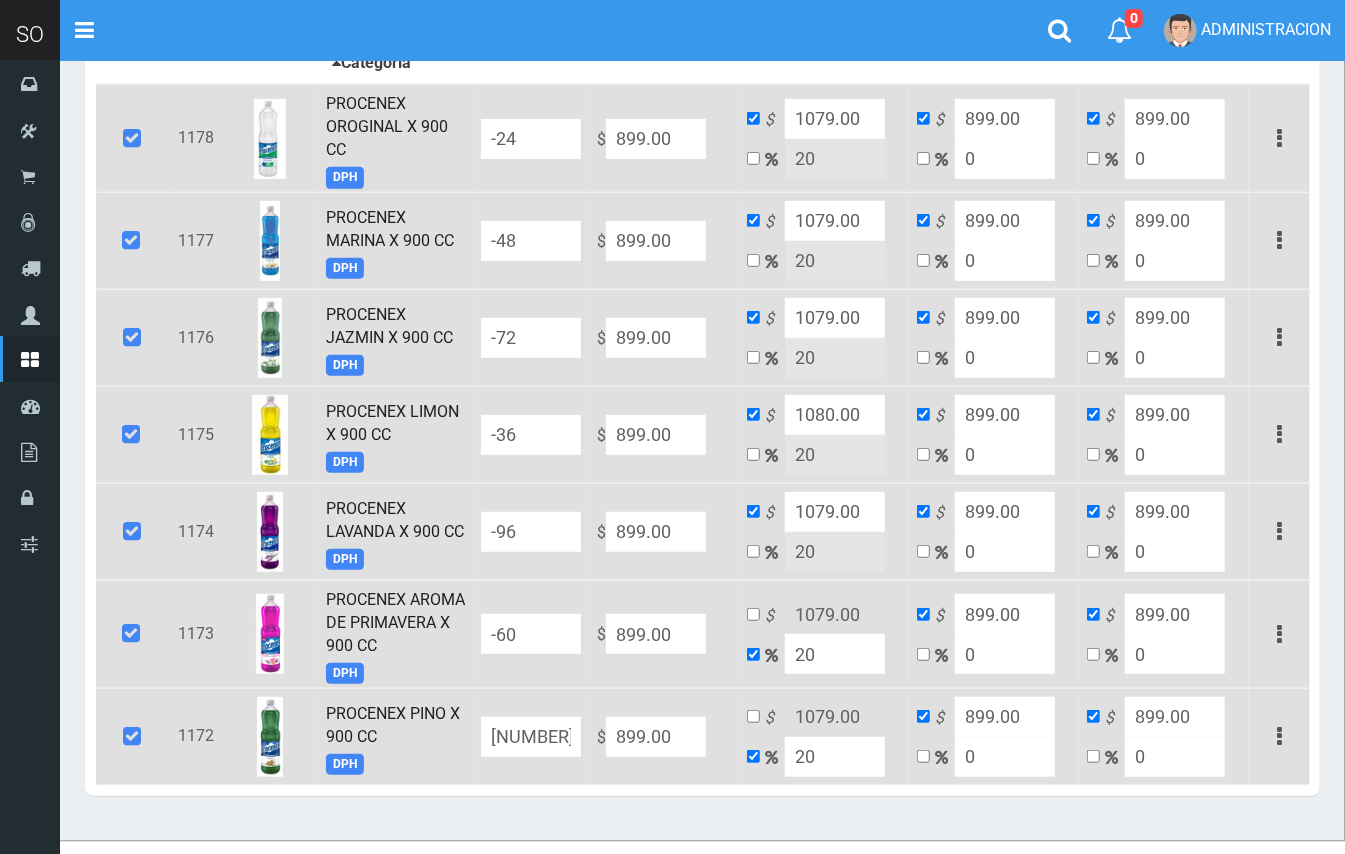 drag, startPoint x: 872, startPoint y: 518, endPoint x: 818, endPoint y: 513, distance: 54.230988 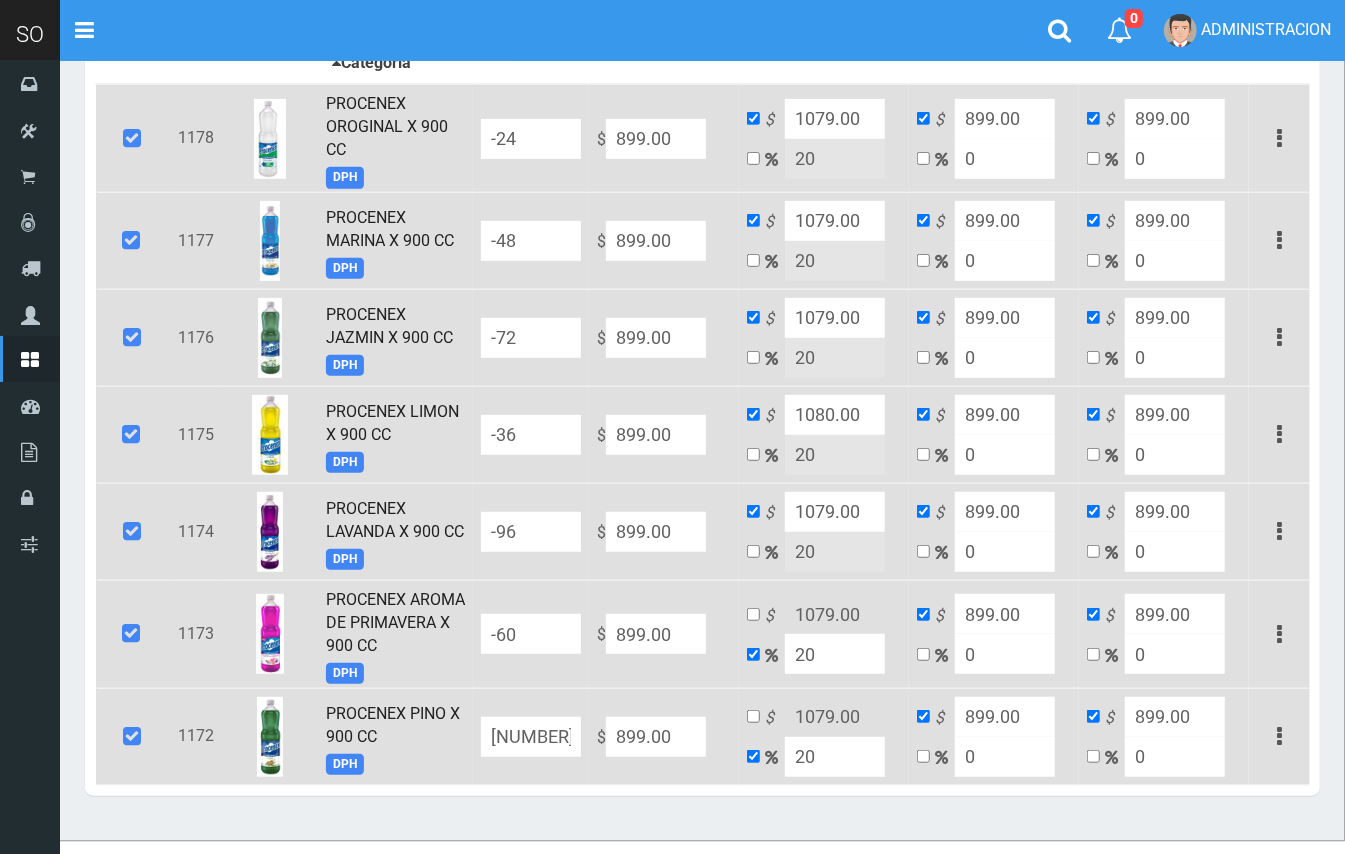 click on "1079.00" at bounding box center [835, 512] 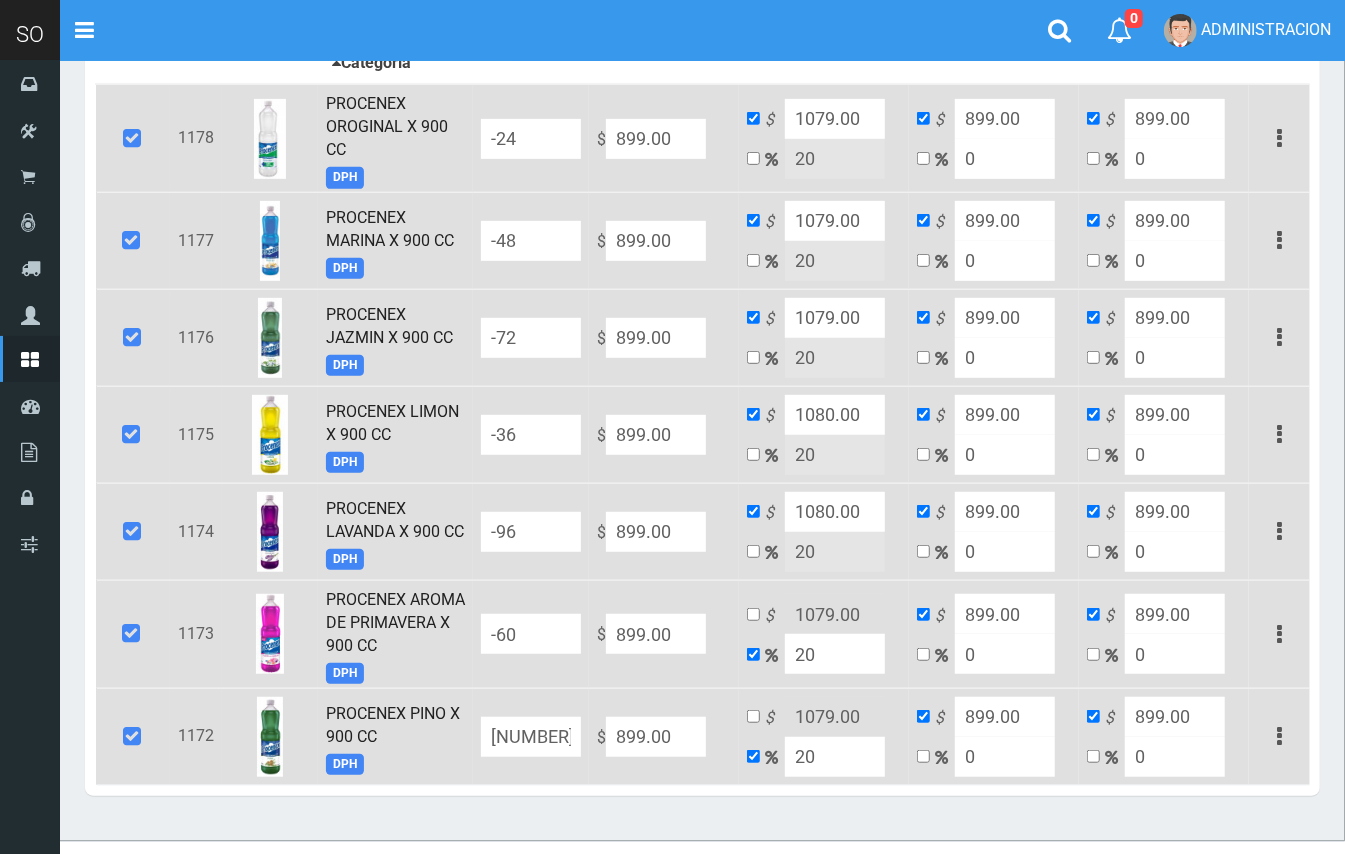 type on "1080.00" 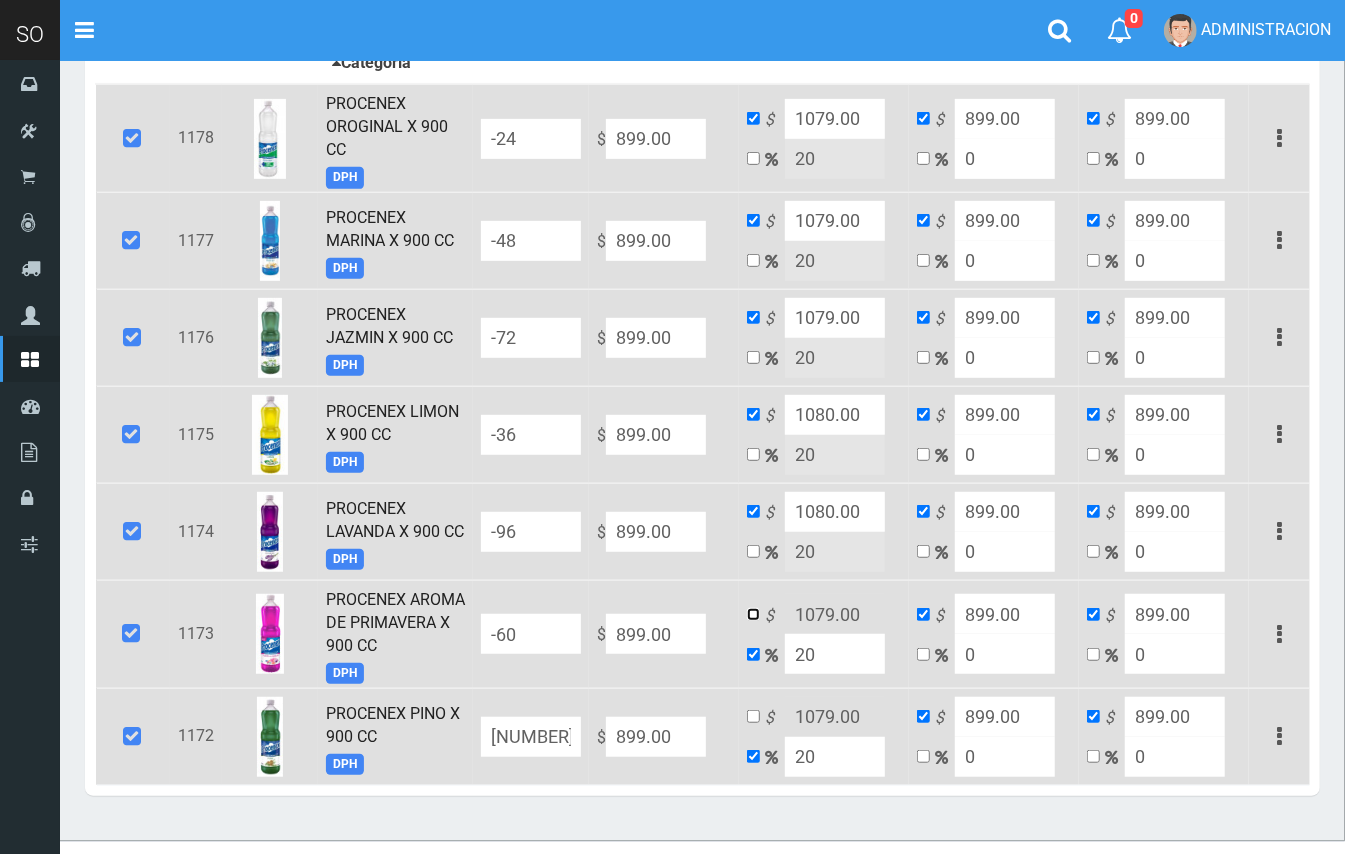click at bounding box center (753, 614) 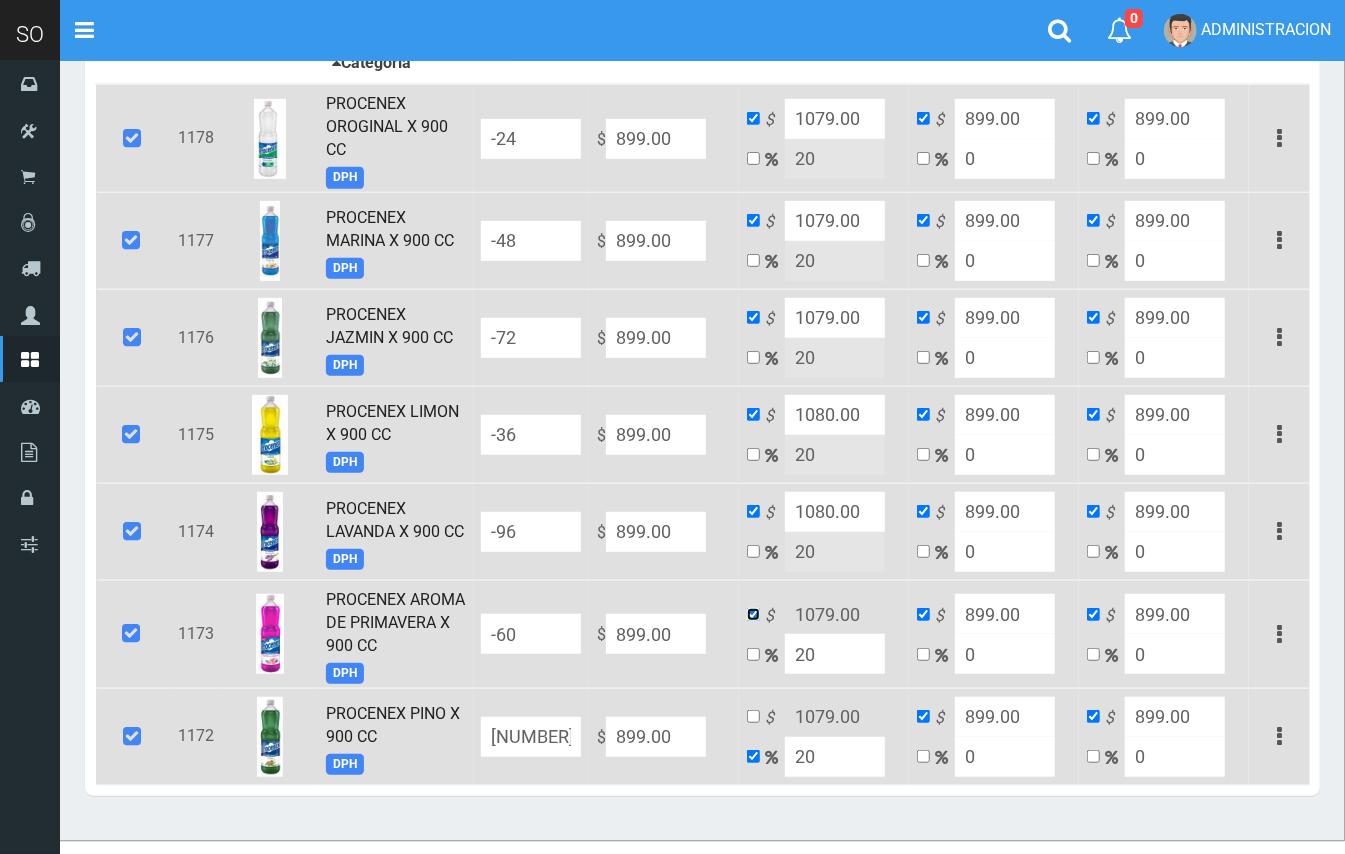 checkbox on "false" 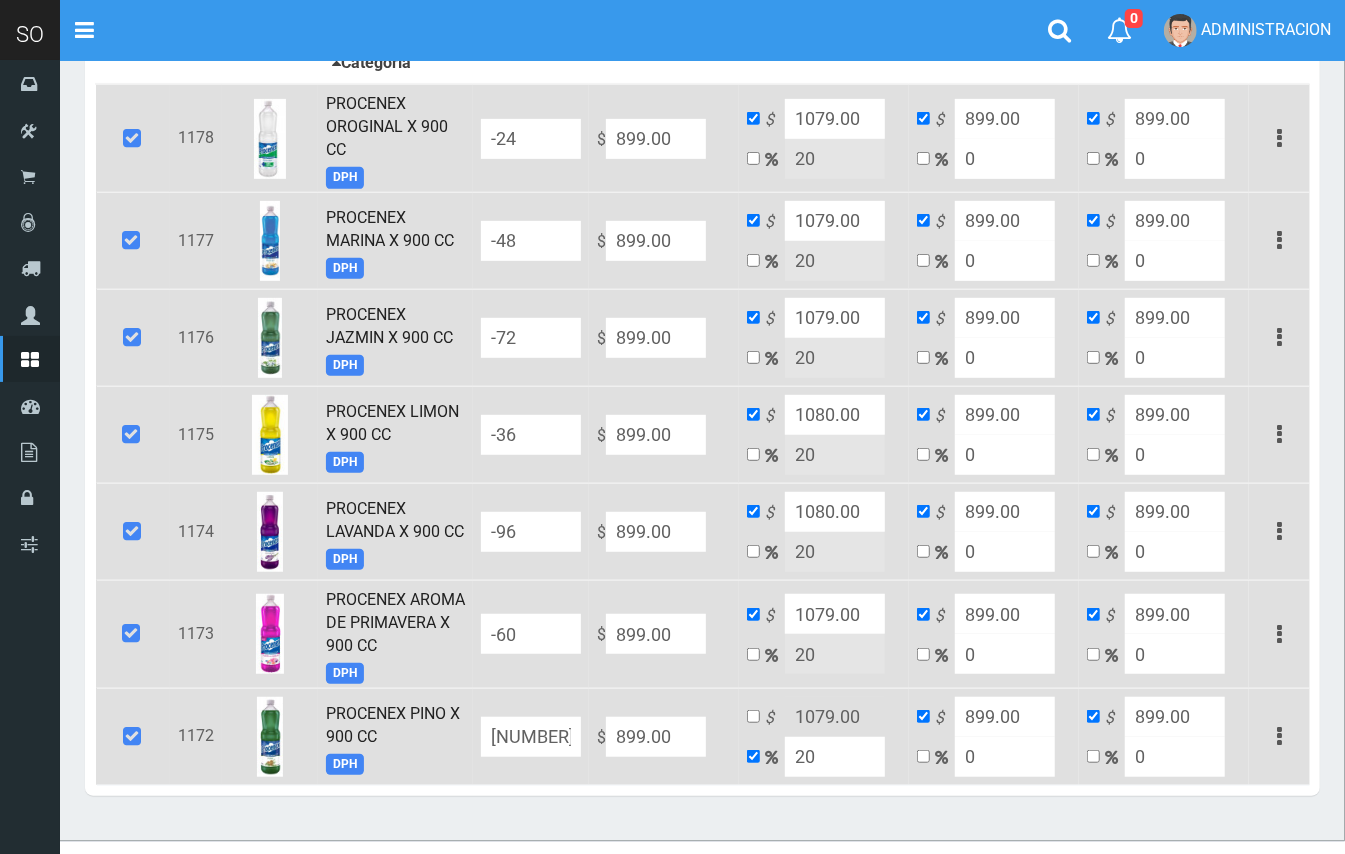 drag, startPoint x: 858, startPoint y: 634, endPoint x: 825, endPoint y: 626, distance: 33.955853 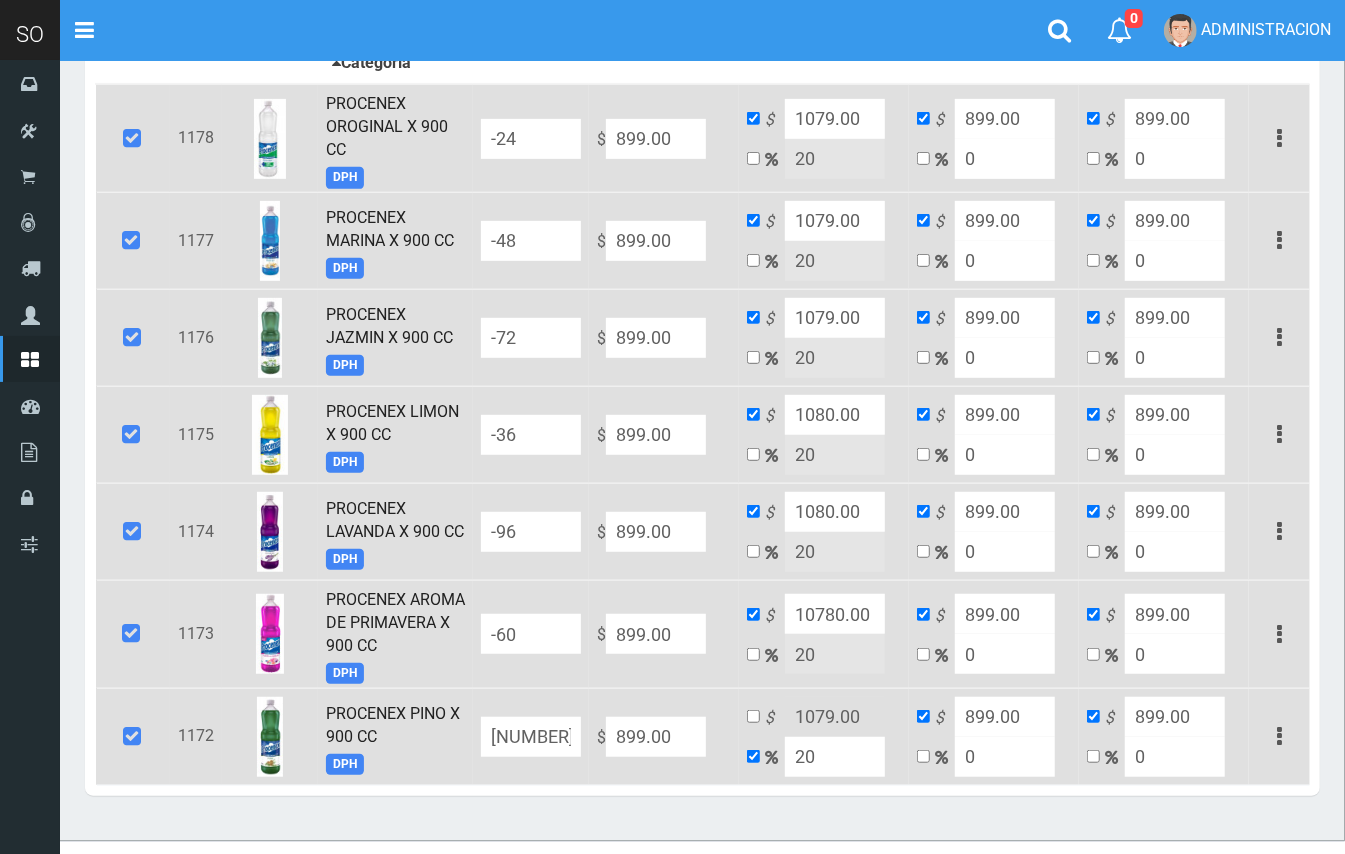 type on "10780.00" 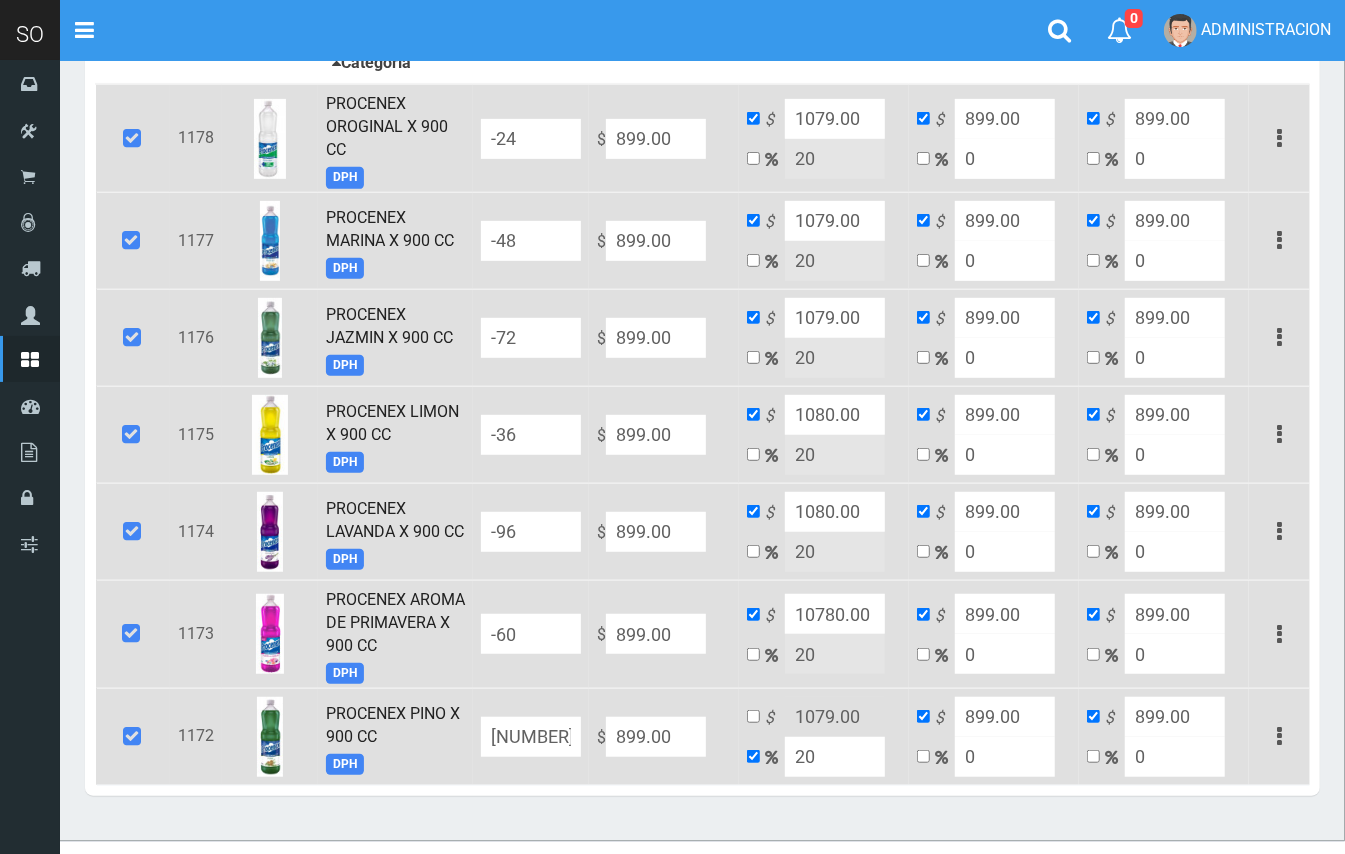 click on "$ [NUMBER] 20" at bounding box center (824, 736) 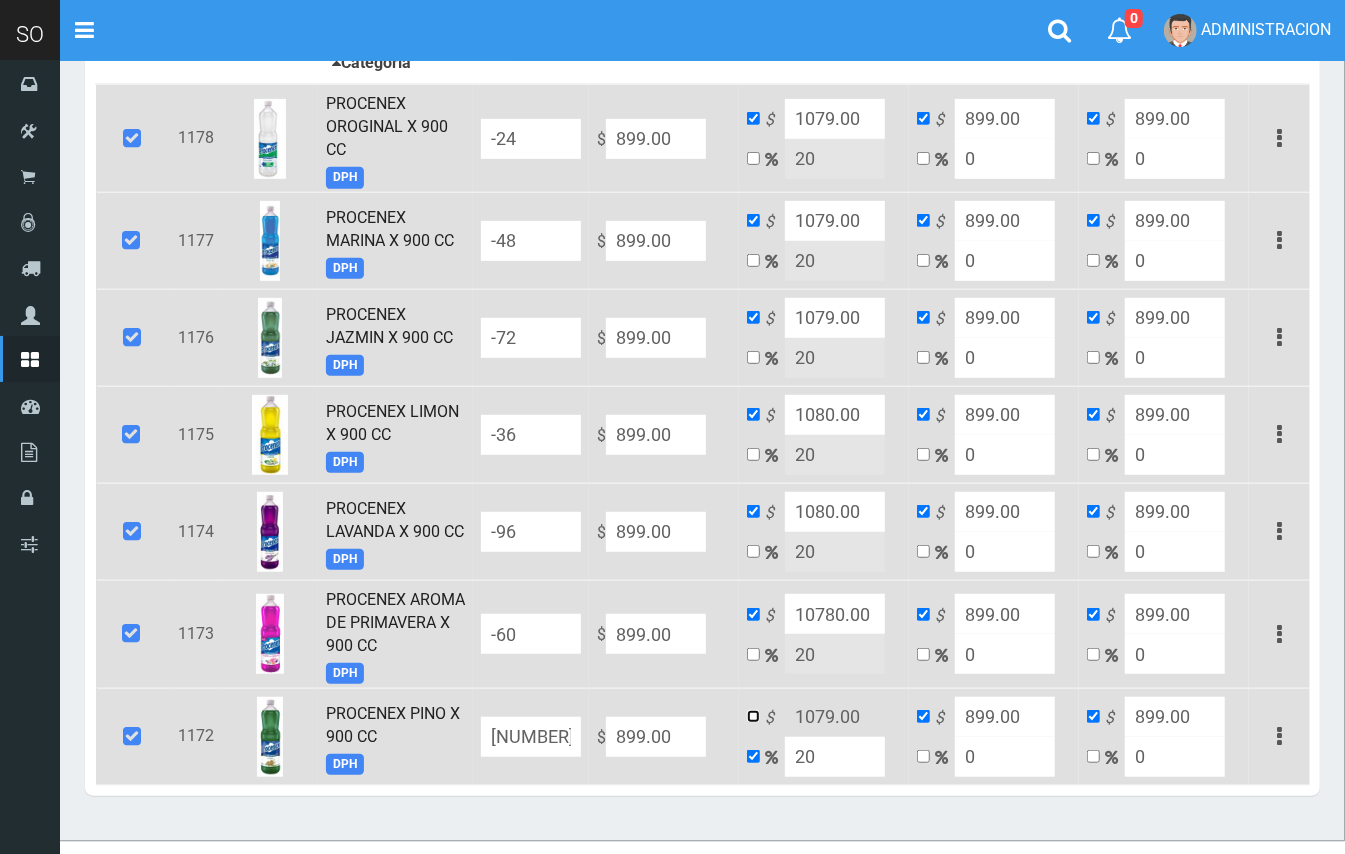 click at bounding box center [753, 716] 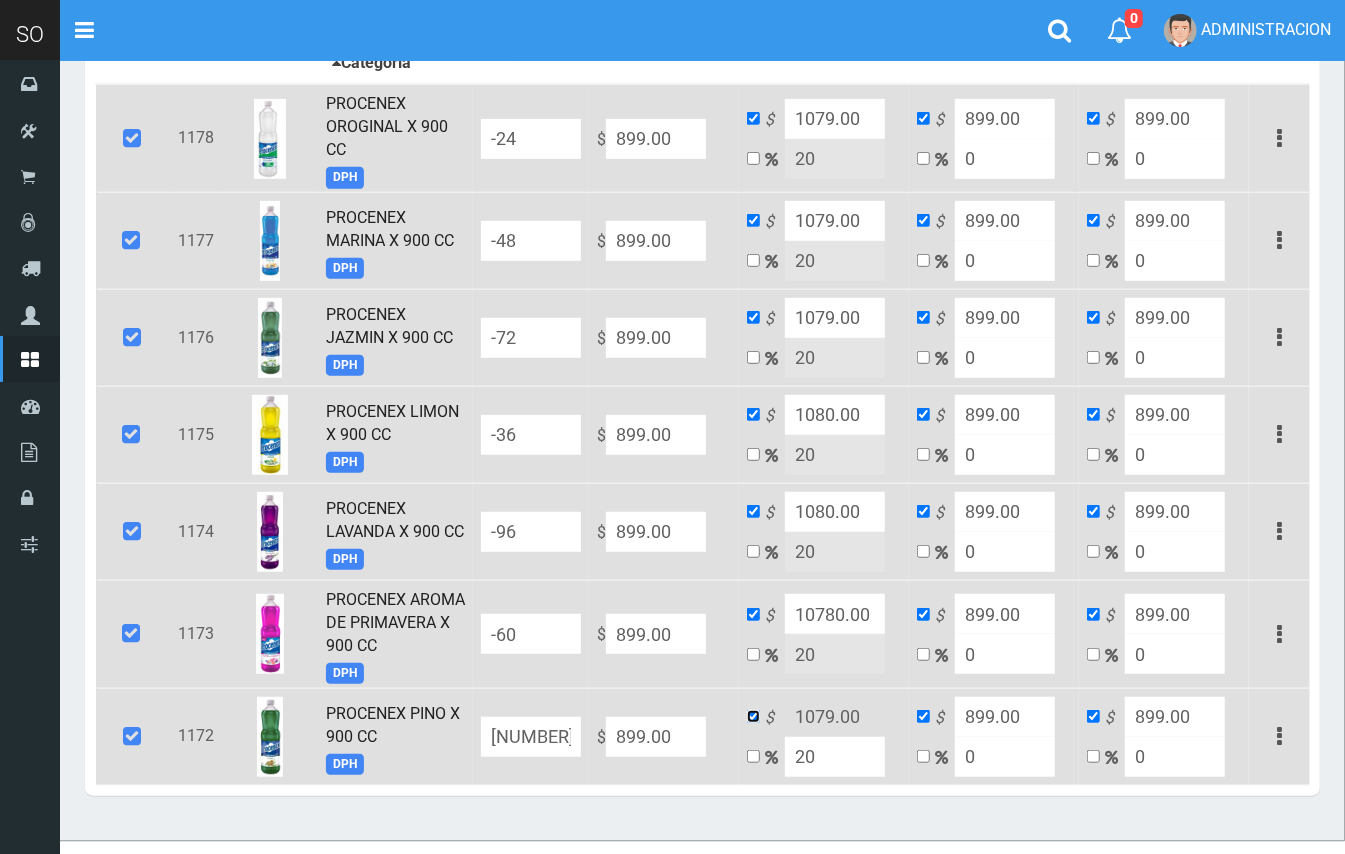checkbox on "false" 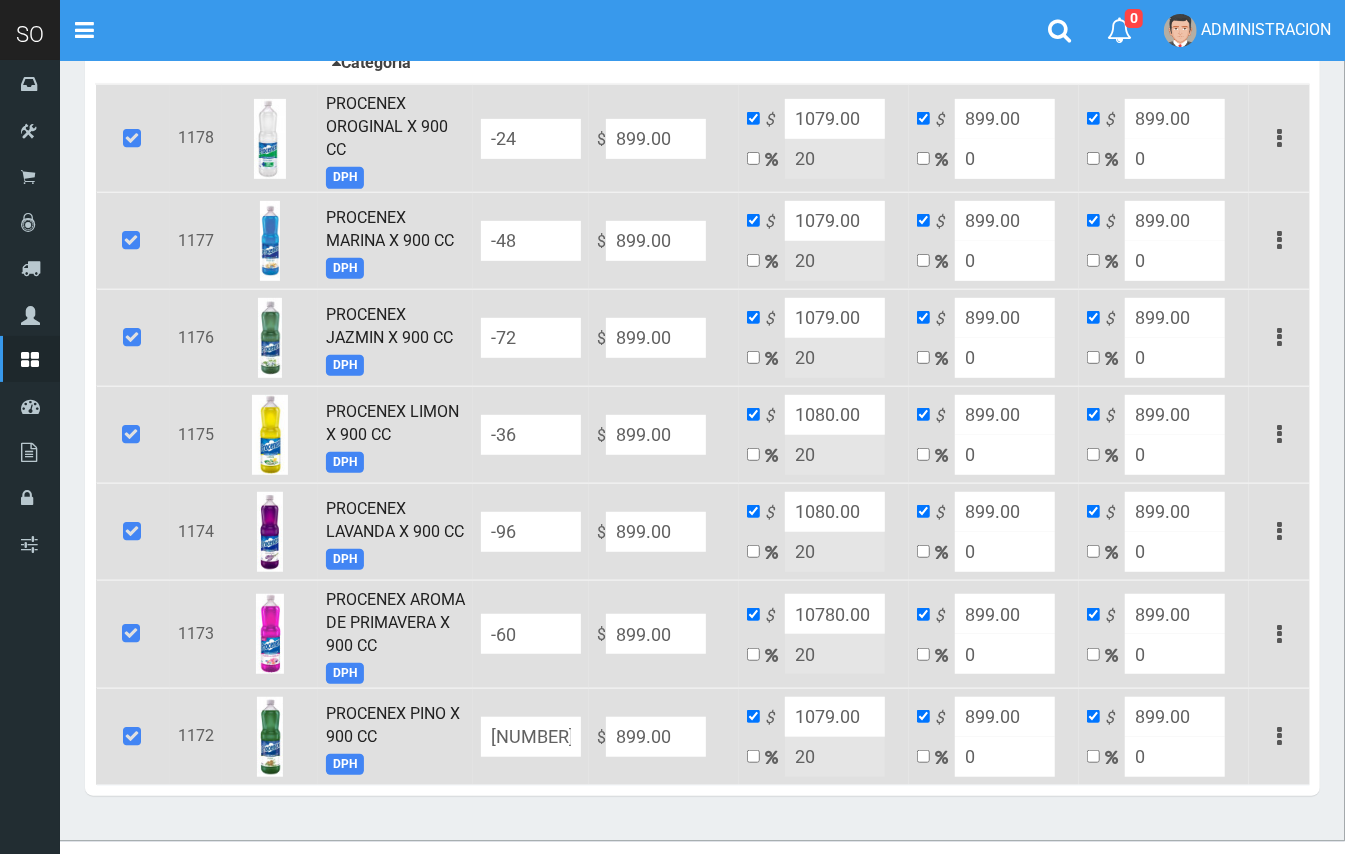drag, startPoint x: 869, startPoint y: 753, endPoint x: 818, endPoint y: 749, distance: 51.156624 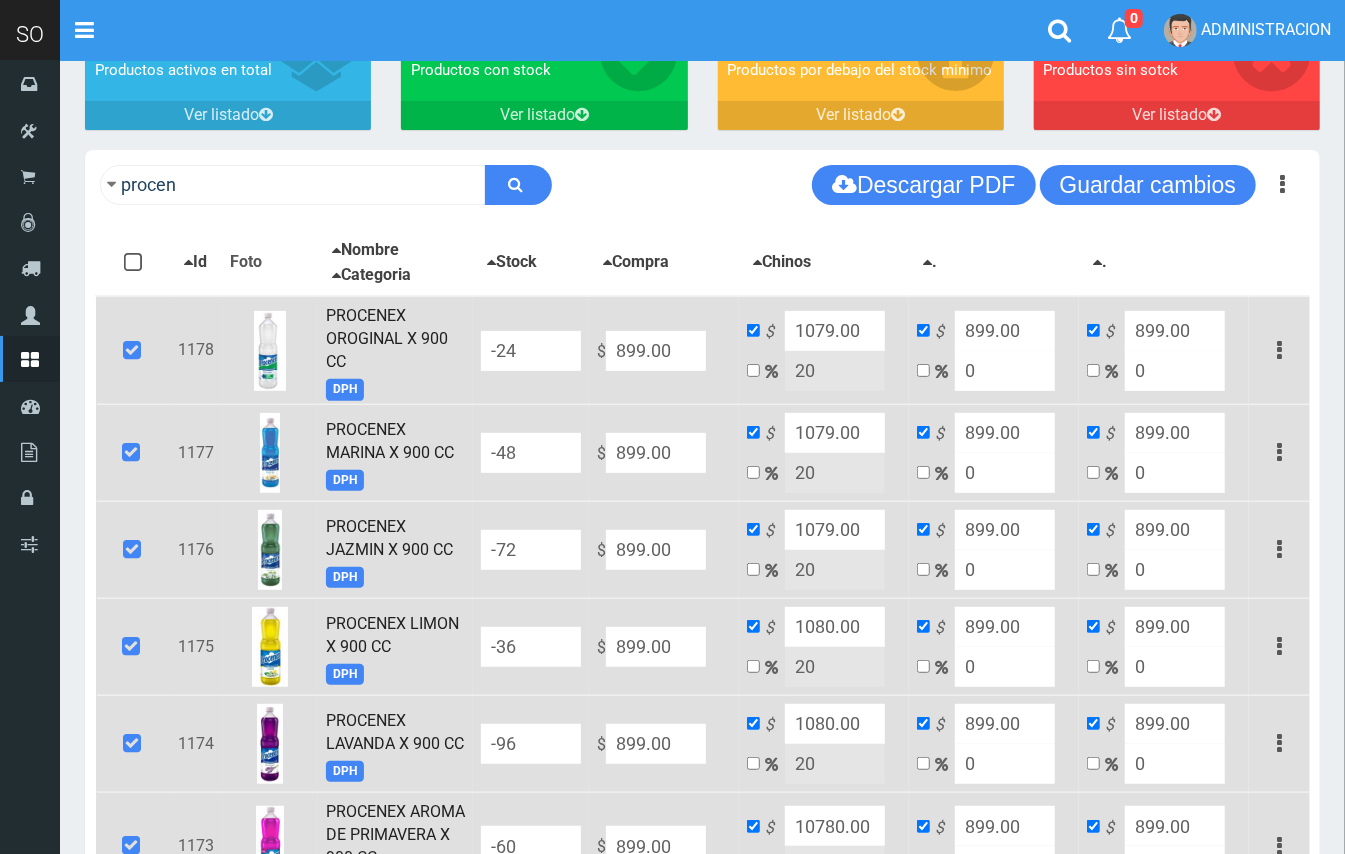 scroll, scrollTop: 174, scrollLeft: 0, axis: vertical 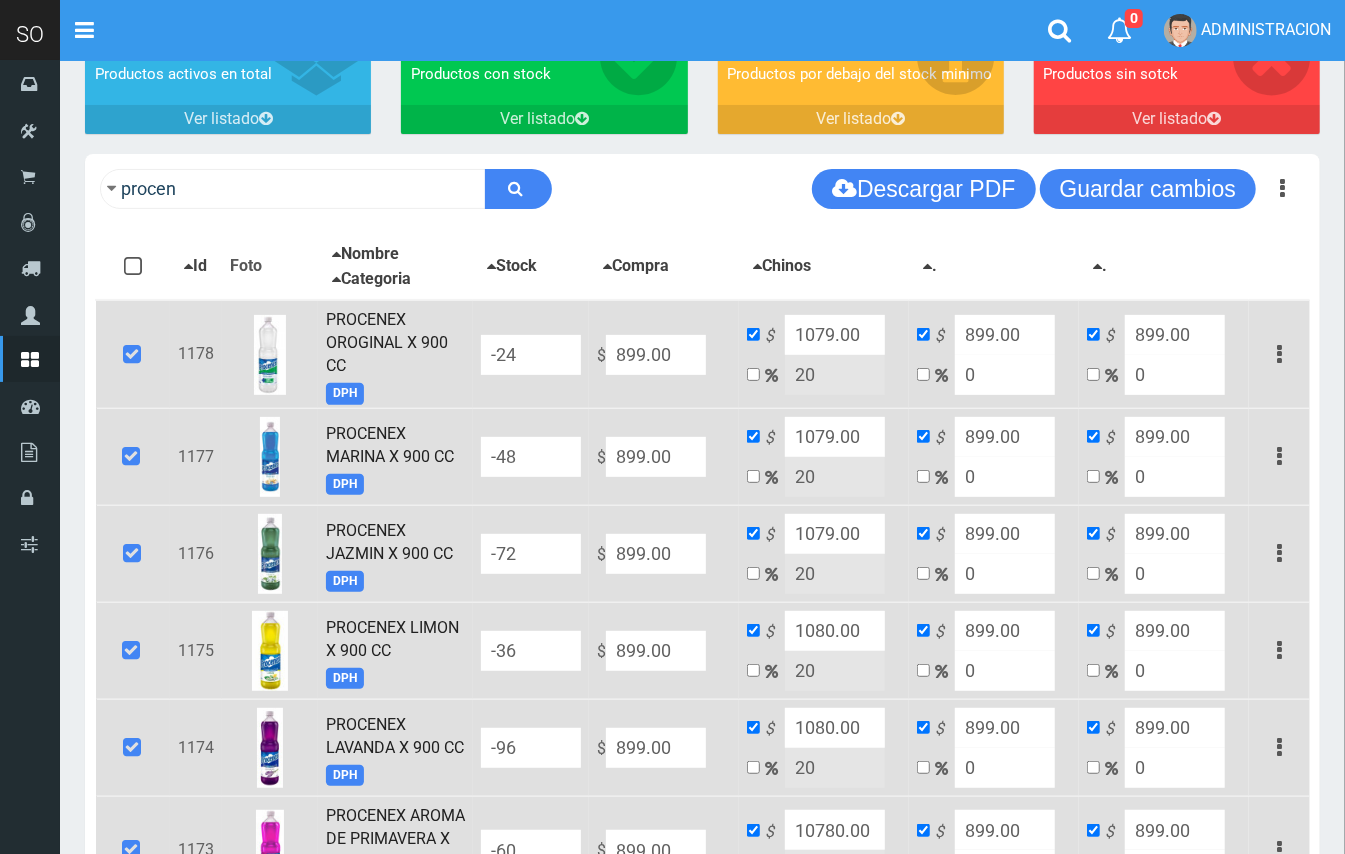 type on "1080.00" 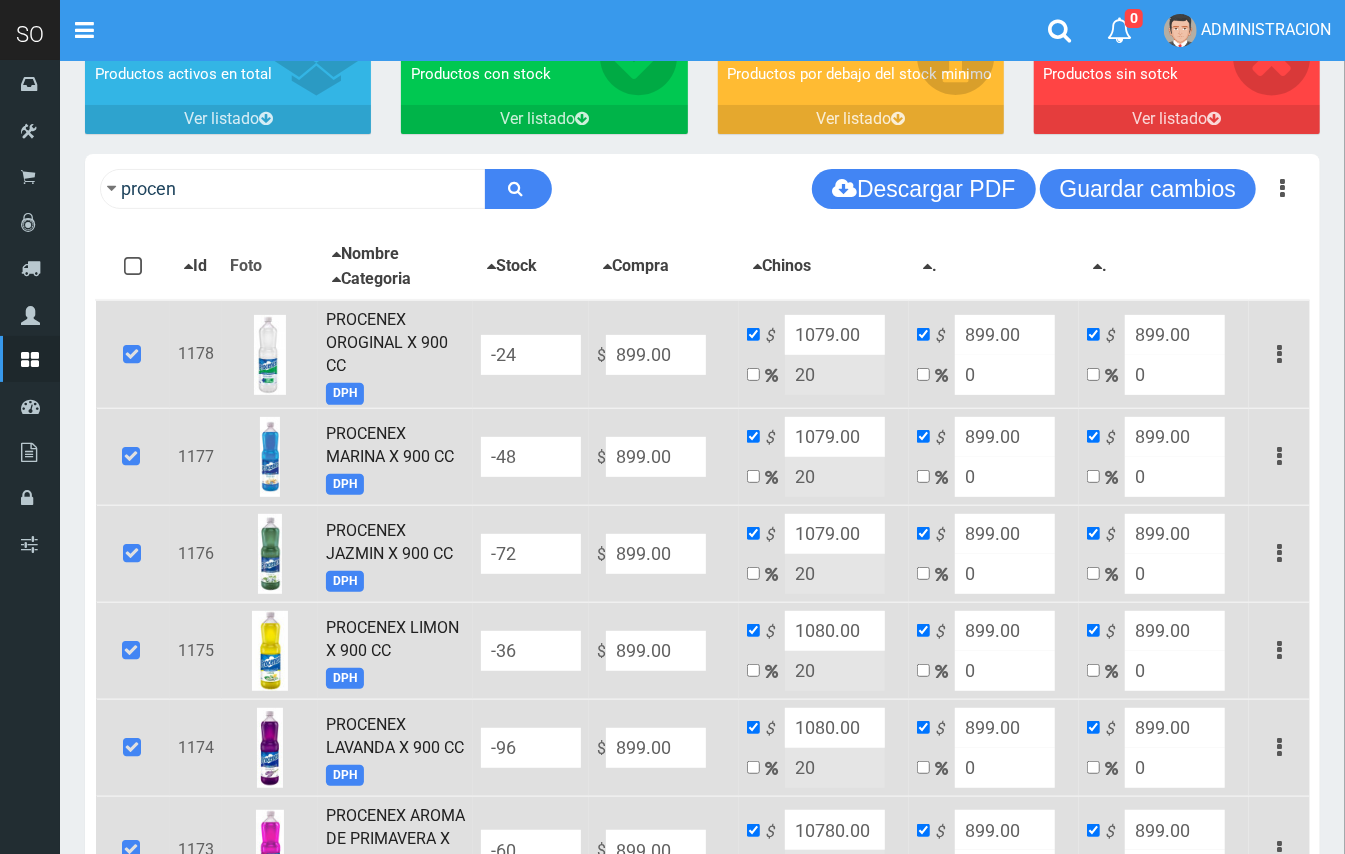 click on "1079.00" at bounding box center (835, 534) 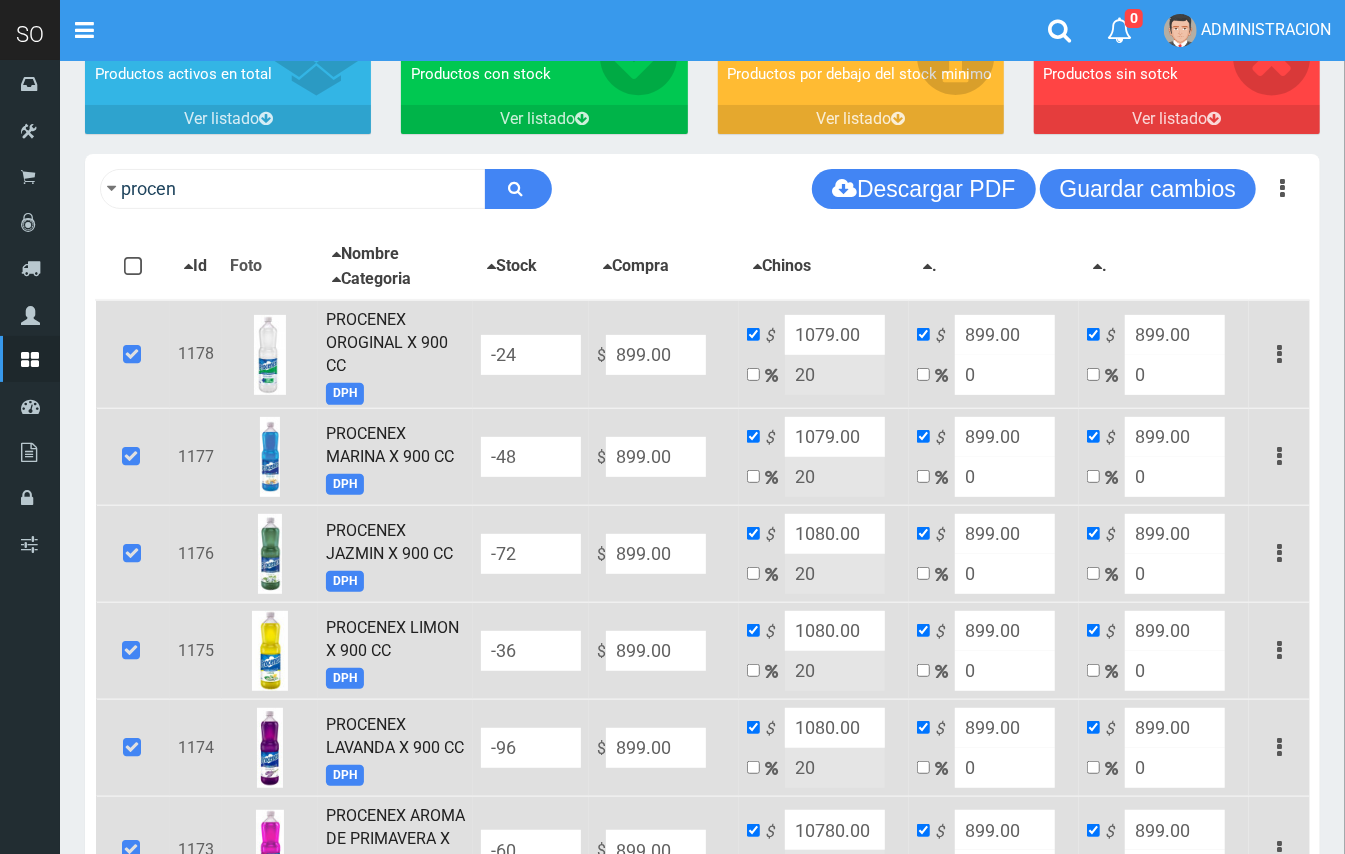 type on "1080.00" 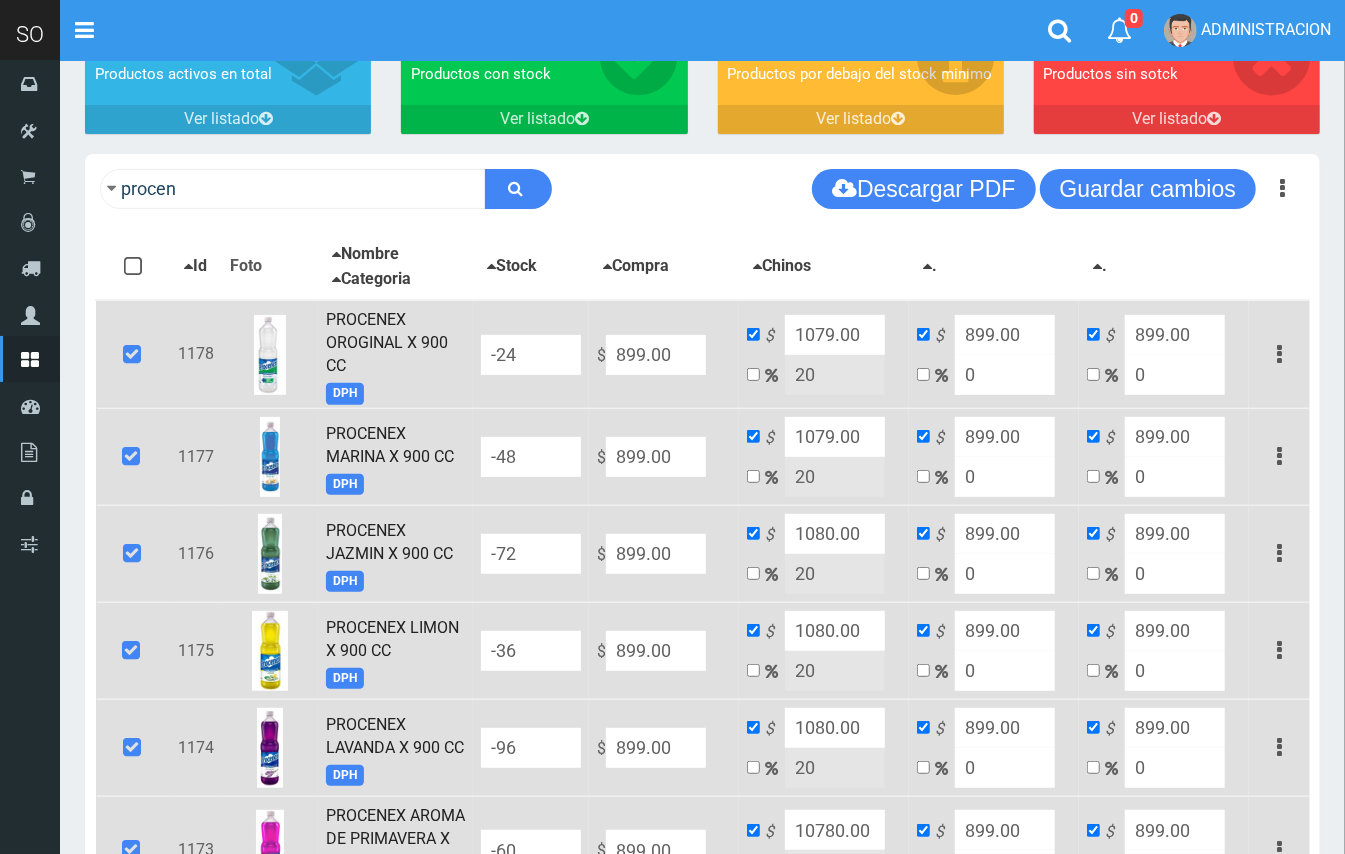 click on "1079.00" at bounding box center [835, 437] 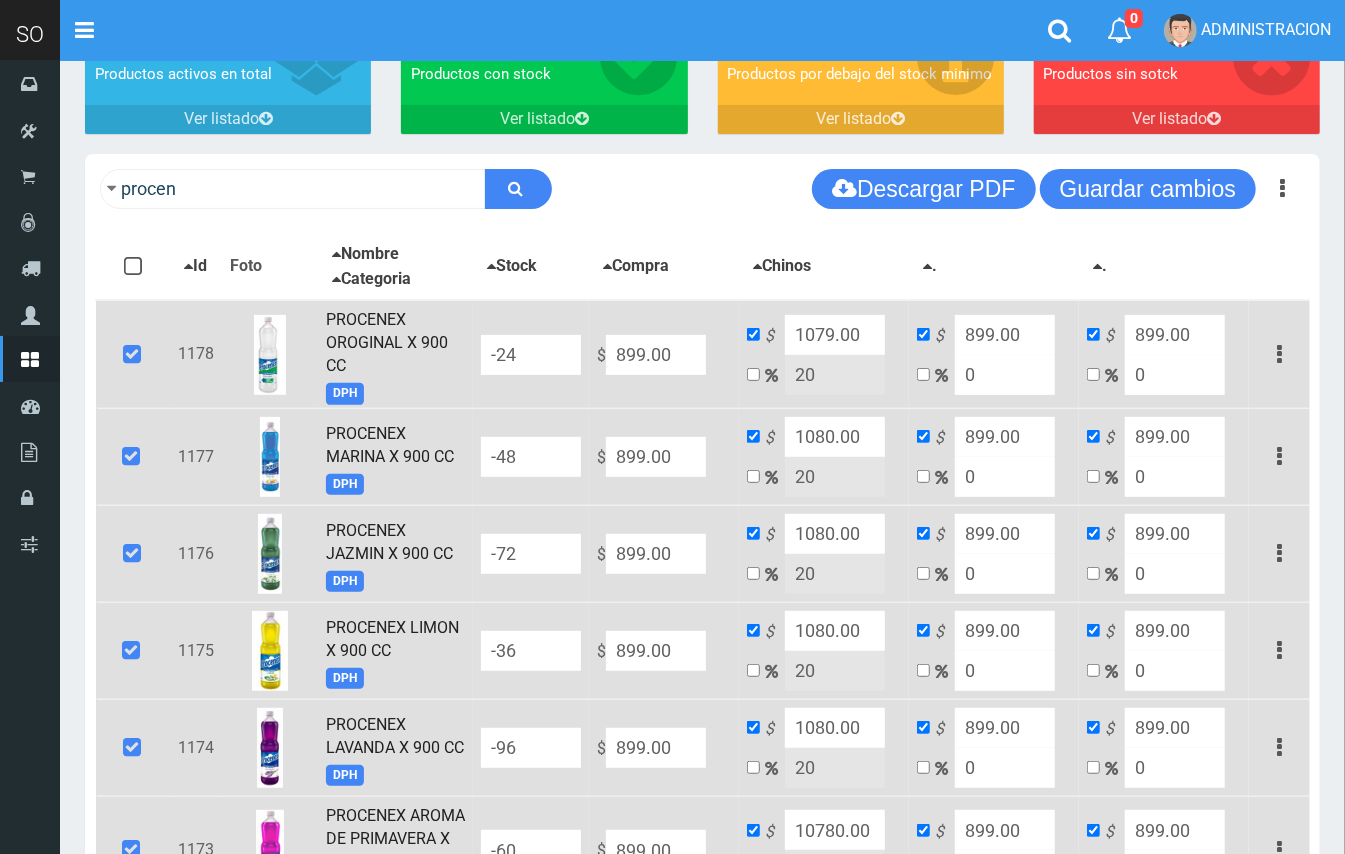 type on "1080.00" 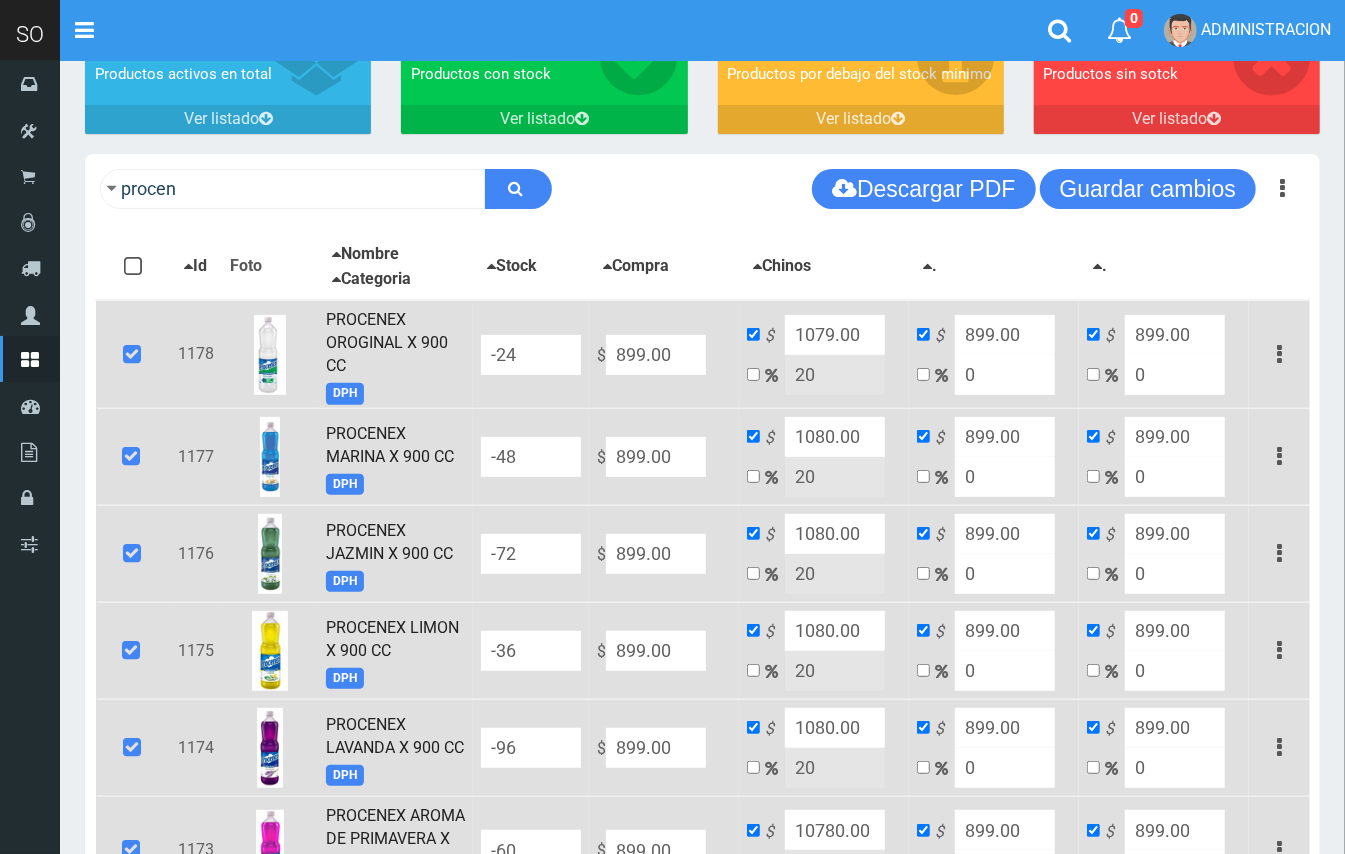 click on "$ 1079.00 20" at bounding box center (824, 354) 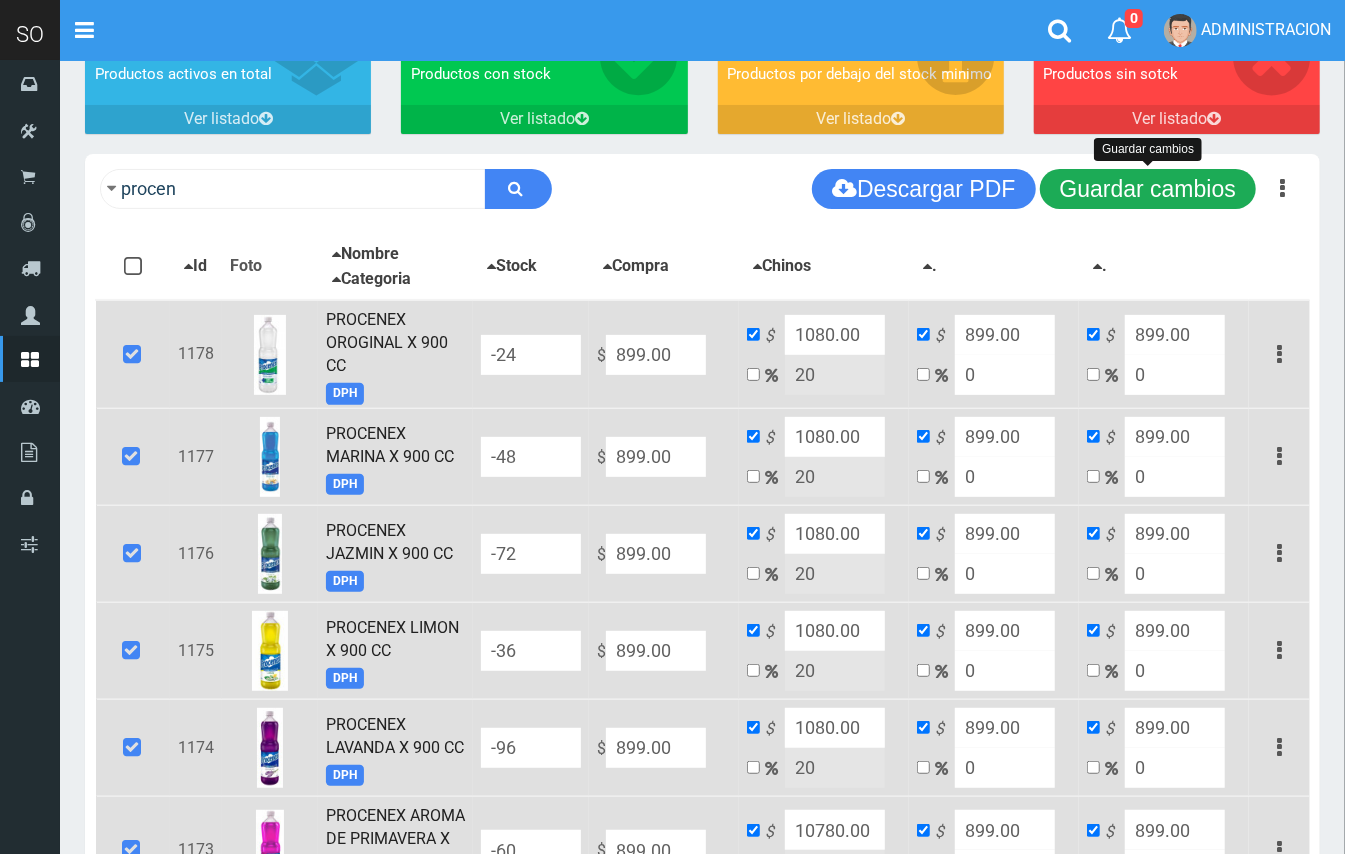 type on "1080.00" 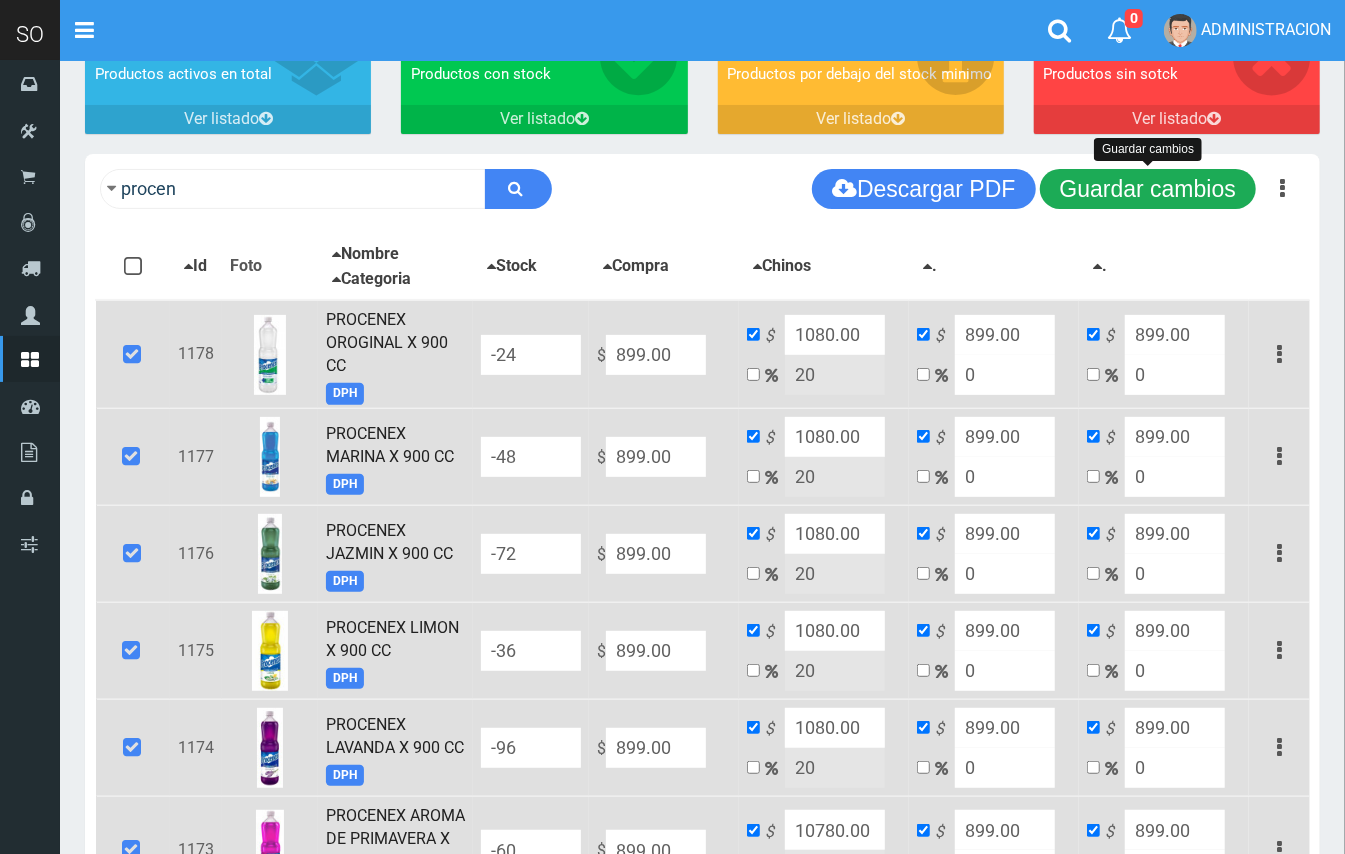 click on "Guardar cambios" at bounding box center [1148, 189] 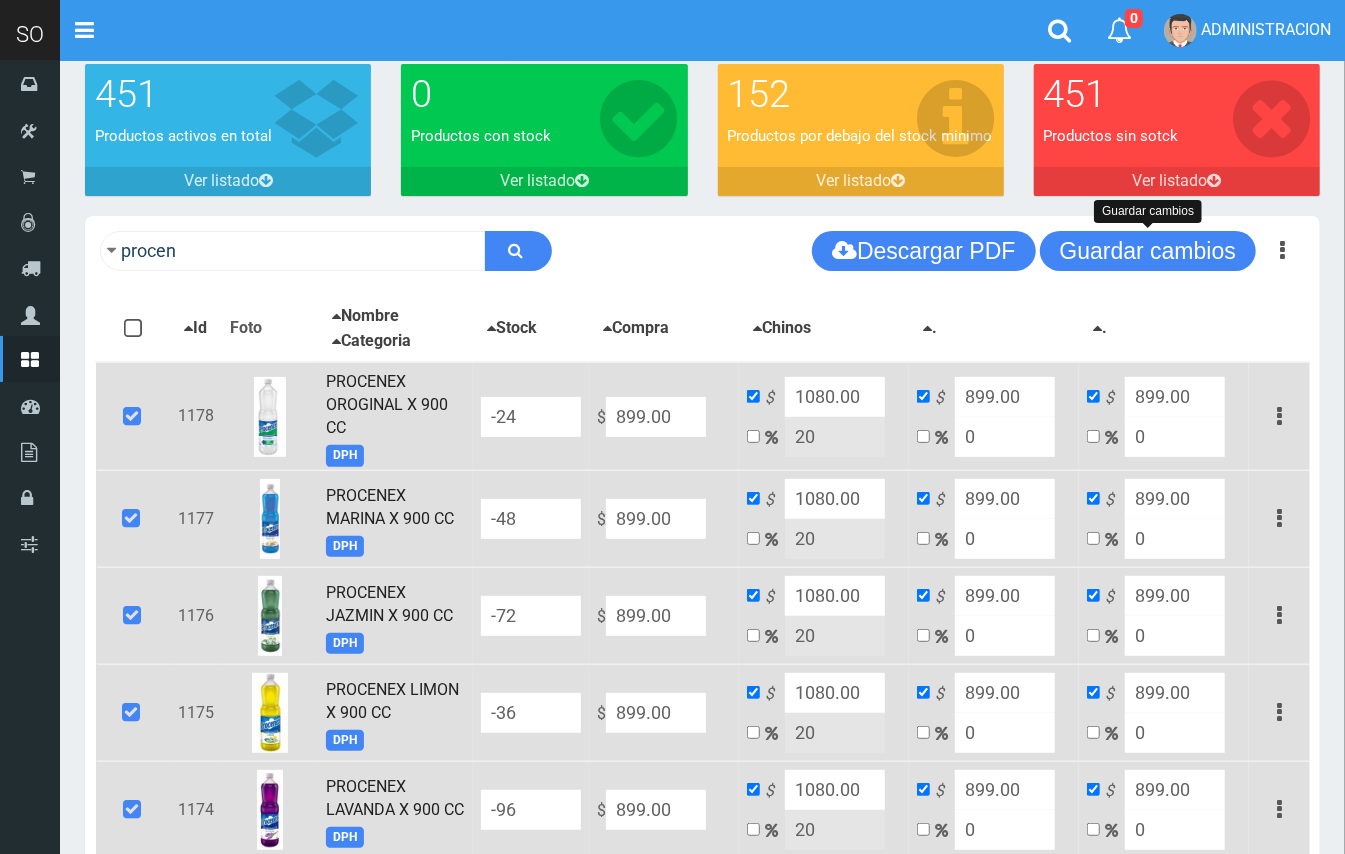 scroll, scrollTop: 6, scrollLeft: 0, axis: vertical 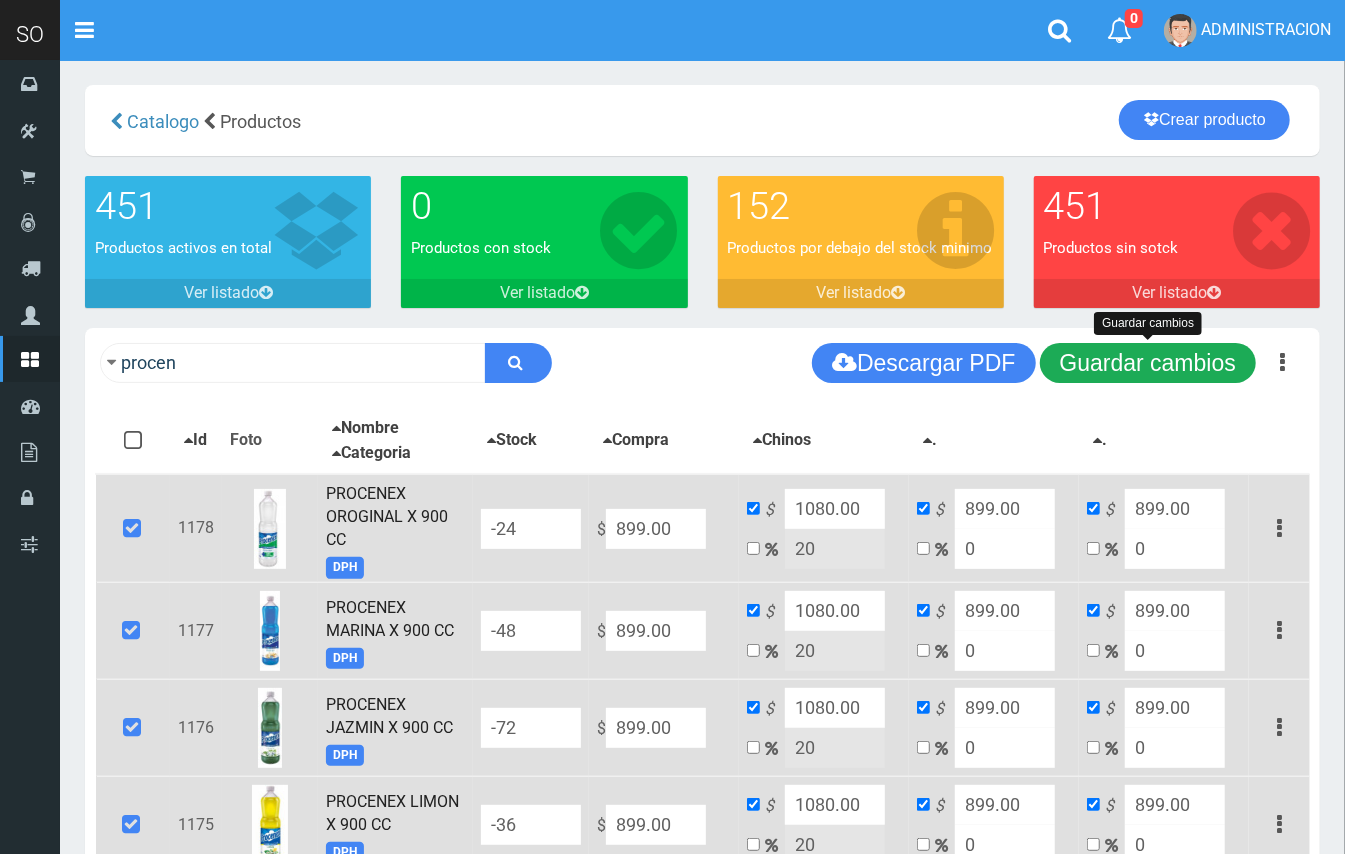 click on "Guardar cambios" at bounding box center [1148, 363] 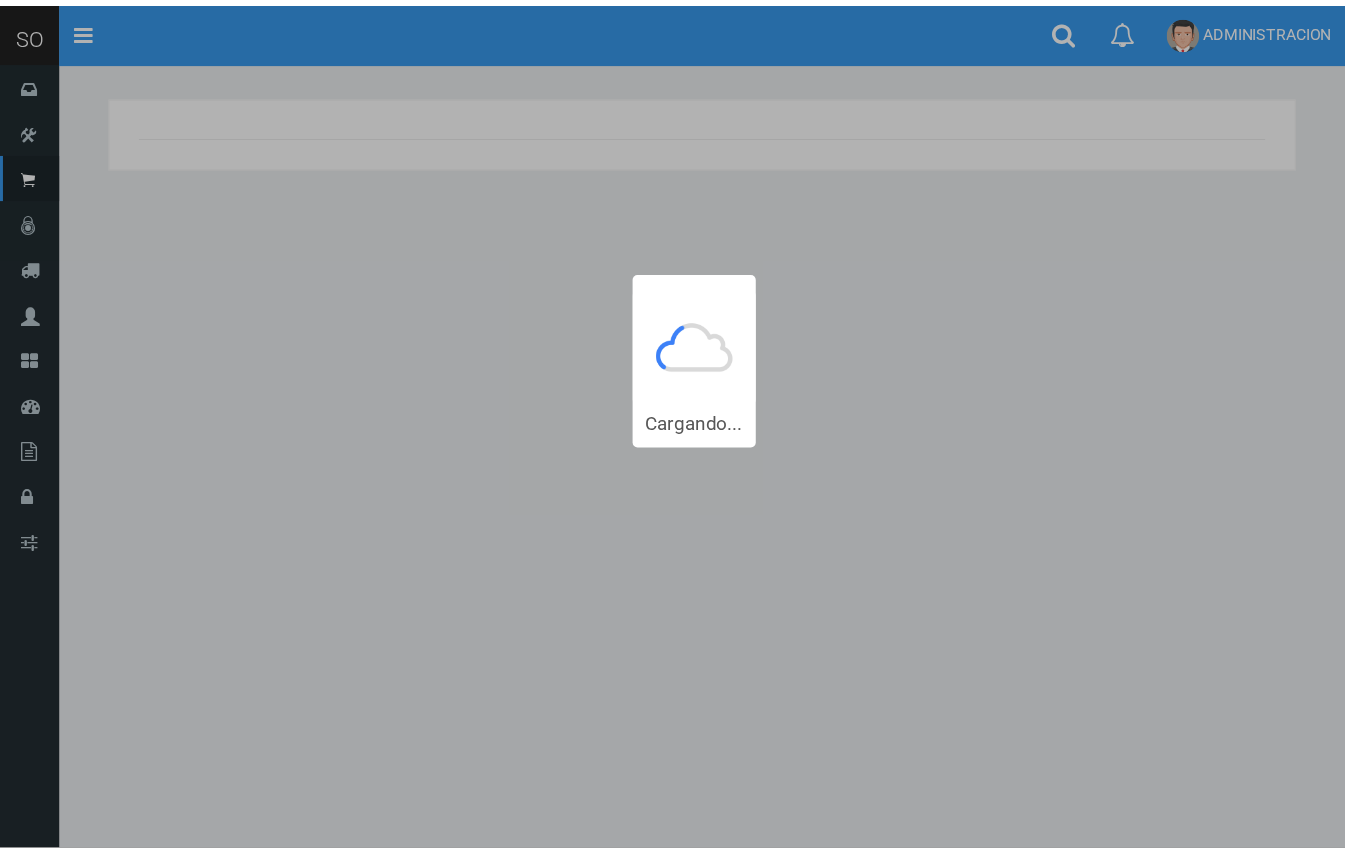 scroll, scrollTop: 0, scrollLeft: 0, axis: both 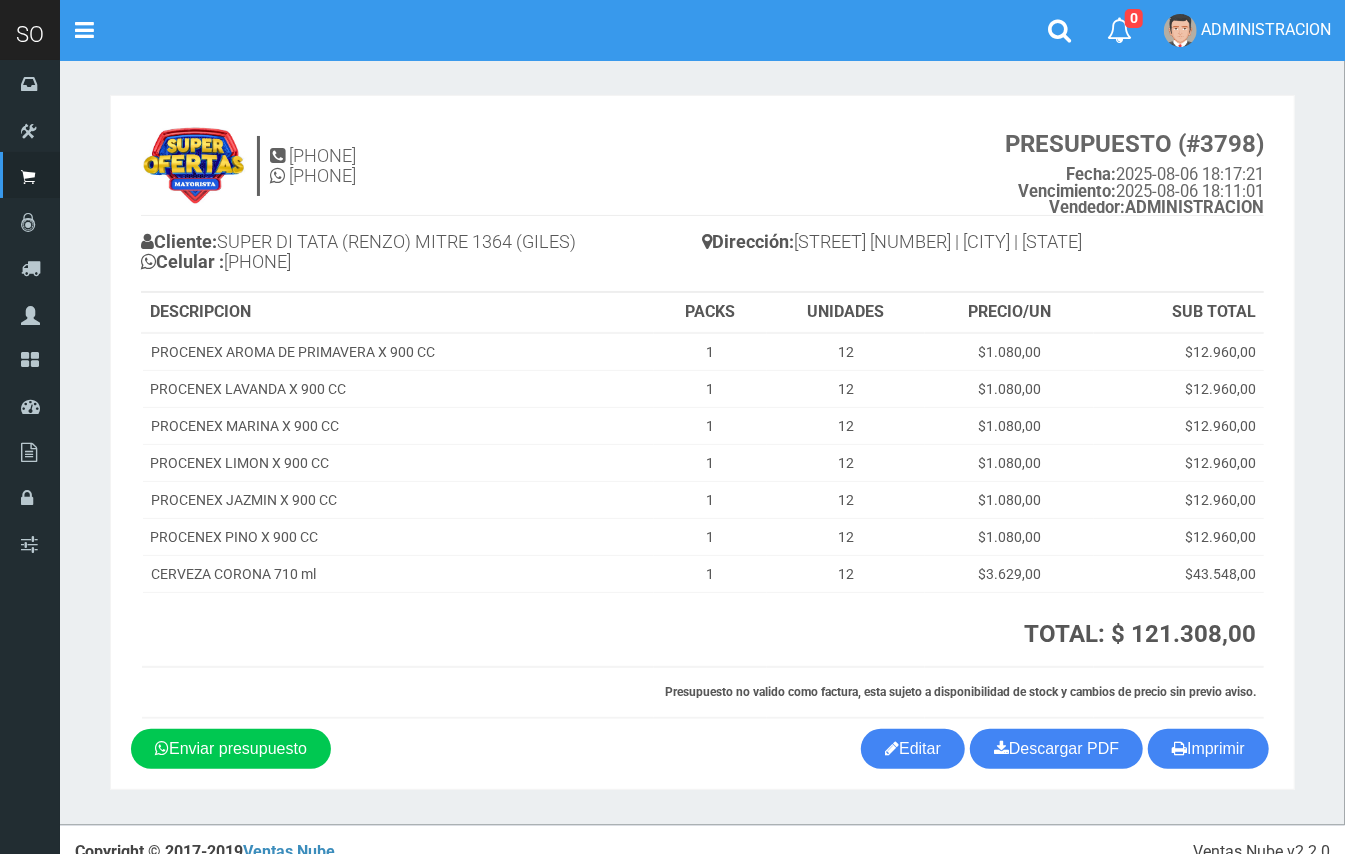 drag, startPoint x: 592, startPoint y: 237, endPoint x: 218, endPoint y: 225, distance: 374.19247 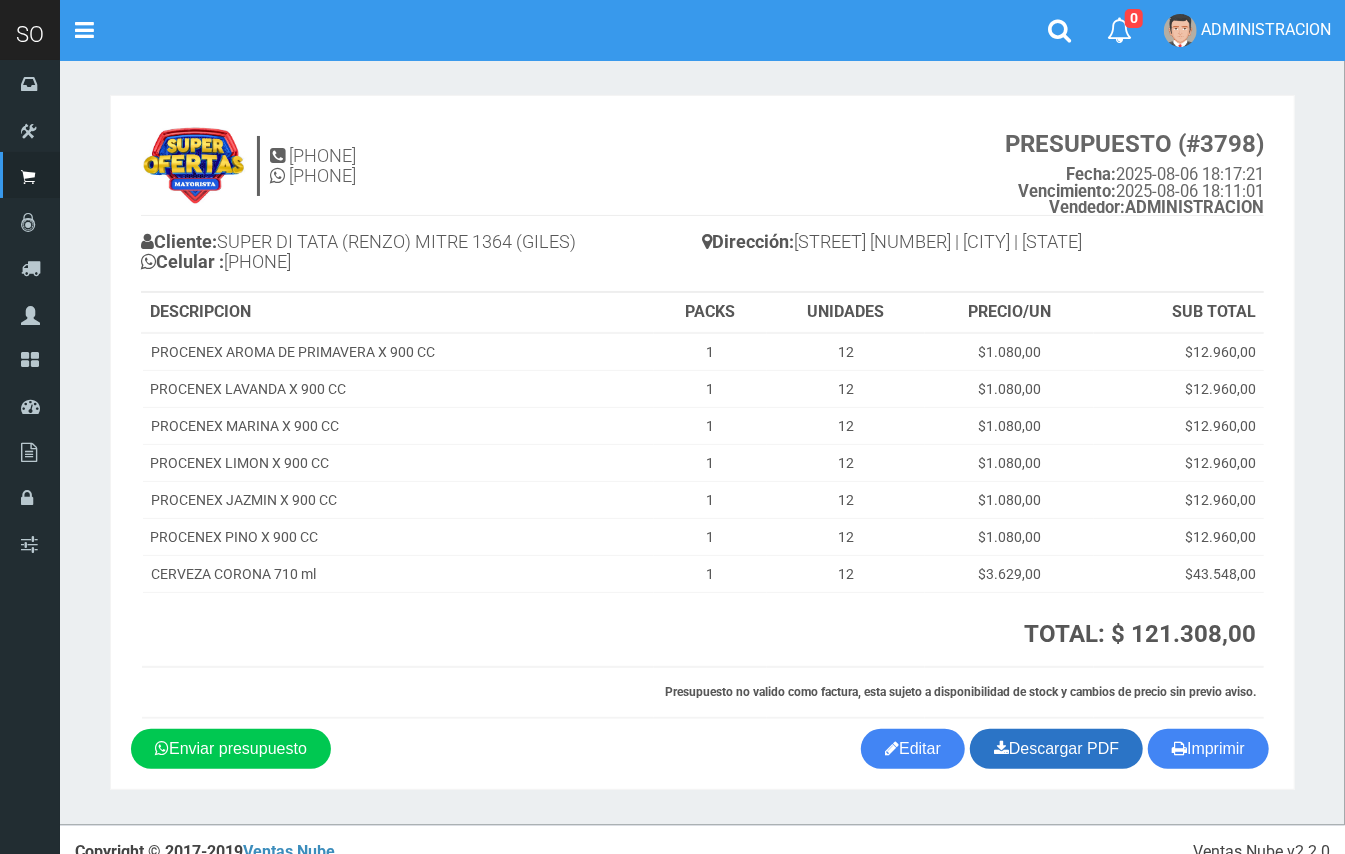 click on "Descargar PDF" at bounding box center [1056, 749] 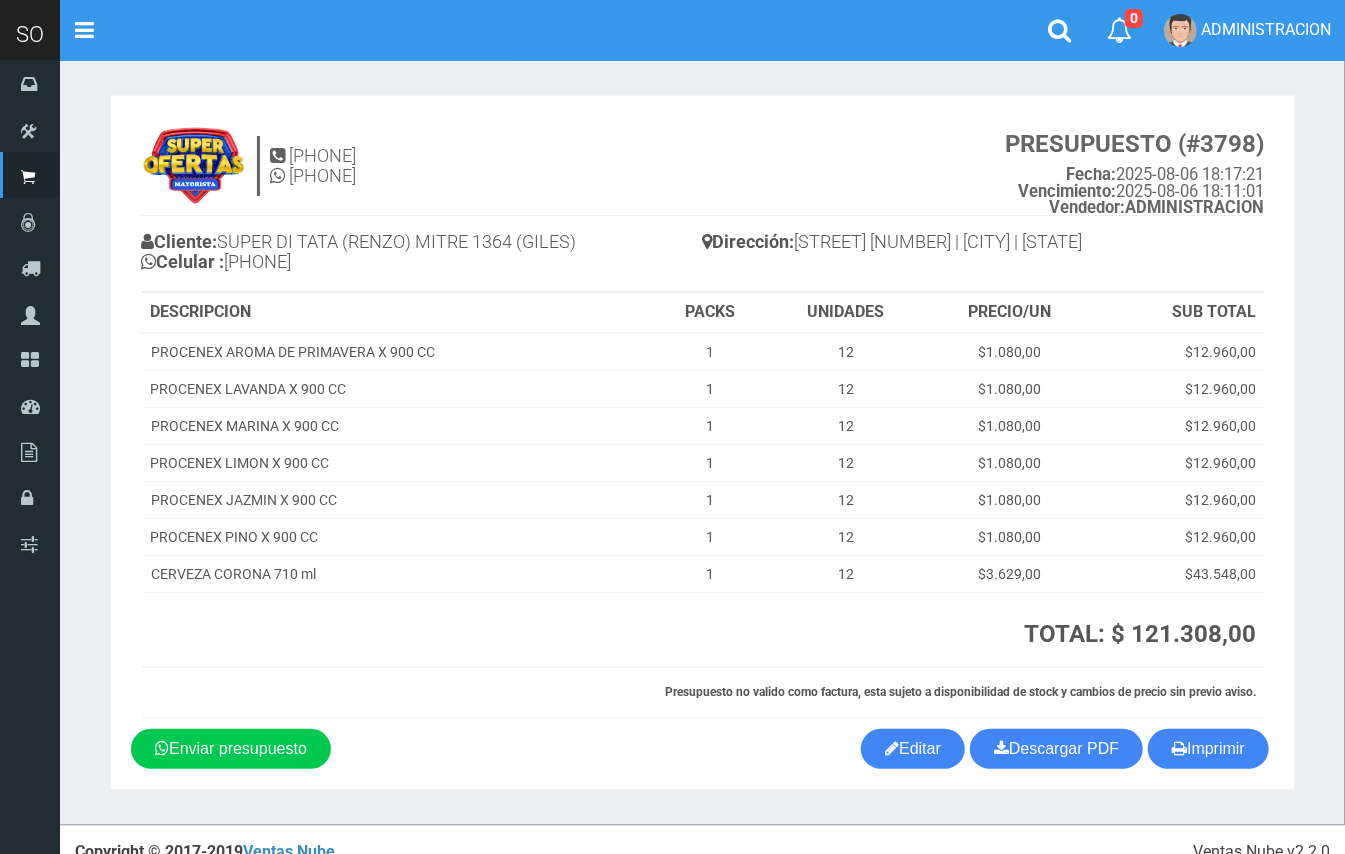 click on "[PHONE]                                       [PHONE]
PRESUPUESTO (#3798)
Fecha:  [DATE]
Vencimiento:   [DATE]
Vendedor:   ADMINISTRACION" at bounding box center (702, 171) 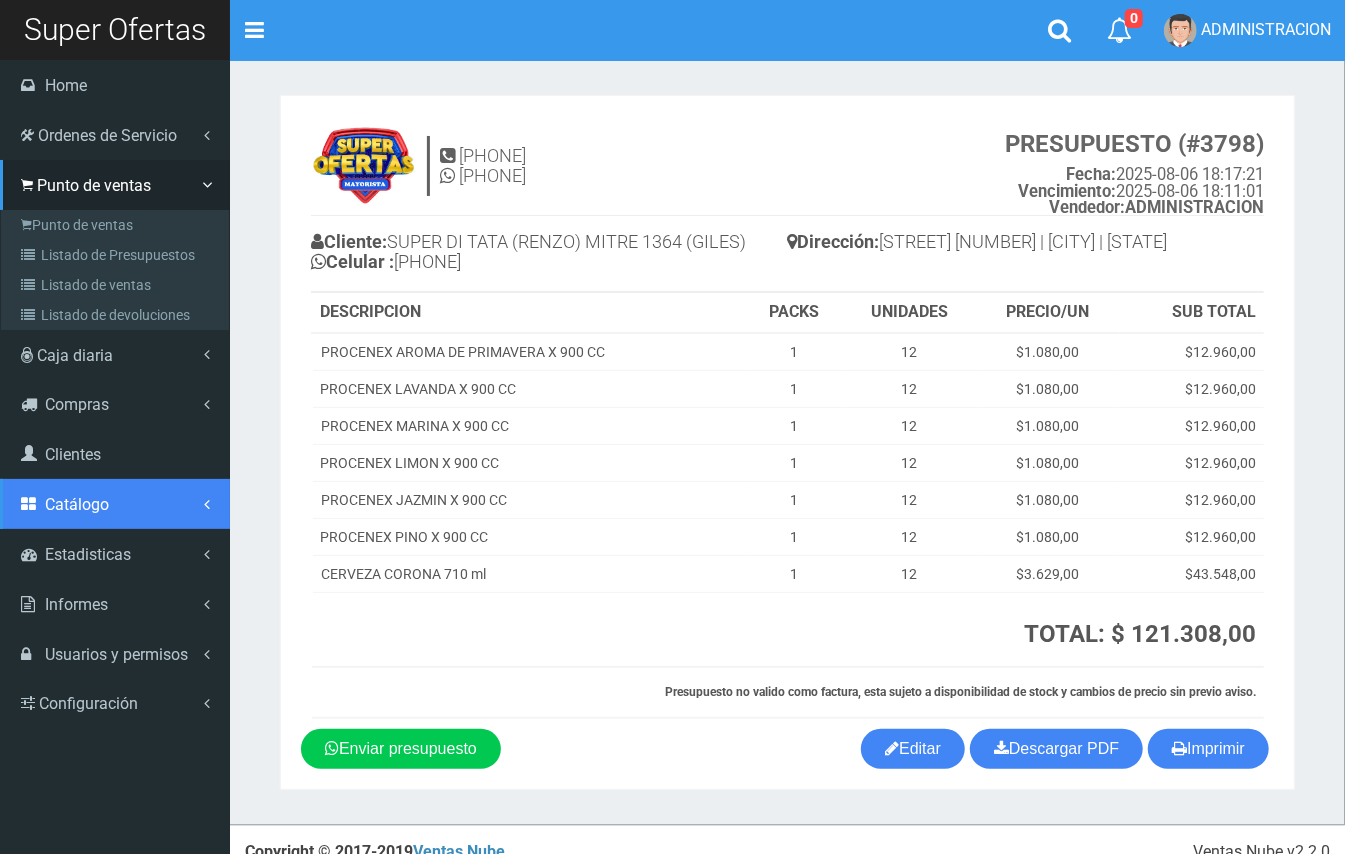 click on "Catálogo" at bounding box center [115, 504] 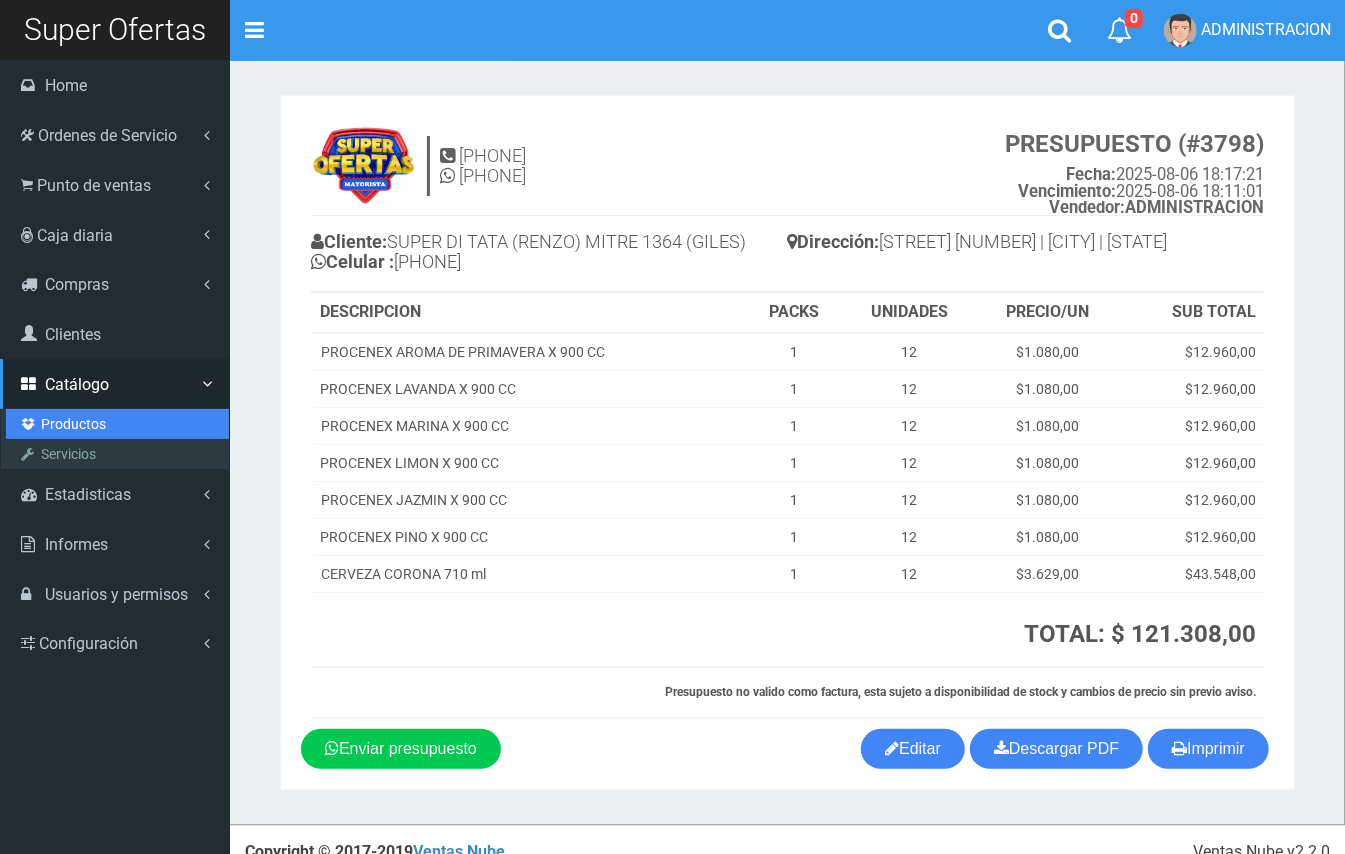 click on "Productos" at bounding box center (117, 424) 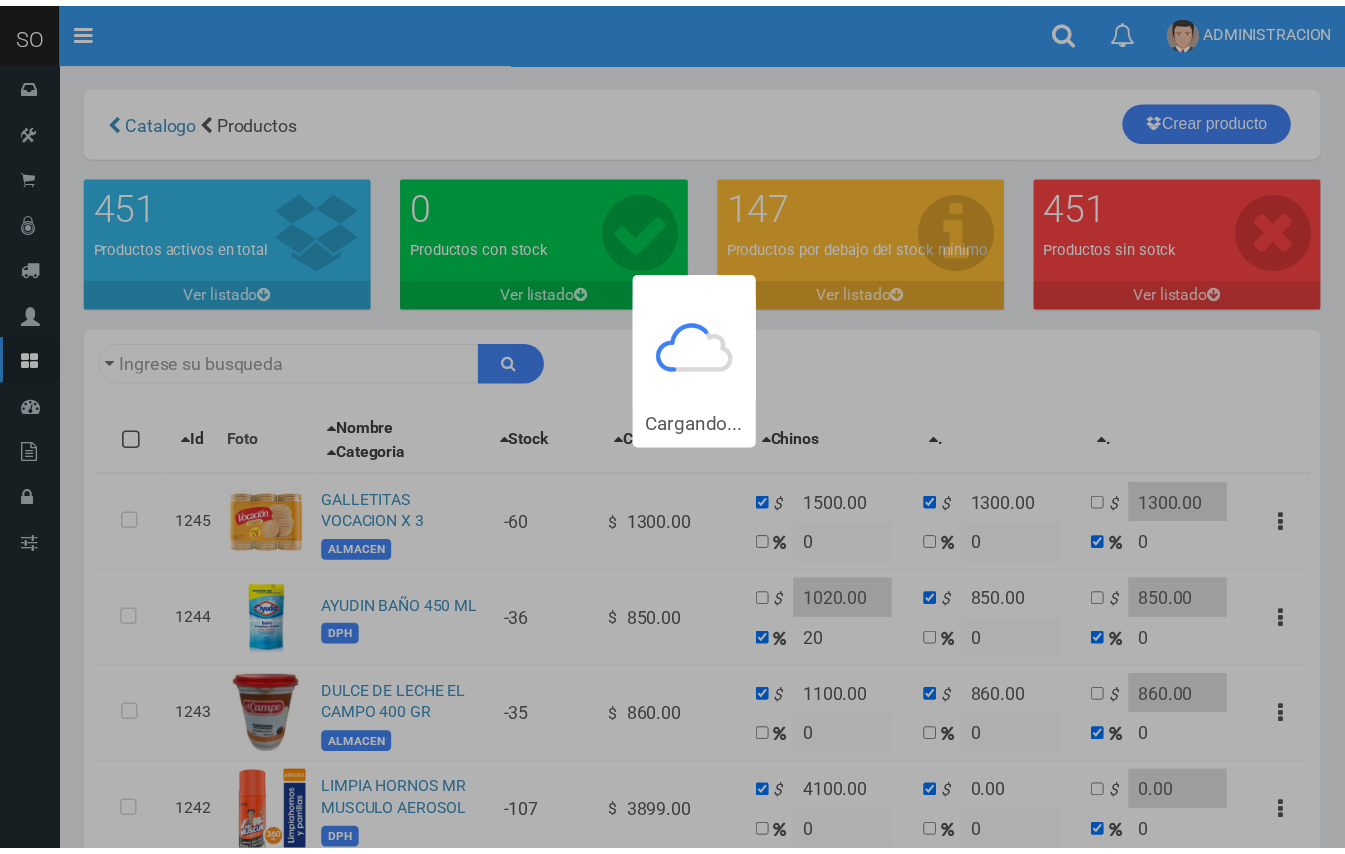 scroll, scrollTop: 0, scrollLeft: 0, axis: both 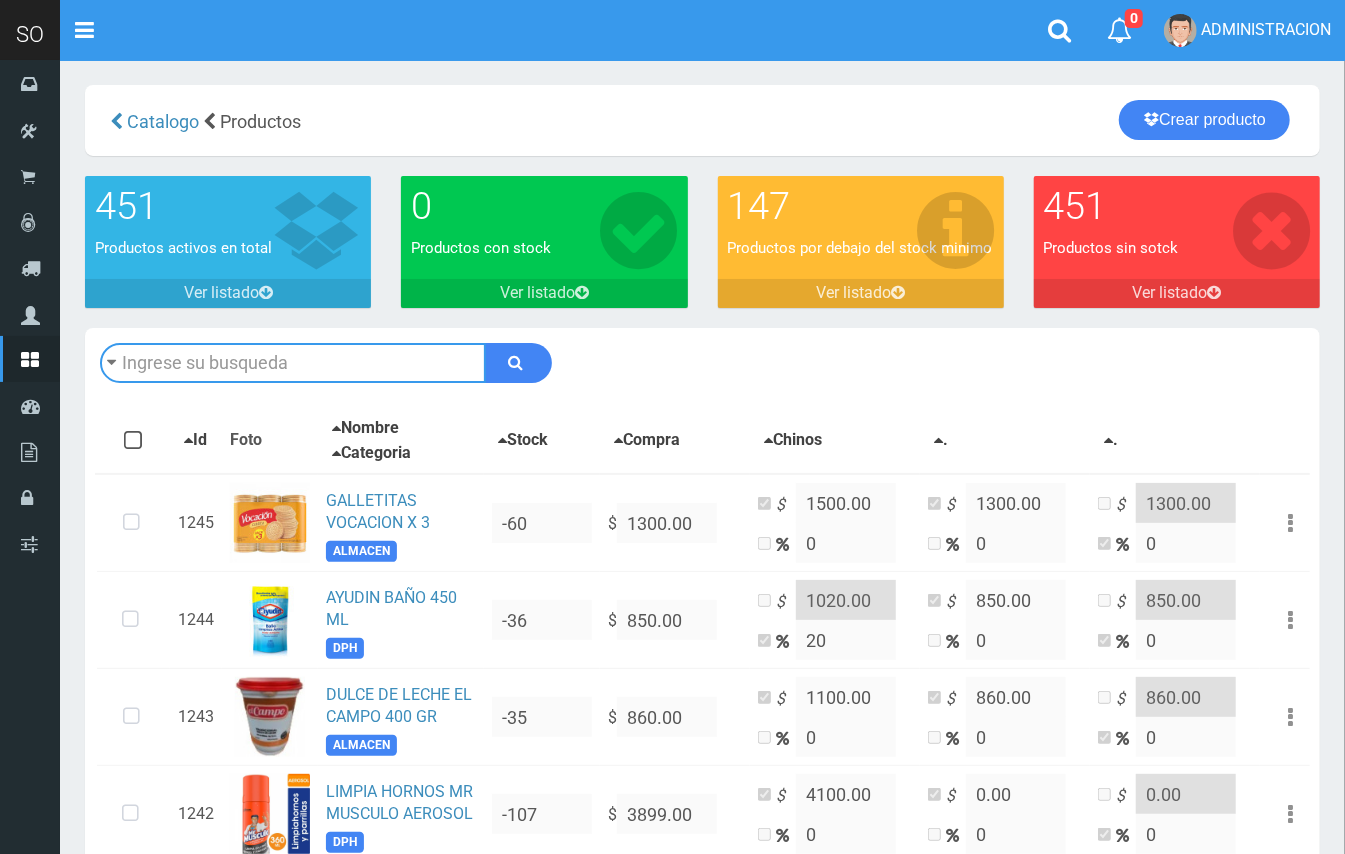 click at bounding box center (293, 363) 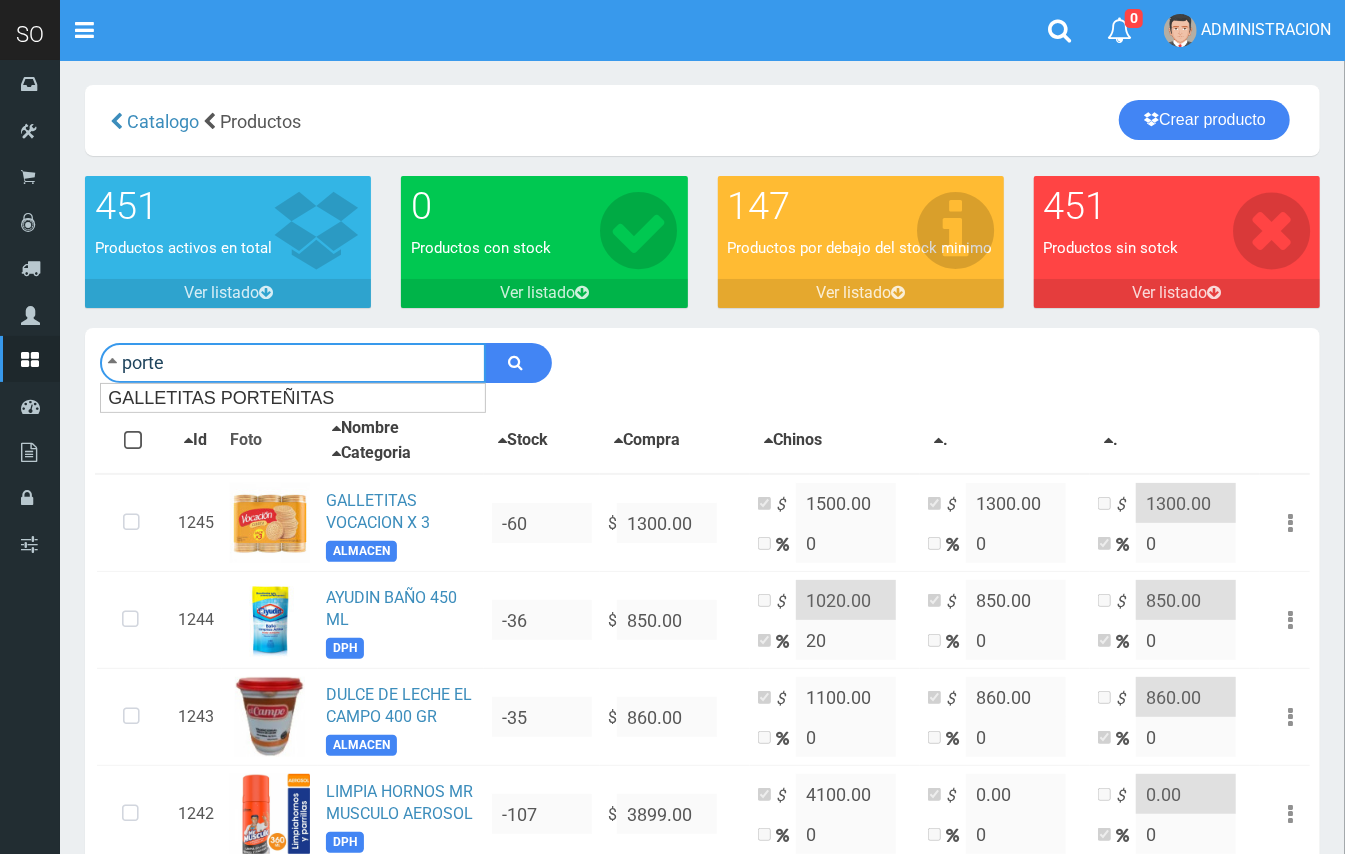 type on "porte" 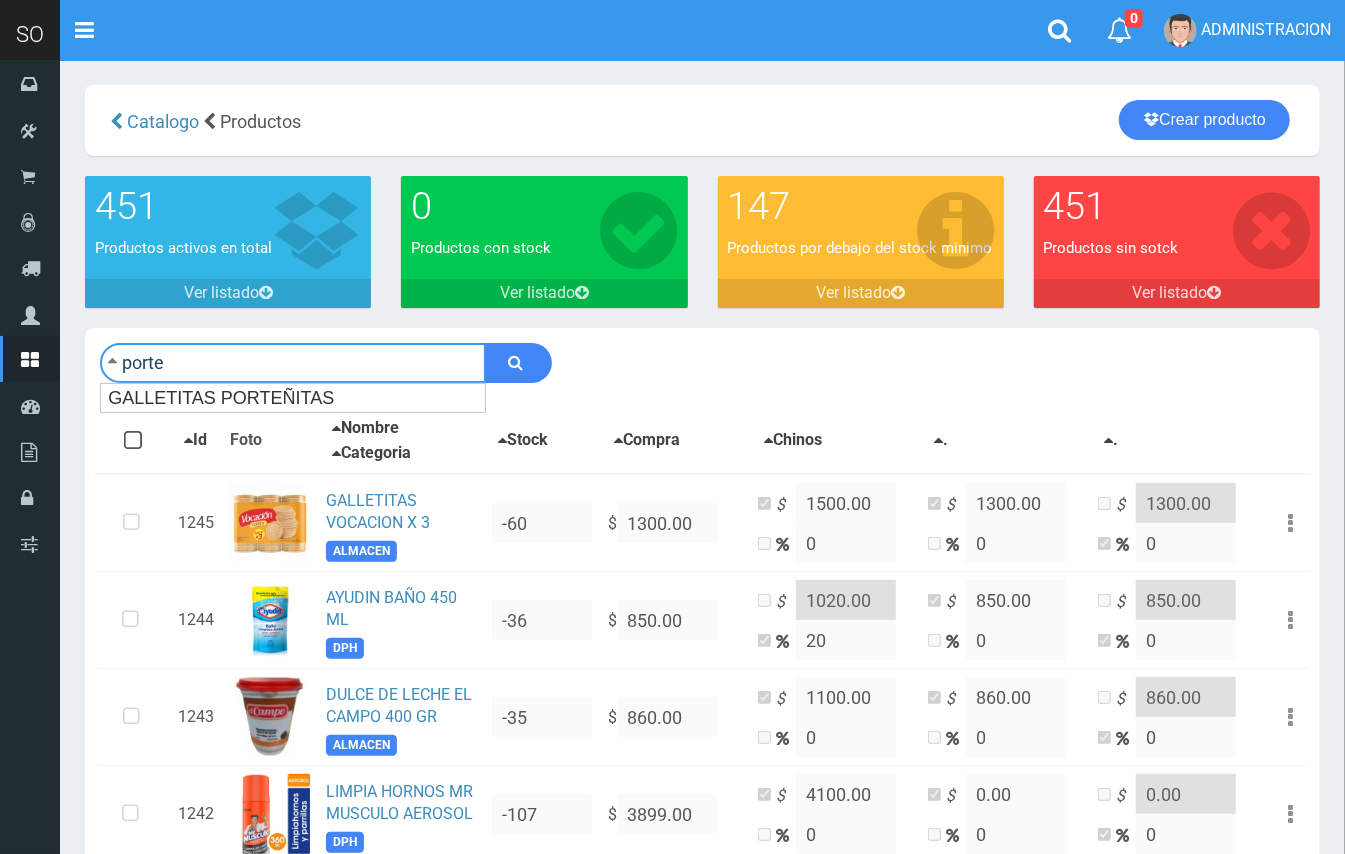 click at bounding box center (518, 363) 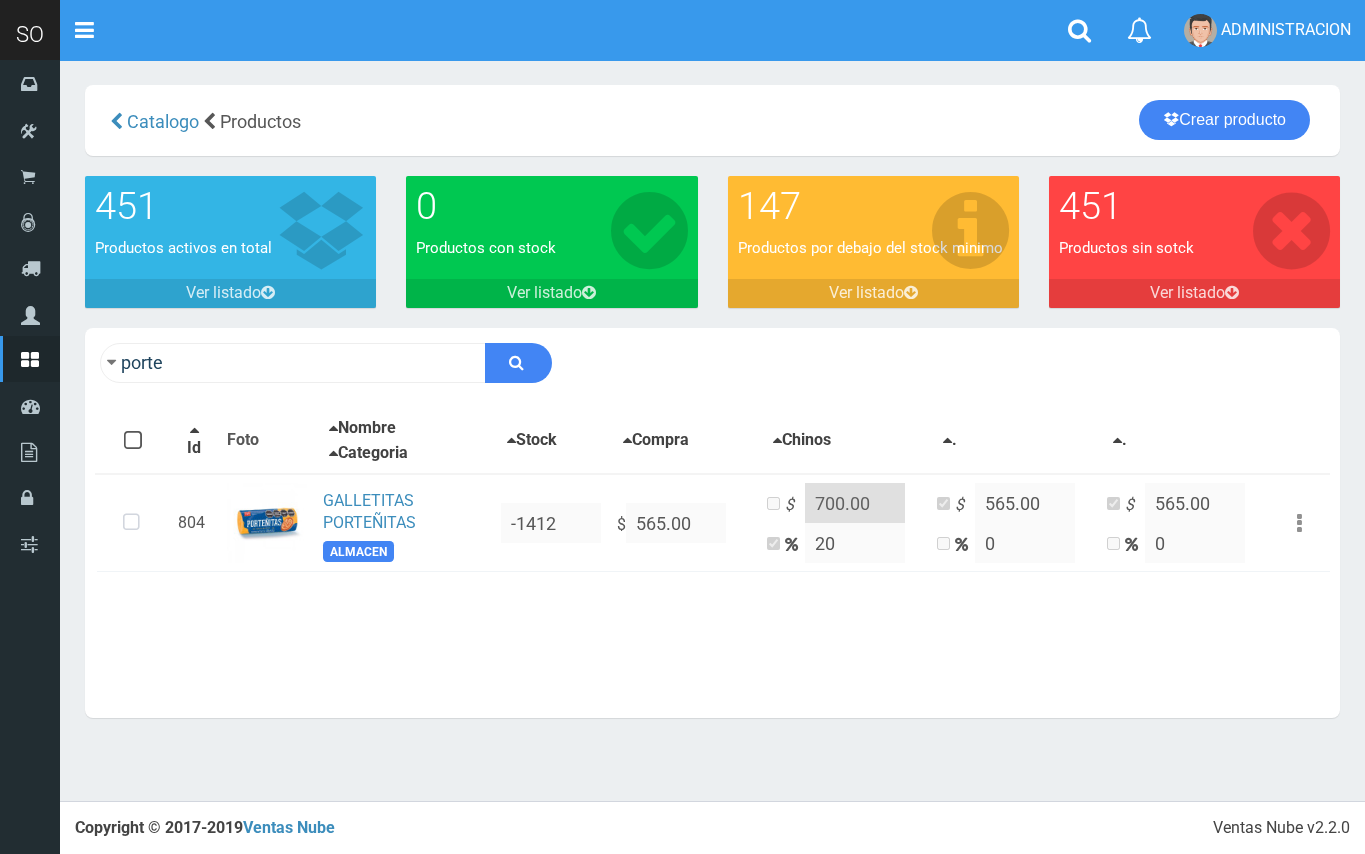 scroll, scrollTop: 0, scrollLeft: 0, axis: both 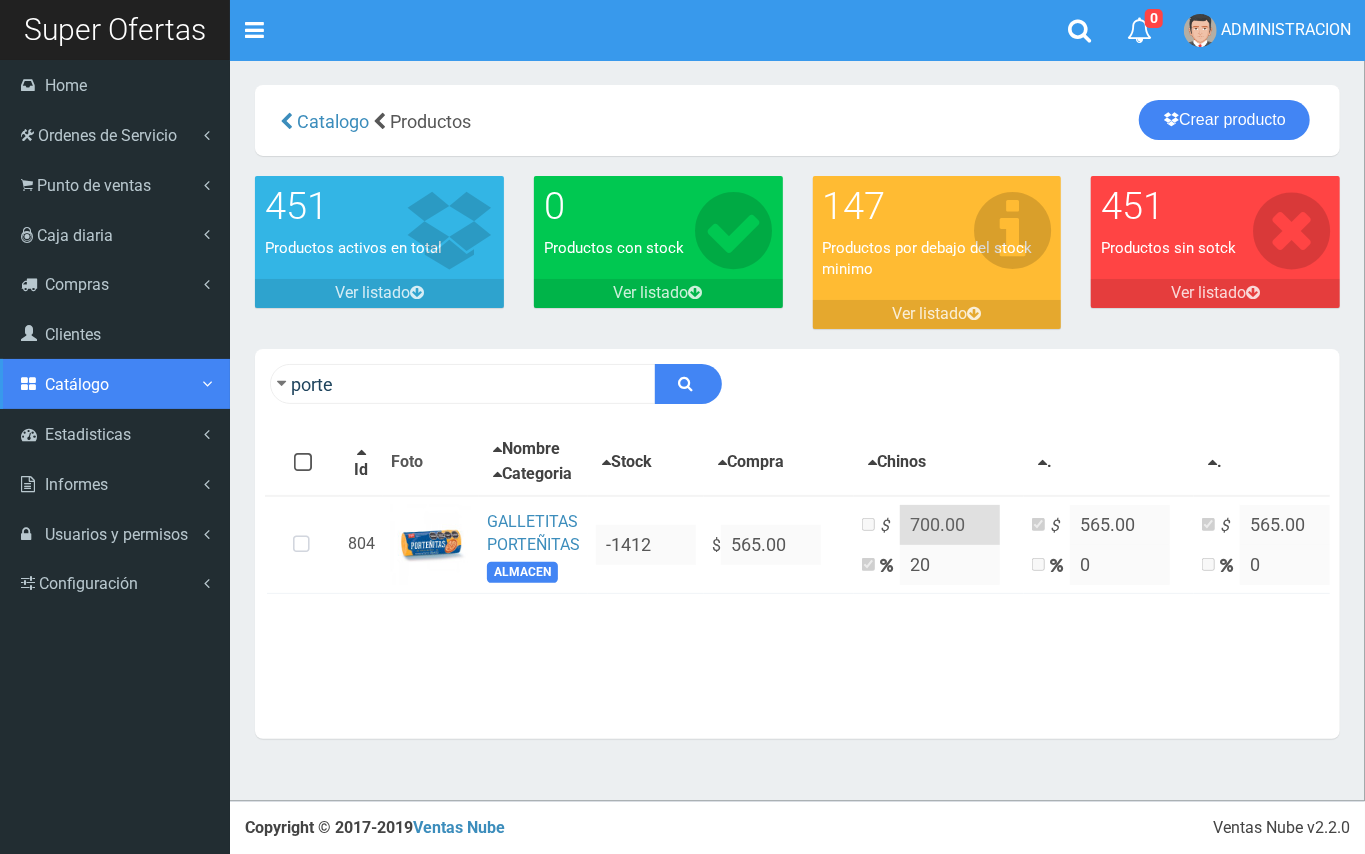 click on "Catálogo" at bounding box center [77, 384] 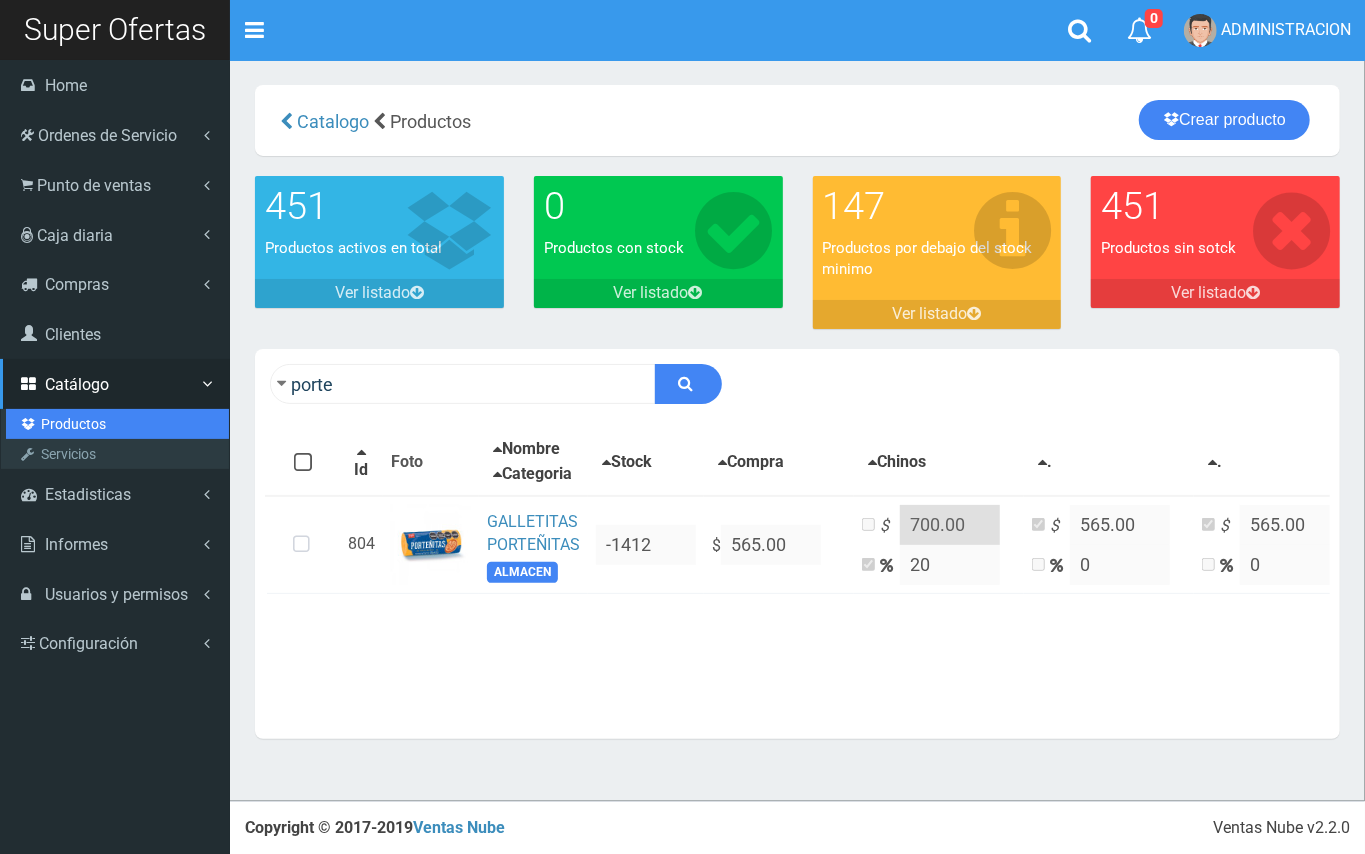 click on "Productos" at bounding box center (117, 424) 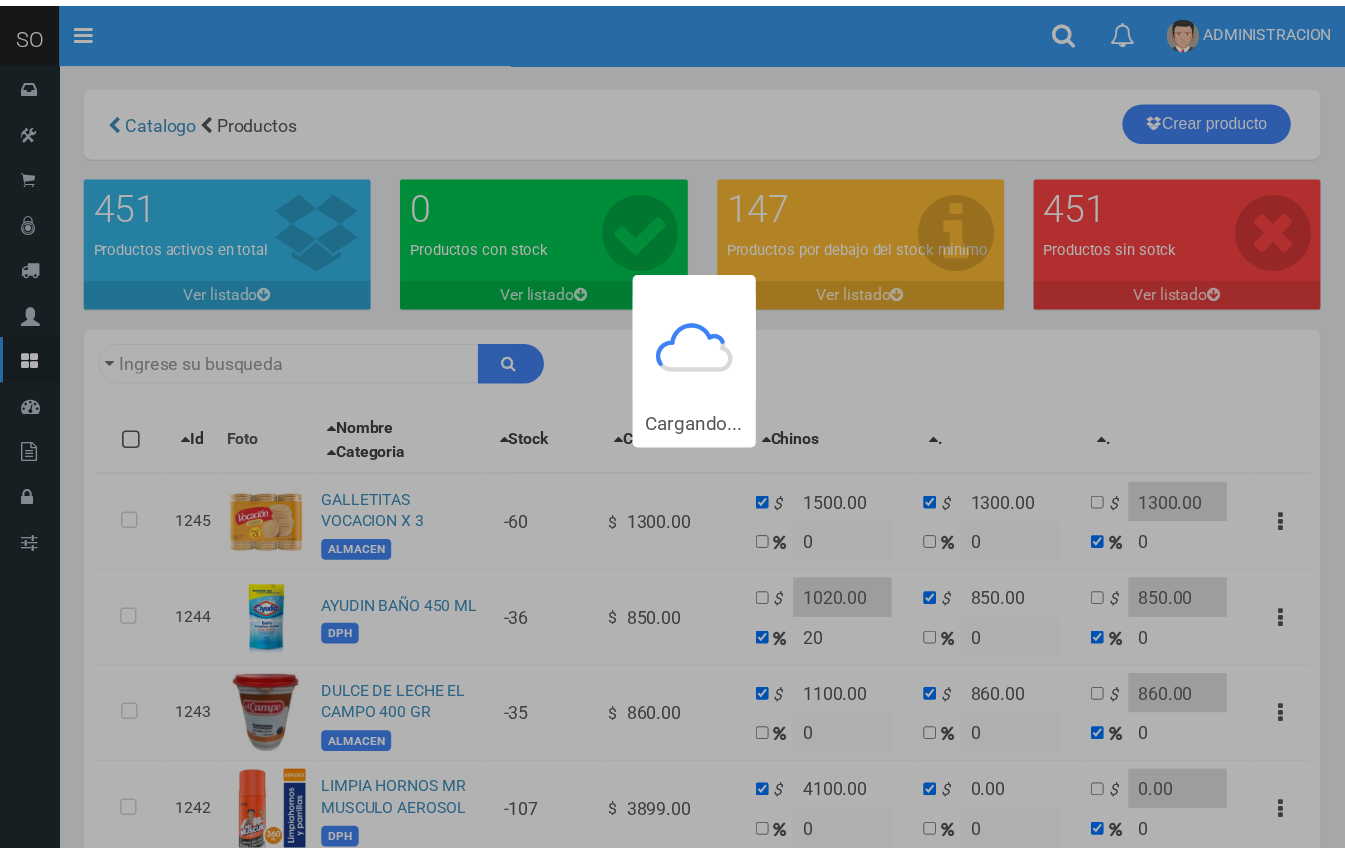 scroll, scrollTop: 0, scrollLeft: 0, axis: both 